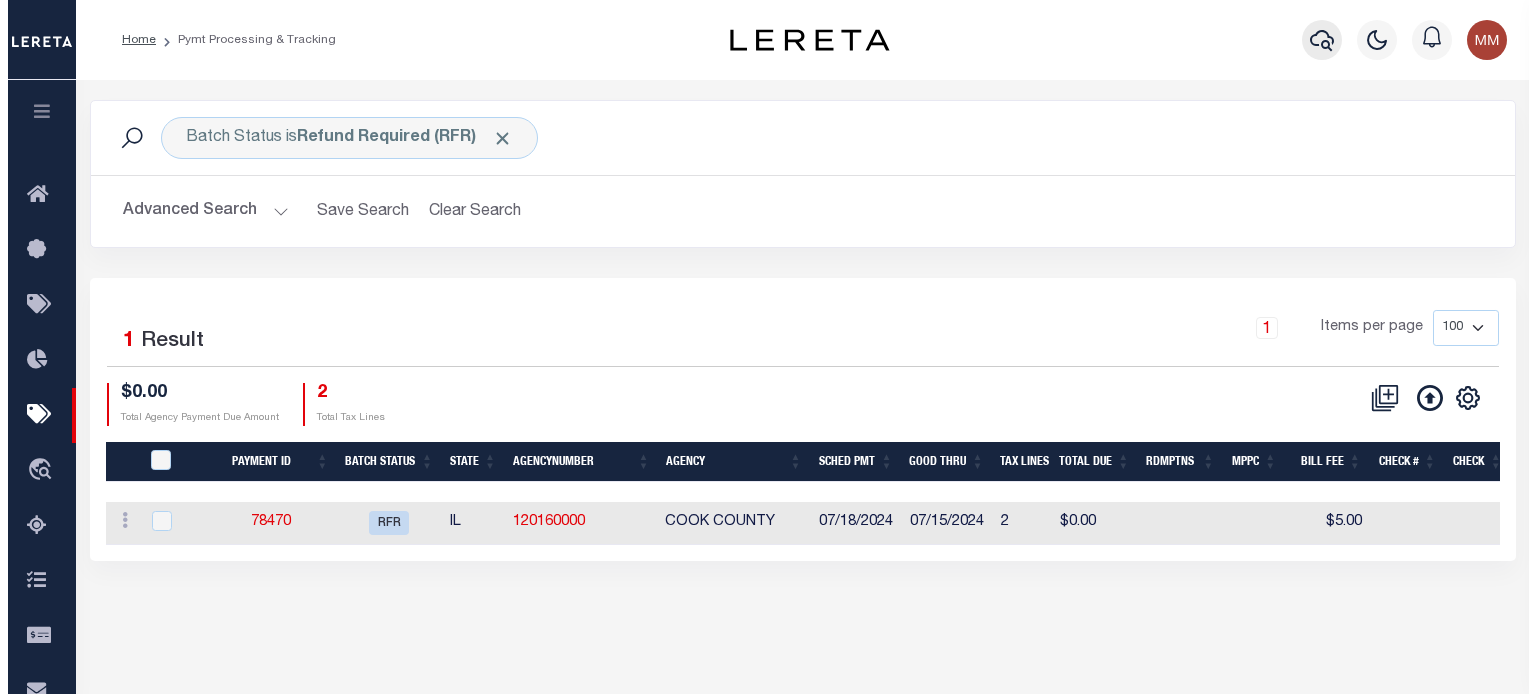 scroll, scrollTop: 0, scrollLeft: 0, axis: both 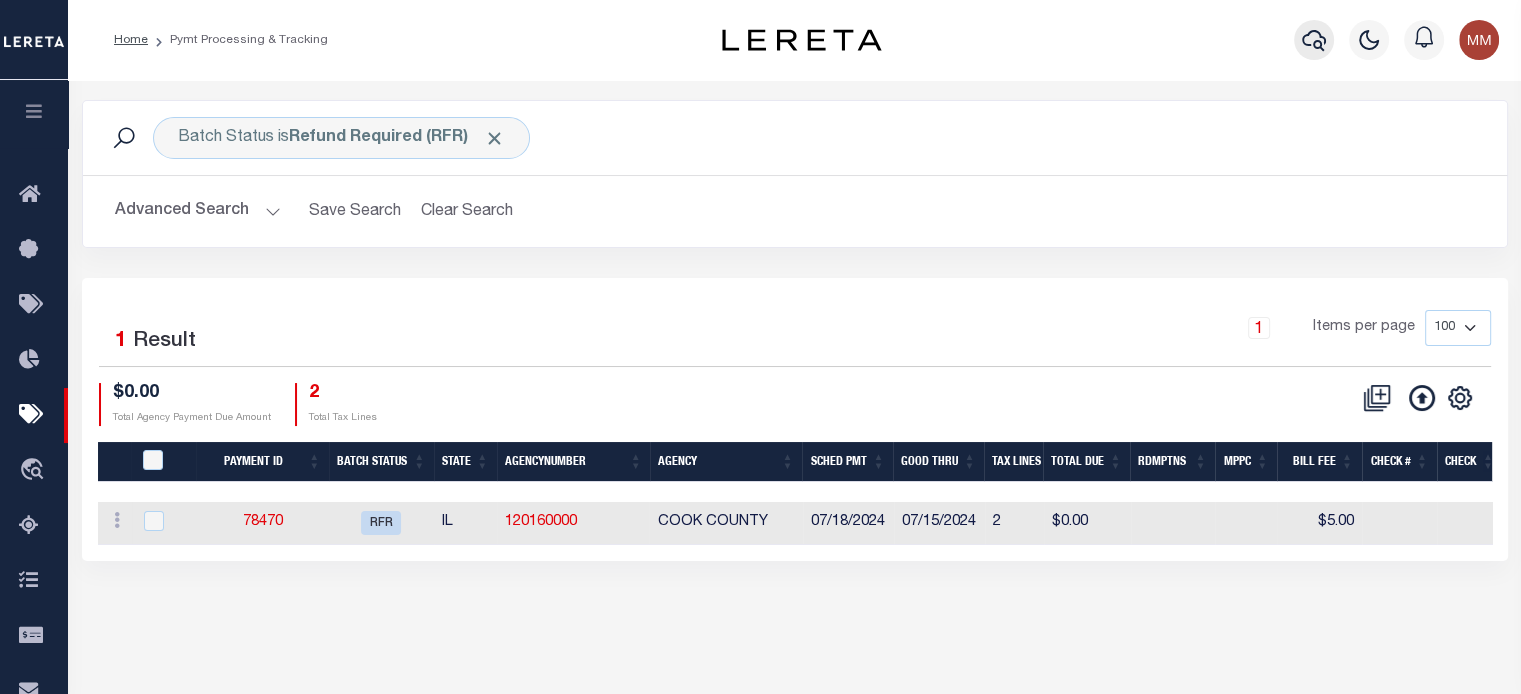 click 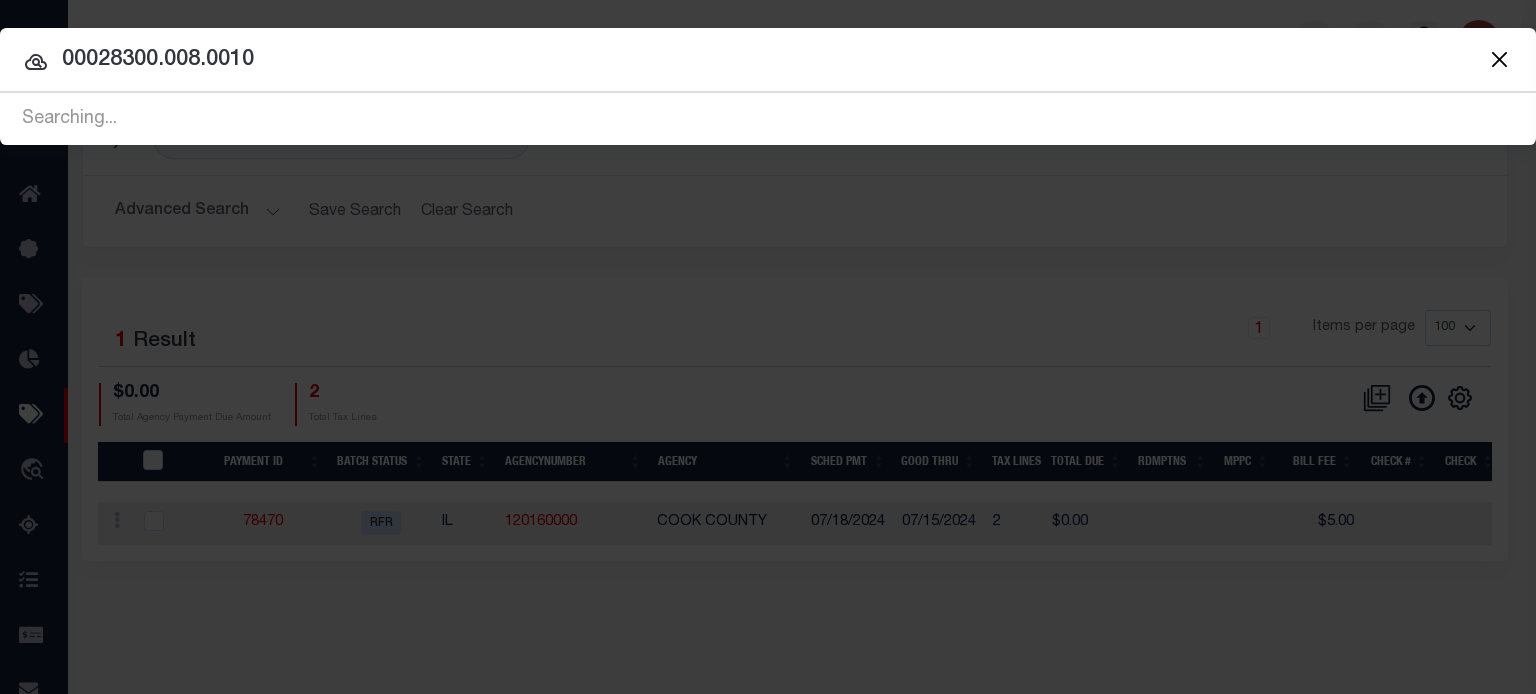 type on "00028300.008.0010" 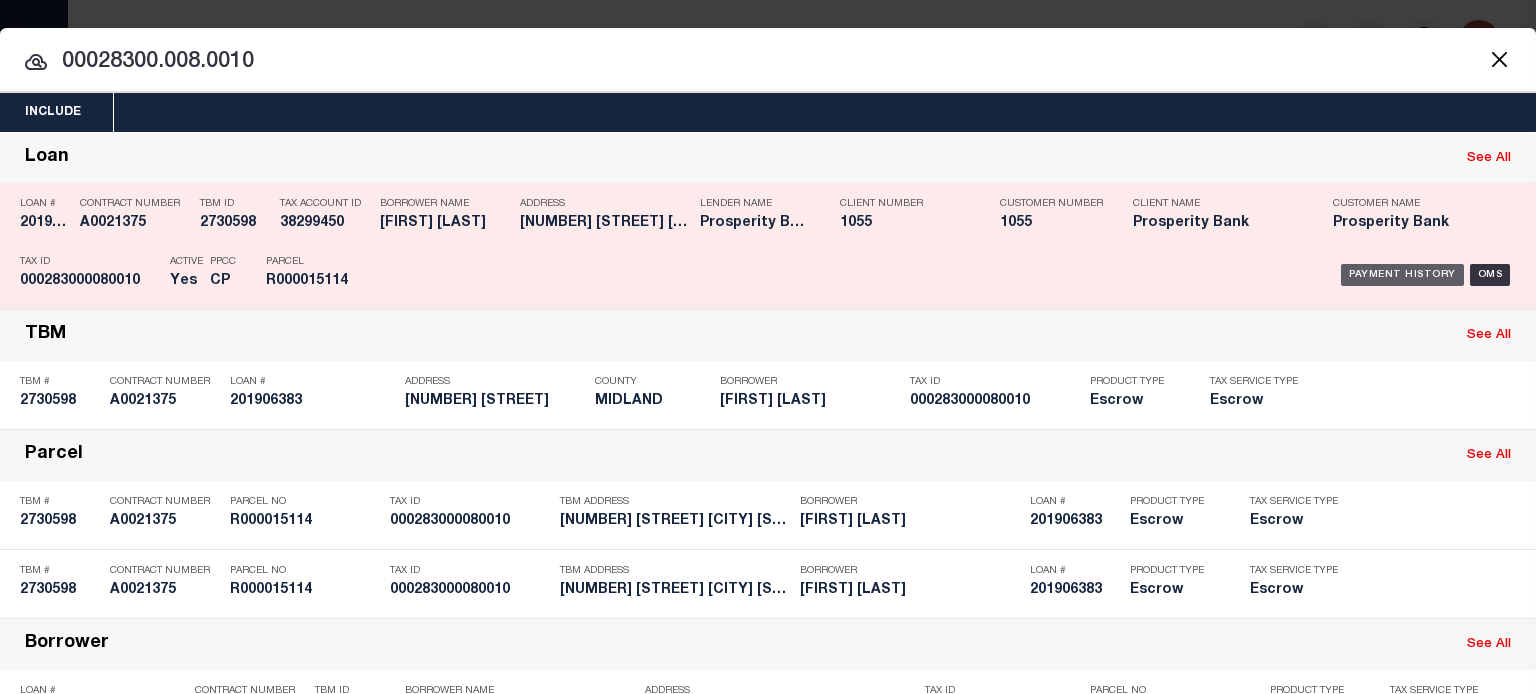 click on "Payment History" at bounding box center (1402, 275) 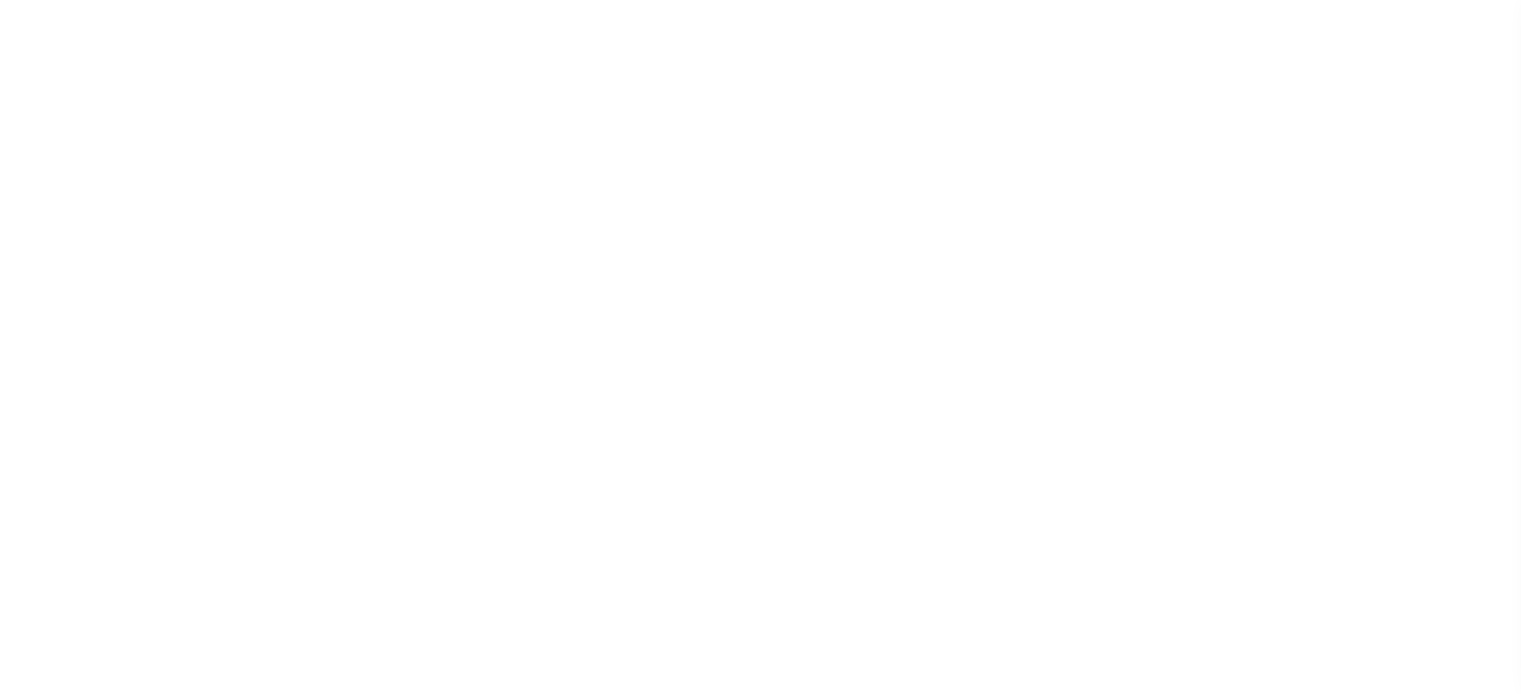 scroll, scrollTop: 0, scrollLeft: 0, axis: both 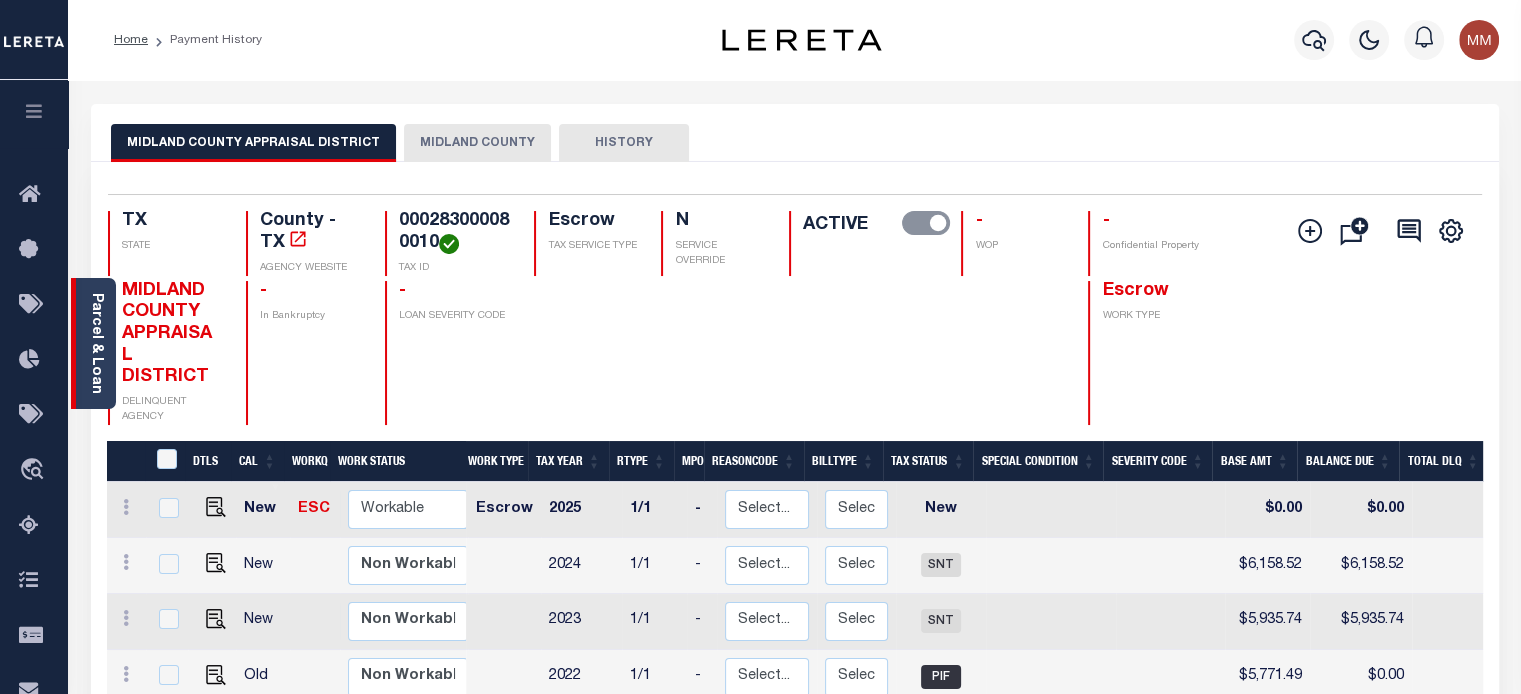 click on "Parcel & Loan" at bounding box center [96, 343] 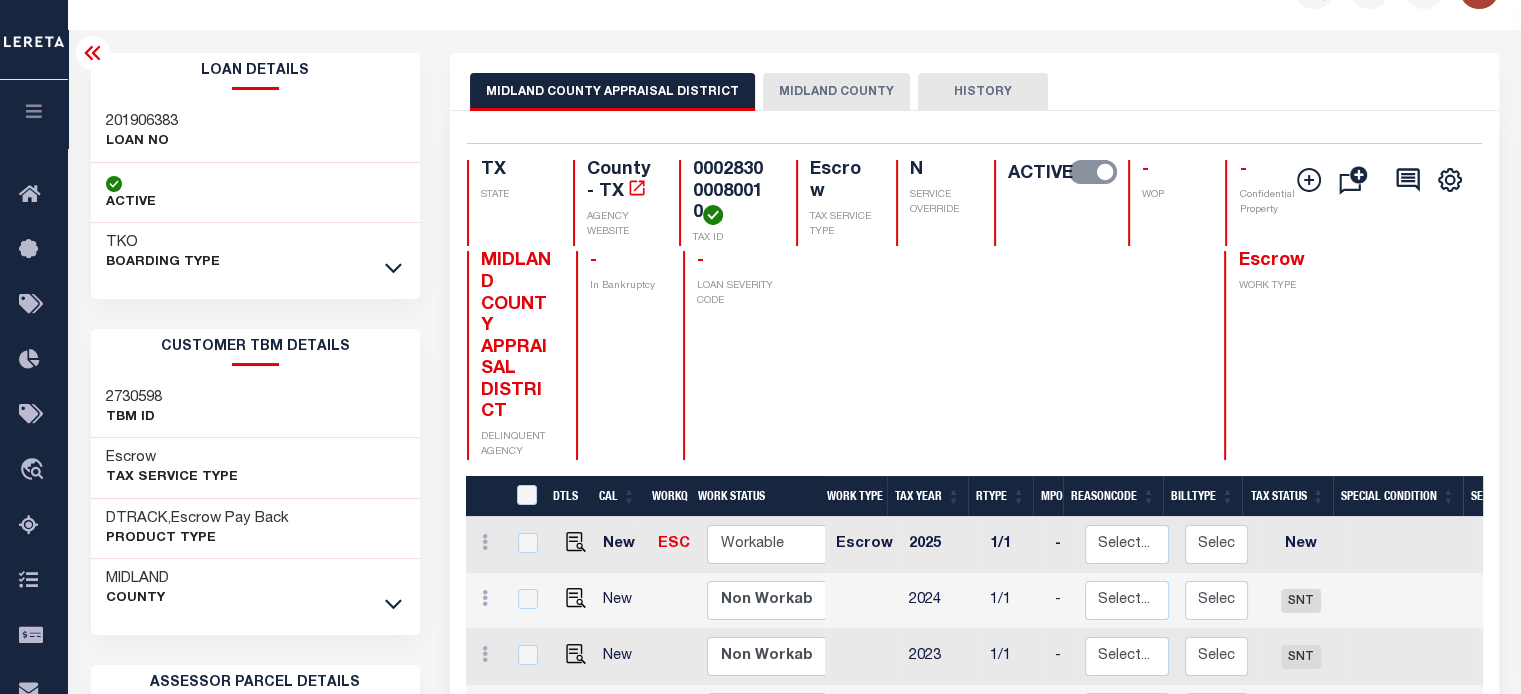 scroll, scrollTop: 100, scrollLeft: 0, axis: vertical 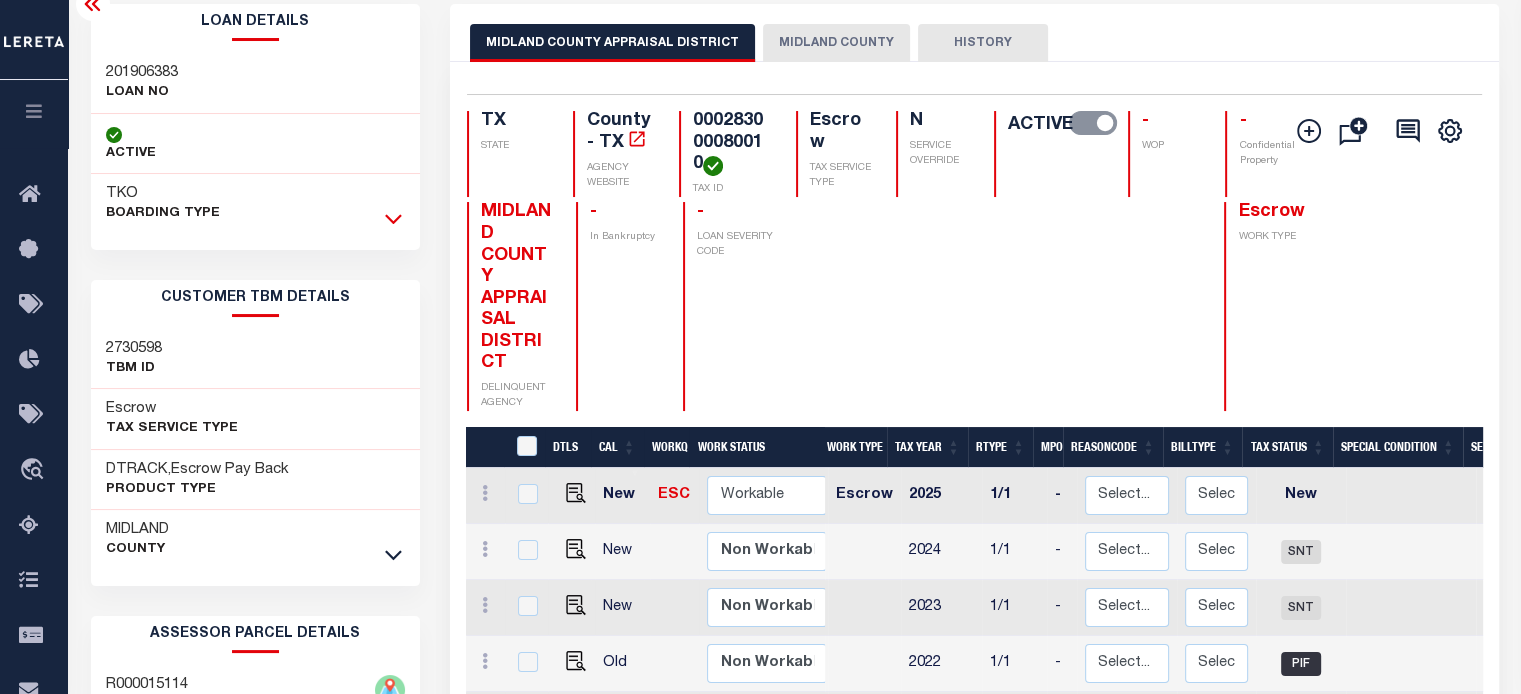 click 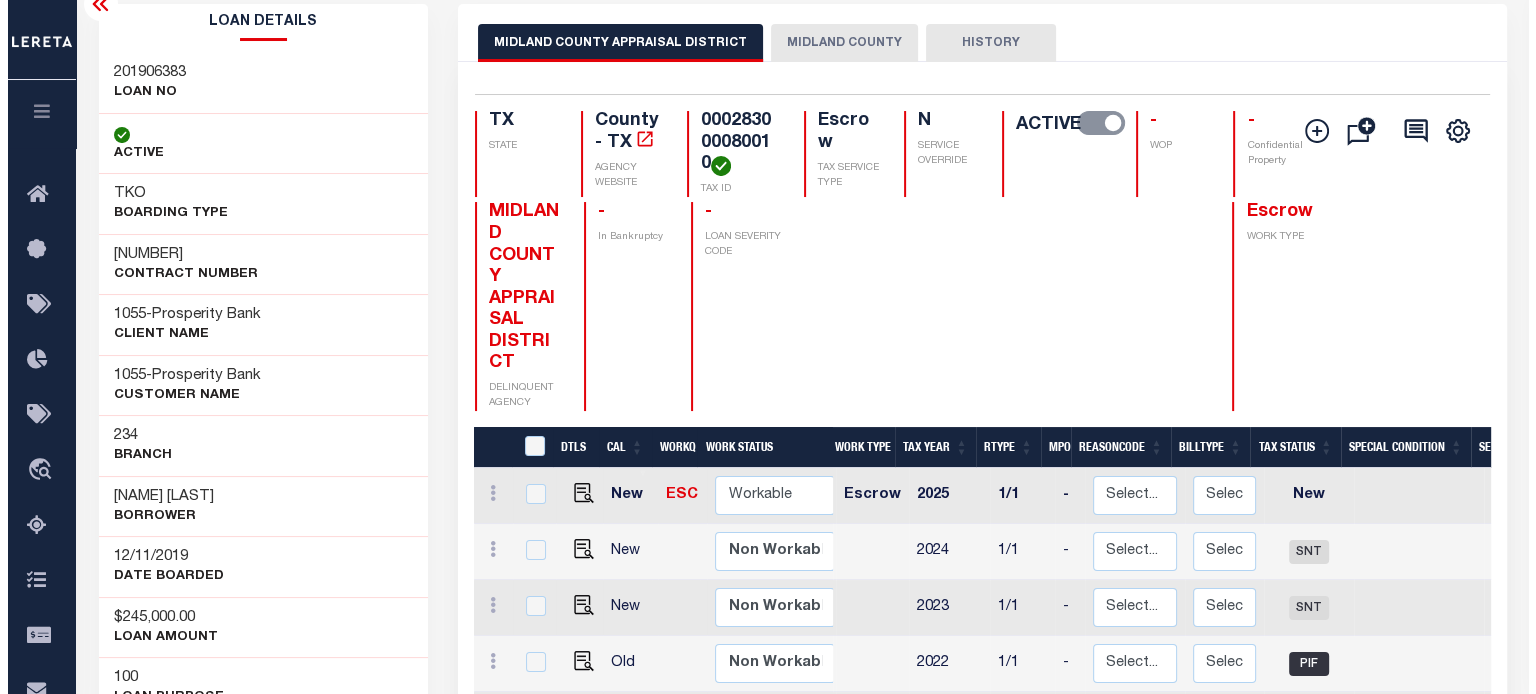 scroll, scrollTop: 0, scrollLeft: 0, axis: both 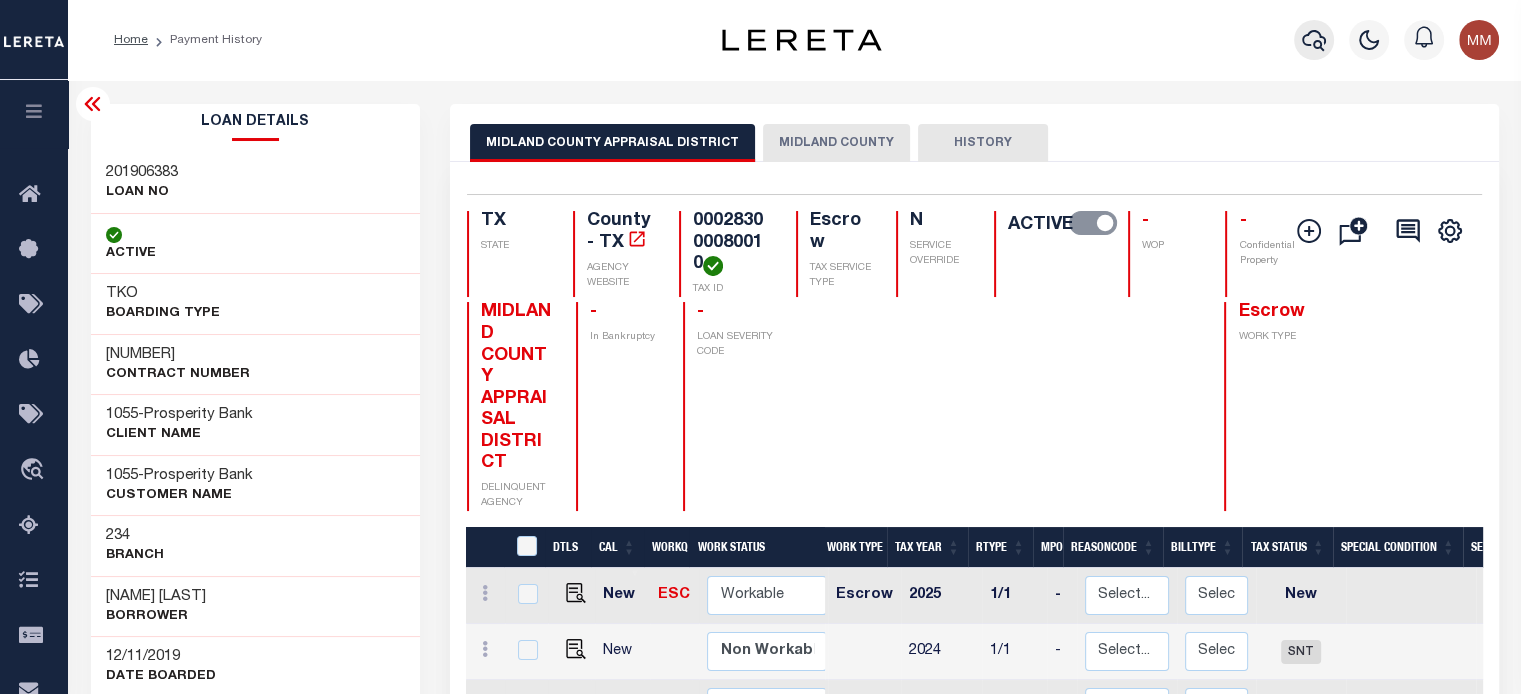 click 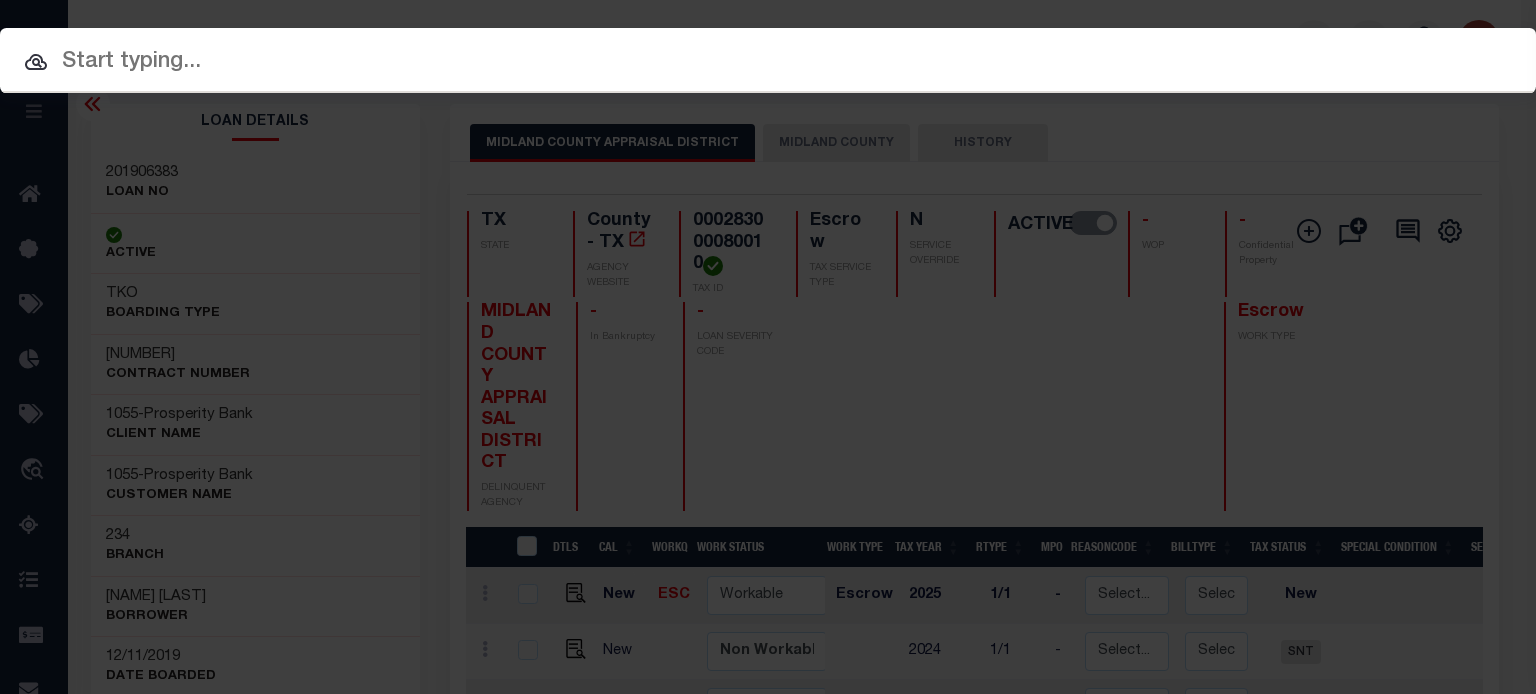 click at bounding box center (768, 62) 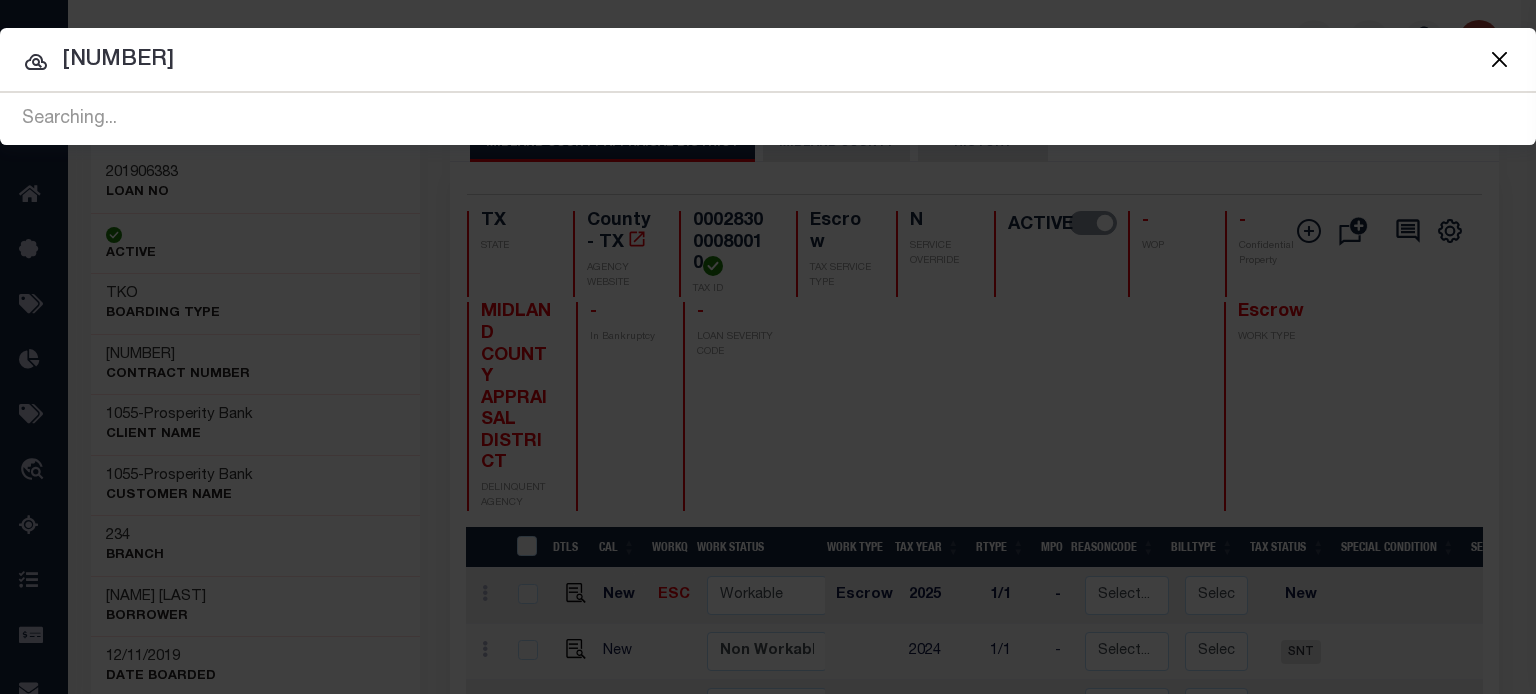type on "00042050.003.0120" 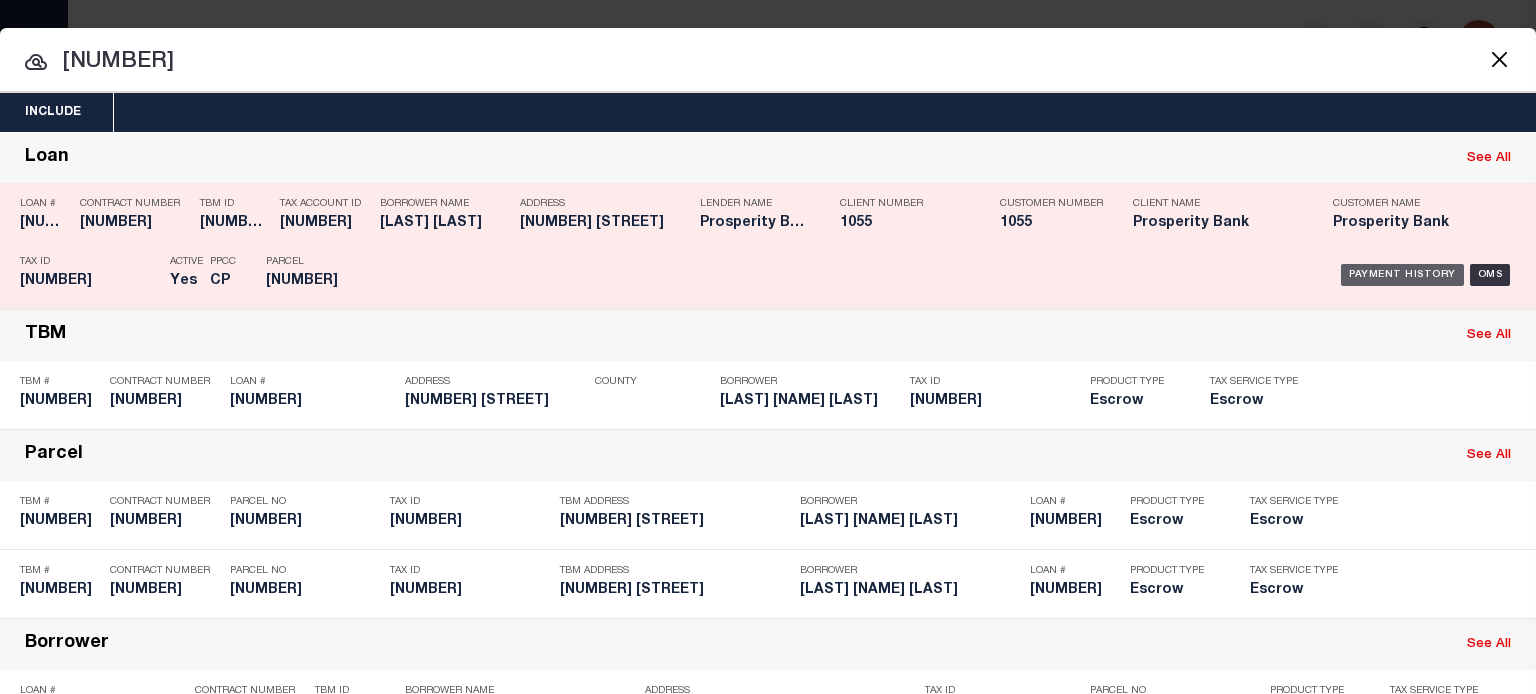 click on "Payment History" at bounding box center [1402, 275] 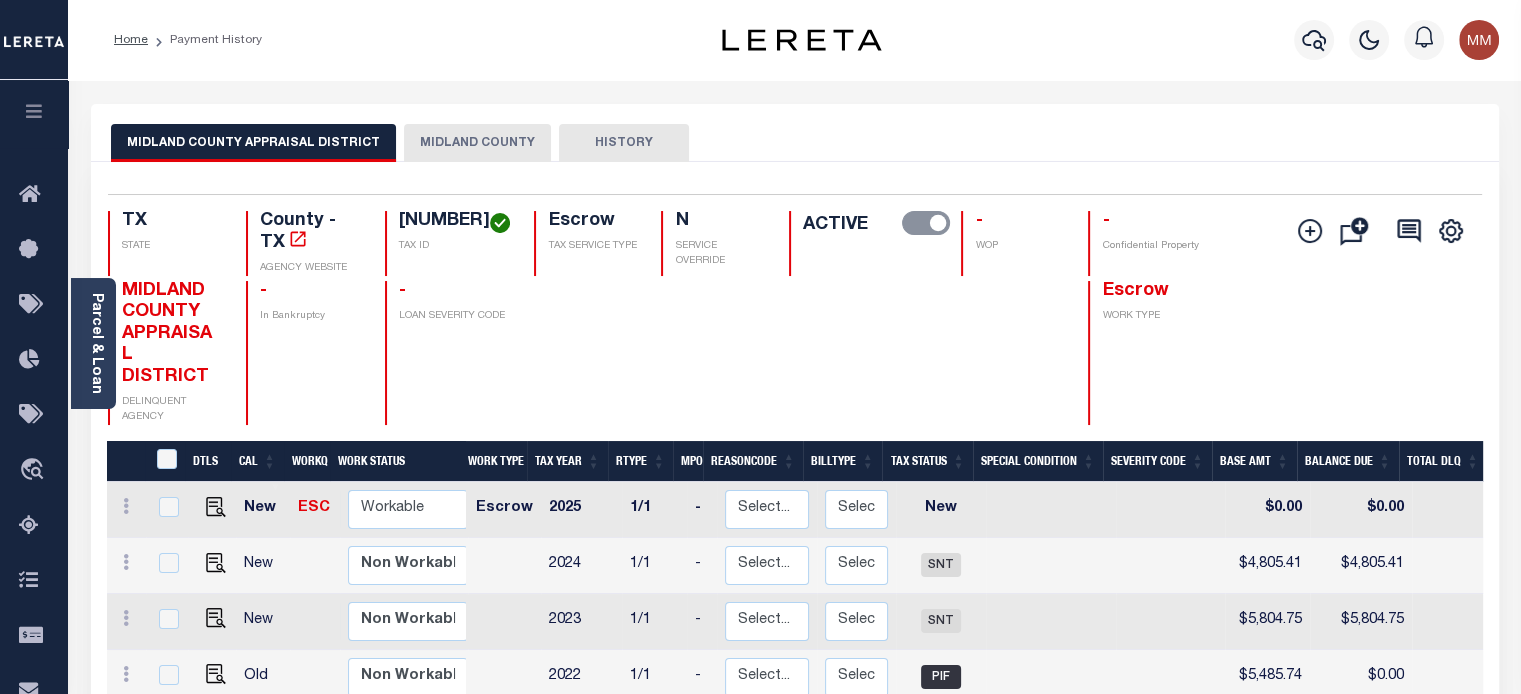 scroll, scrollTop: 538, scrollLeft: 0, axis: vertical 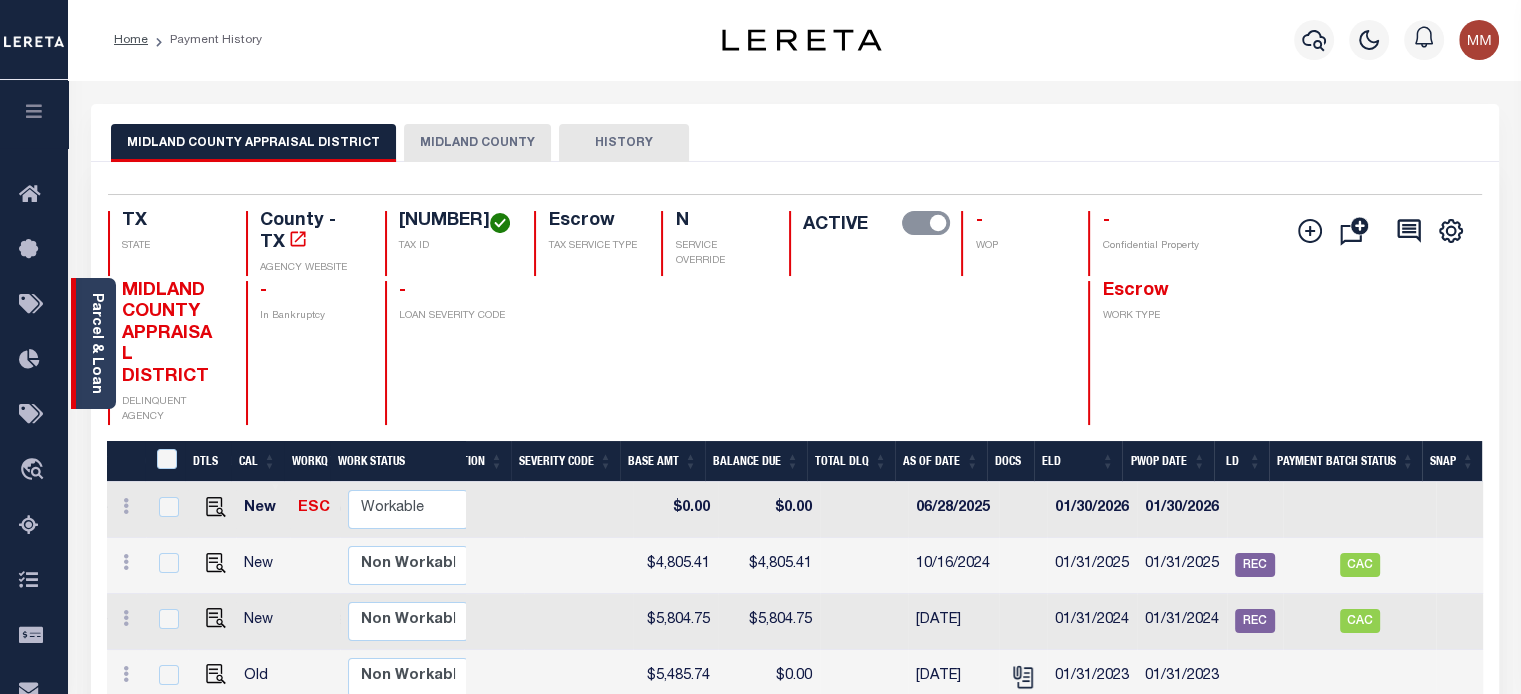 click on "Parcel & Loan" at bounding box center [96, 343] 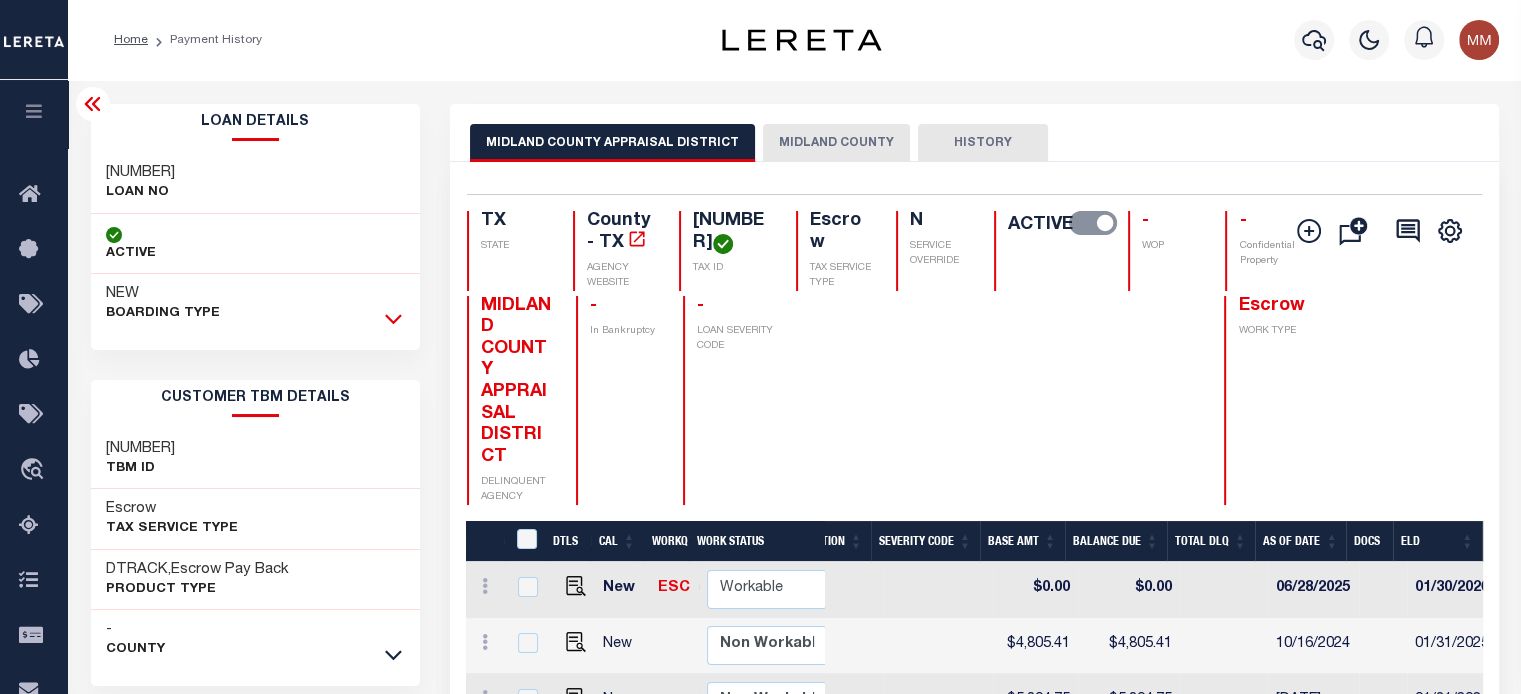 click 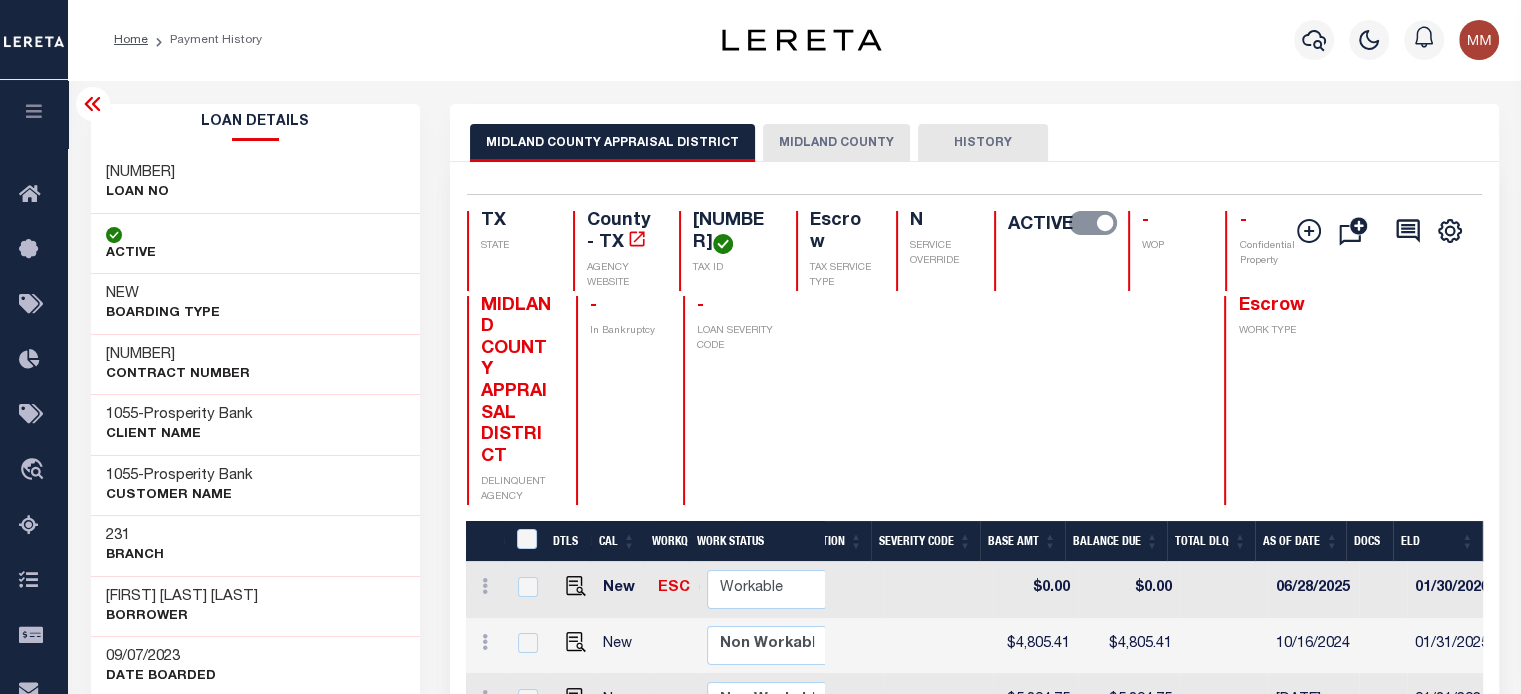 scroll, scrollTop: 0, scrollLeft: 592, axis: horizontal 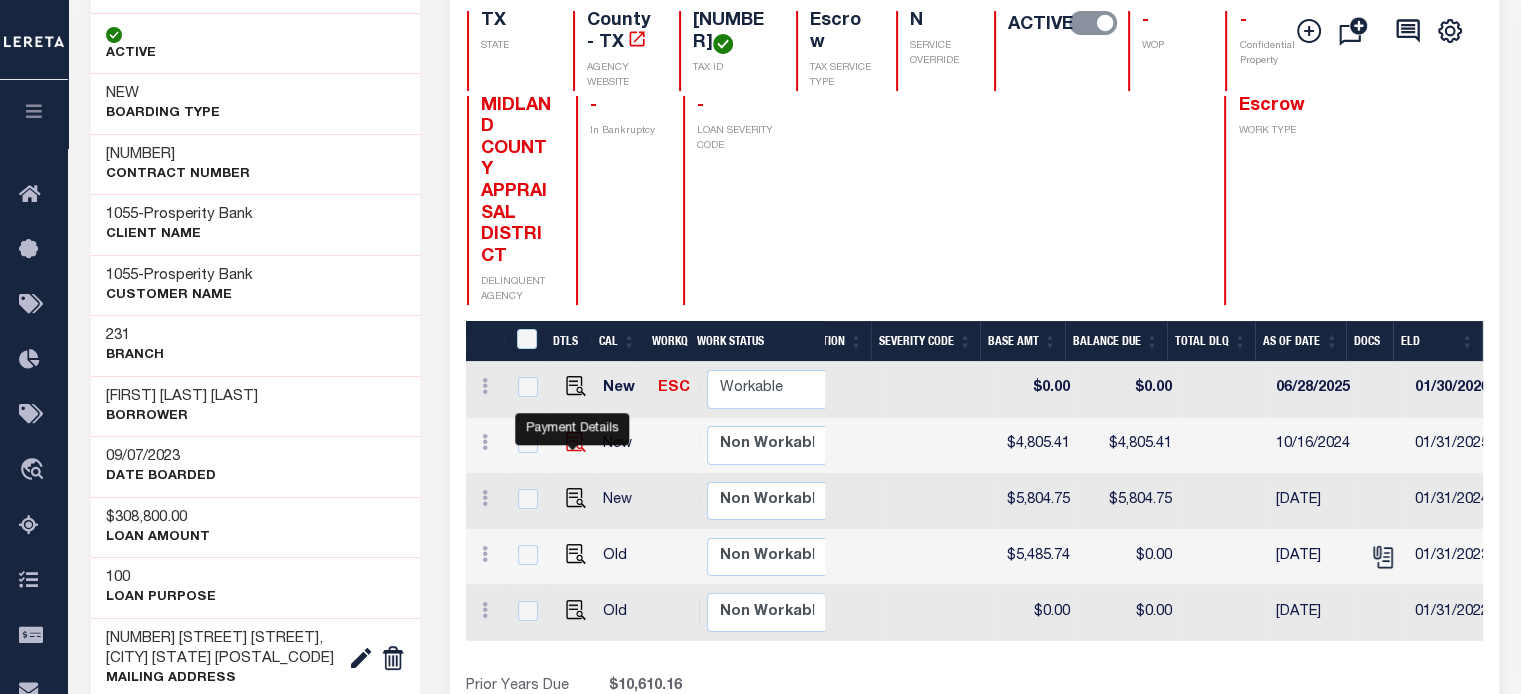 click at bounding box center [576, 442] 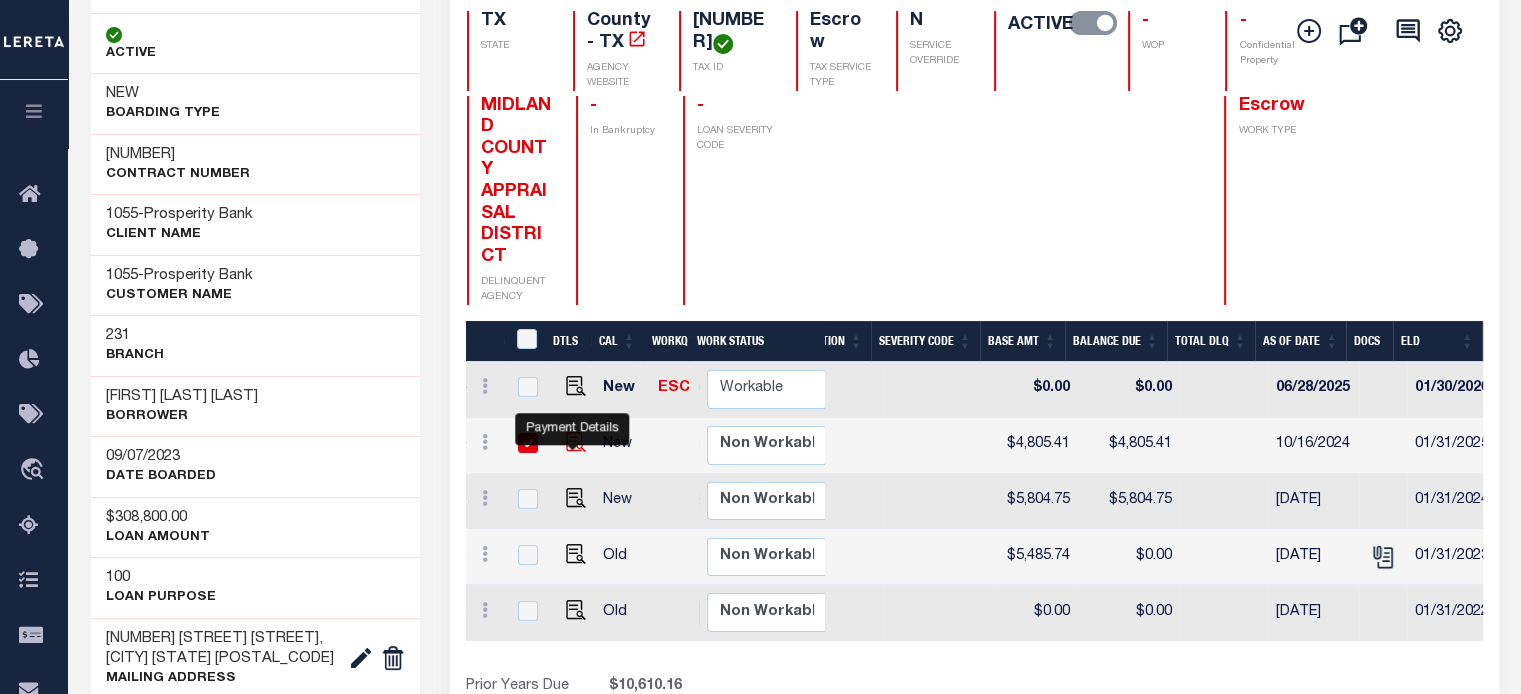 checkbox on "true" 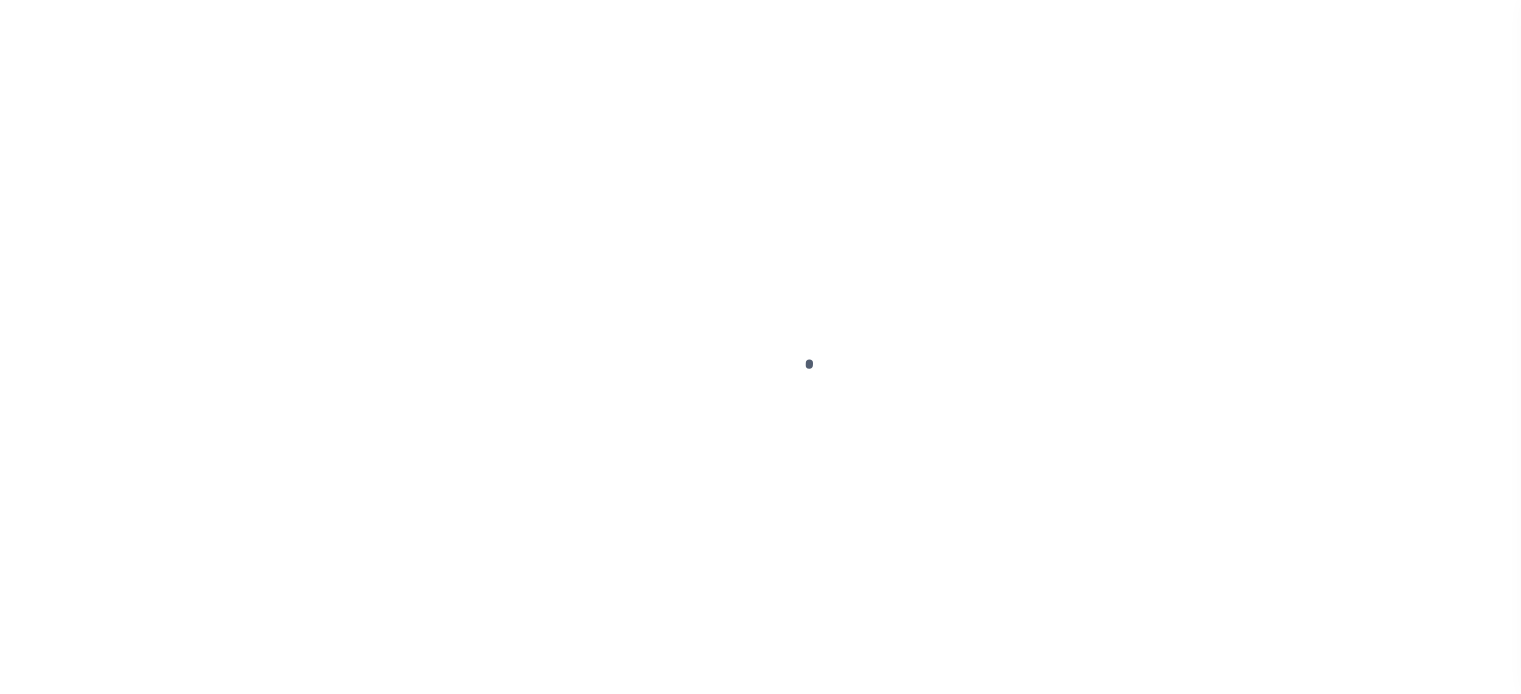 scroll, scrollTop: 0, scrollLeft: 0, axis: both 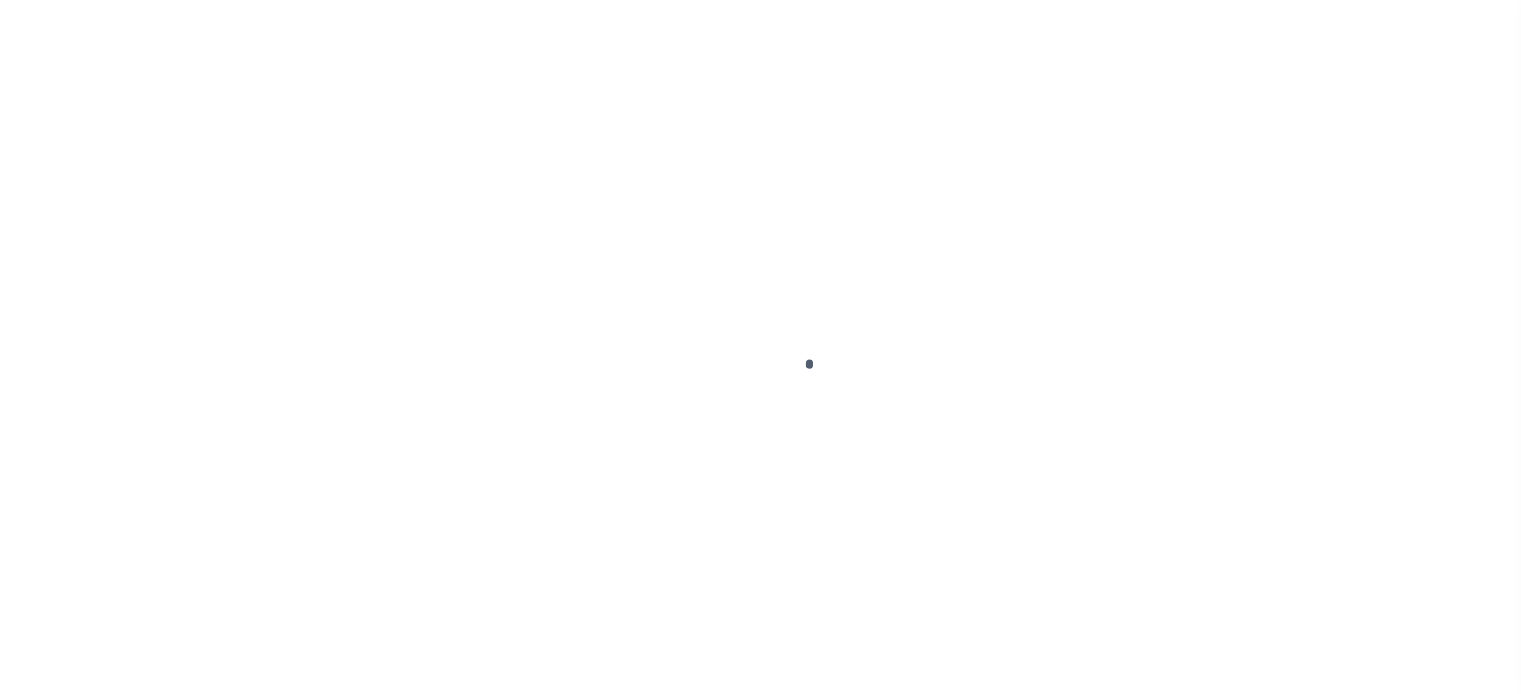 checkbox on "false" 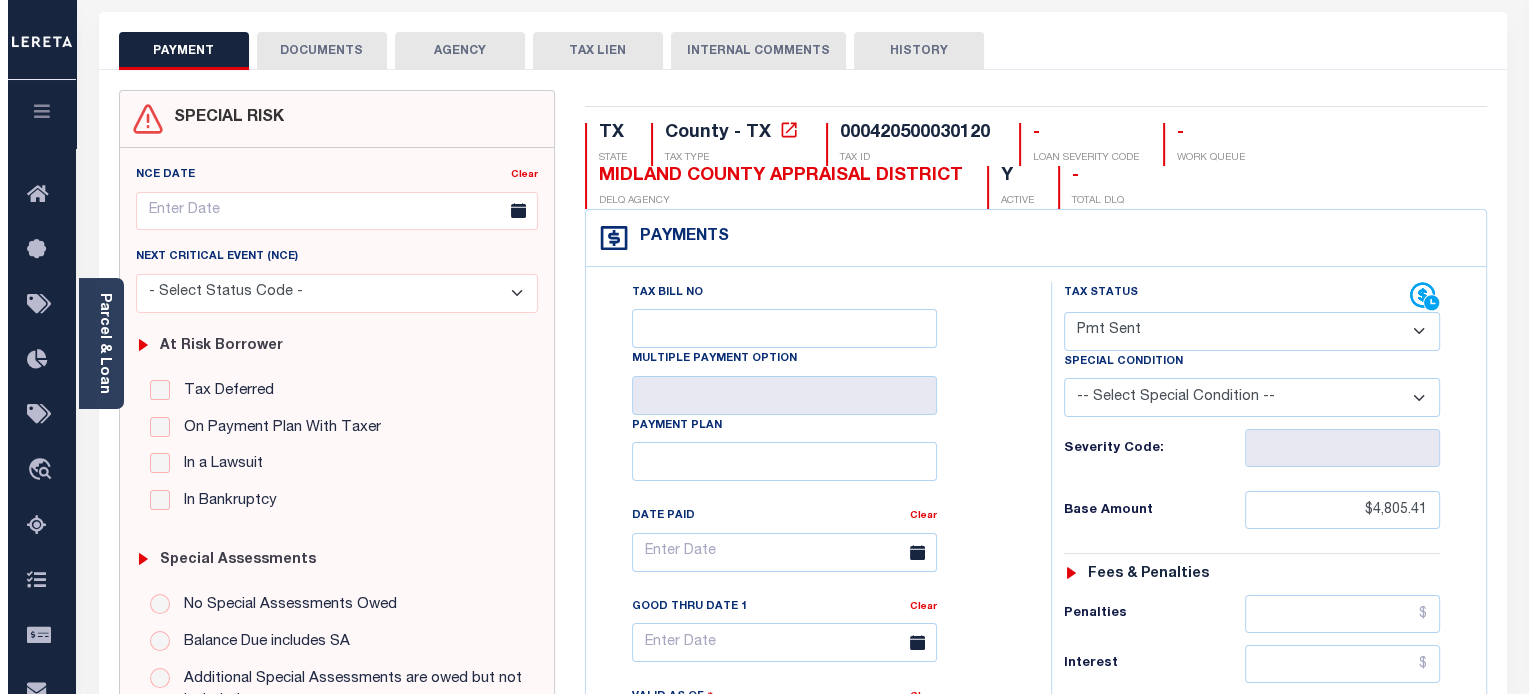 scroll, scrollTop: 0, scrollLeft: 0, axis: both 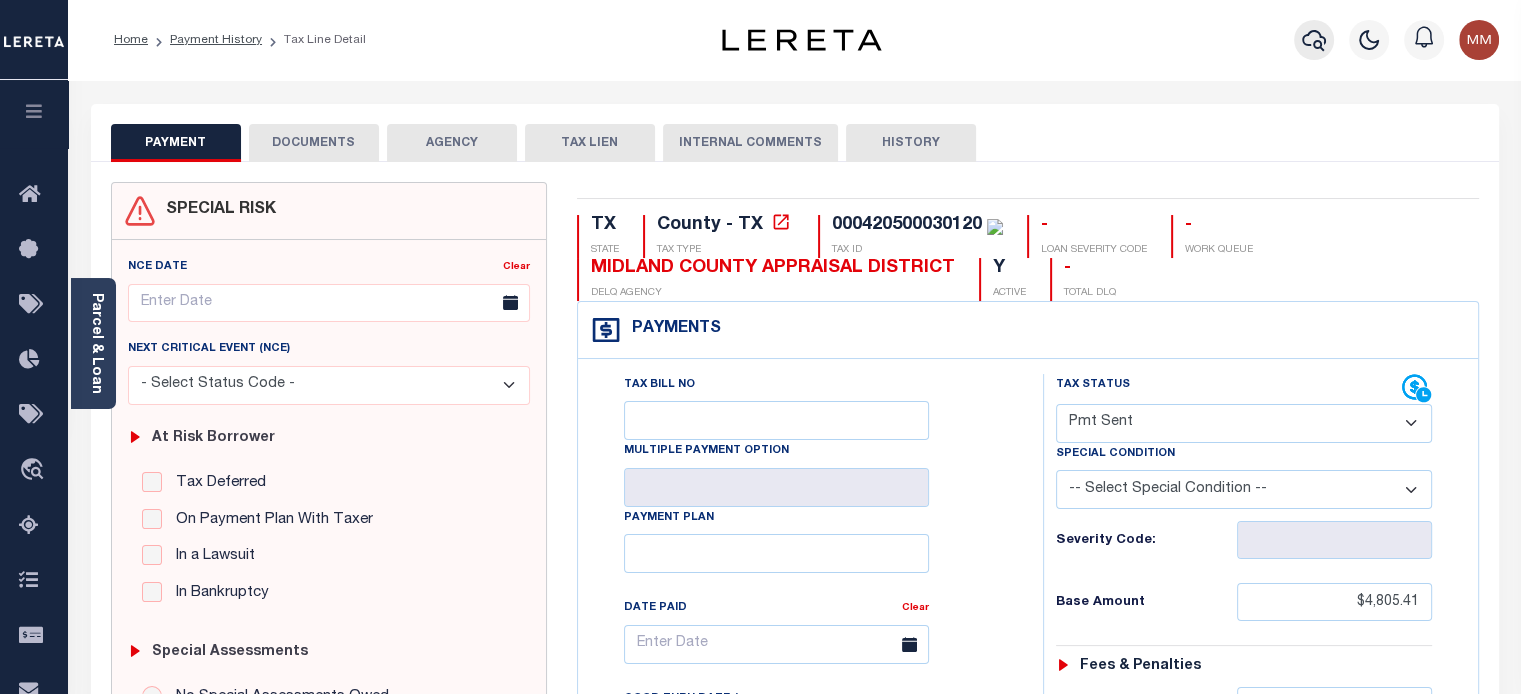 click 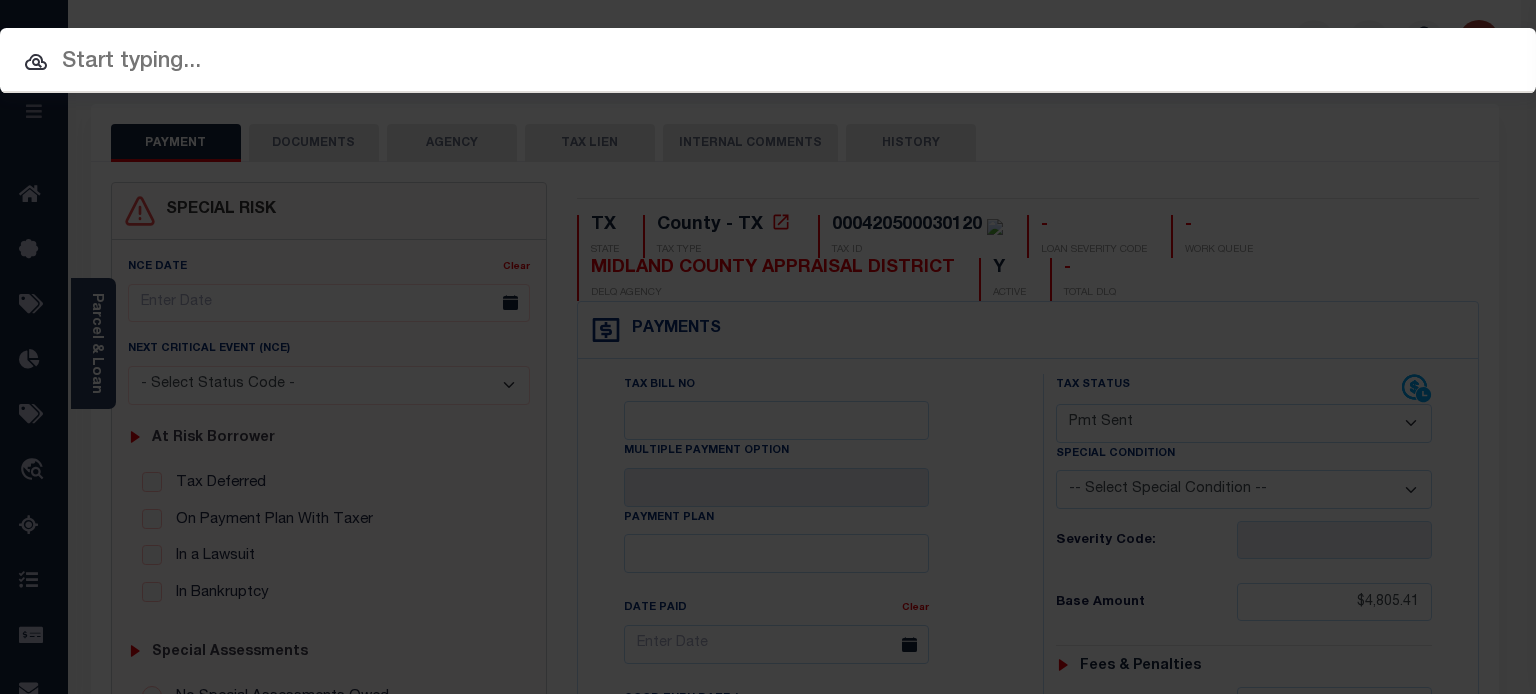 click at bounding box center (768, 62) 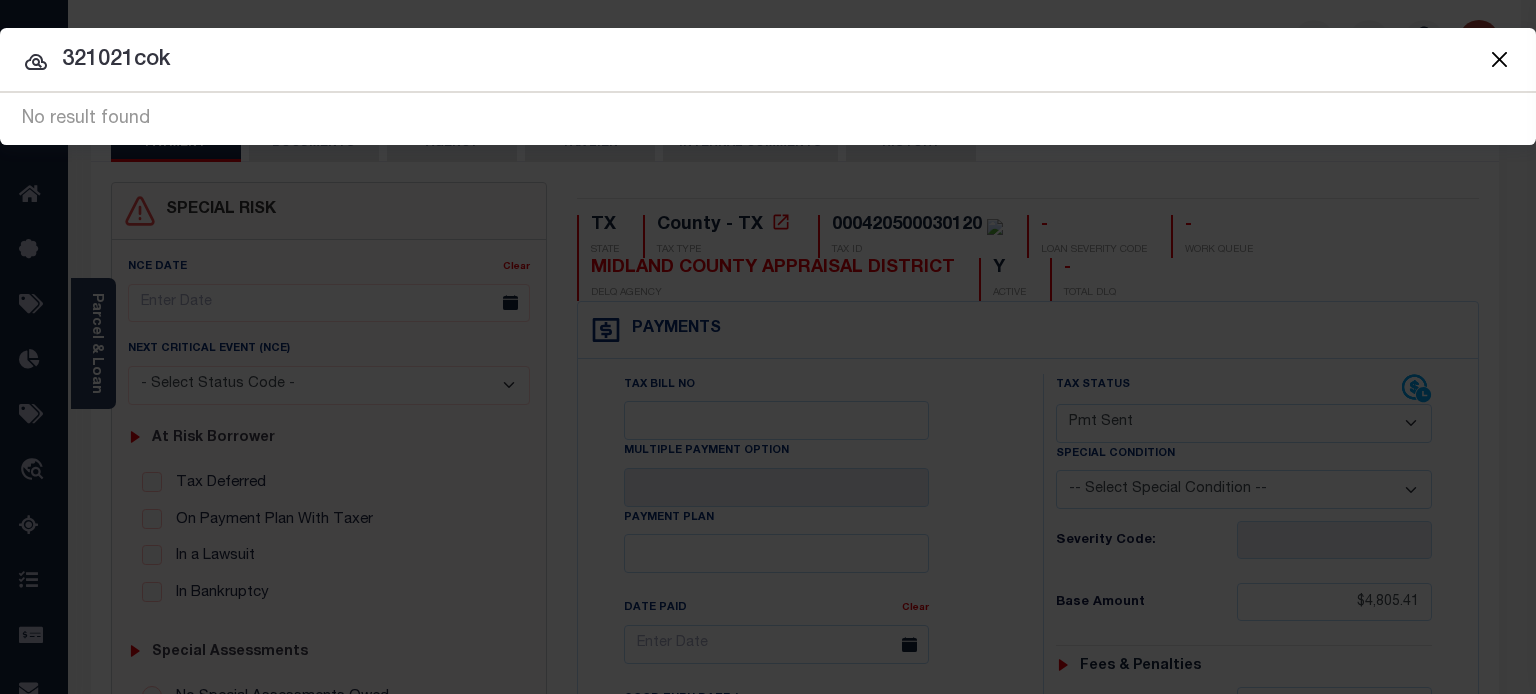 click on "321021cok" at bounding box center [768, 60] 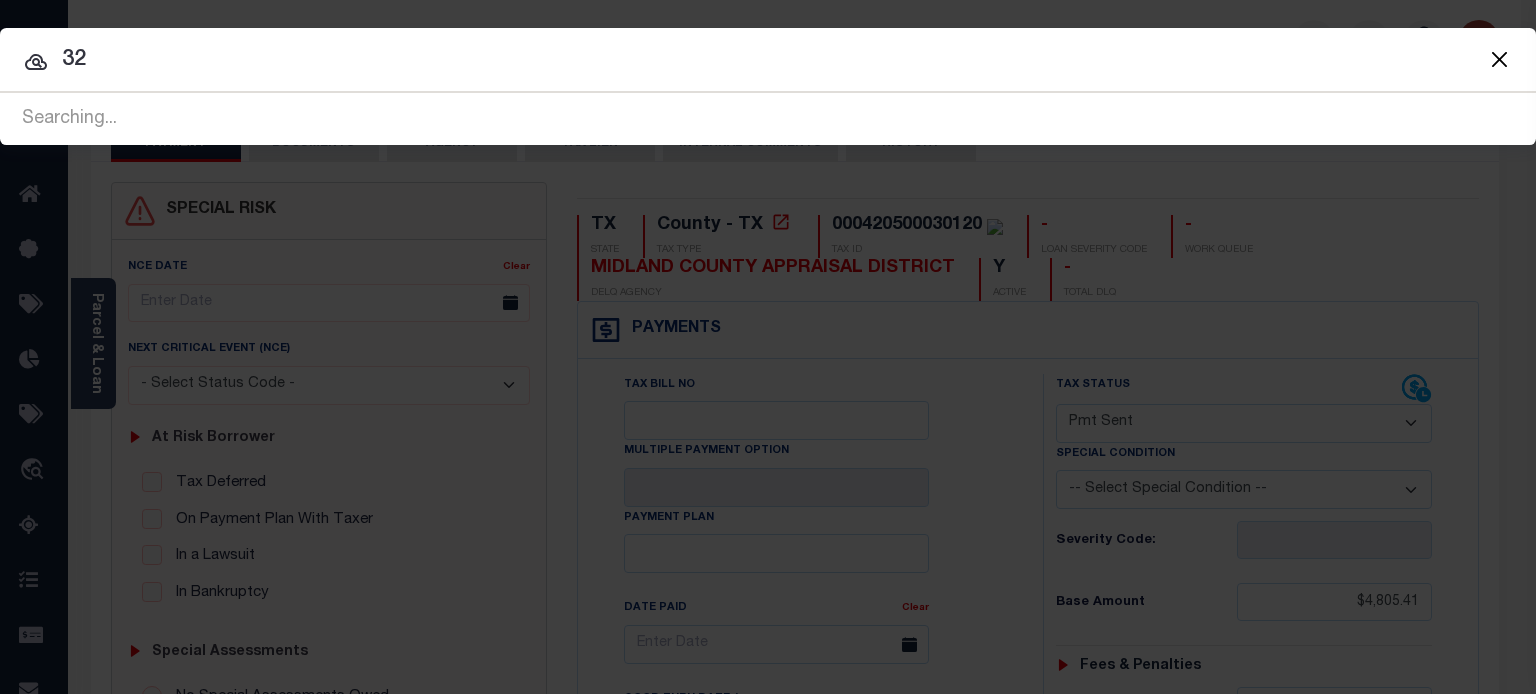 type on "3" 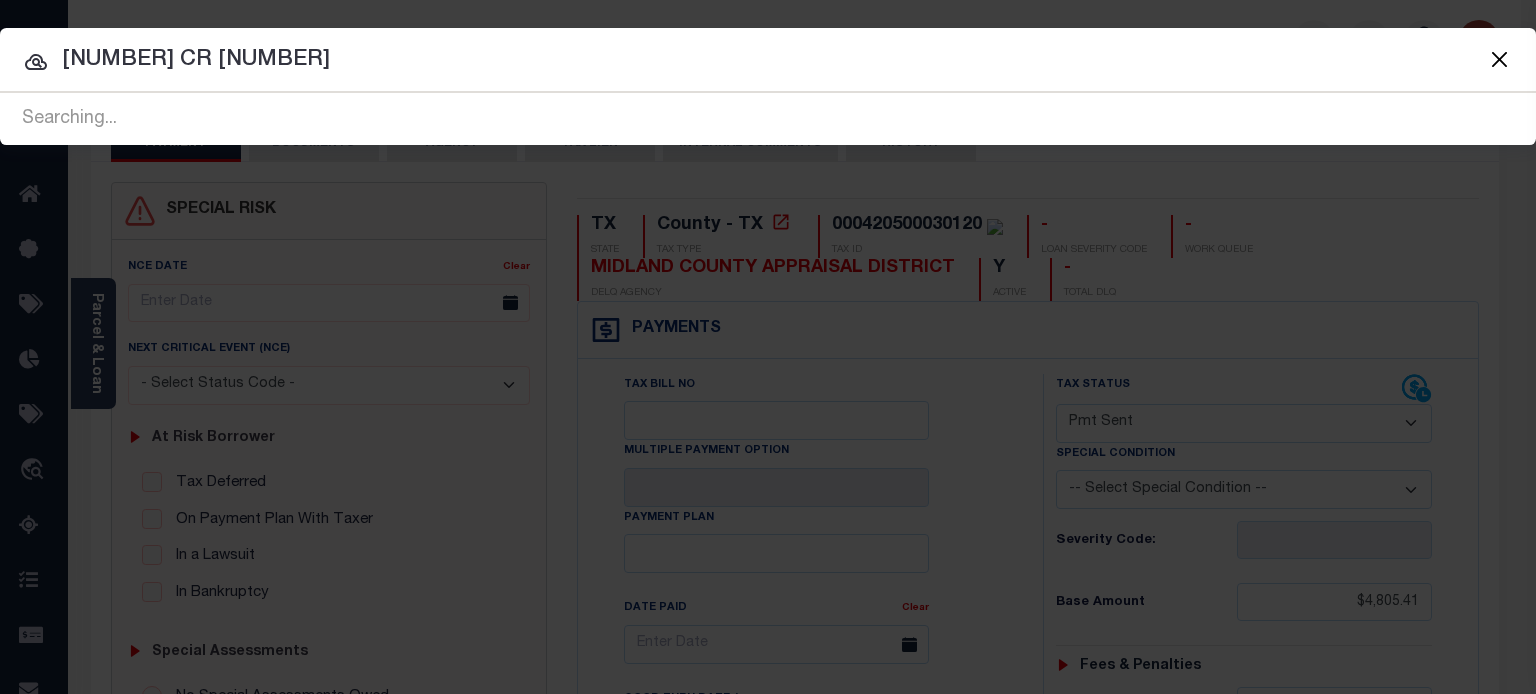 type on "710 cr 168" 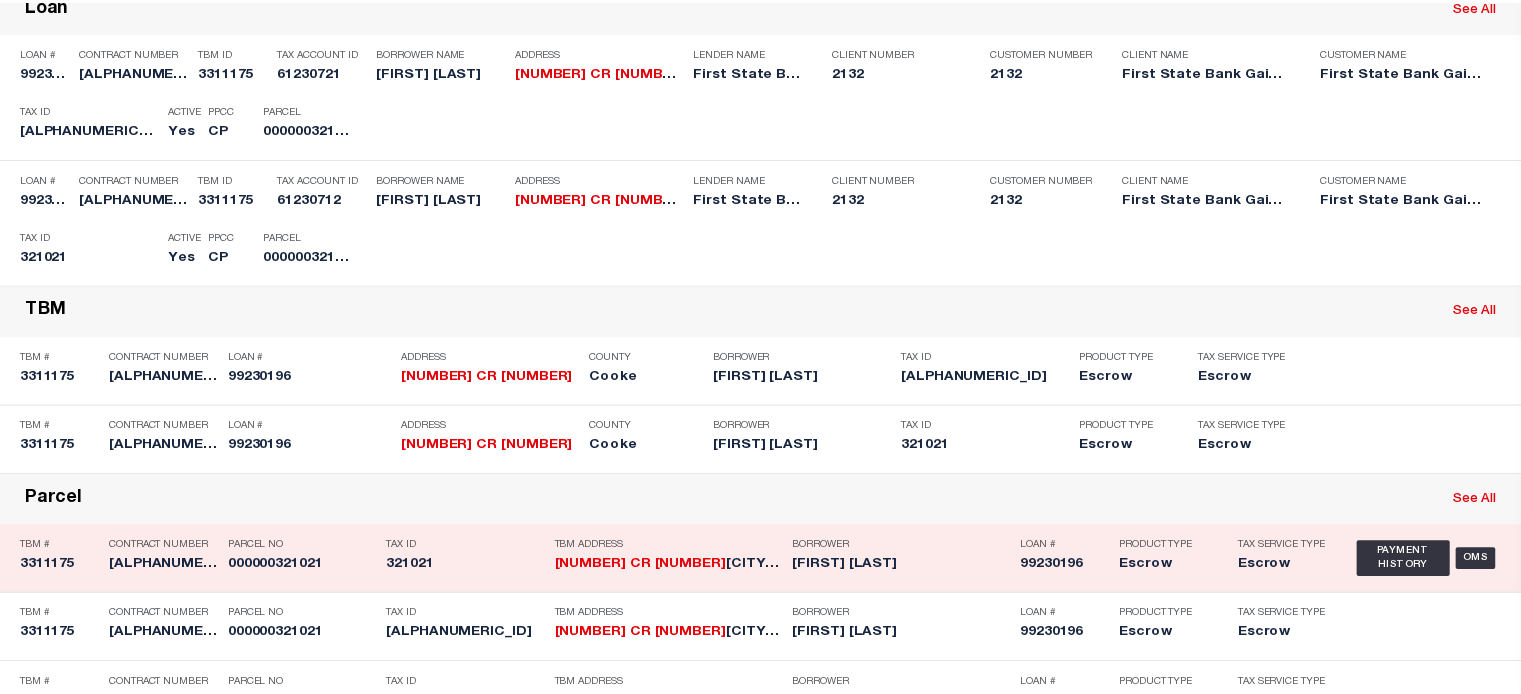 scroll, scrollTop: 0, scrollLeft: 0, axis: both 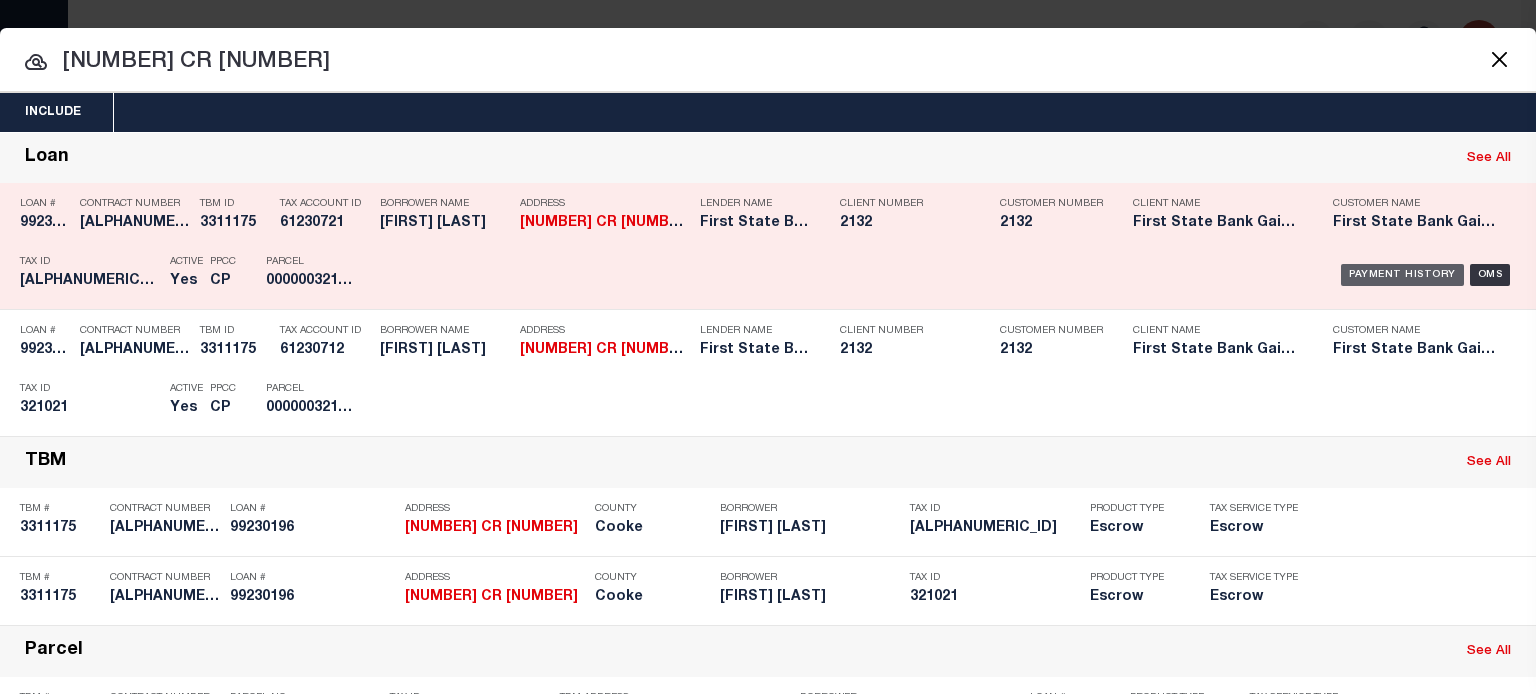 click on "Payment History" at bounding box center (1402, 275) 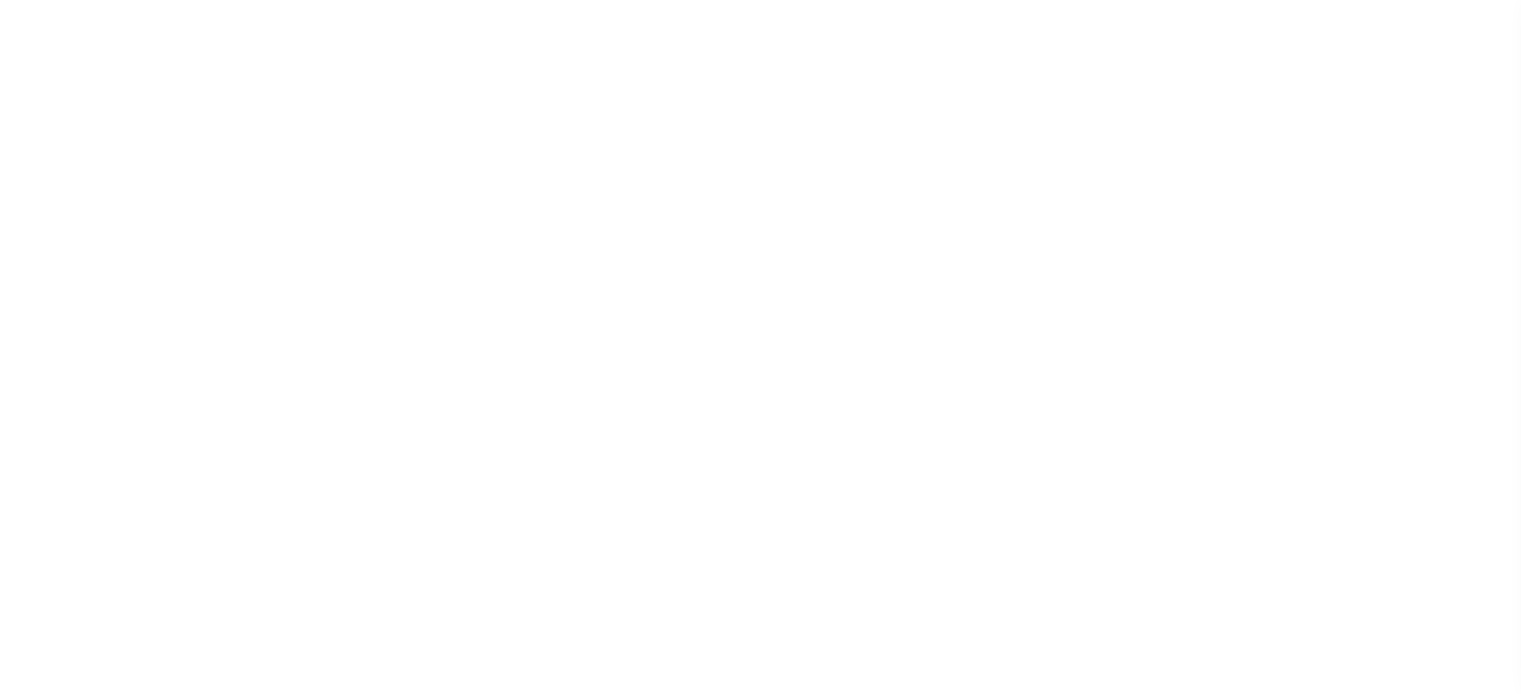 scroll, scrollTop: 0, scrollLeft: 0, axis: both 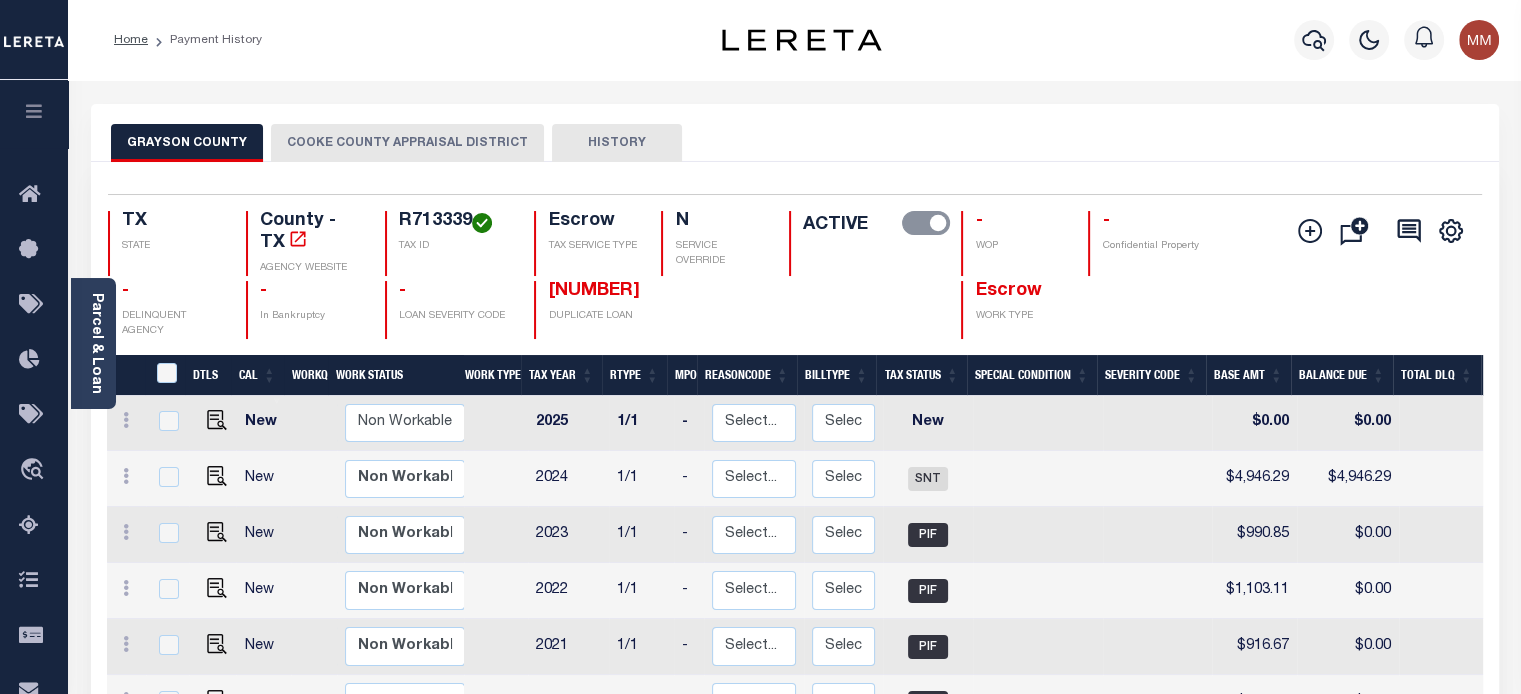 click on "COOKE COUNTY APPRAISAL DISTRICT" at bounding box center (407, 143) 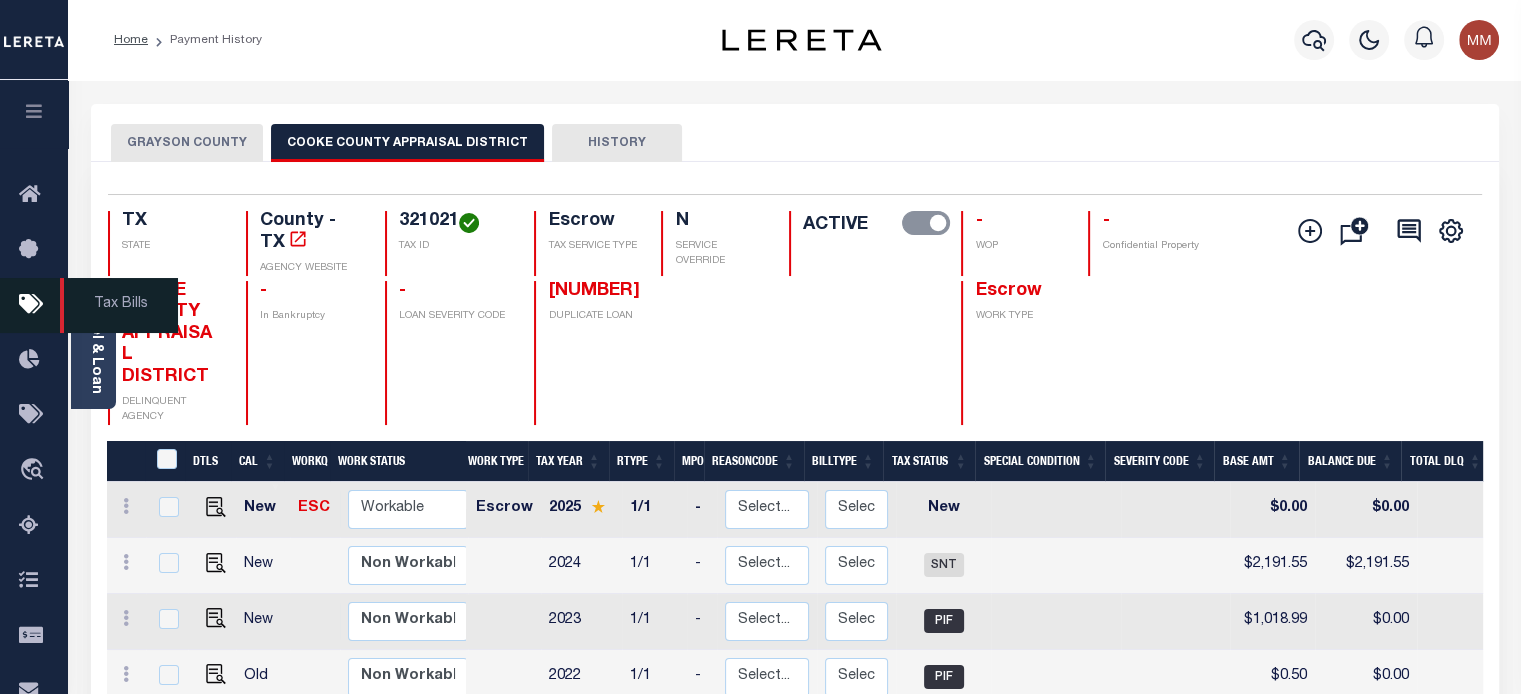 click on "Tax Bills" at bounding box center [119, 305] 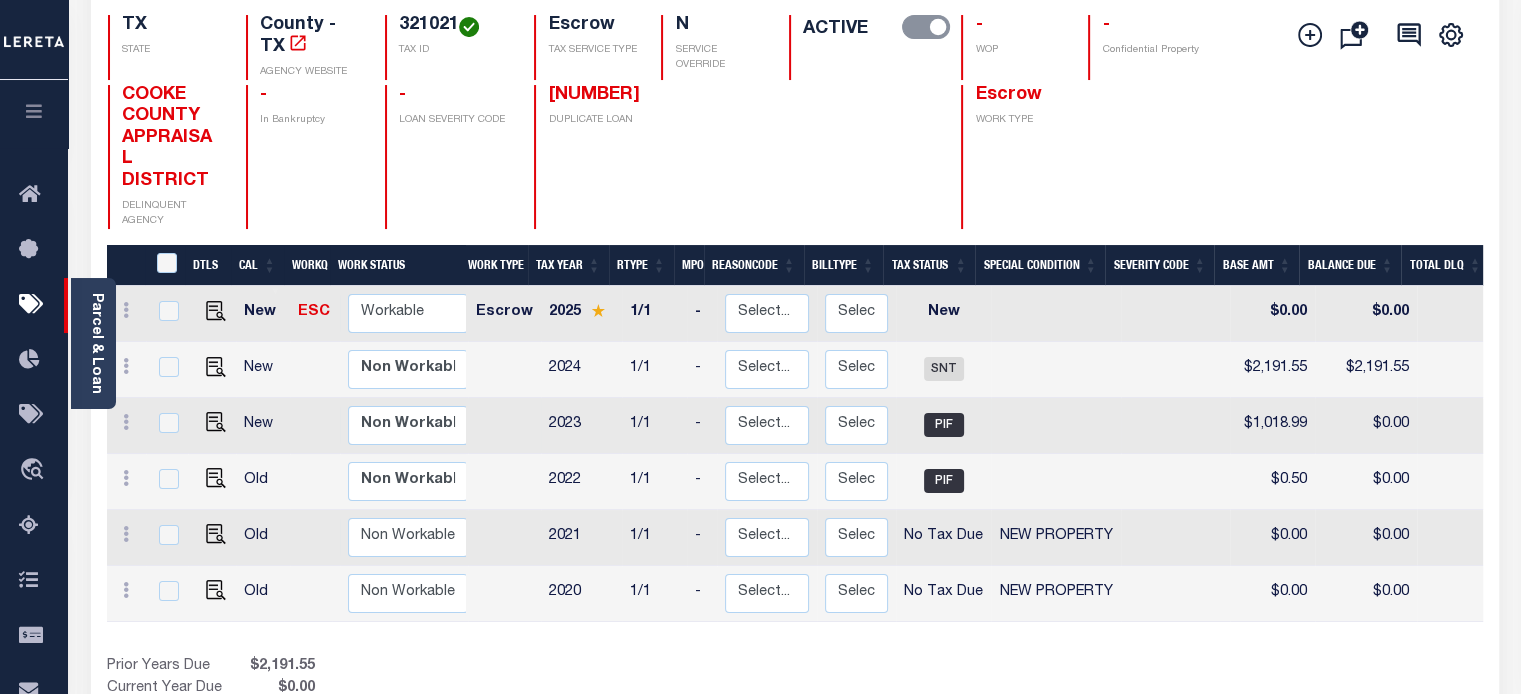 scroll, scrollTop: 200, scrollLeft: 0, axis: vertical 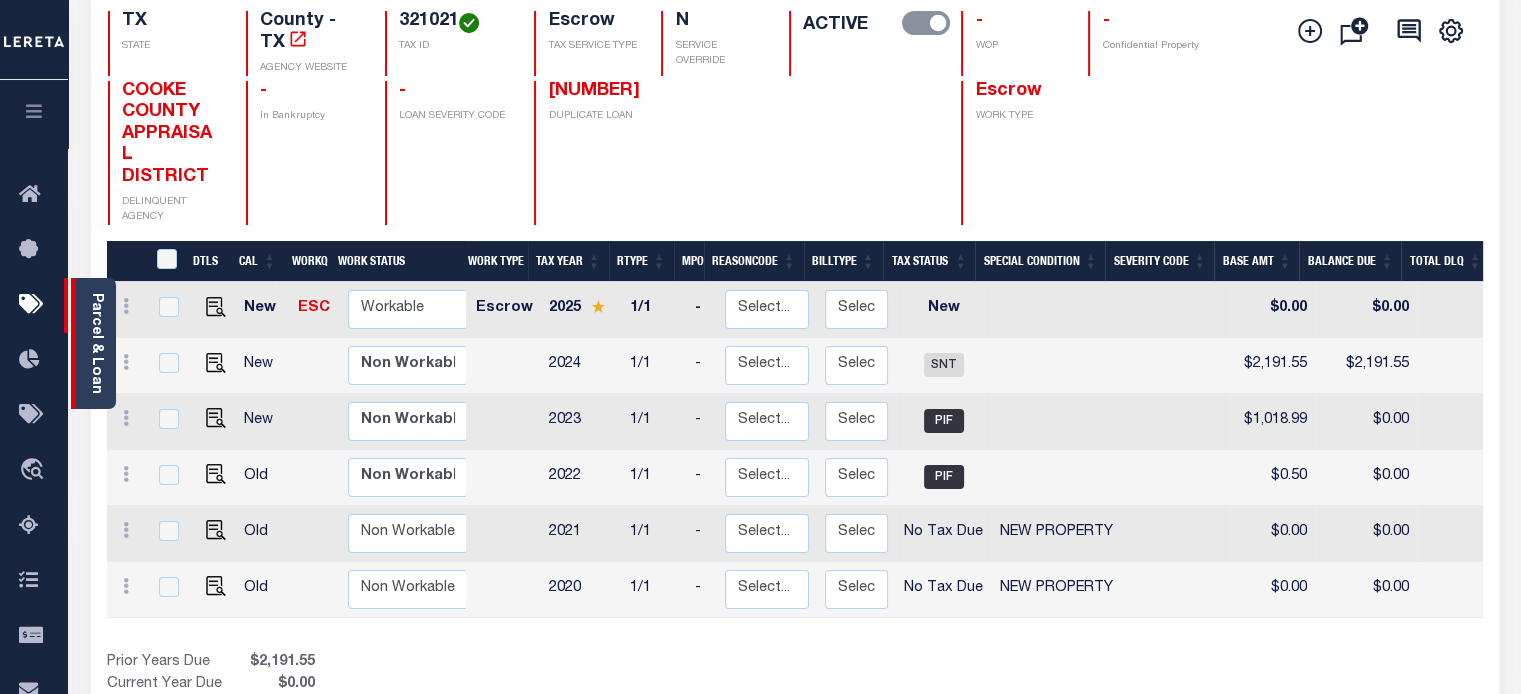 click on "Parcel & Loan" at bounding box center [96, 343] 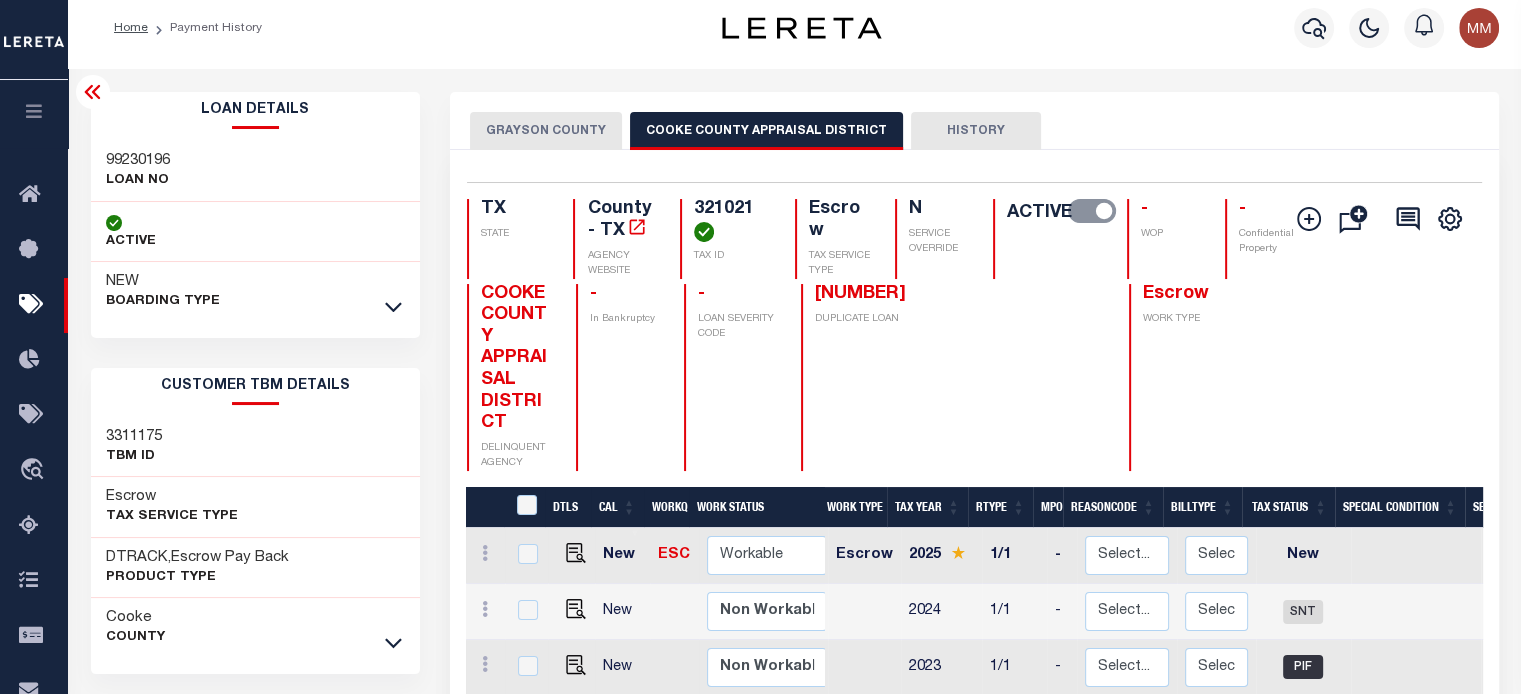 scroll, scrollTop: 0, scrollLeft: 0, axis: both 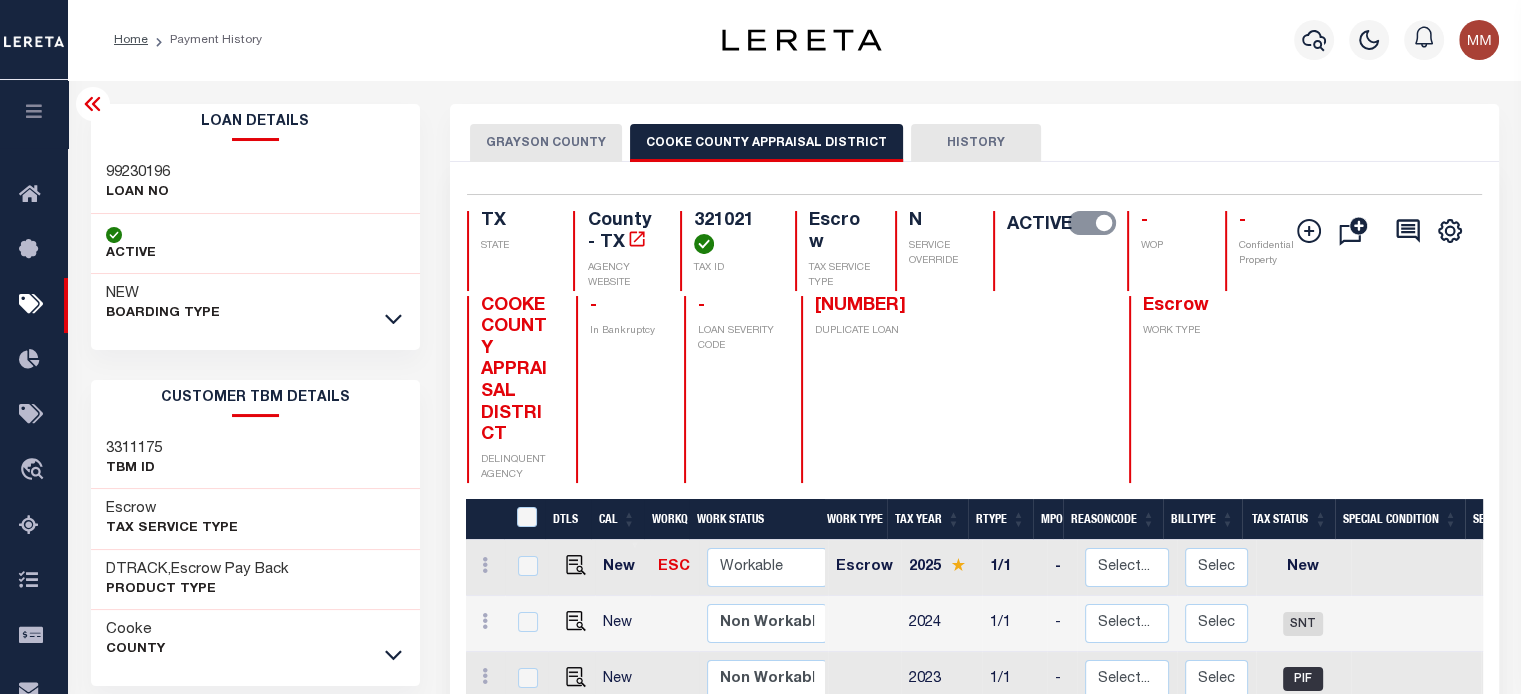 click on "NEW
BOARDING TYPE" at bounding box center (256, 304) 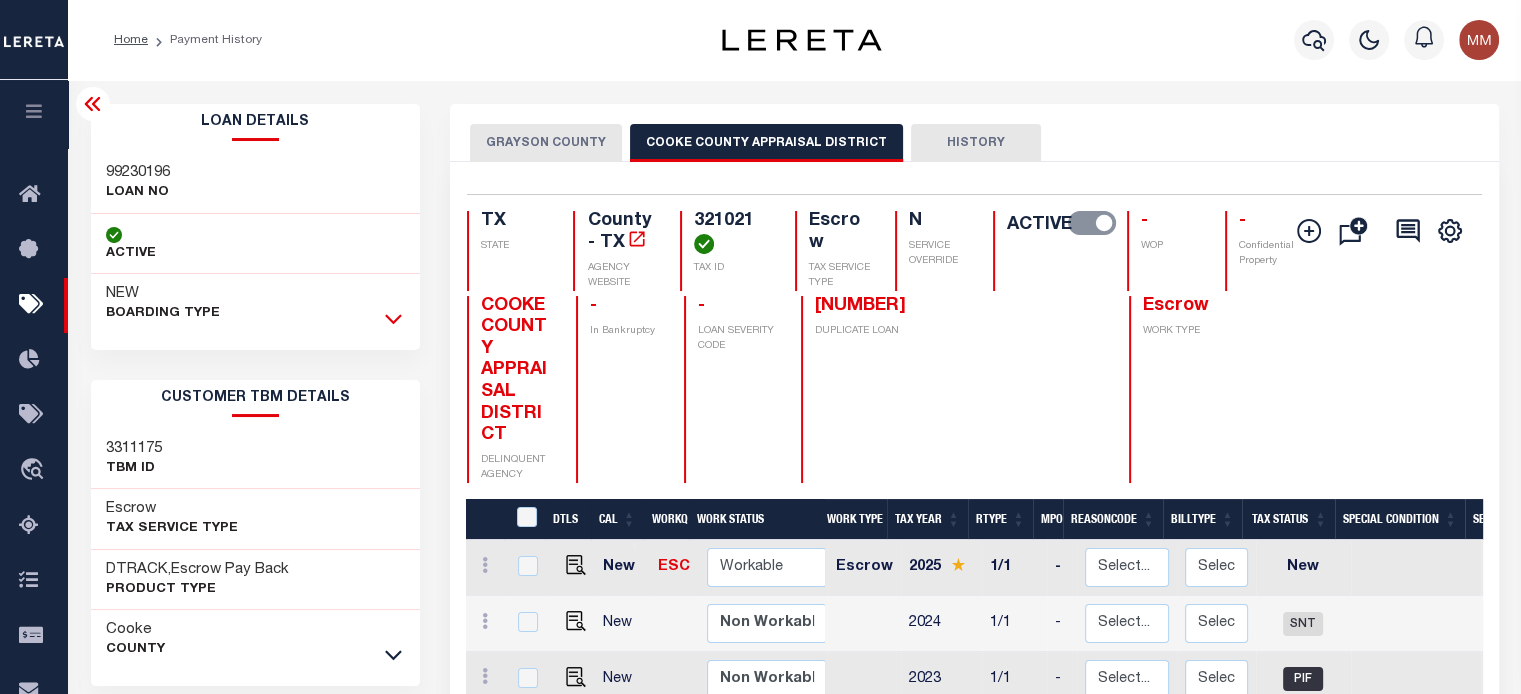 click 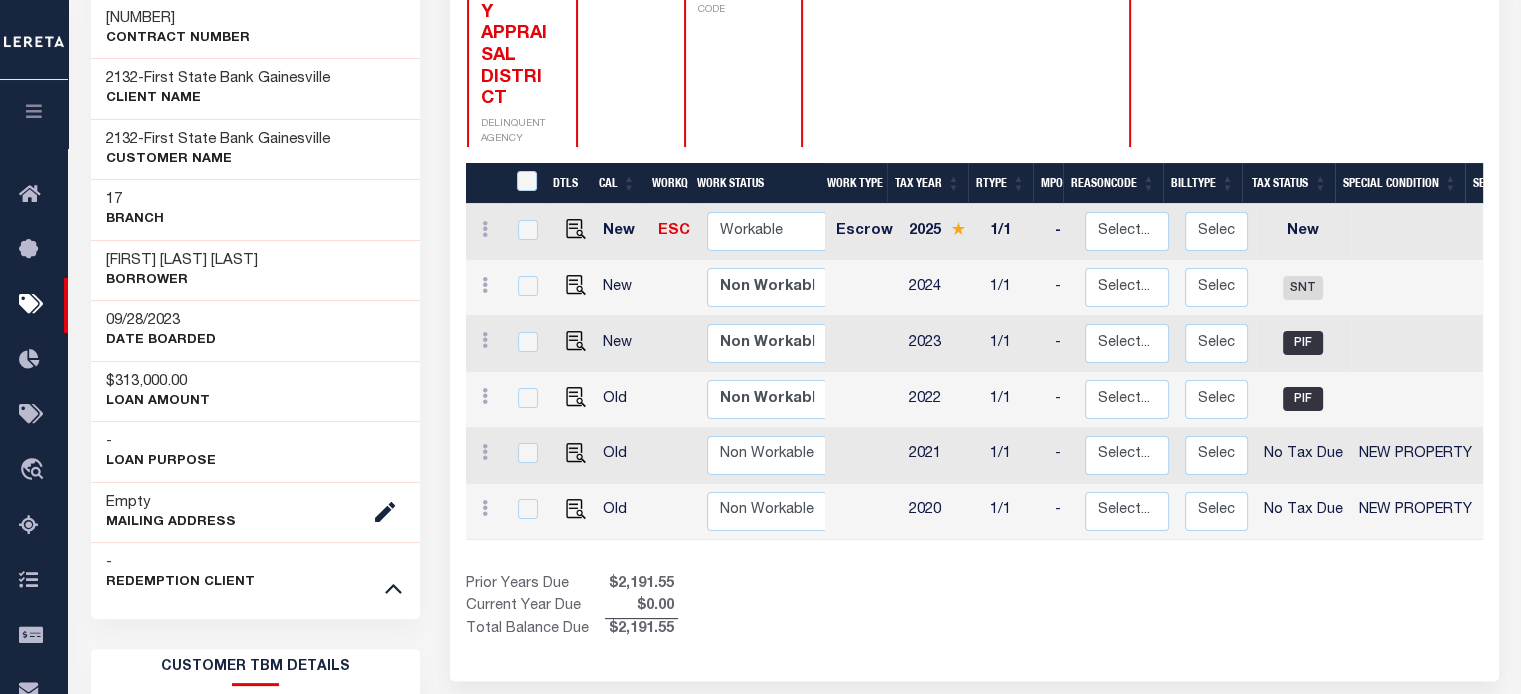 scroll, scrollTop: 300, scrollLeft: 0, axis: vertical 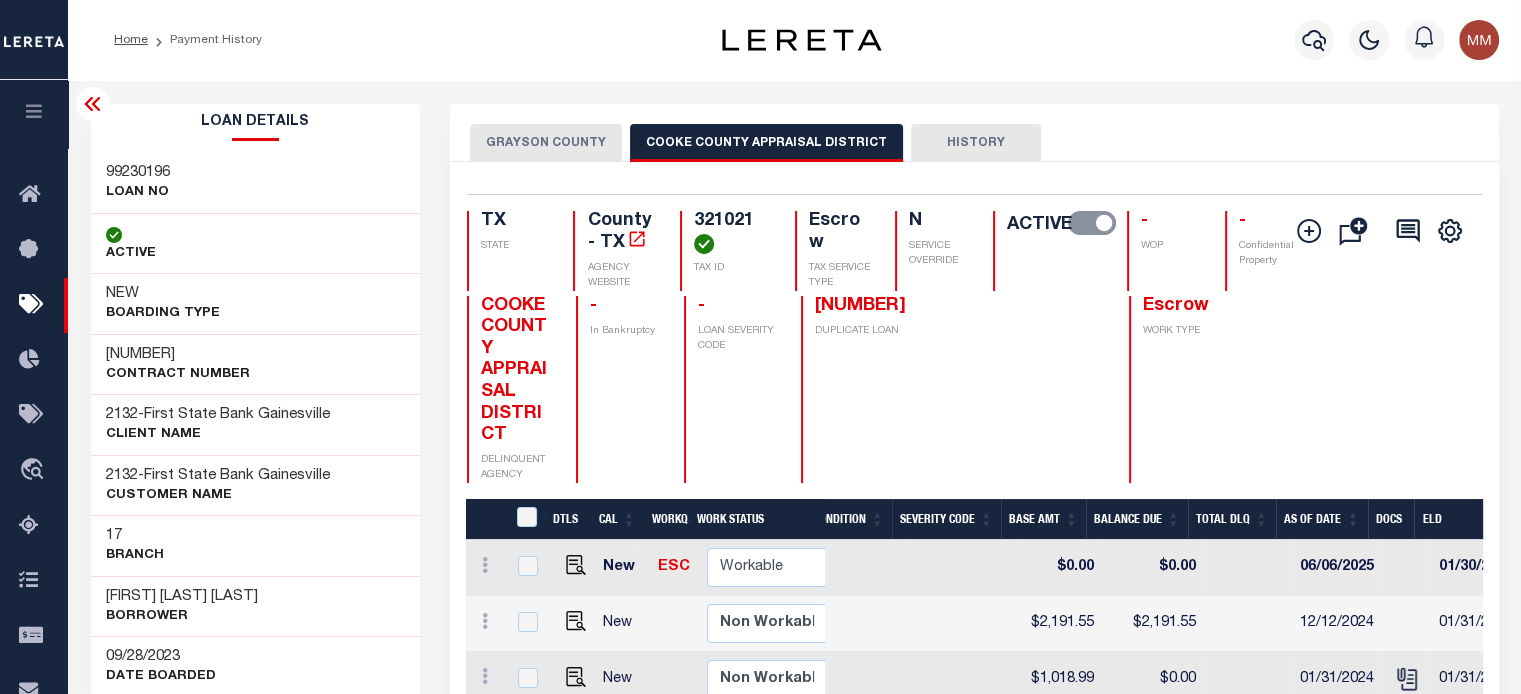 click on "GRAYSON COUNTY" at bounding box center (546, 143) 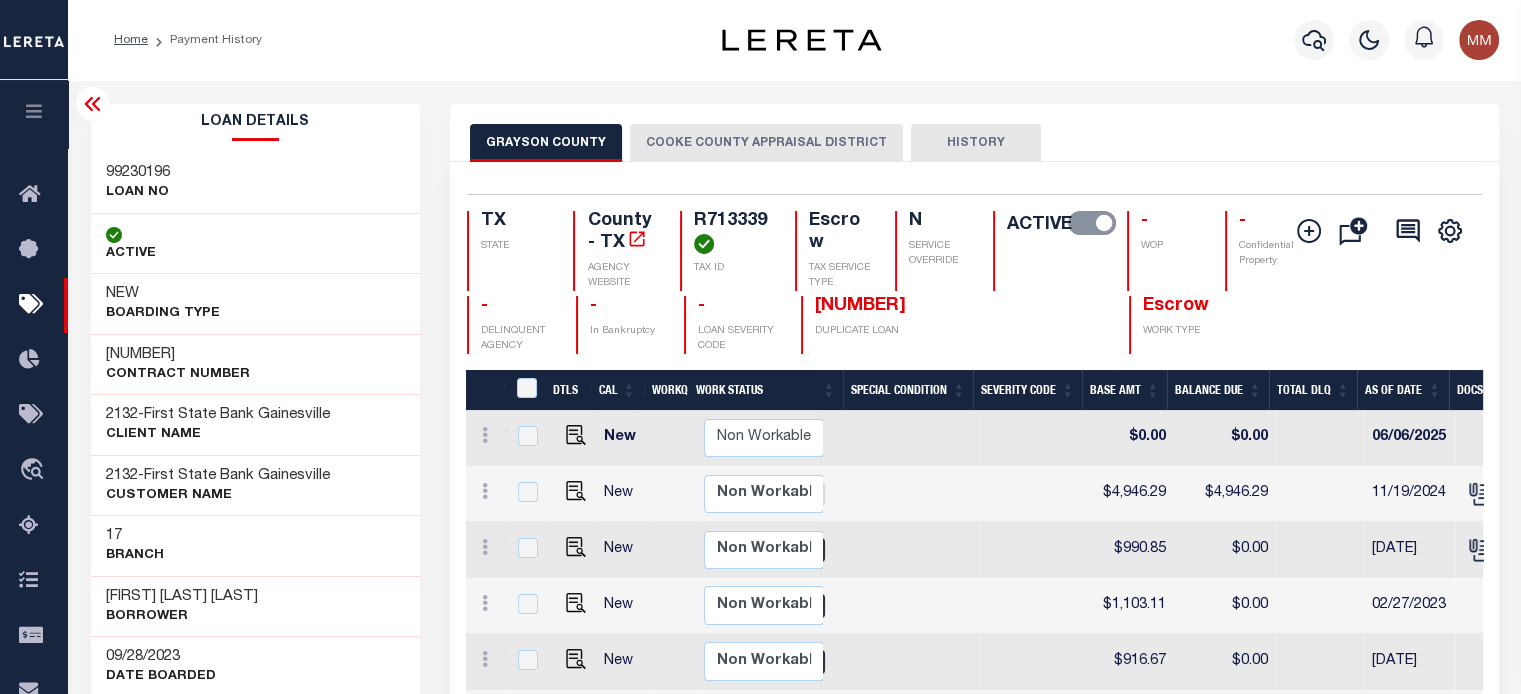 click on "99230196
LOAN NO" at bounding box center (256, 183) 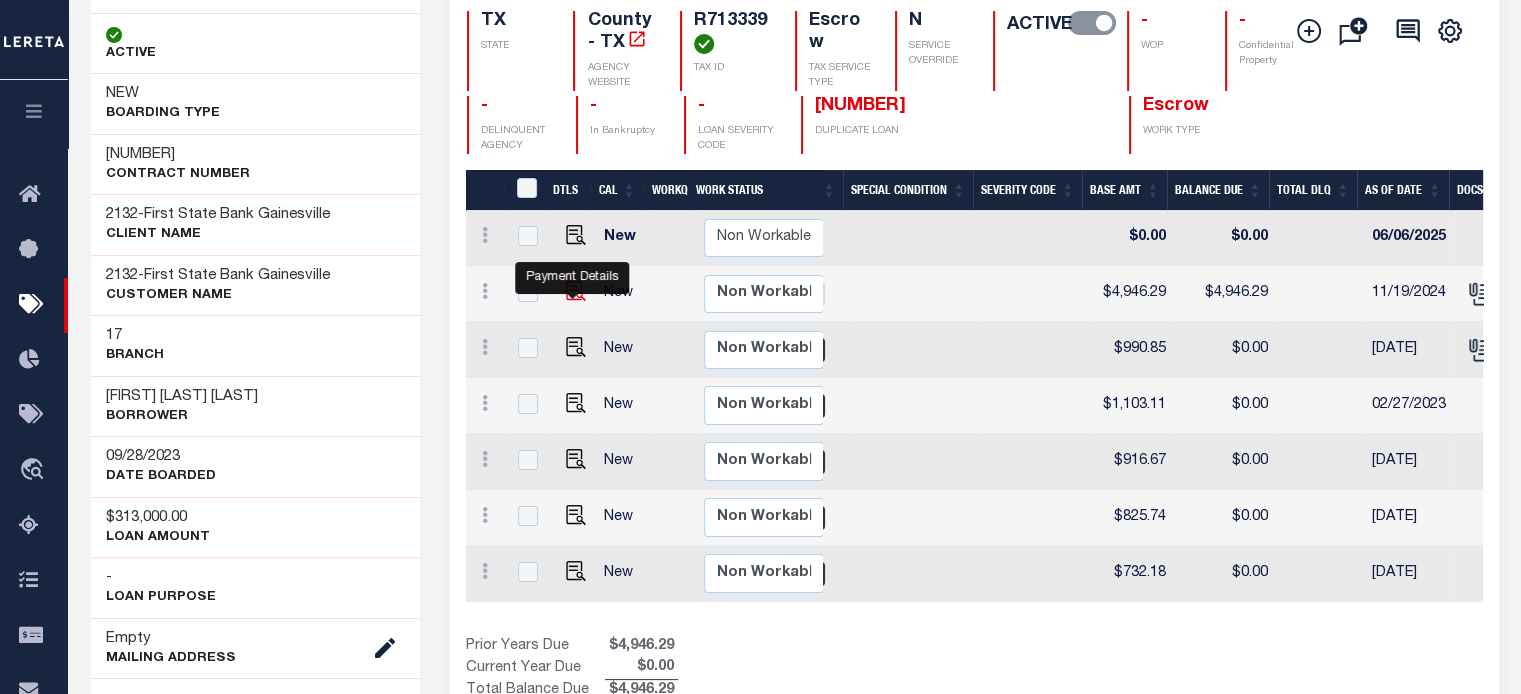 click at bounding box center (576, 291) 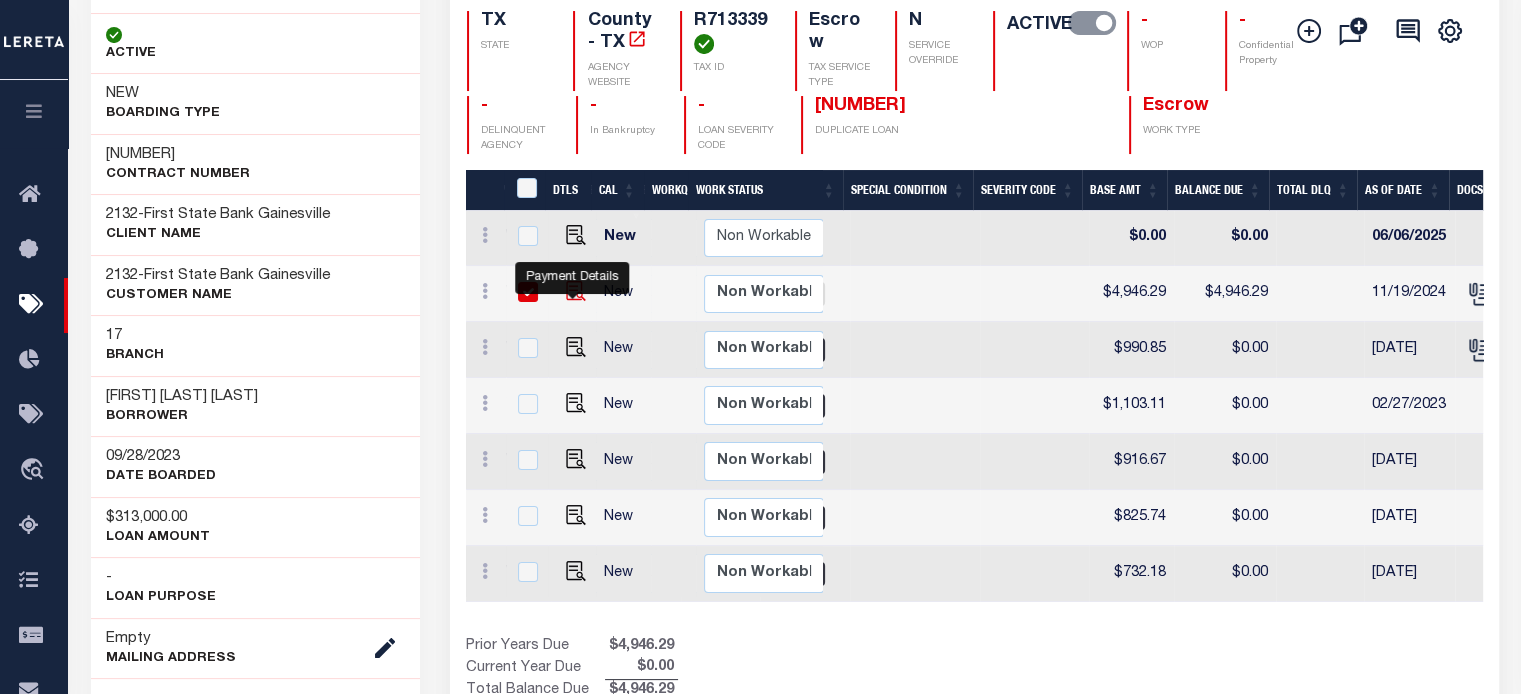 checkbox on "true" 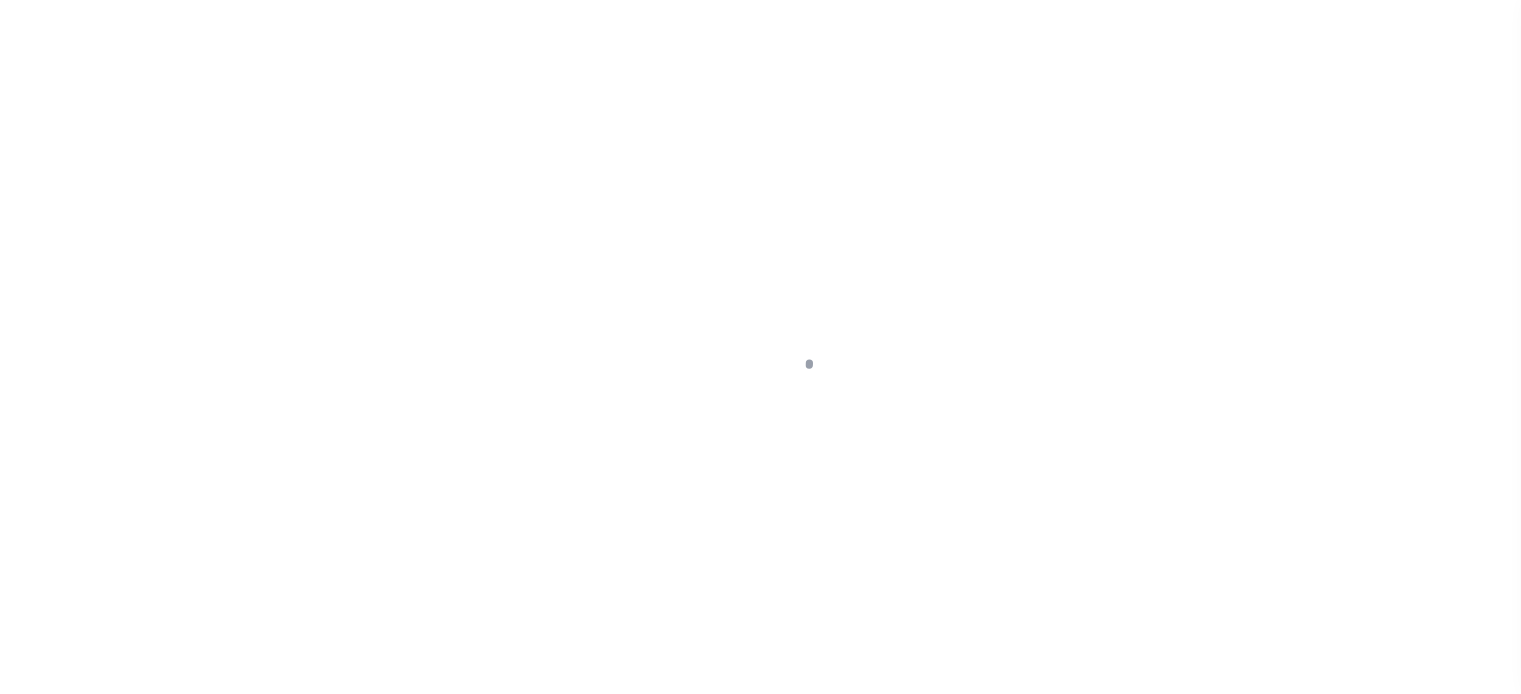 scroll, scrollTop: 0, scrollLeft: 0, axis: both 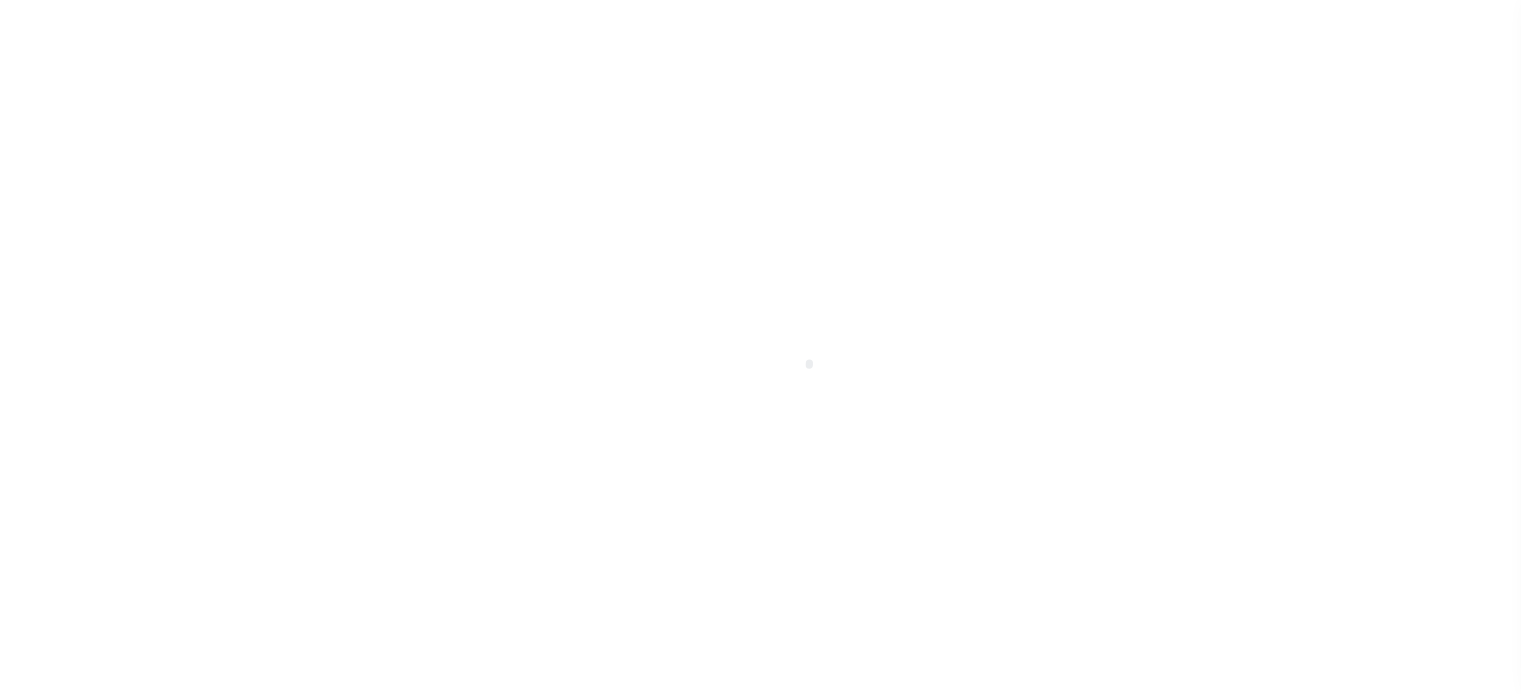 select on "SNT" 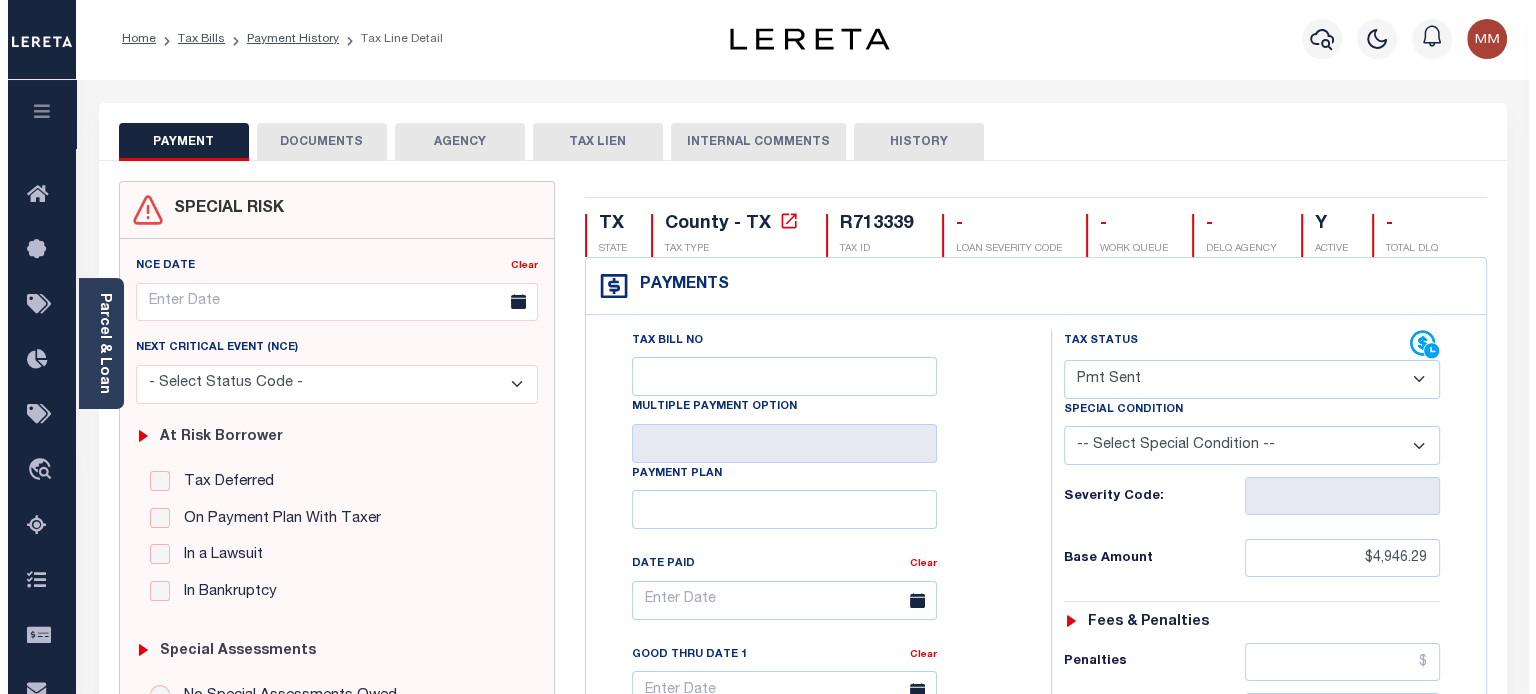 scroll, scrollTop: 0, scrollLeft: 0, axis: both 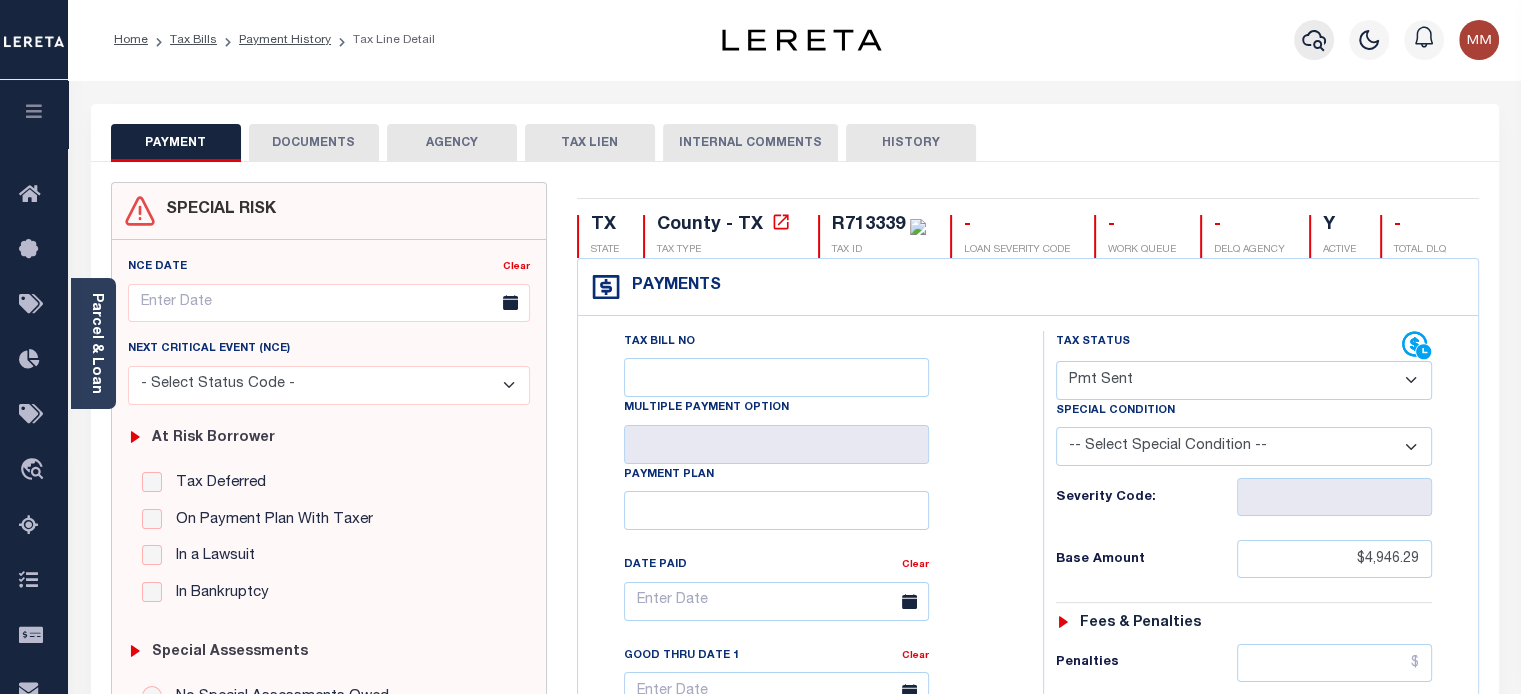 click 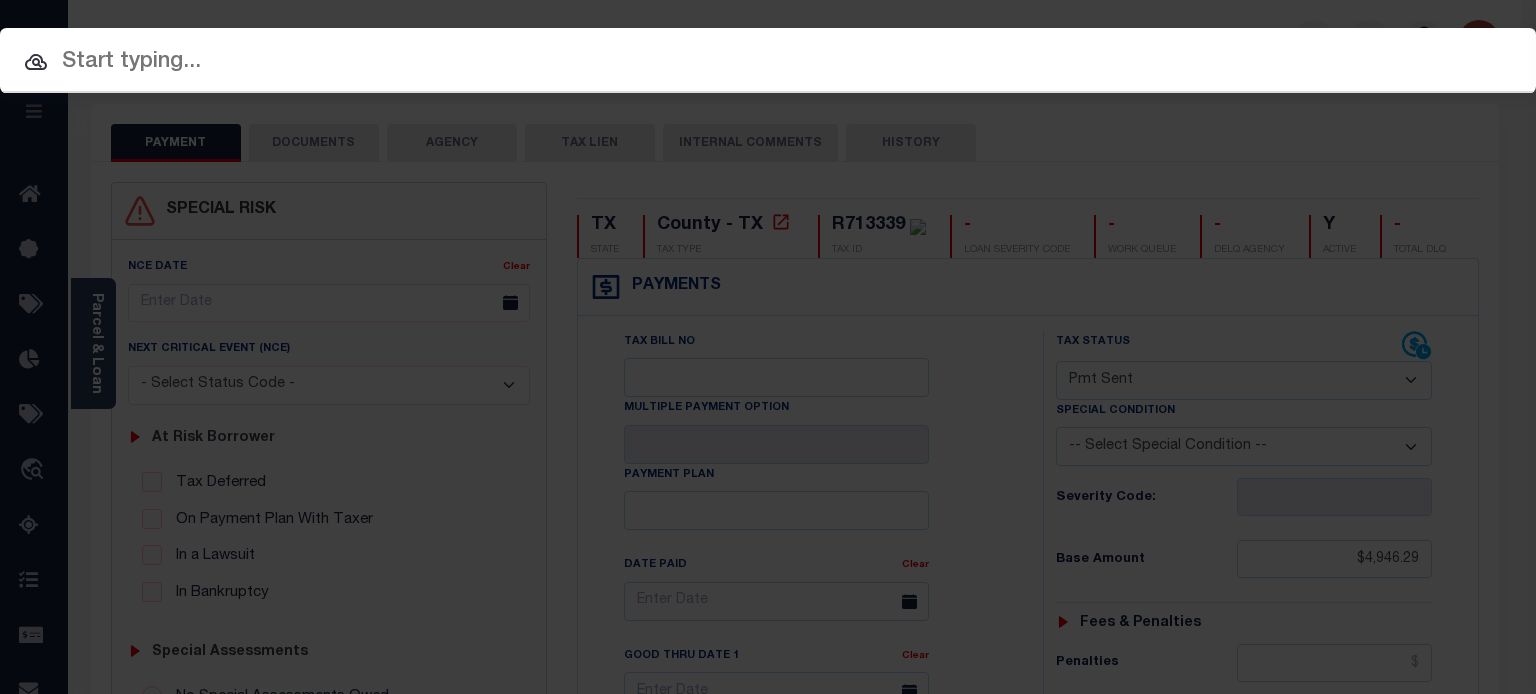 click at bounding box center [768, 62] 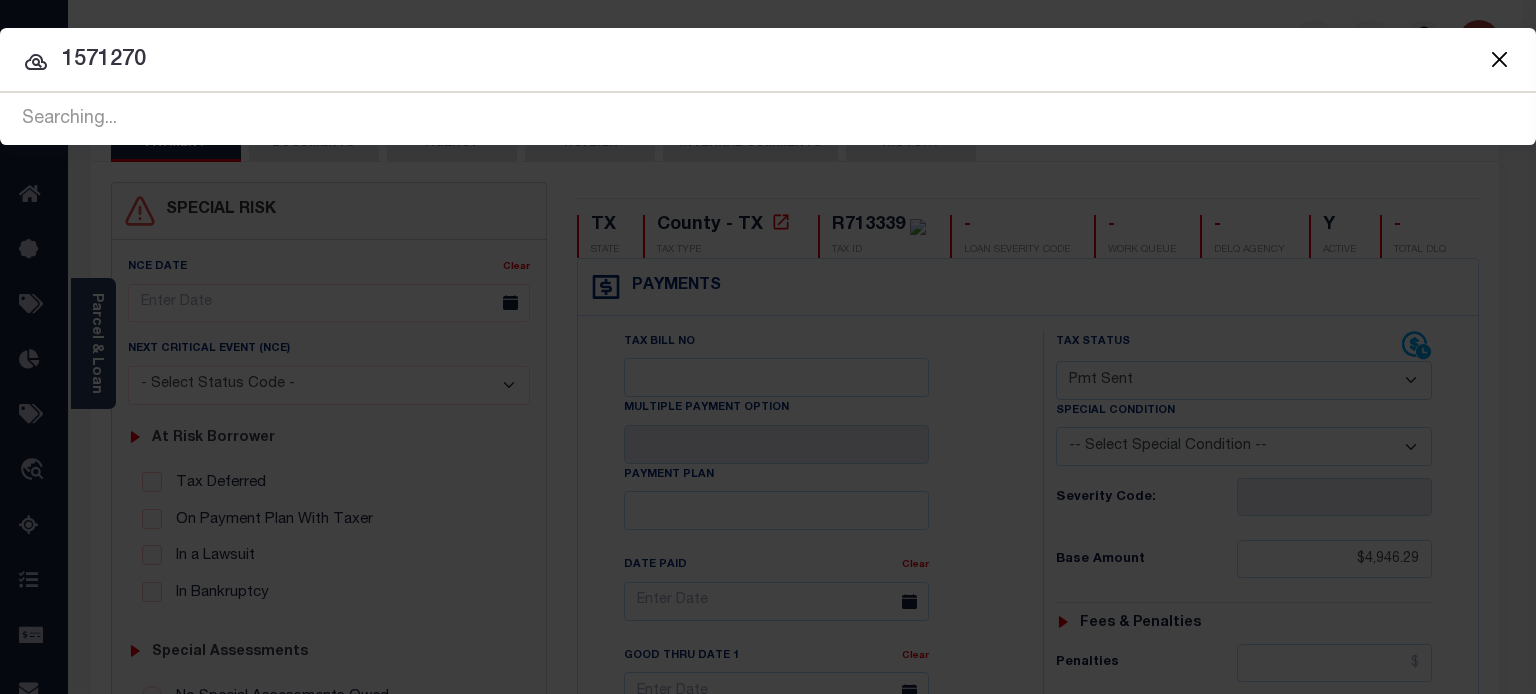 type on "1571270" 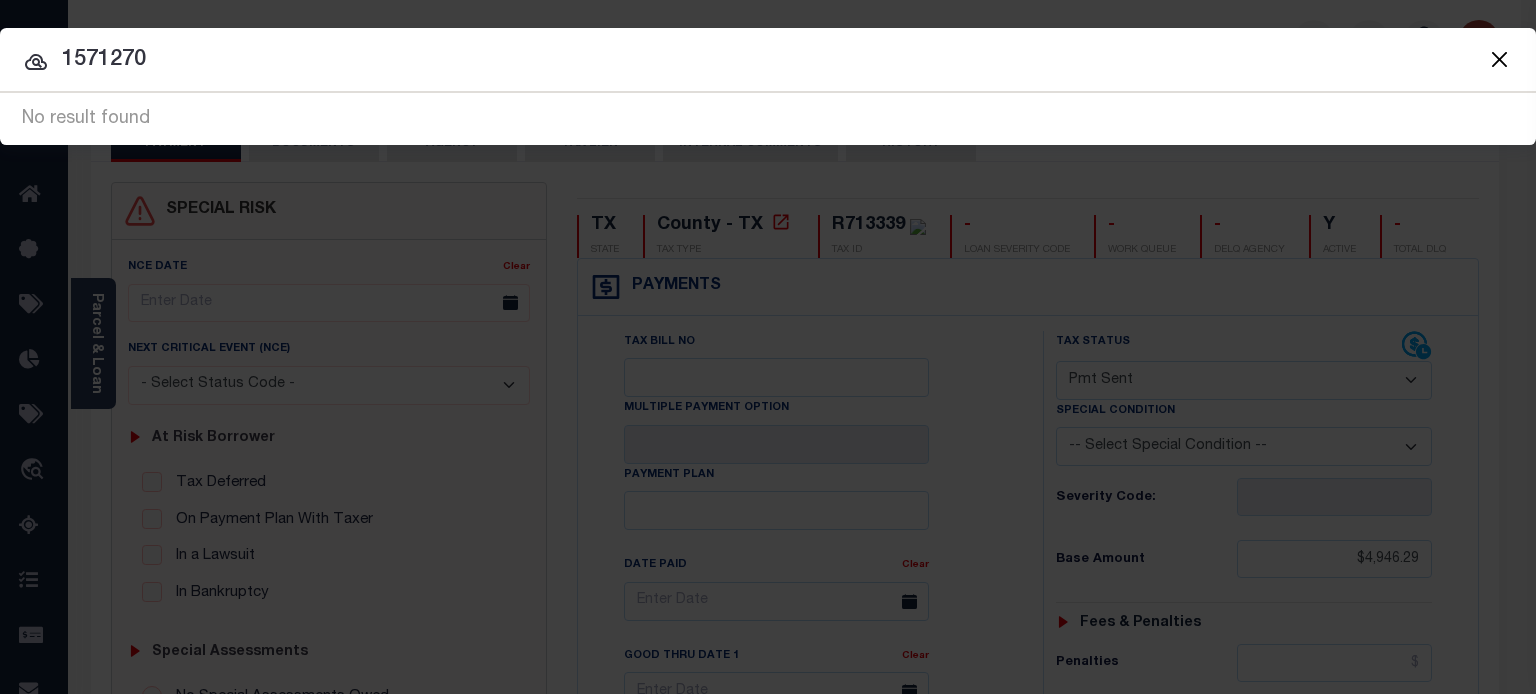 drag, startPoint x: 182, startPoint y: 65, endPoint x: -688, endPoint y: 77, distance: 870.08276 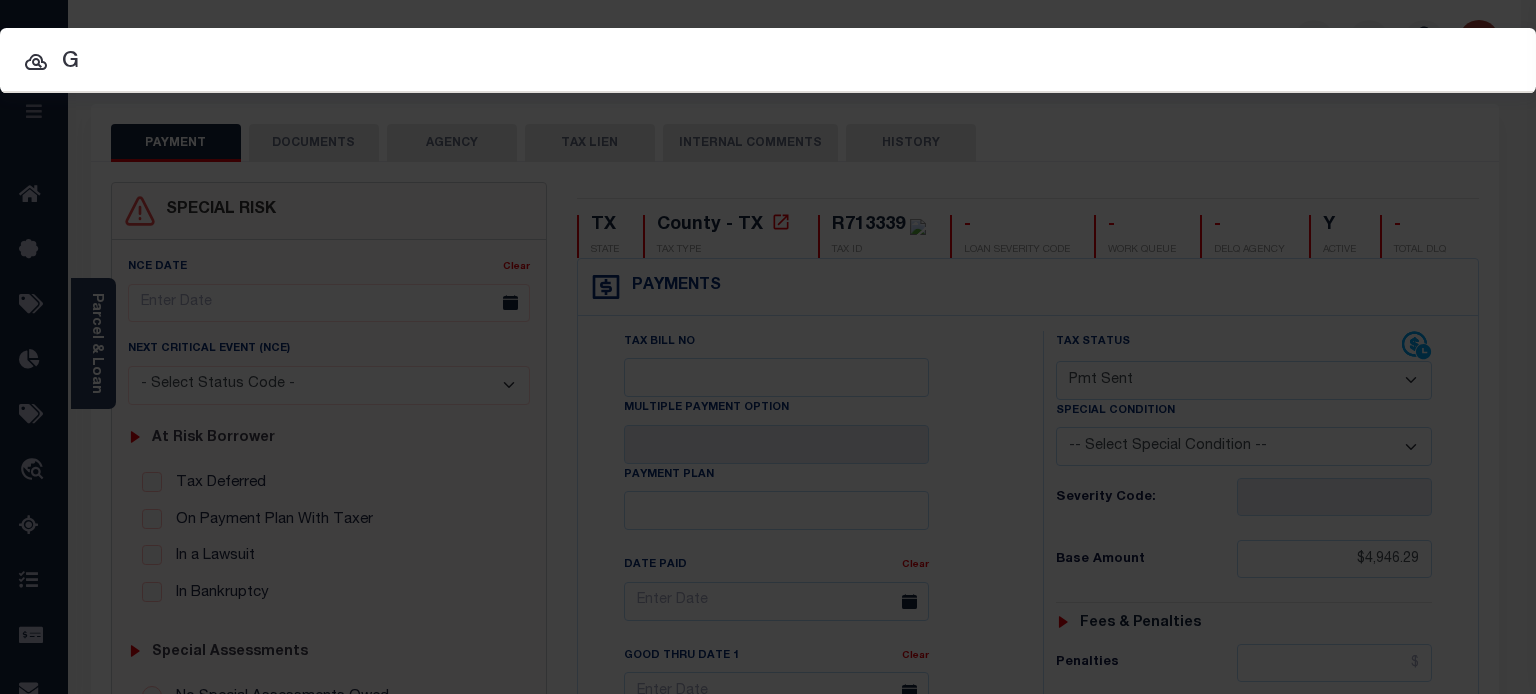 type on "G" 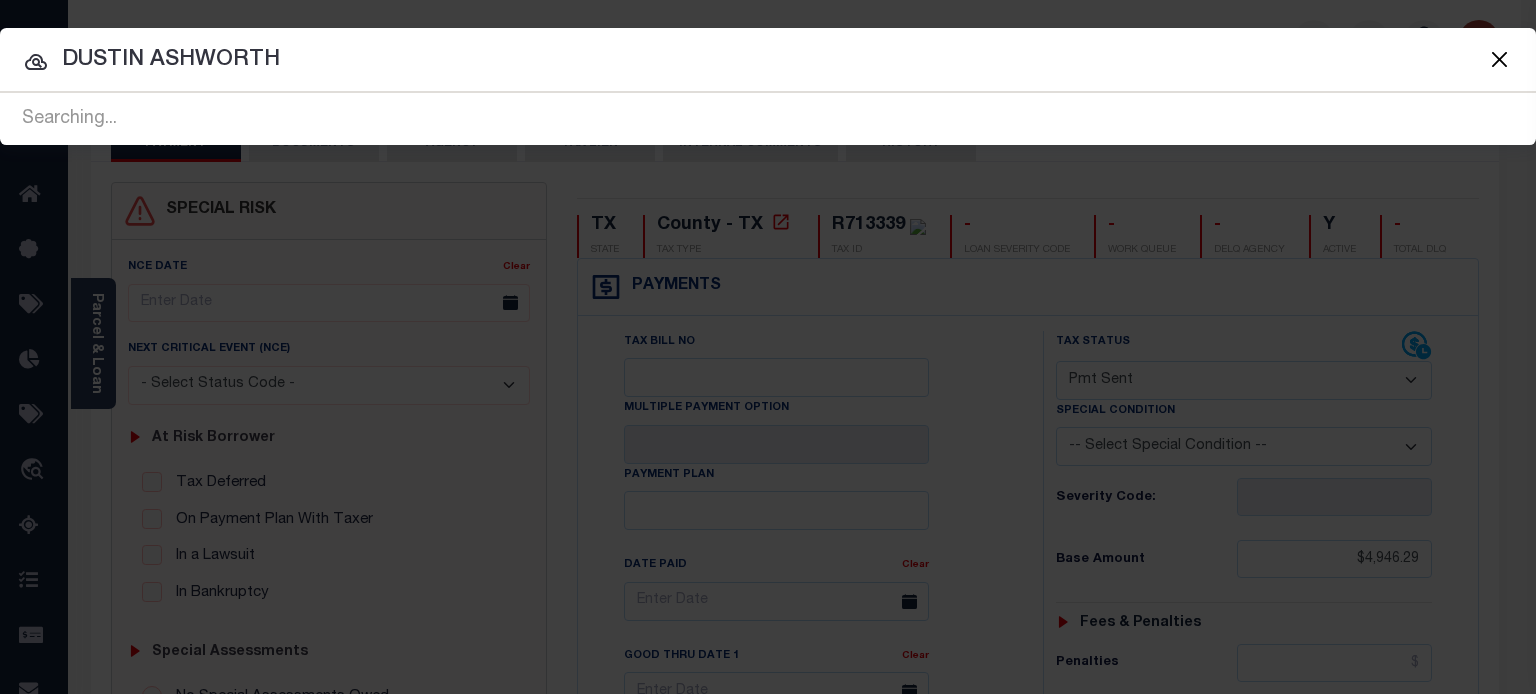 type on "DUSTIN ASHWORTH" 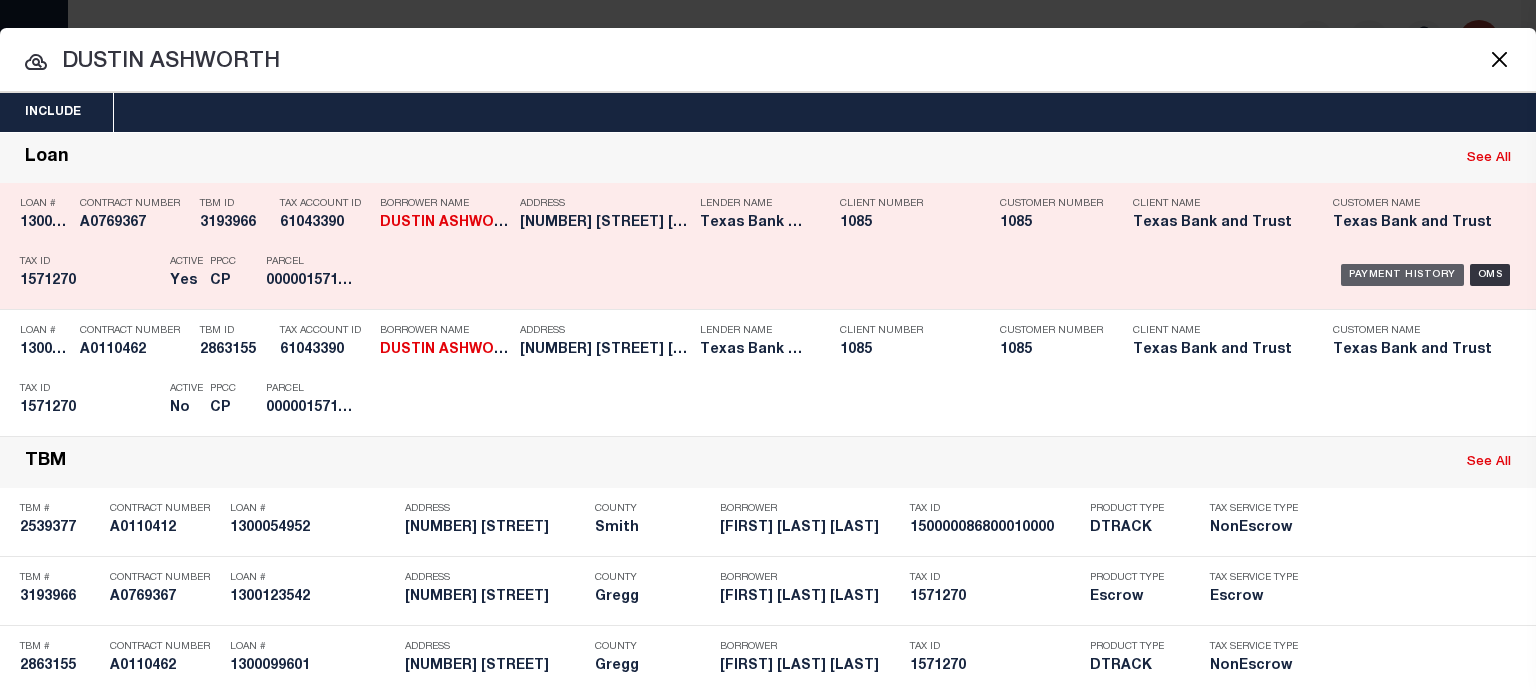 click on "Payment History" at bounding box center [1402, 275] 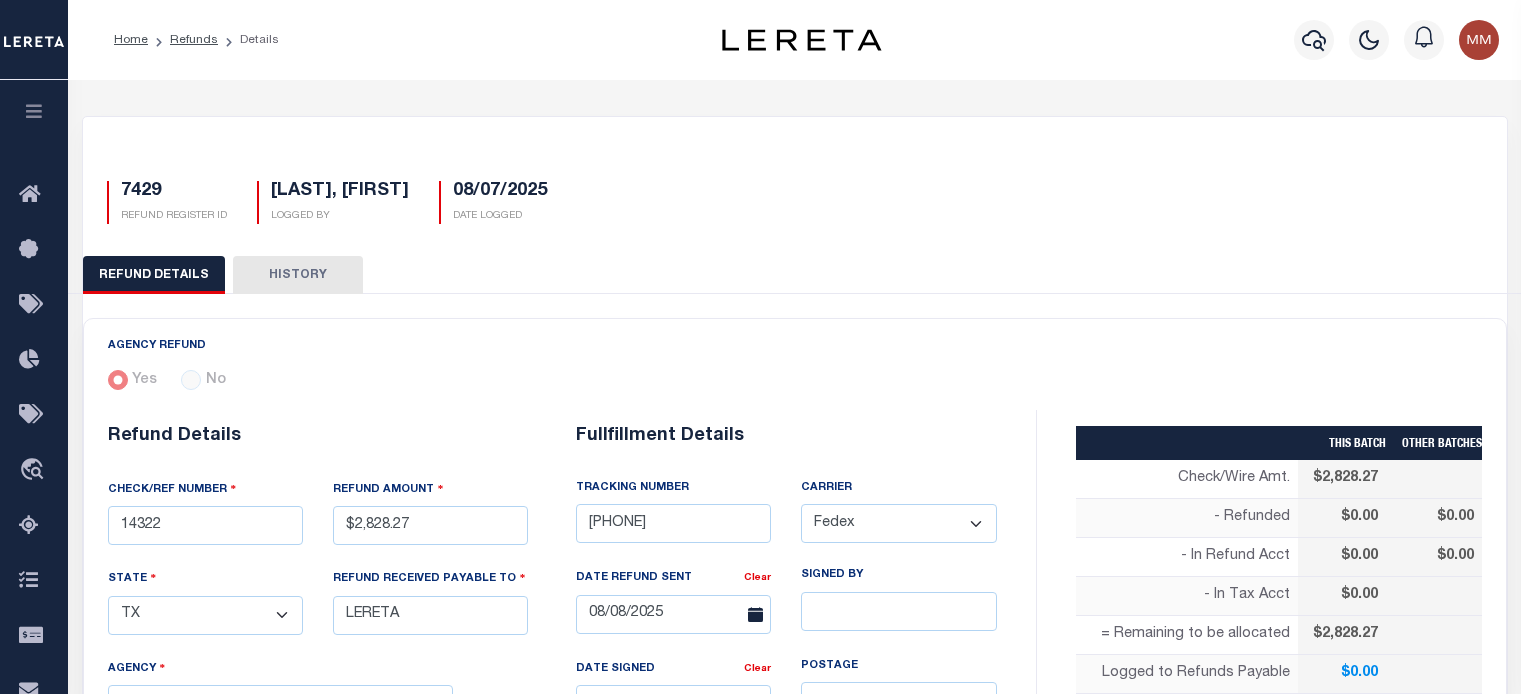 select on "TX" 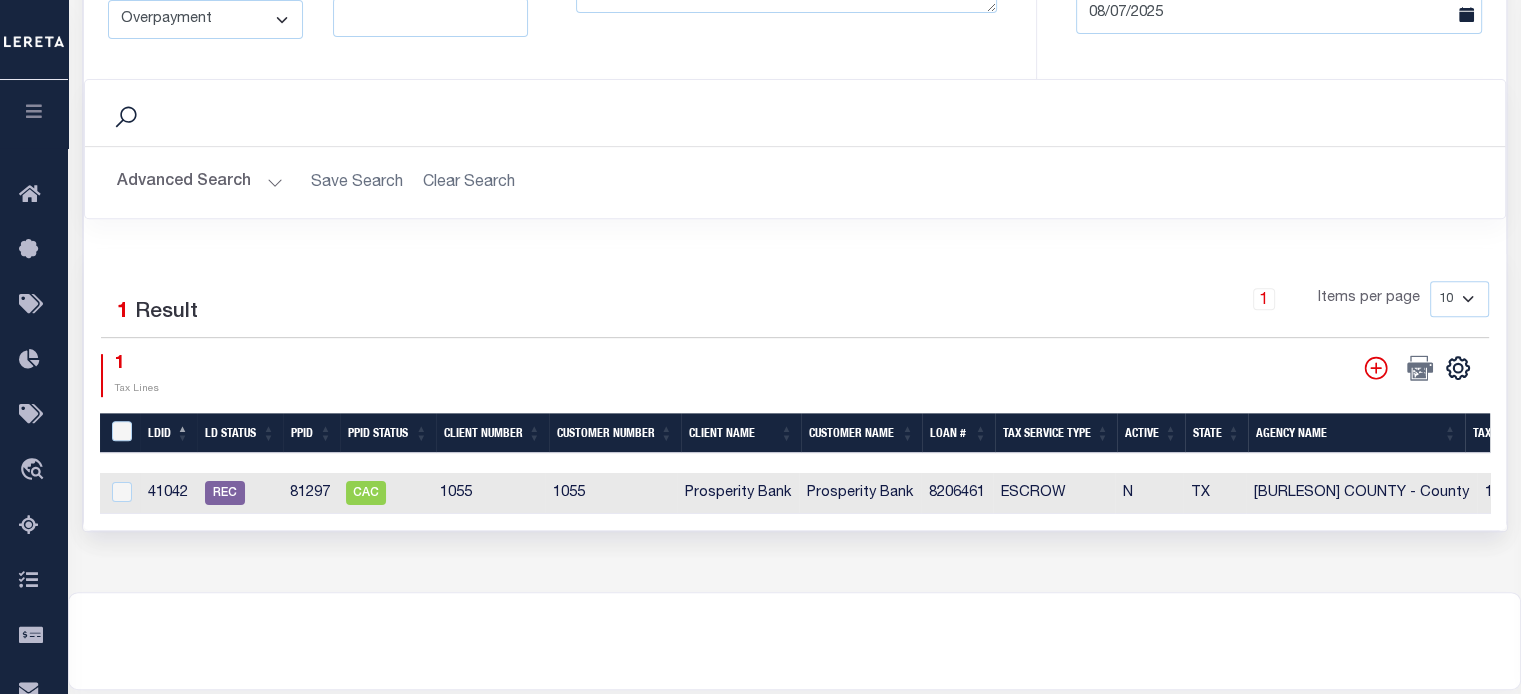 scroll, scrollTop: 810, scrollLeft: 0, axis: vertical 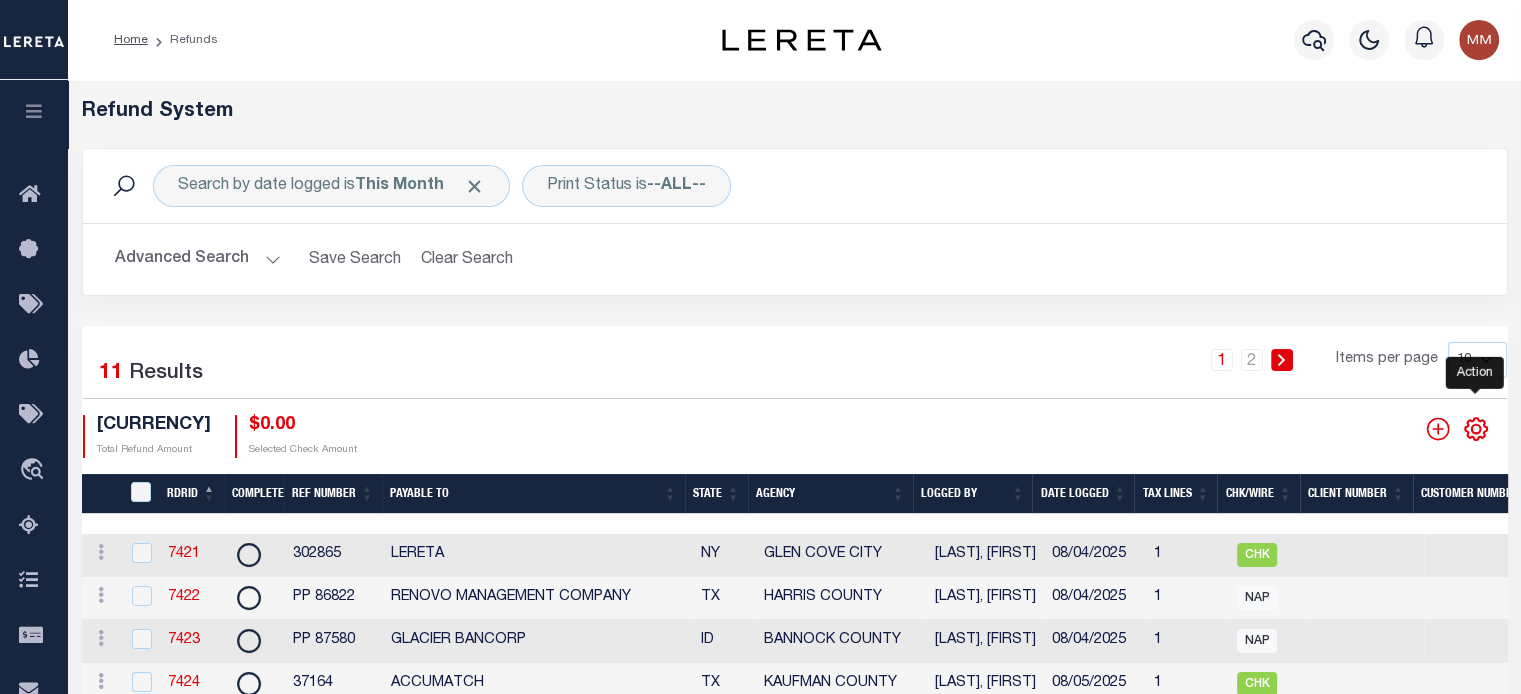 click 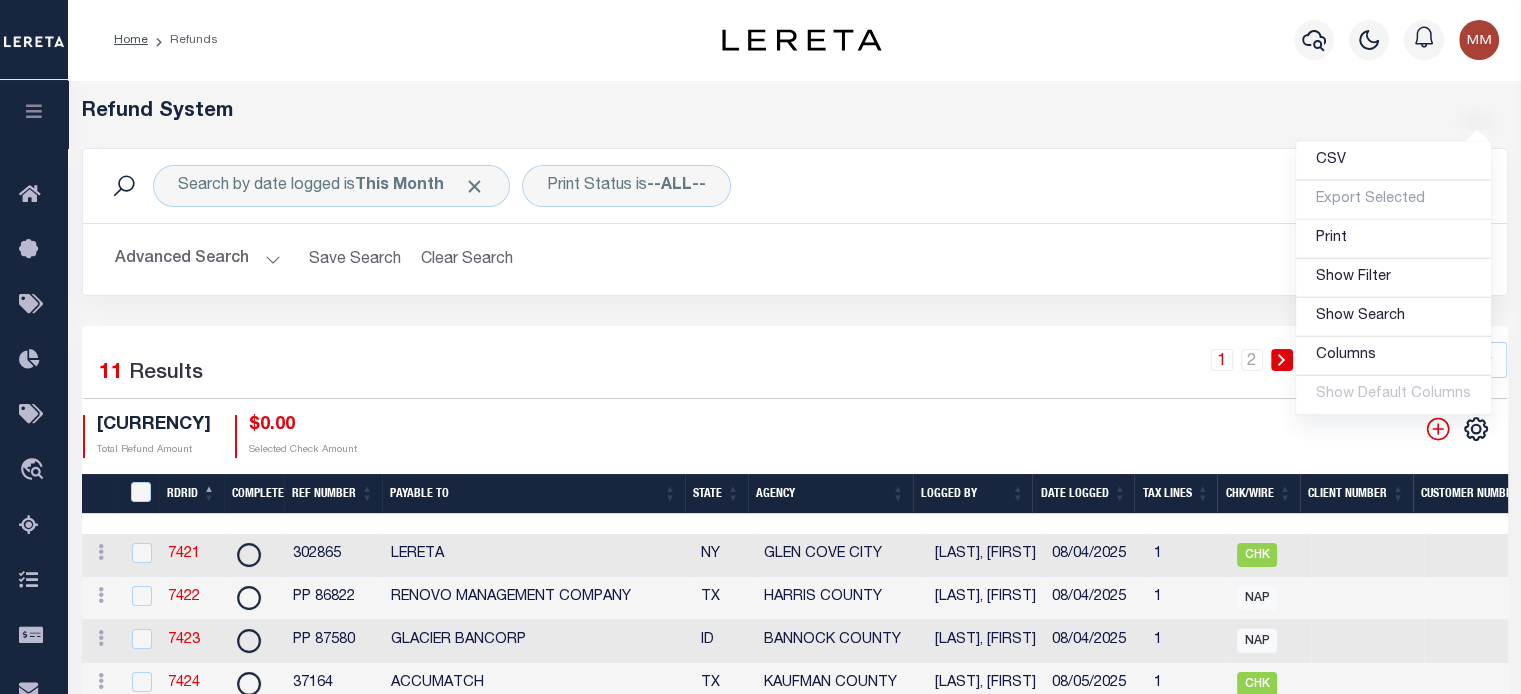 click on "Search by date logged is  This Month    Print Status is  --ALL--
Search
Advanced Search
Save Search Clear Search
RefundGridWrapper_dynamictable_____DefaultSaveFilter
Equals Equals On On Is" at bounding box center (795, 237) 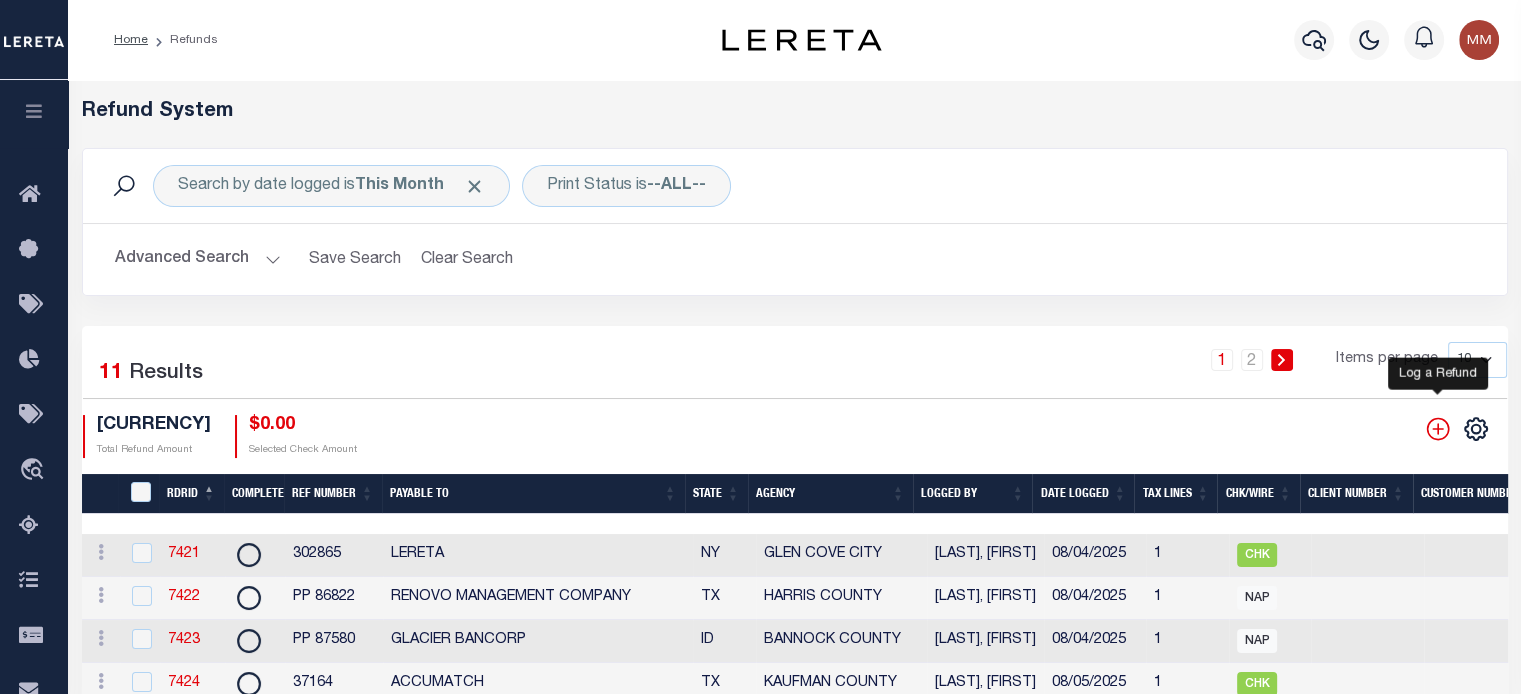 click 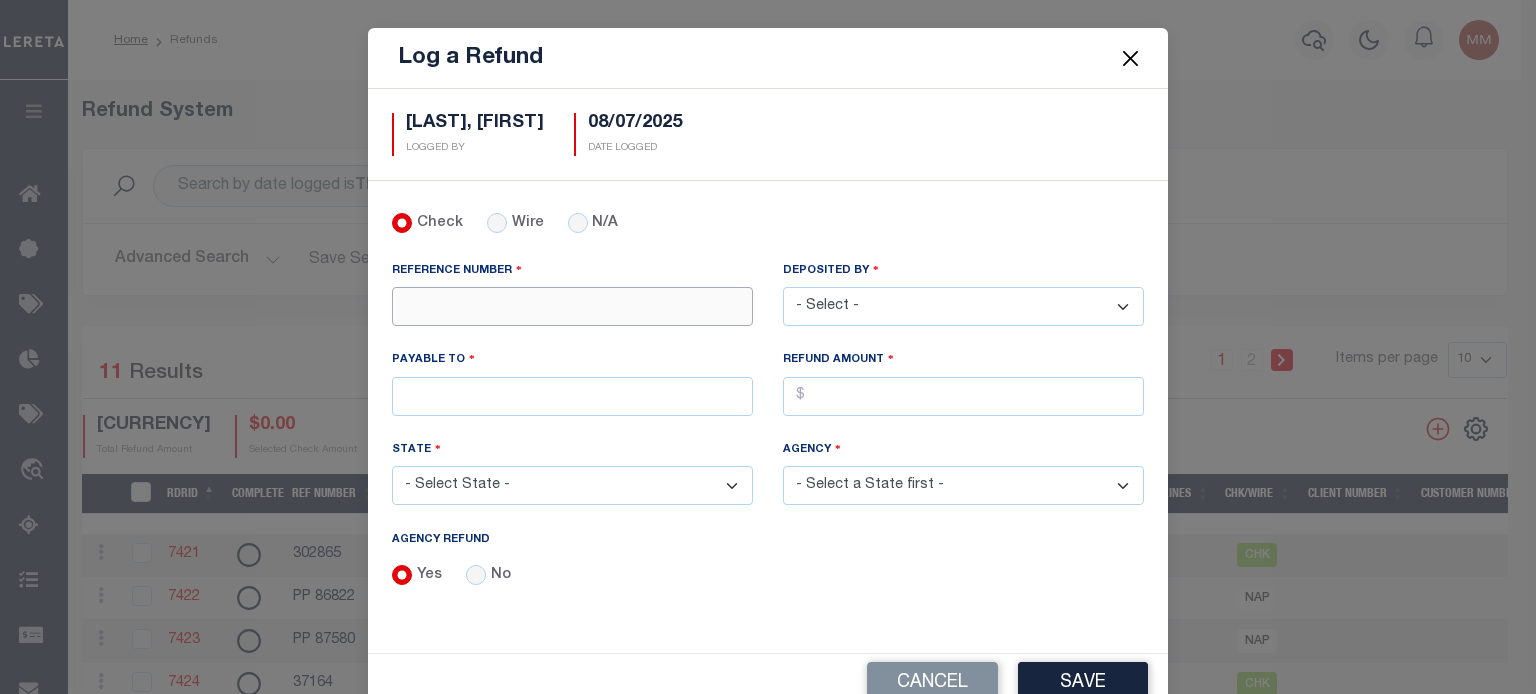 click on "REFERENCE NUMBER" at bounding box center [572, 306] 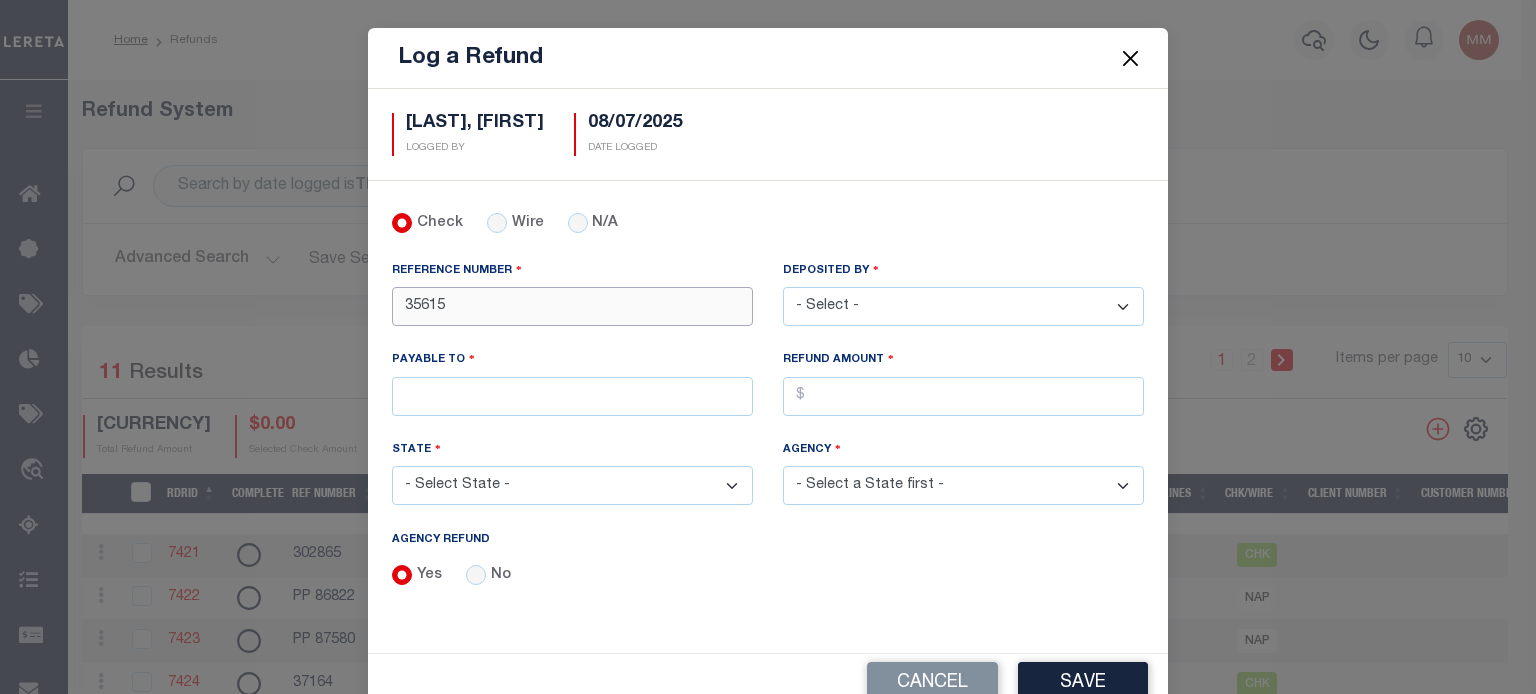 type on "35615" 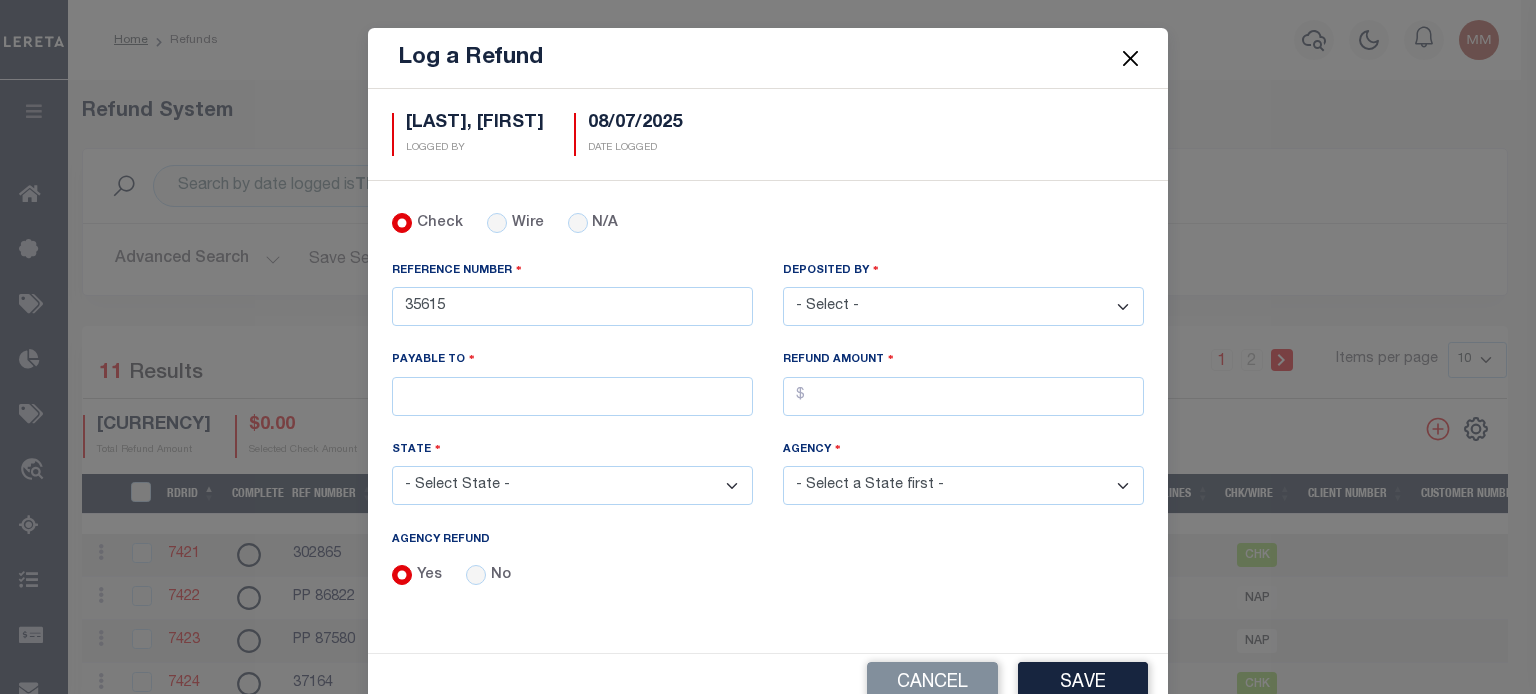 click on "- Select -
Aakash Patel
Abdul Muzain
Adams, Pamela S
Agustin Fernandez
Agustin Maturino
Ahmad Darwish
Ajay Kumar
Alberto Estrada
Allen, Mark
Allison, Rachael
Amanulla Arbin
Amick, Heather
Anders, Tim
Anderson, Juanita
Armstrong, Sheila
Artiga, Mario
Asad, Rameela
Ashwini Manjegowda
Avery, Jane
Avila, Veronica
Babu Bhargavi
Bailon, Alysha
Baiza, Deserie
Balachandra Bhat
Barlag, Lisa
Bartels, Verna
Beard, Shannon
Beebe, Mike
Beech, Jory
Betty Boultinghouse
Bharat Mendapara
Blas Alan
Bledsoe, Mitch
Boede, Kate
Bolt, Keri A
Boultinghouse, Betty
Bowers, Cynthia
Brad Martin
Bradford, Gavin
Bradley, Gabrielle
Brinn, Jana
Butler, Joanne M
Byrnes, Louise
Cadorine Robert
Caple, Debra
Carlos Contreres
Carmody, Brian
Carranco, Crystian
Casillas, Travis
Castanon, Jesse
Castillo, Laura
Cendejas, Eunice
Charles Angela M
Chatterjee, Amrita
Chavez, Arthur
Chethan Kasturi
Chethan Vijaykumar
Christensen Donald" at bounding box center (963, 306) 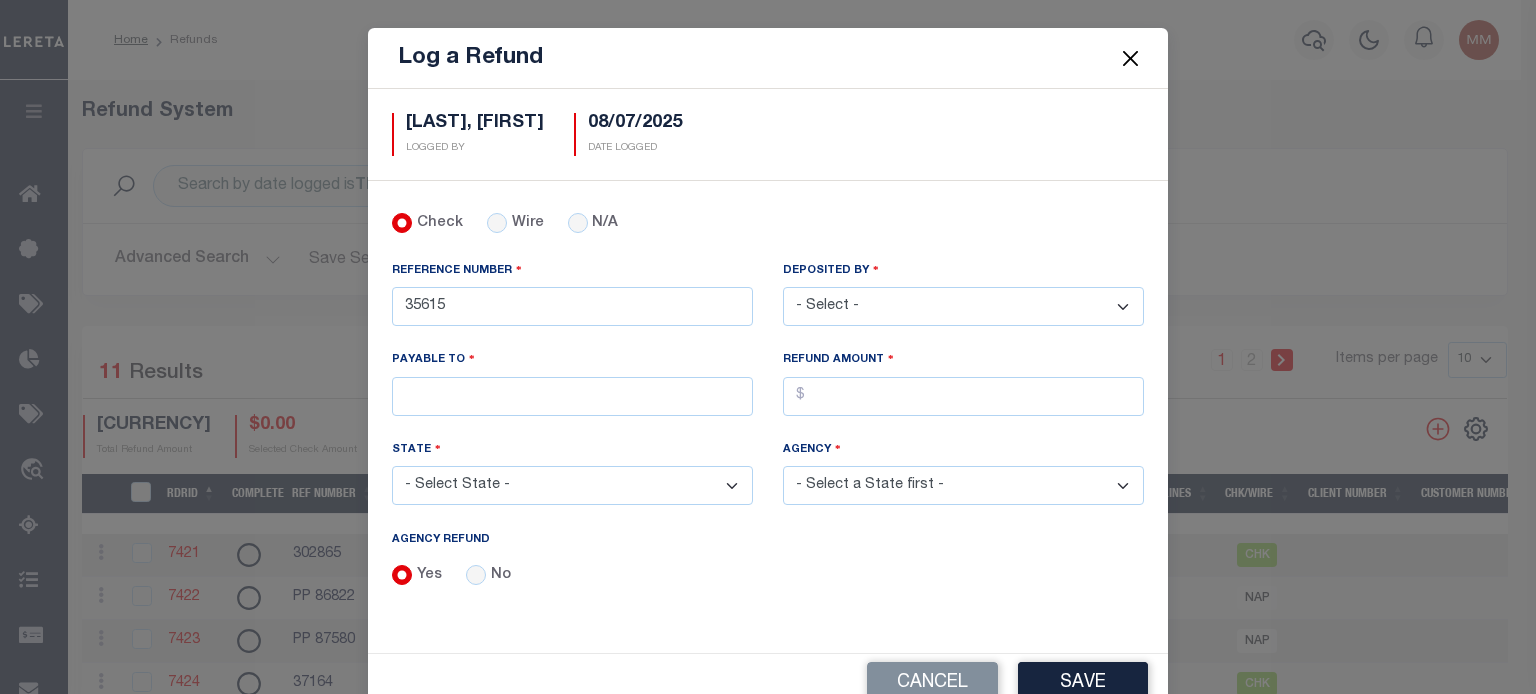 select on "[LAST], [FIRST]" 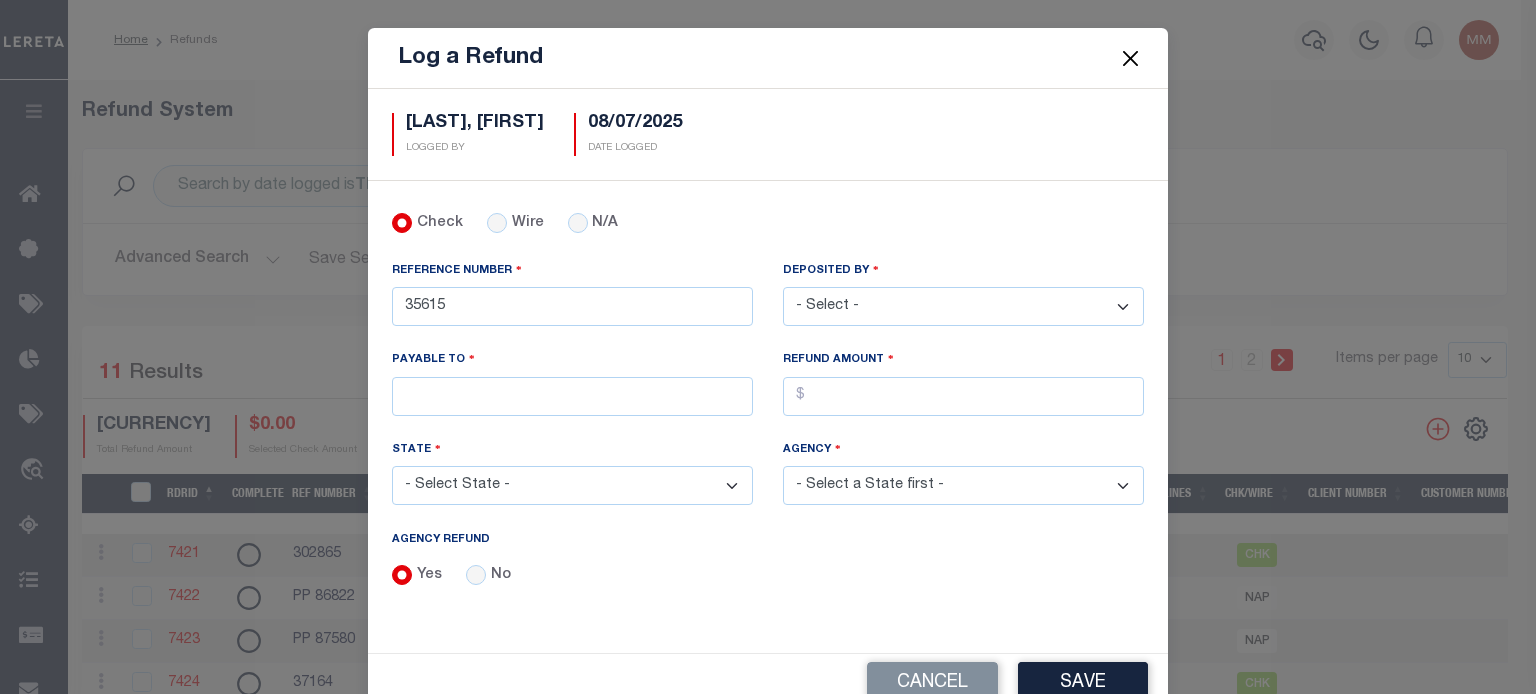 click on "- Select -
Aakash Patel
Abdul Muzain
Adams, Pamela S
Agustin Fernandez
Agustin Maturino
Ahmad Darwish
Ajay Kumar
Alberto Estrada
Allen, Mark
Allison, Rachael
Amanulla Arbin
Amick, Heather
Anders, Tim
Anderson, Juanita
Armstrong, Sheila
Artiga, Mario
Asad, Rameela
Ashwini Manjegowda
Avery, Jane
Avila, Veronica
Babu Bhargavi
Bailon, Alysha
Baiza, Deserie
Balachandra Bhat
Barlag, Lisa
Bartels, Verna
Beard, Shannon
Beebe, Mike
Beech, Jory
Betty Boultinghouse
Bharat Mendapara
Blas Alan
Bledsoe, Mitch
Boede, Kate
Bolt, Keri A
Boultinghouse, Betty
Bowers, Cynthia
Brad Martin
Bradford, Gavin
Bradley, Gabrielle
Brinn, Jana
Butler, Joanne M
Byrnes, Louise
Cadorine Robert
Caple, Debra
Carlos Contreres
Carmody, Brian
Carranco, Crystian
Casillas, Travis
Castanon, Jesse
Castillo, Laura
Cendejas, Eunice
Charles Angela M
Chatterjee, Amrita
Chavez, Arthur
Chethan Kasturi
Chethan Vijaykumar
Christensen Donald" at bounding box center [963, 306] 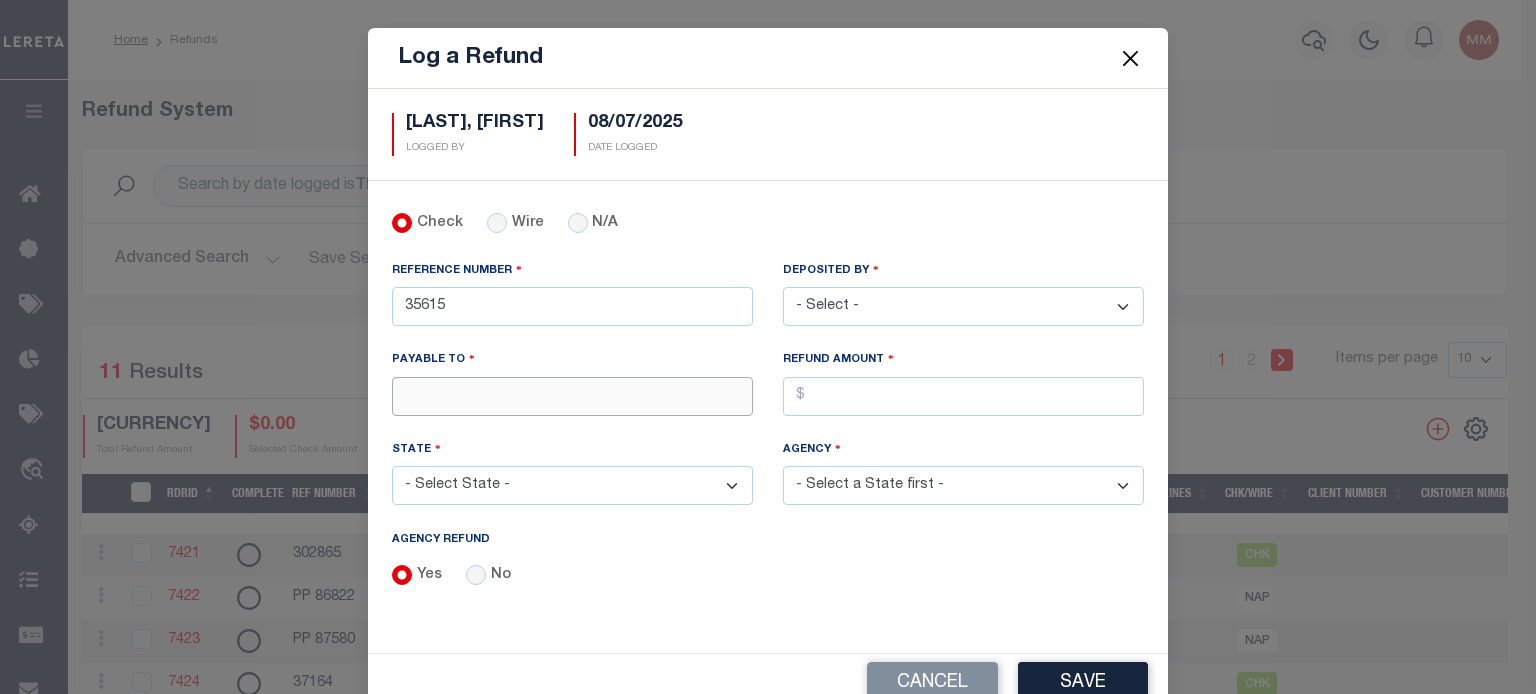 click on "PAYABLE TO" at bounding box center [572, 396] 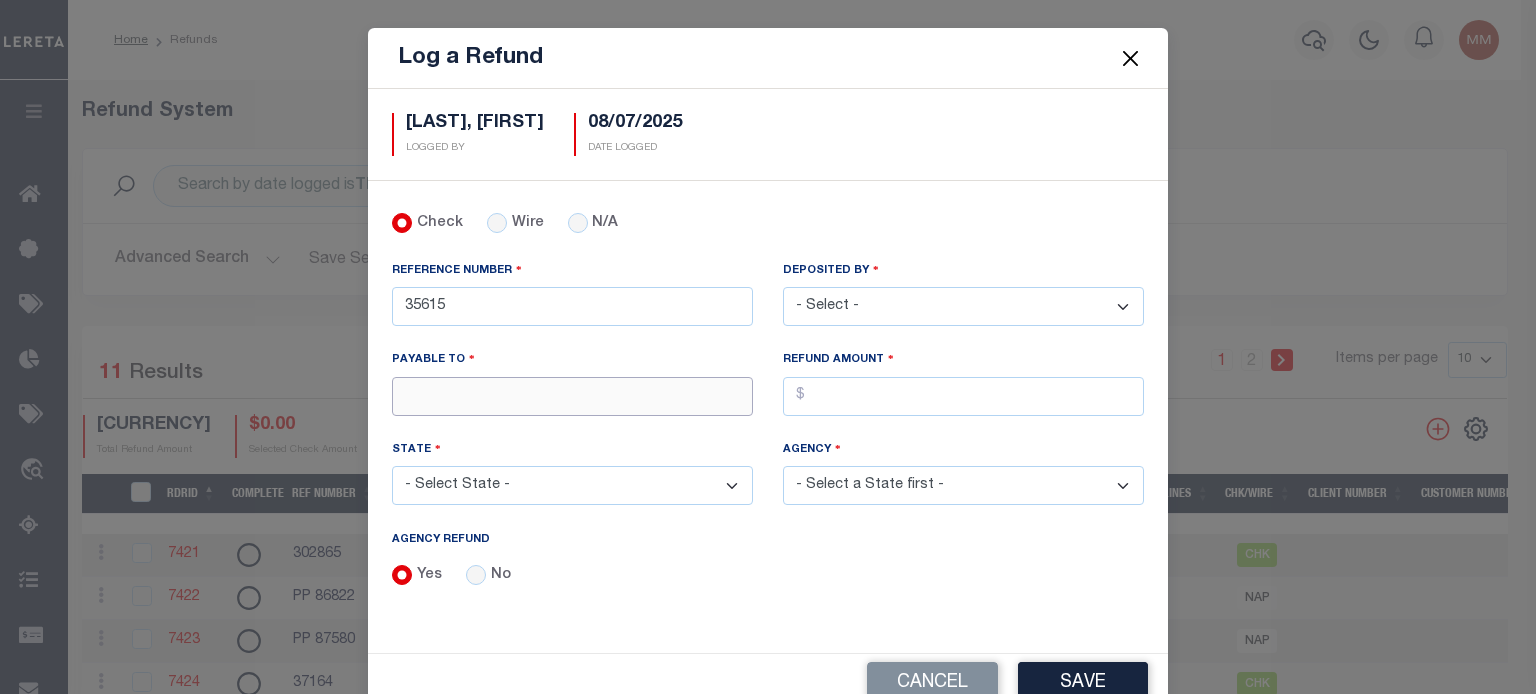 type on "LERETA" 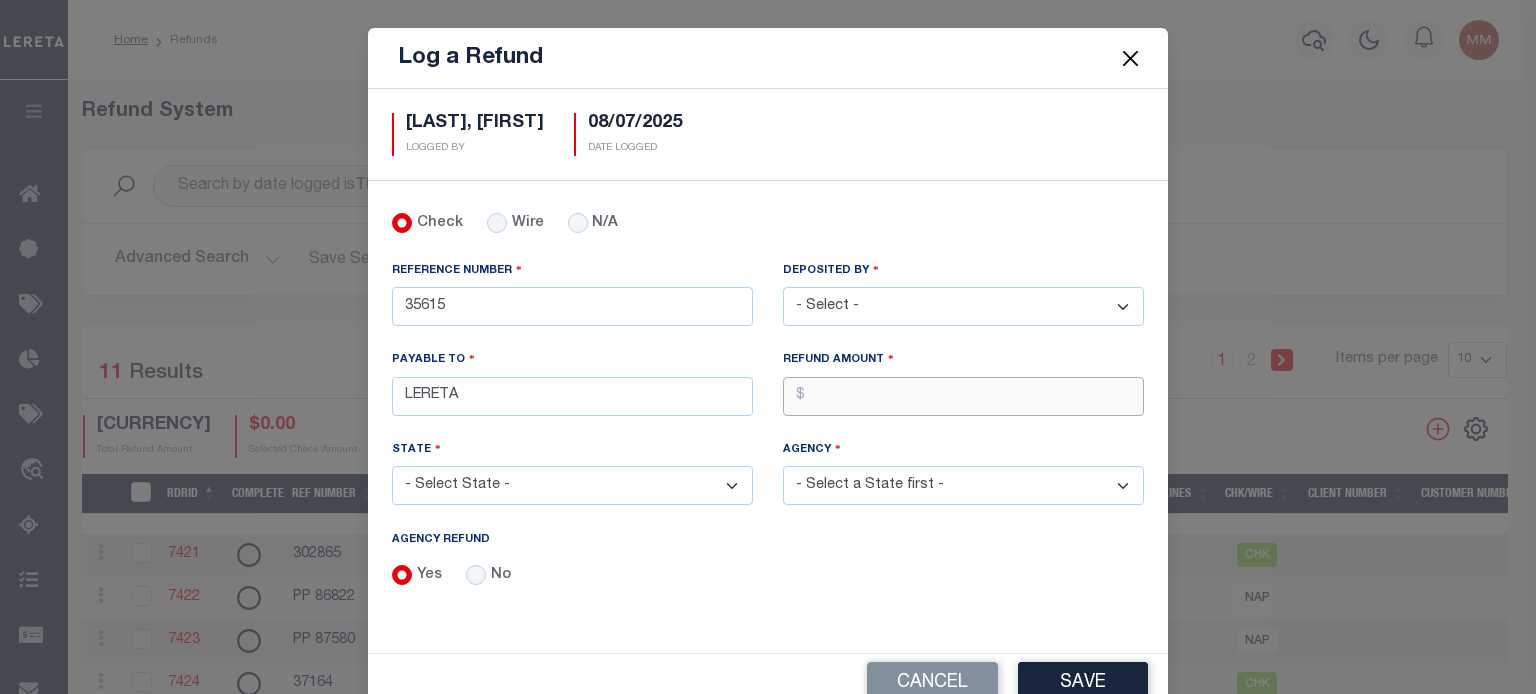 click on "AGENCY REFUND" at bounding box center [963, 396] 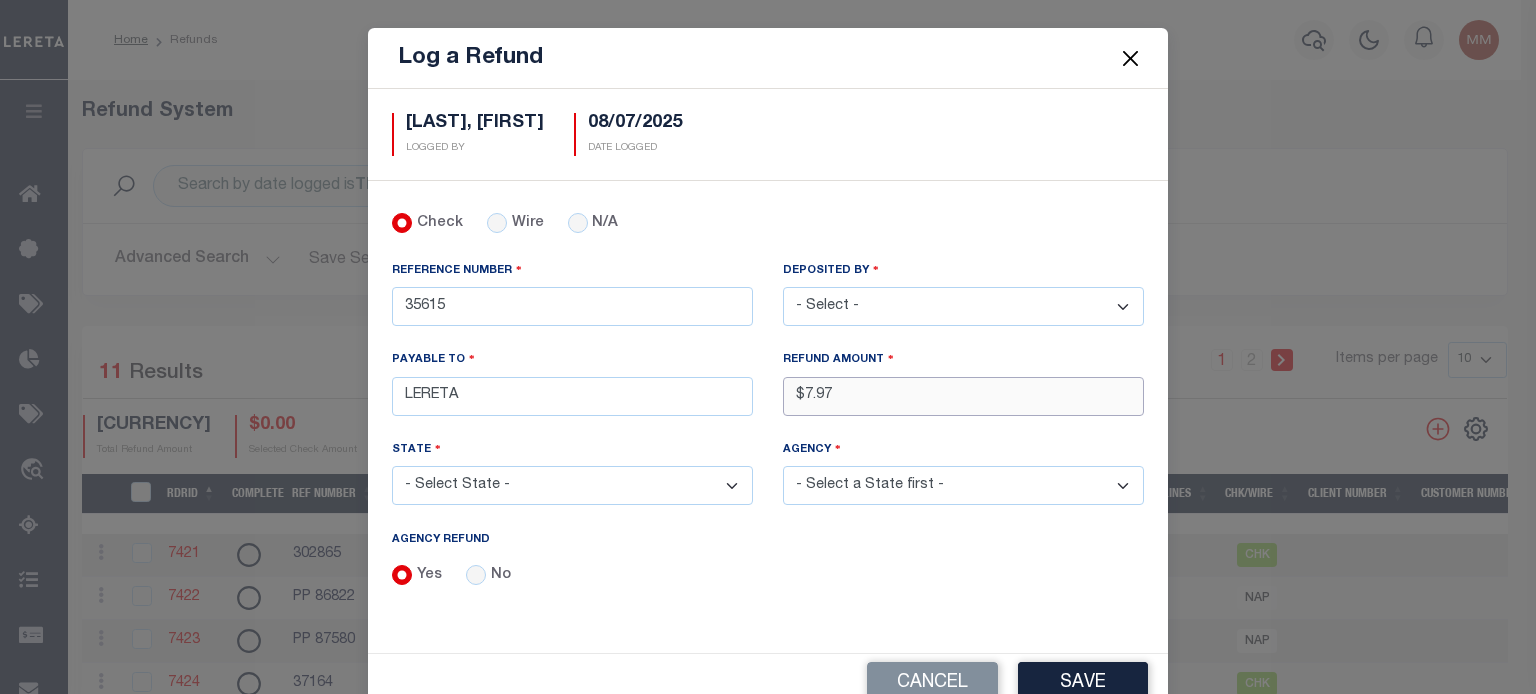 type on "$7.97" 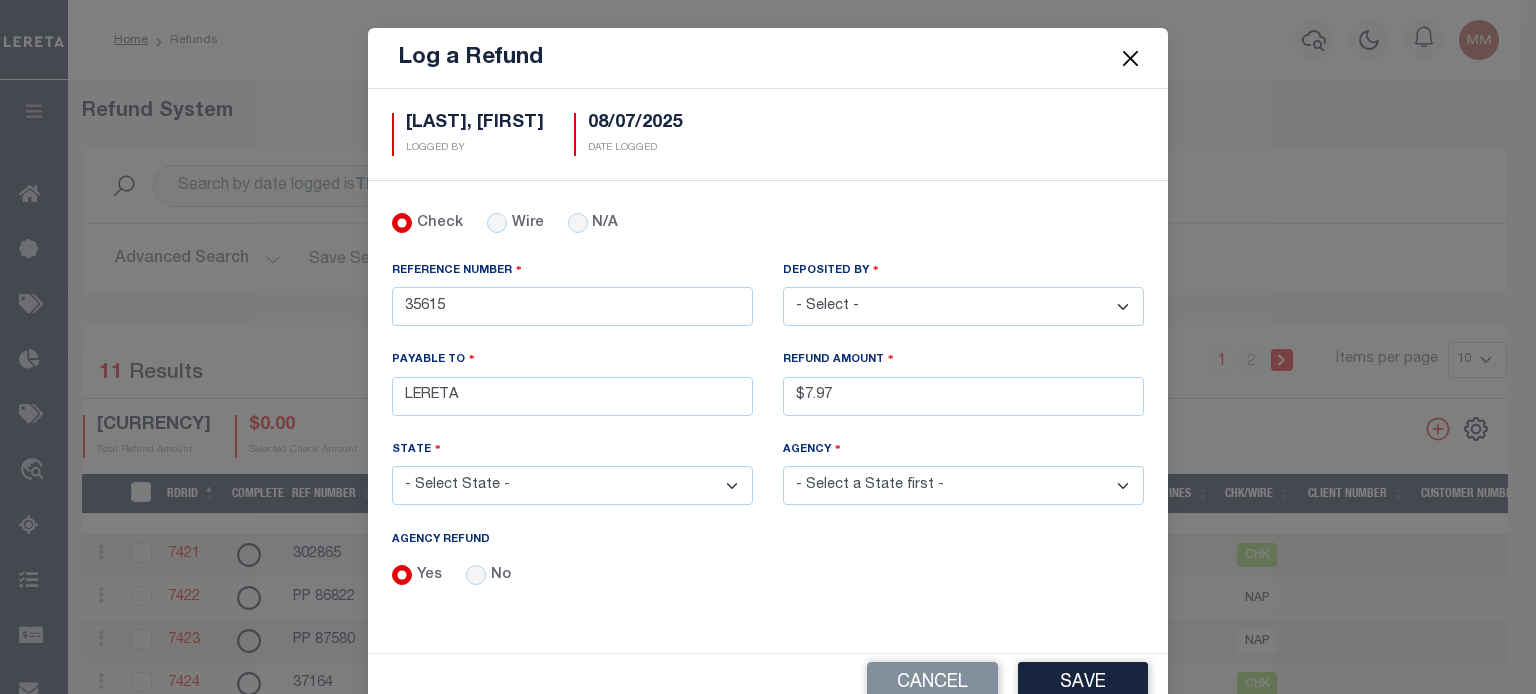 click on "- Select State -
AK
AL
AR
AZ
CA
CO
CT
DC
DE
FL
GA
GU
HI
IA
ID
IL
IN
KS
KY
LA
MA
MD
ME
MI
MN
MO
MS
MT
NC
ND
NE
NH
NJ
NM
NV
NY
OH
OK
OR
PA
PR
RI
SC
SD
TN
TX
UT
VA
VI
VT
WA
WI
WV
WY" at bounding box center [572, 485] 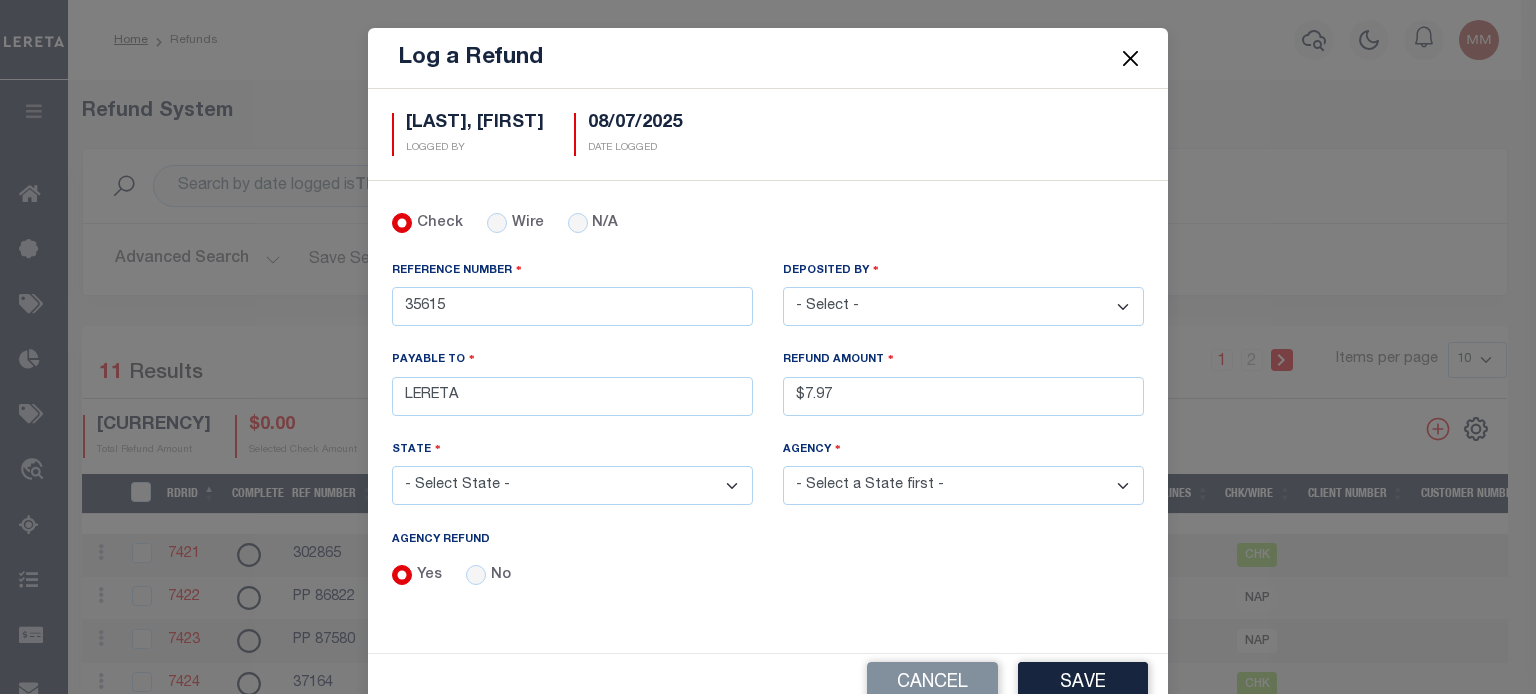 select on "TX" 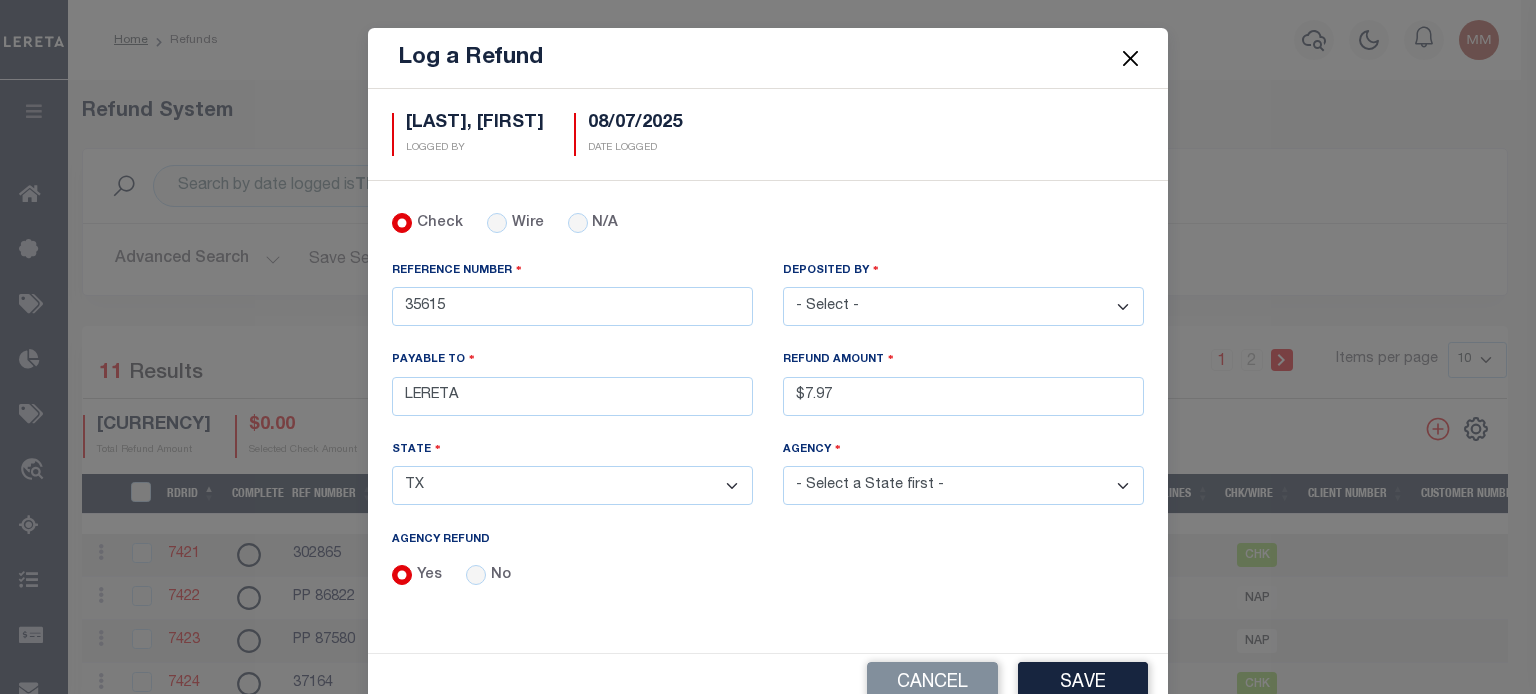 click on "- Select State -
AK
AL
AR
AZ
CA
CO
CT
DC
DE
FL
GA
GU
HI
IA
ID
IL
IN
KS
KY
LA
MA
MD
ME
MI
MN
MO
MS
MT
NC
ND
NE
NH
NJ
NM
NV
NY
OH
OK
OR
PA
PR
RI
SC
SD
TN
TX
UT
VA
VI
VT
WA
WI
WV
WY" at bounding box center (572, 485) 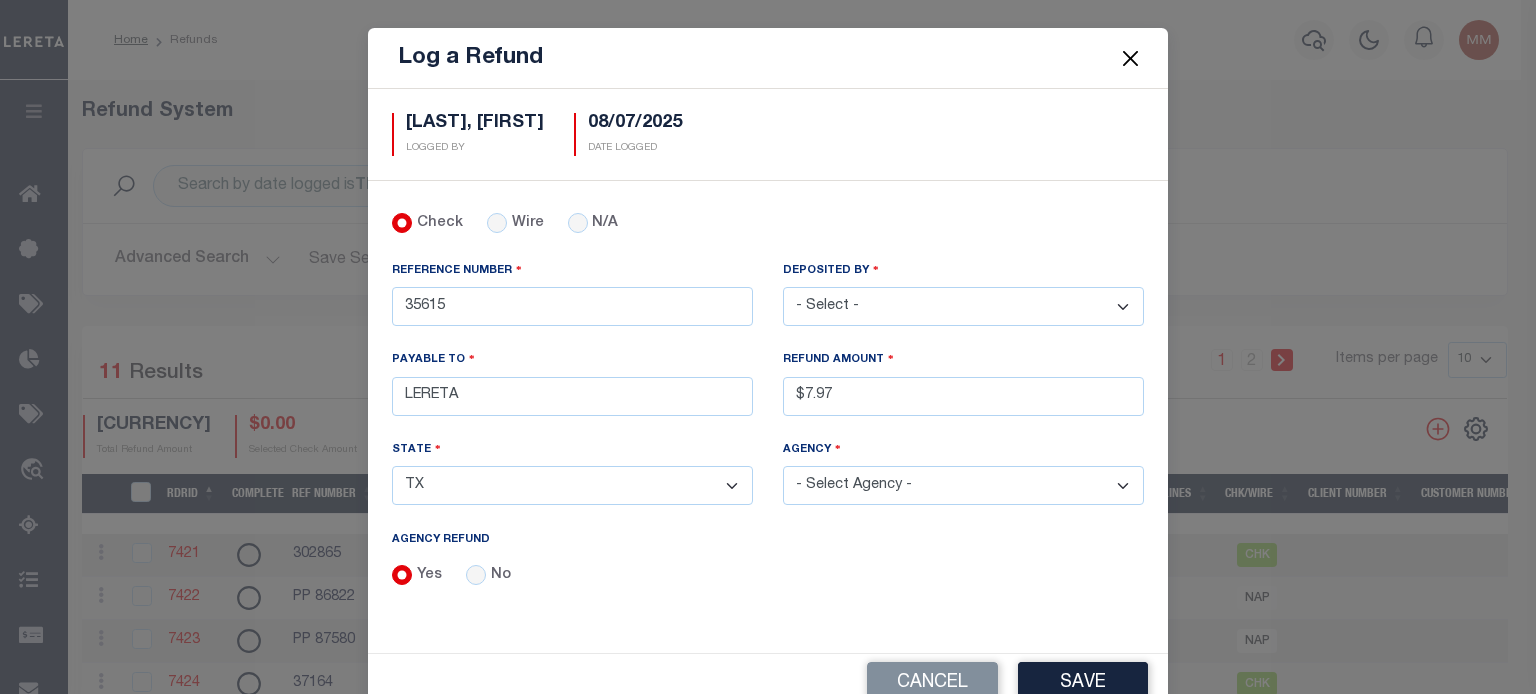 click on "- Select Agency - ADAMS GARDEN IRR DIST #19            ADDICKS UD                           AIRPORT ROAD MUD                     ALAMO CITY                (INACTIVE) ALAMO HEIGHTS CITY        (INACTIVE) ALDINE ISD                           ALDINE ISD MOBILE HOMES ALIEF ISD                            ANDERSON COUNTY                      ANDERSON COUNTY MOBILE HOMES ANDREWS COUNTY                       ANDREWS COUNTY MOBILE HOMES ANDREWS ISD                          ANDREWS ISD MOBILE HOMES ANGELINA CO CENTRAL COLLECTIONS IAA  ANGELINA COUNTY                      ANGELINA COUNTY MOBILE HOMES         ANTHEM MUD ARANSAS COUNTY                       ARANSAS COUNTY MOBILE HOMES ARCHER COUNTY                        ARCHER COUNTY MOBILE HOMES ARCOLA MUNI MGMT DISTRICT            ARMSTRONG CO CENTRAL COLLECTIONS     ARMSTRONG CO CENTRAL COLLECTIONS MH ARMSTRONG COUNTY                     ASHFORD COMMUNITY ASSOCIATION, INC. ASPERMONT ISD             (INACTIVE) ASPERMONT ISD MOBILE HOMES  INACTIVE ATASCOCITA CIA CNP UD" at bounding box center (963, 485) 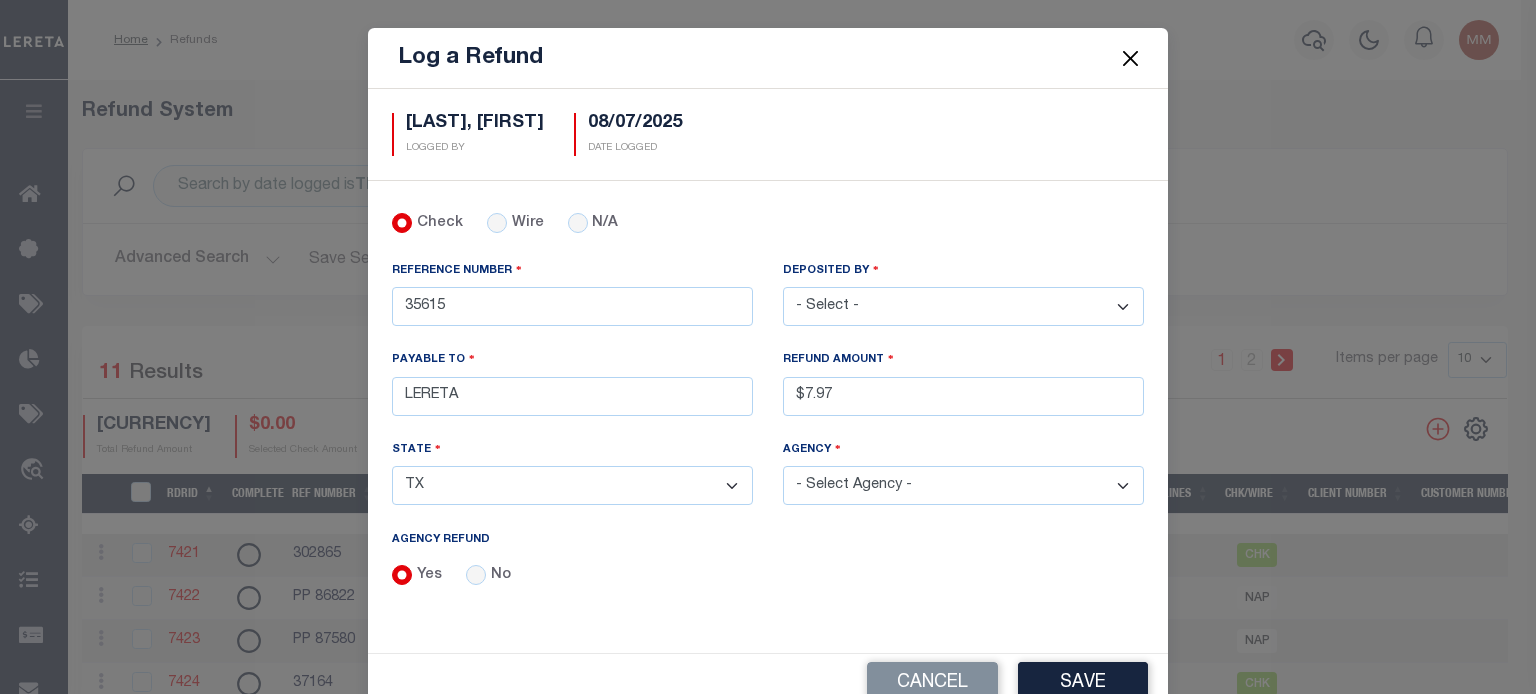 select on "4832980000" 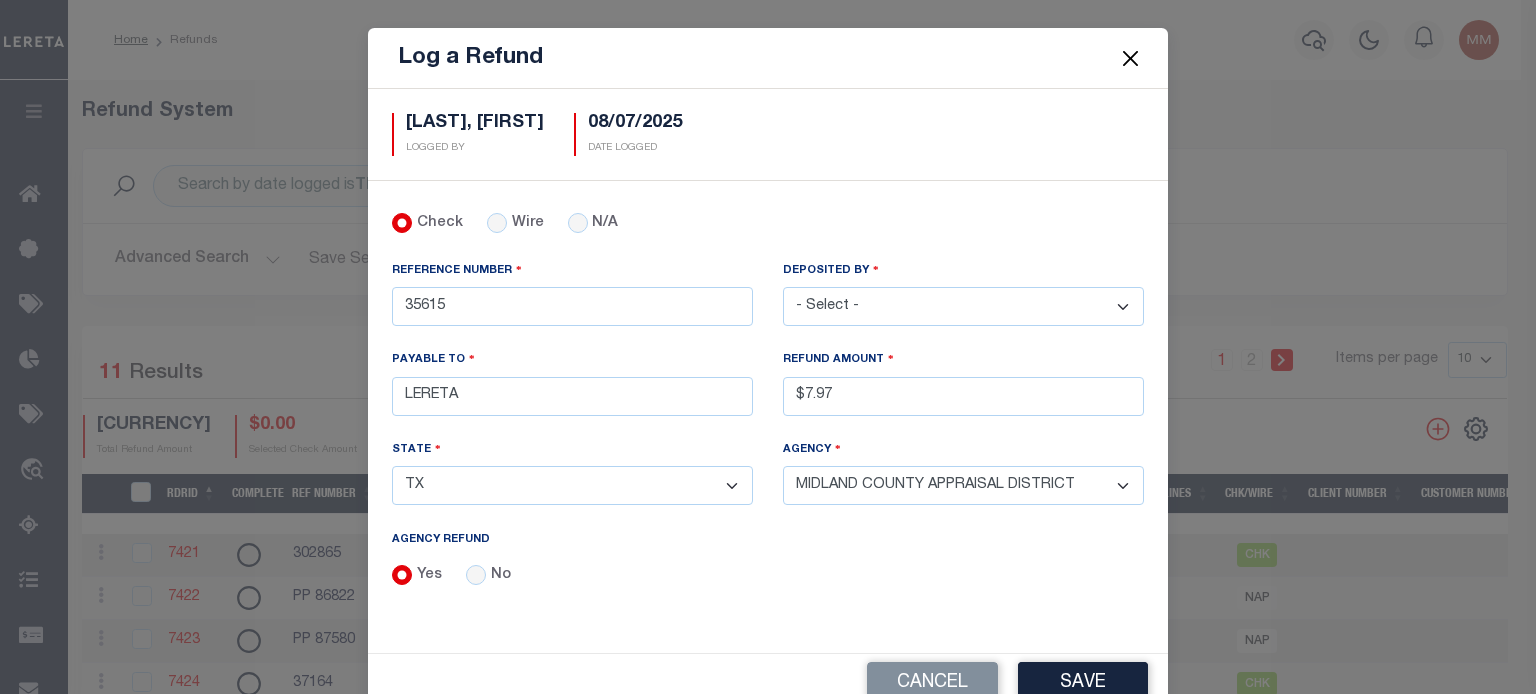 click on "- Select Agency - ADAMS GARDEN IRR DIST #19            ADDICKS UD                           AIRPORT ROAD MUD                     ALAMO CITY                (INACTIVE) ALAMO HEIGHTS CITY        (INACTIVE) ALDINE ISD                           ALDINE ISD MOBILE HOMES ALIEF ISD                            ANDERSON COUNTY                      ANDERSON COUNTY MOBILE HOMES ANDREWS COUNTY                       ANDREWS COUNTY MOBILE HOMES ANDREWS ISD                          ANDREWS ISD MOBILE HOMES ANGELINA CO CENTRAL COLLECTIONS IAA  ANGELINA COUNTY                      ANGELINA COUNTY MOBILE HOMES         ANTHEM MUD ARANSAS COUNTY                       ARANSAS COUNTY MOBILE HOMES ARCHER COUNTY                        ARCHER COUNTY MOBILE HOMES ARCOLA MUNI MGMT DISTRICT            ARMSTRONG CO CENTRAL COLLECTIONS     ARMSTRONG CO CENTRAL COLLECTIONS MH ARMSTRONG COUNTY                     ASHFORD COMMUNITY ASSOCIATION, INC. ASPERMONT ISD             (INACTIVE) ASPERMONT ISD MOBILE HOMES  INACTIVE ATASCOCITA CIA CNP UD" at bounding box center [963, 485] 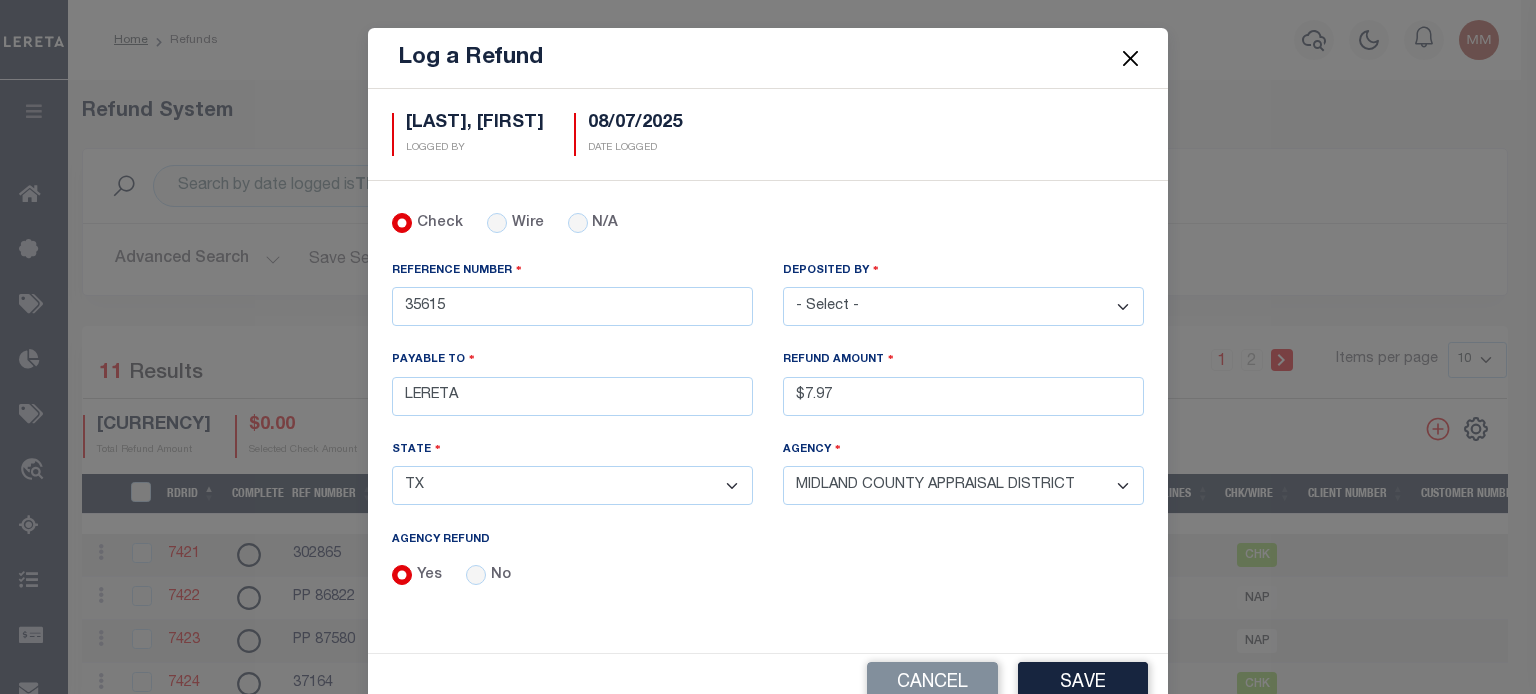 click on "Save" at bounding box center [1083, 683] 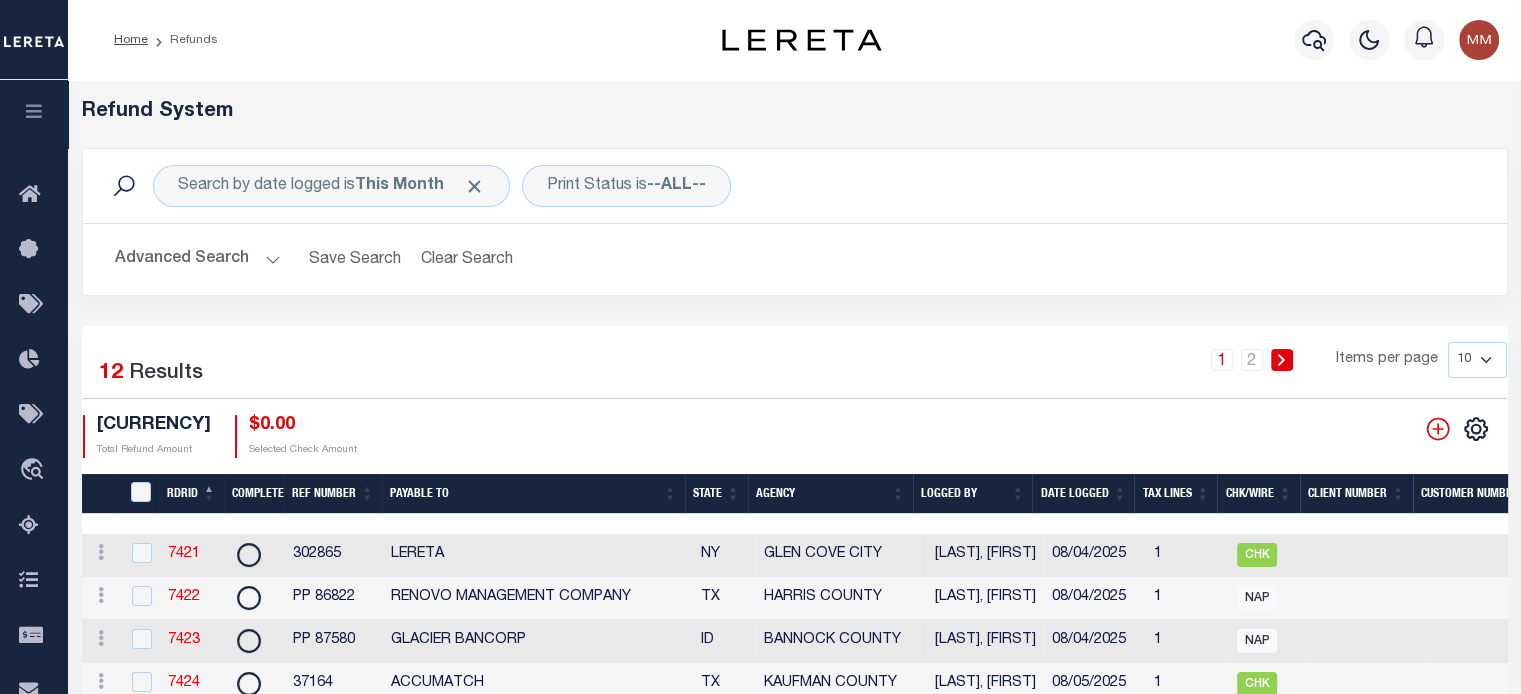click on "Date Logged" at bounding box center [1083, 494] 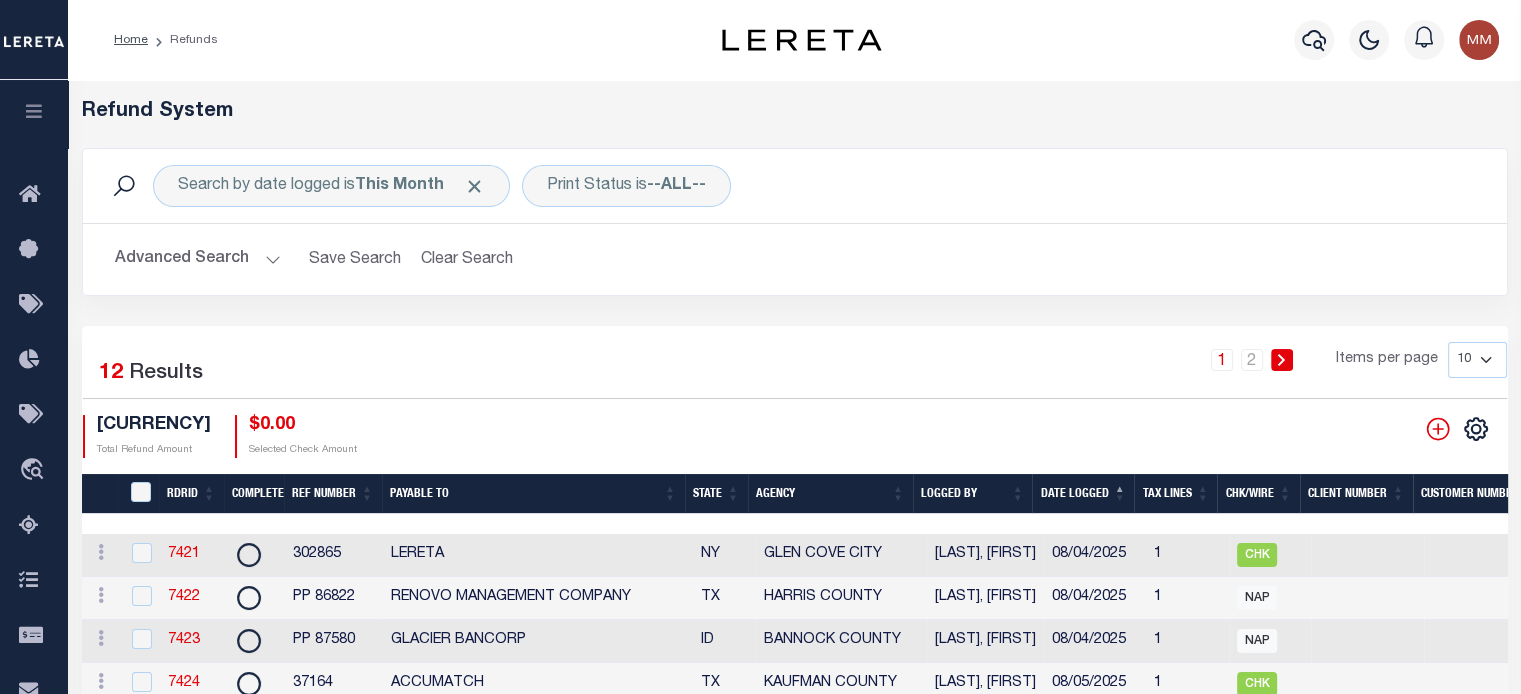 click on "Date Logged" at bounding box center (1083, 494) 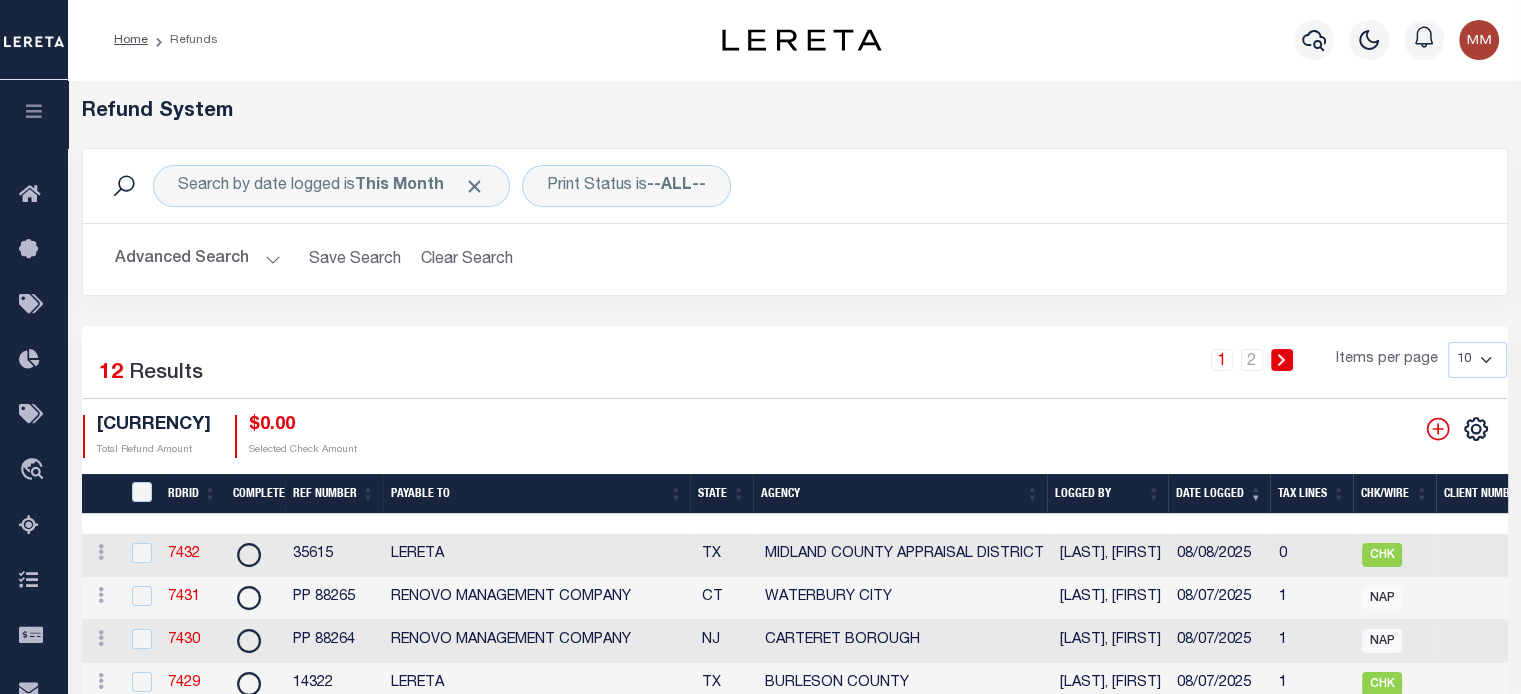 scroll, scrollTop: 0, scrollLeft: 854, axis: horizontal 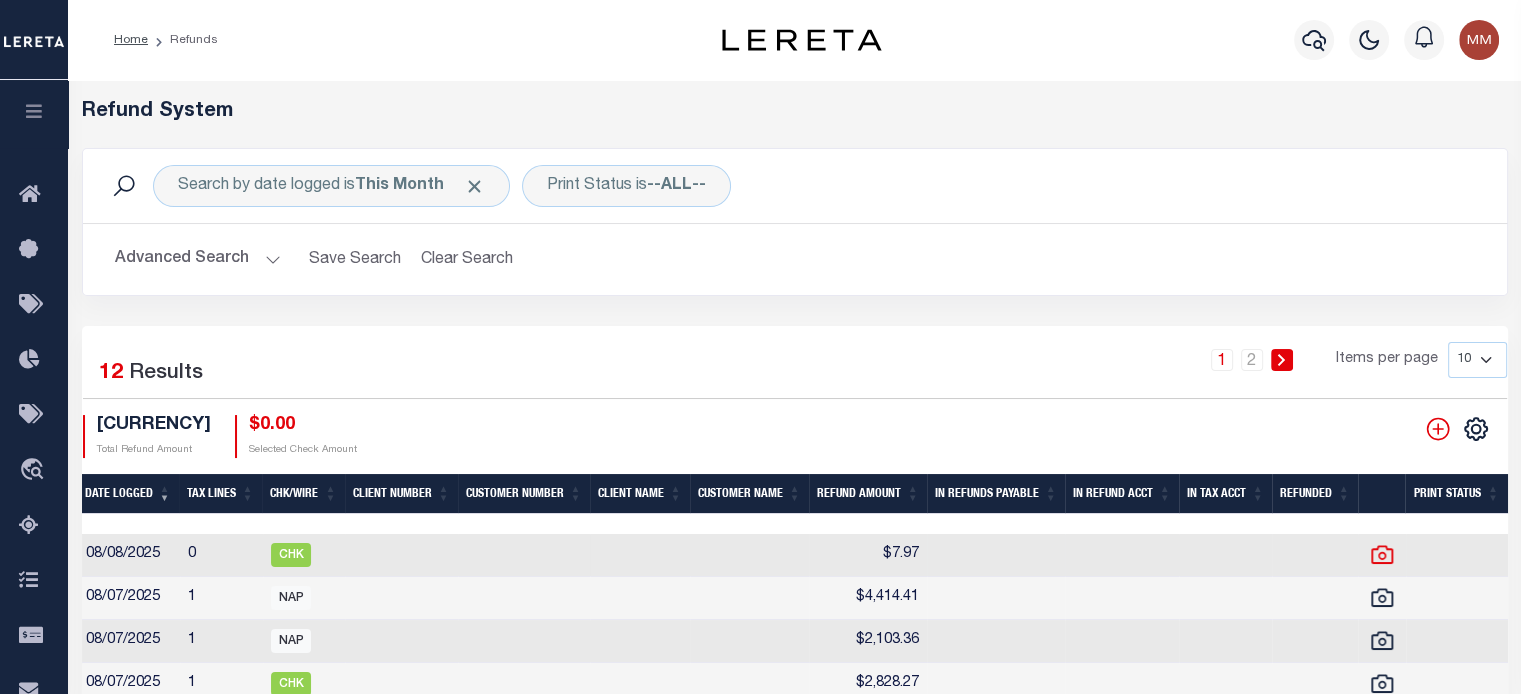 click 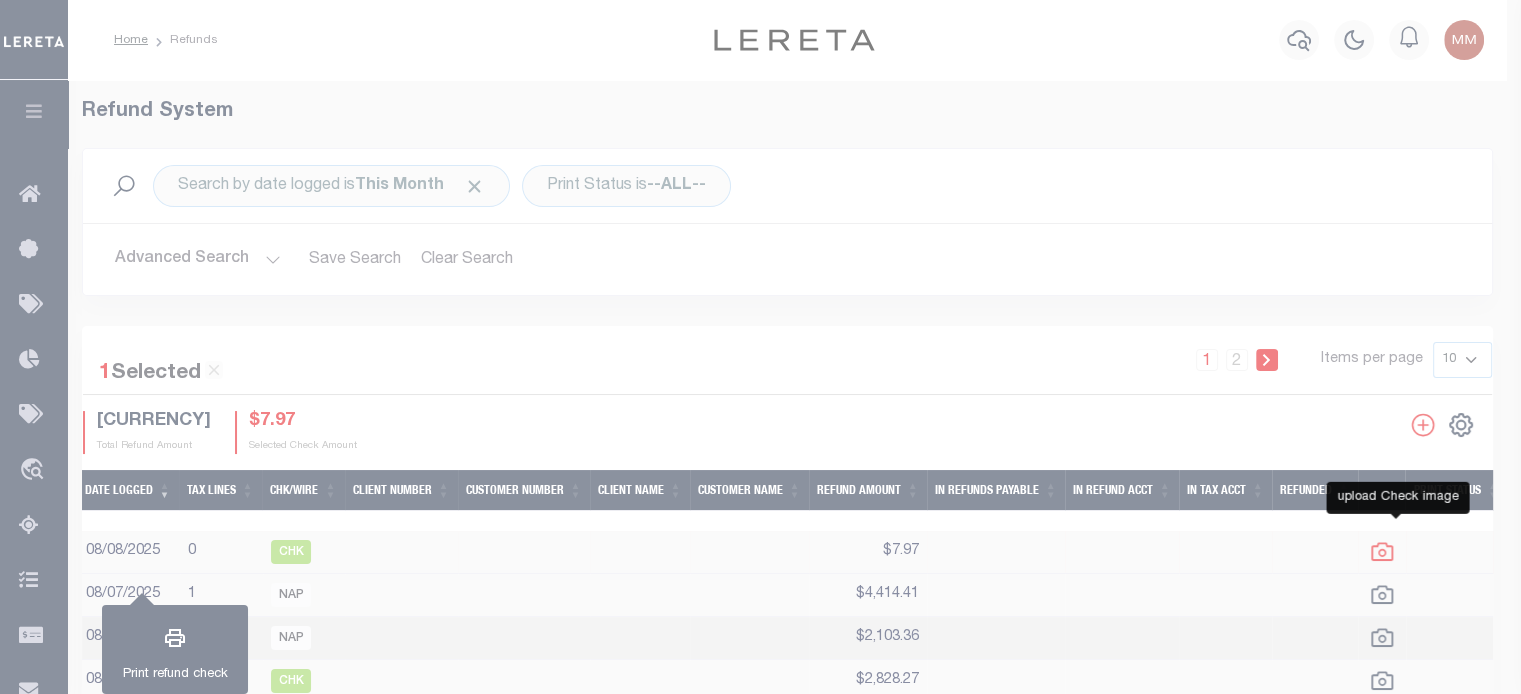 checkbox on "true" 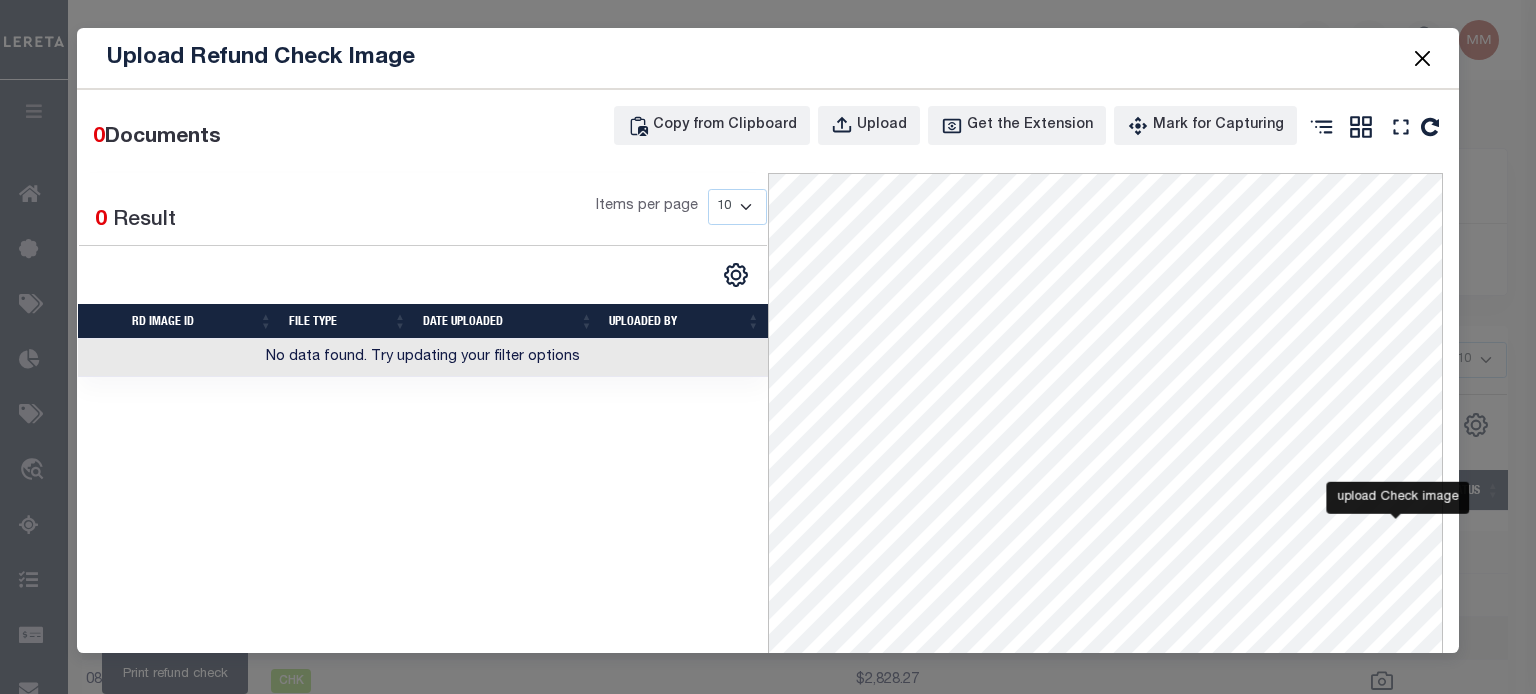 scroll, scrollTop: 0, scrollLeft: 1076, axis: horizontal 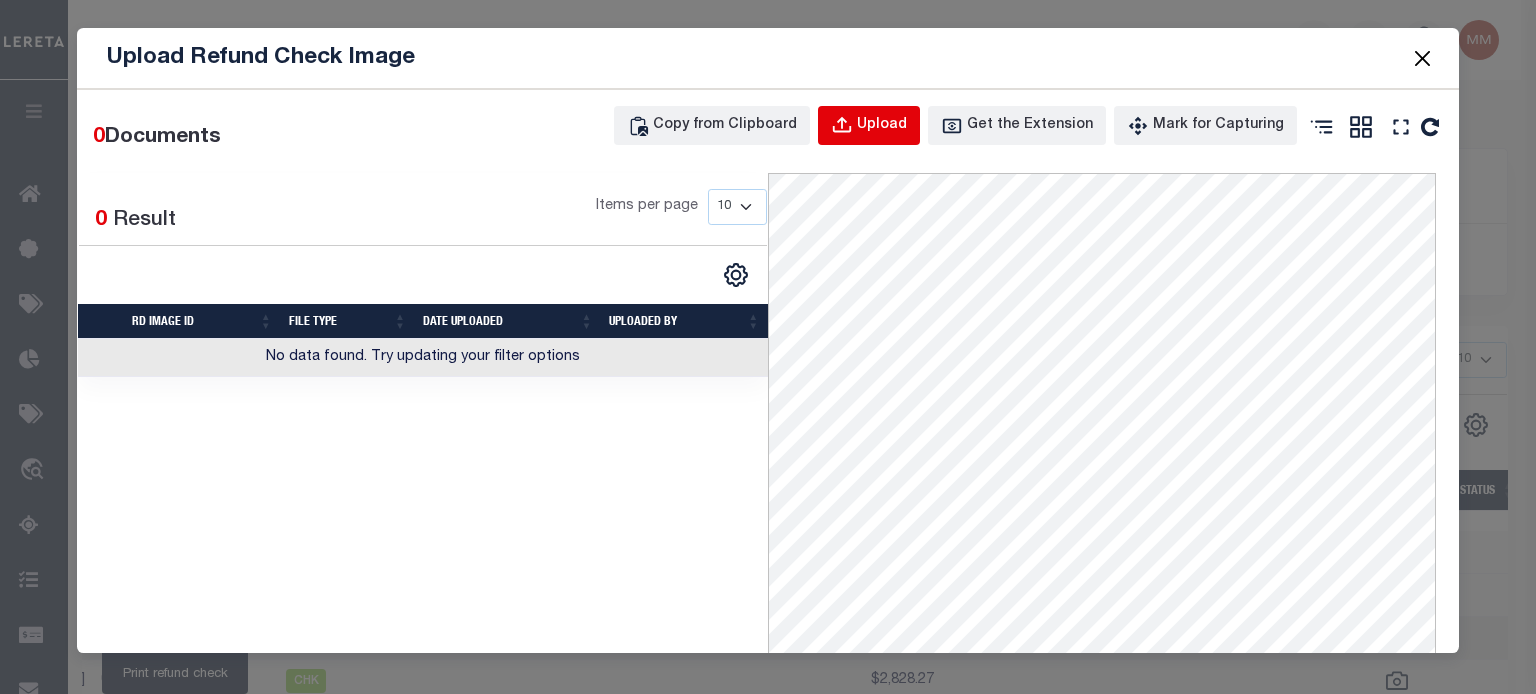 click on "Upload" at bounding box center (882, 126) 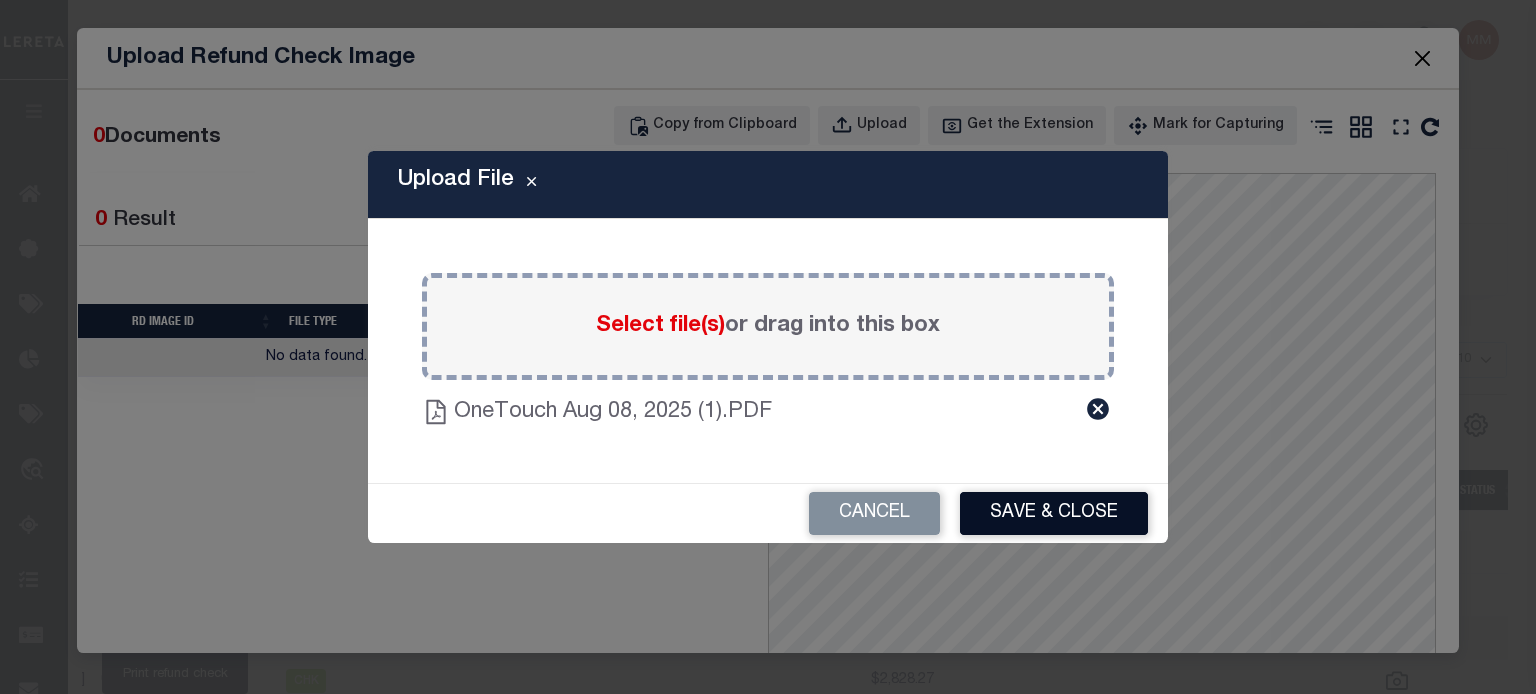 drag, startPoint x: 1104, startPoint y: 506, endPoint x: 1192, endPoint y: 353, distance: 176.50212 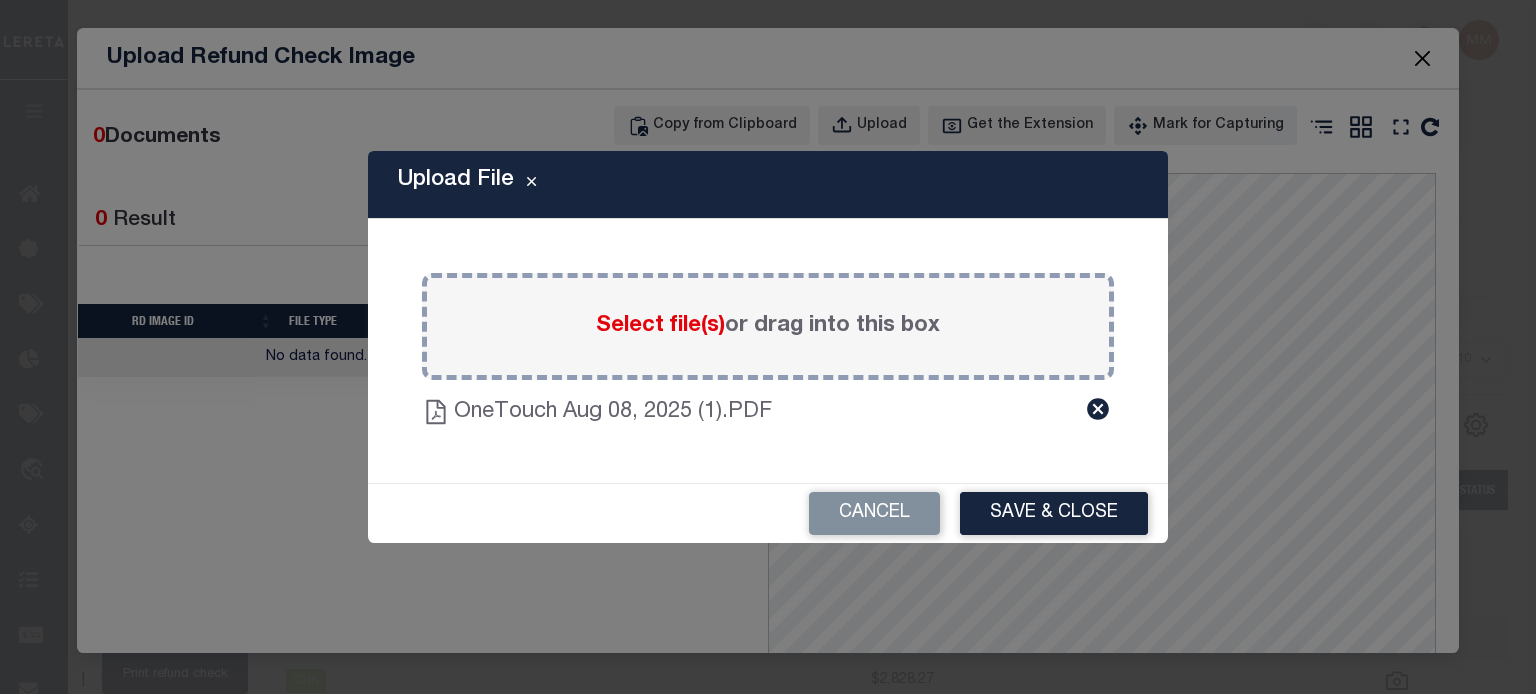 click on "Save & Close" at bounding box center [1054, 513] 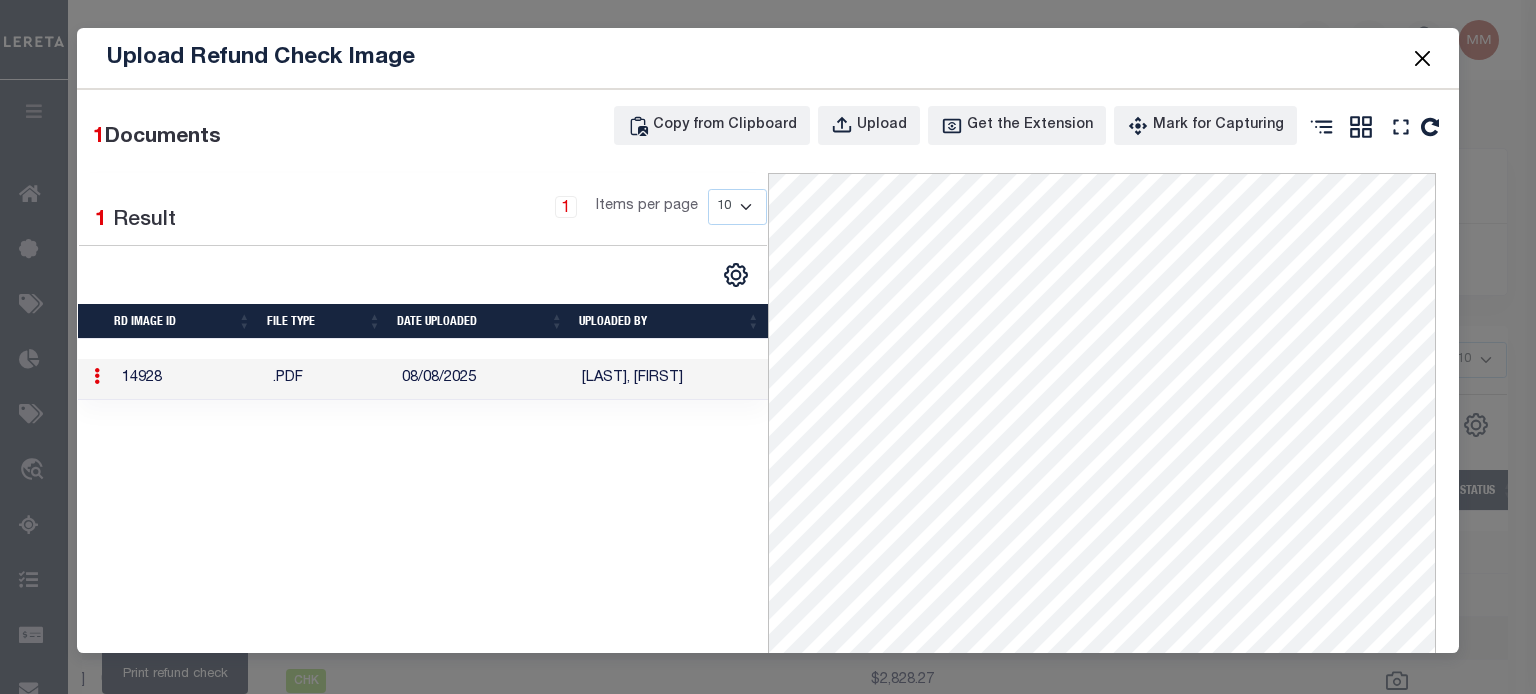 click at bounding box center [1422, 58] 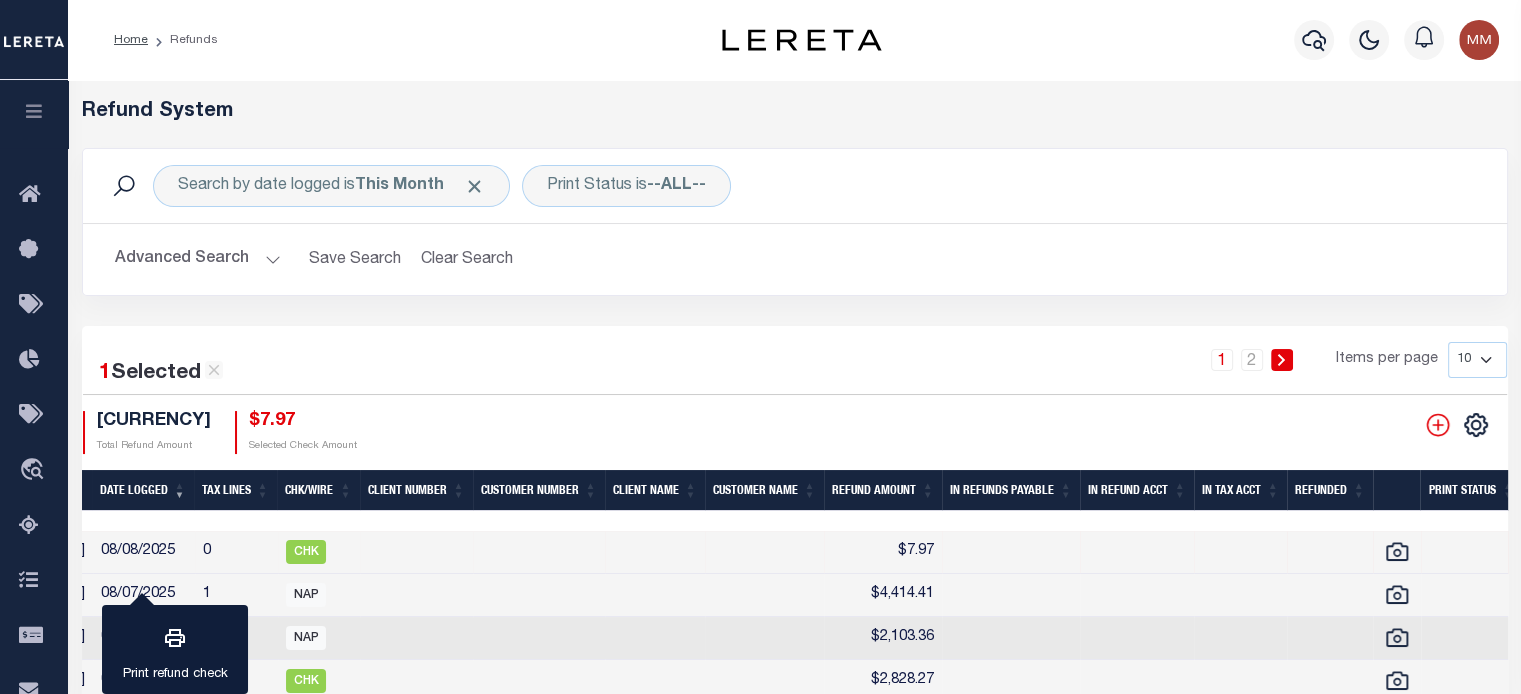 scroll, scrollTop: 0, scrollLeft: 5, axis: horizontal 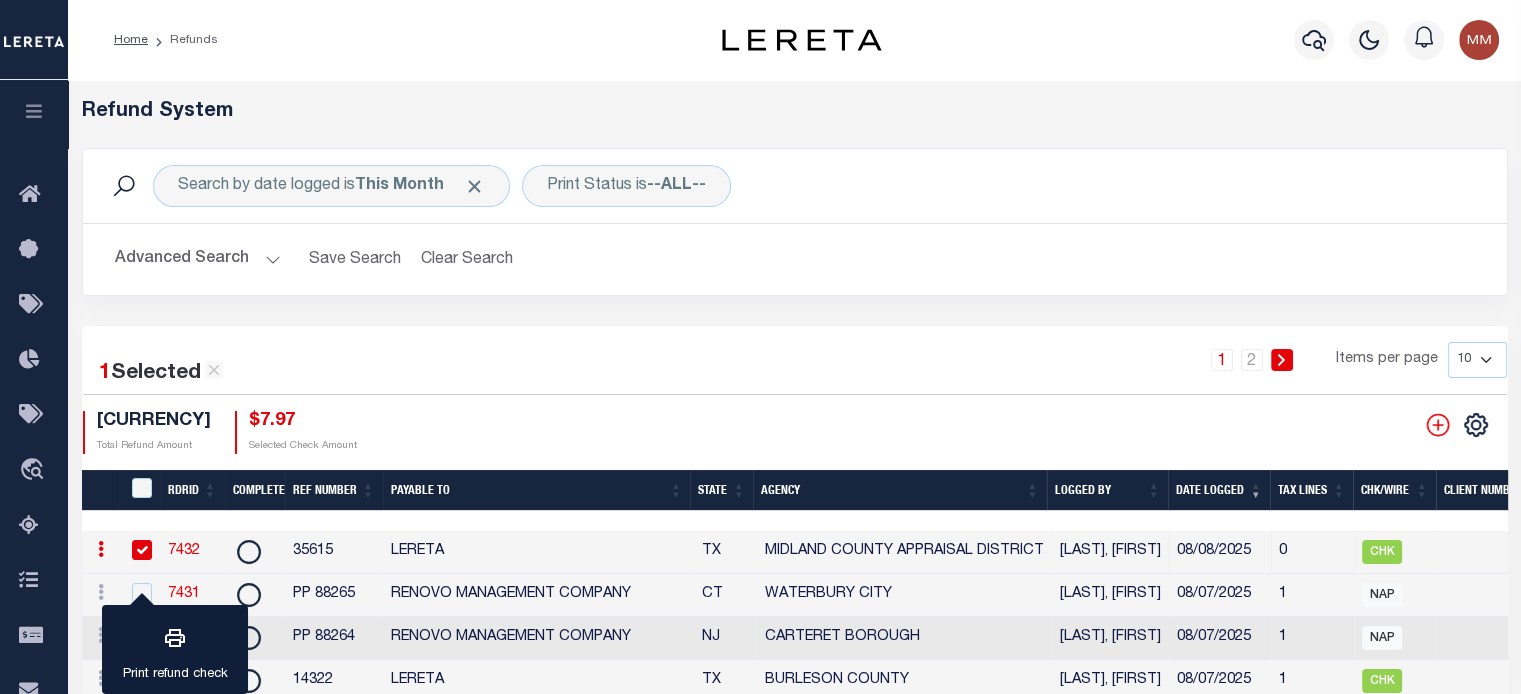 click on "7432" at bounding box center (184, 551) 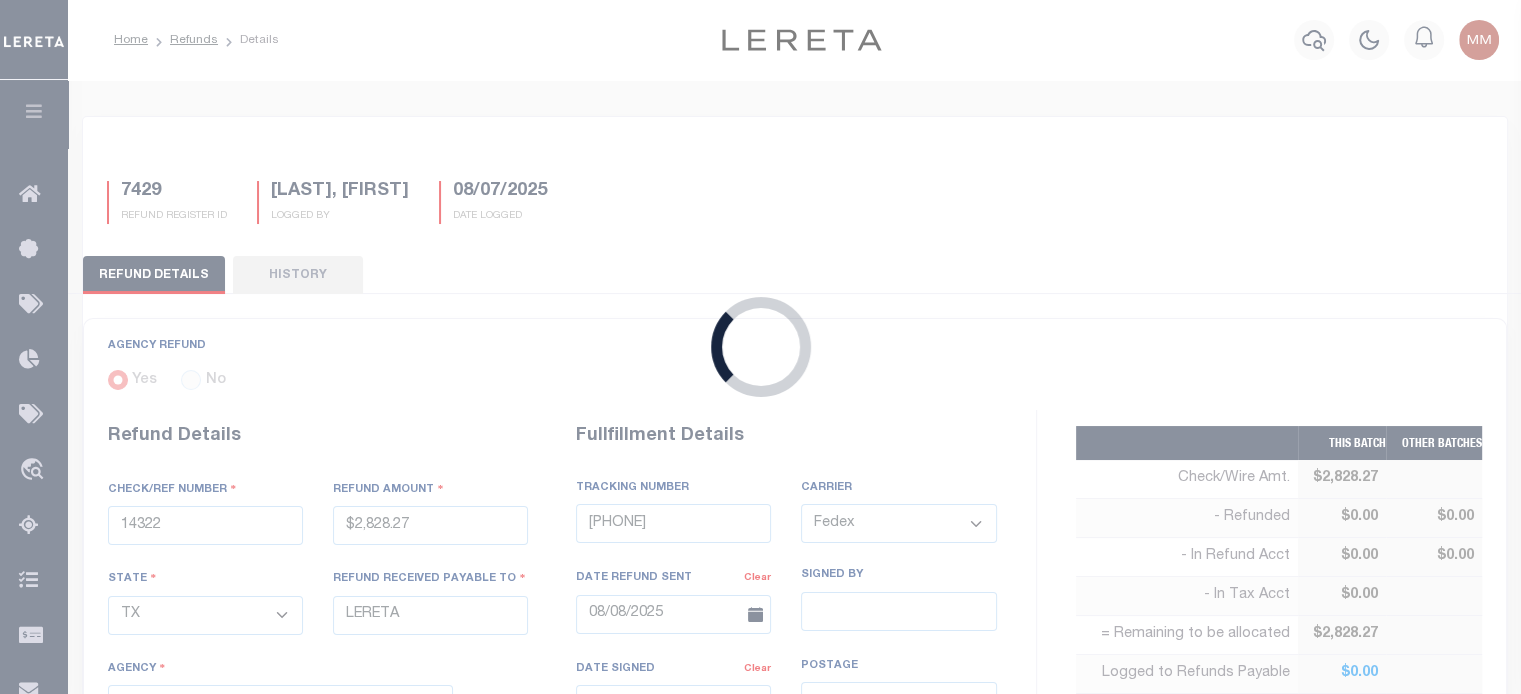 type on "35615" 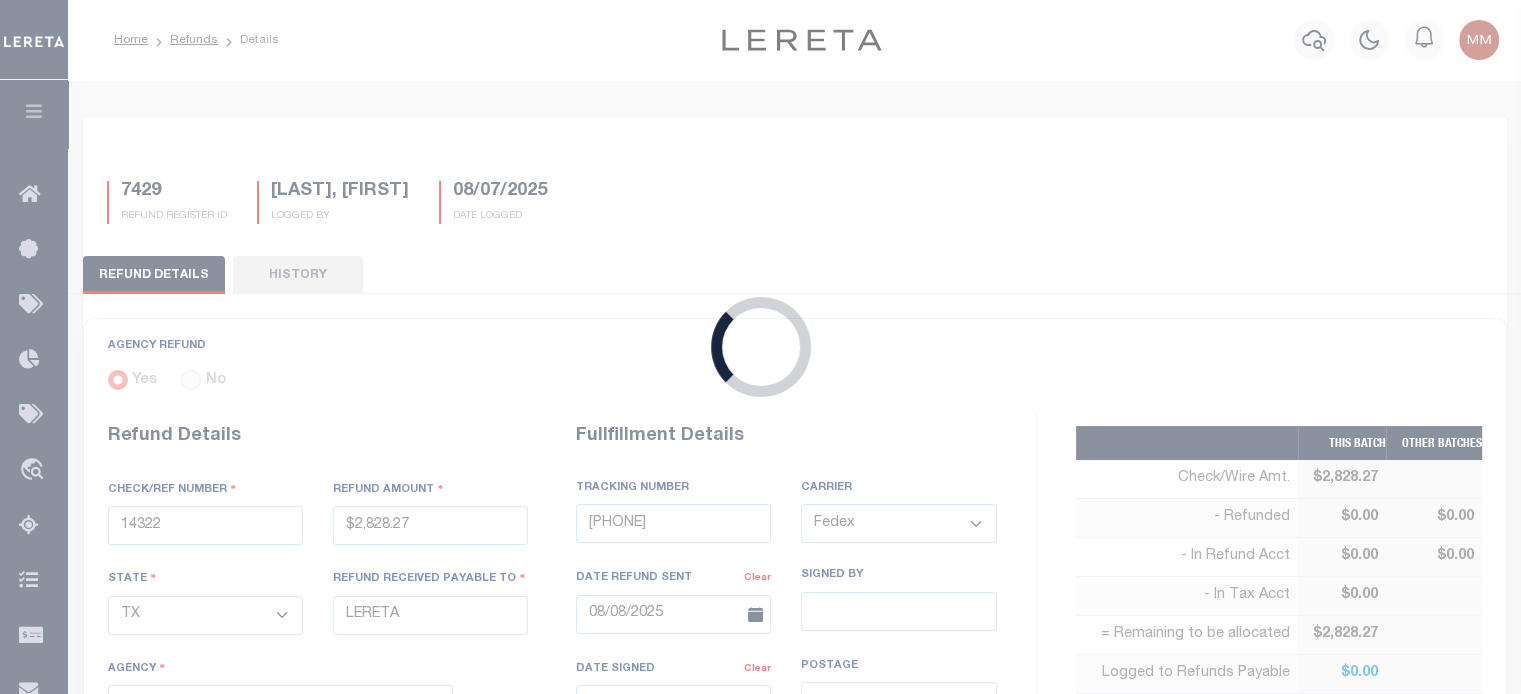 type on "$7.97" 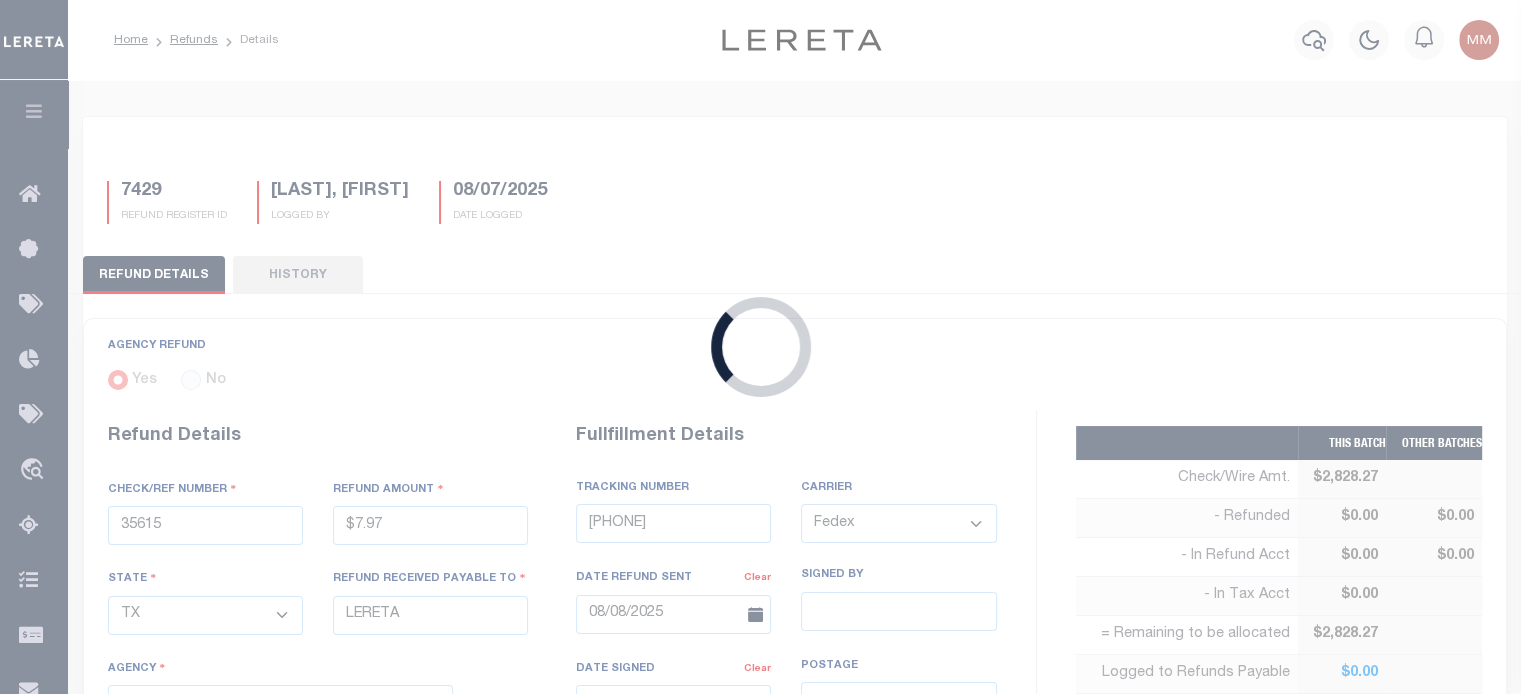 select on "4832980000" 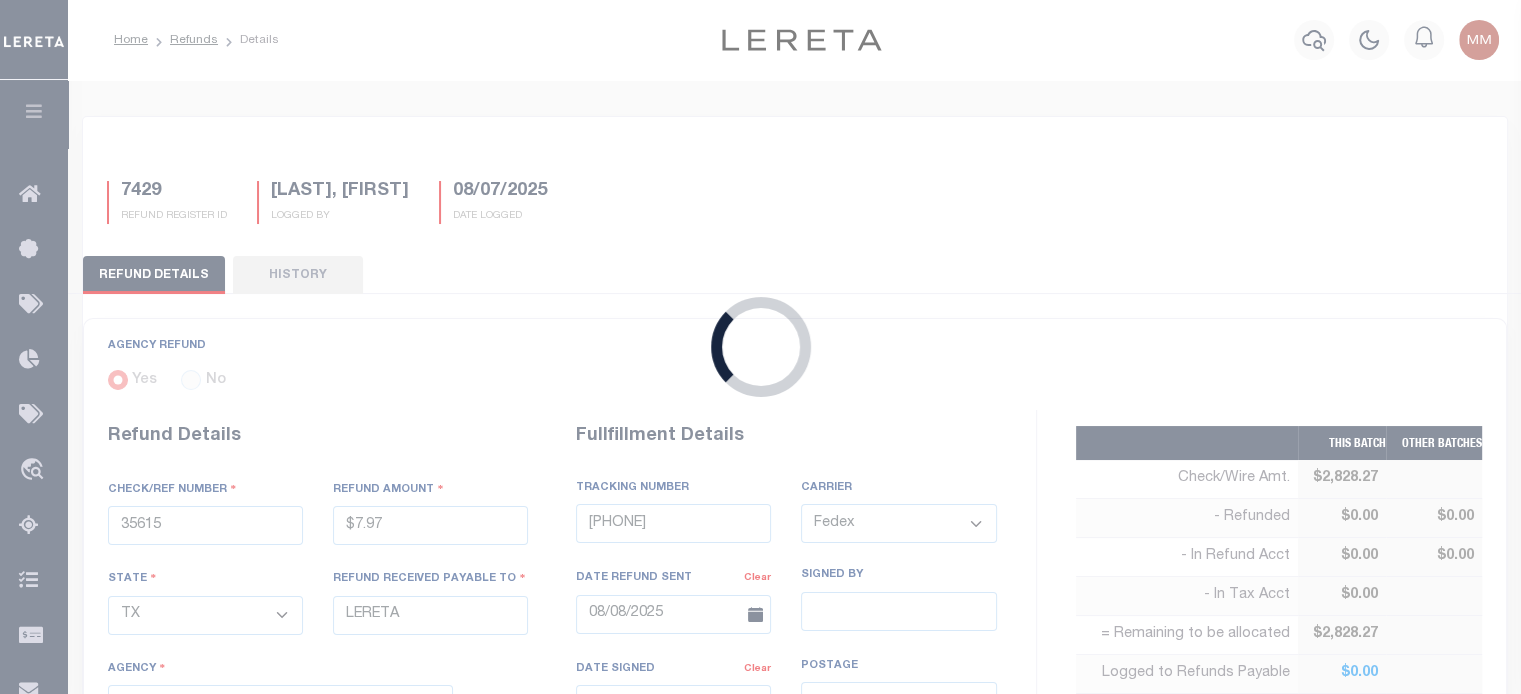 select 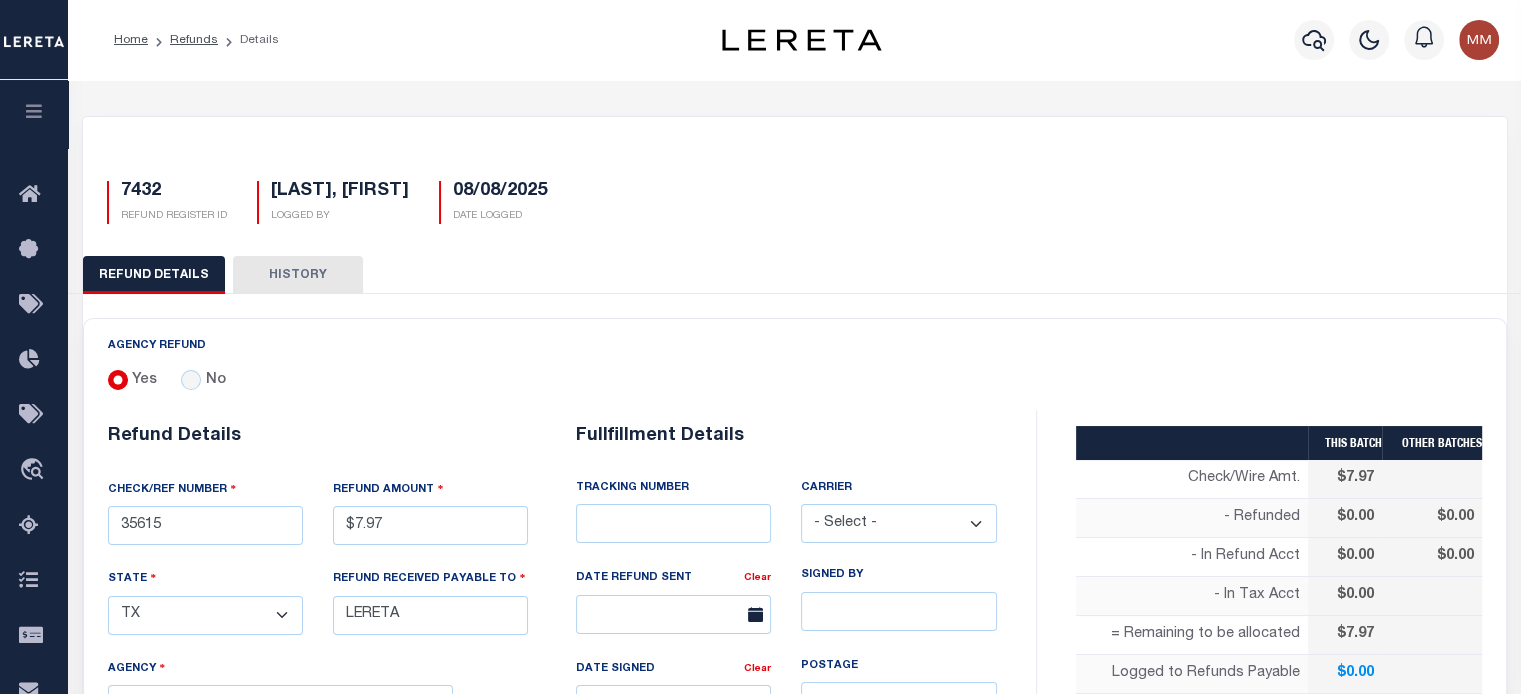 scroll, scrollTop: 500, scrollLeft: 0, axis: vertical 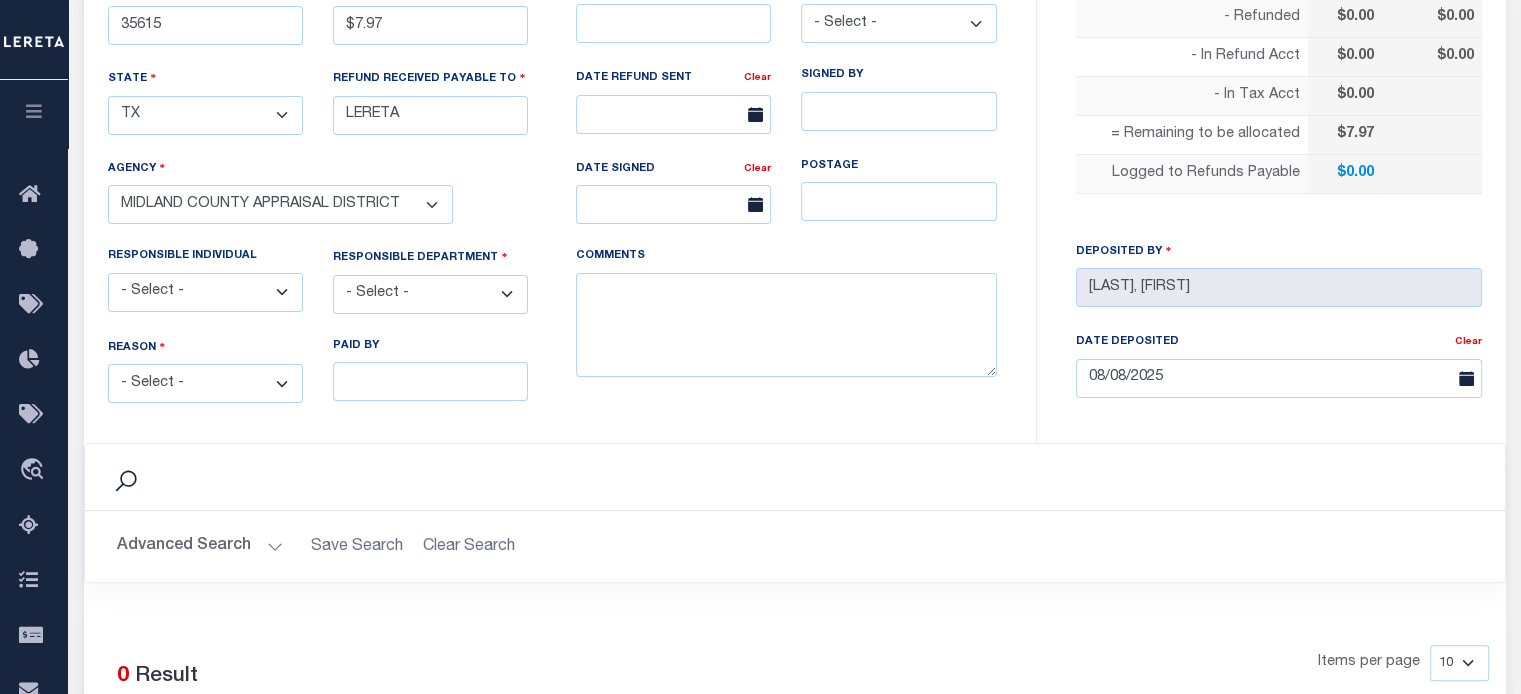 click on "- Select -
Change In Value
Discount Applied
Duplicate Payment
Exemption Applied
Keying Error
Other
Overpayment
Paid Incorrect Parcel
Partial Payment
Unknown" at bounding box center [205, 383] 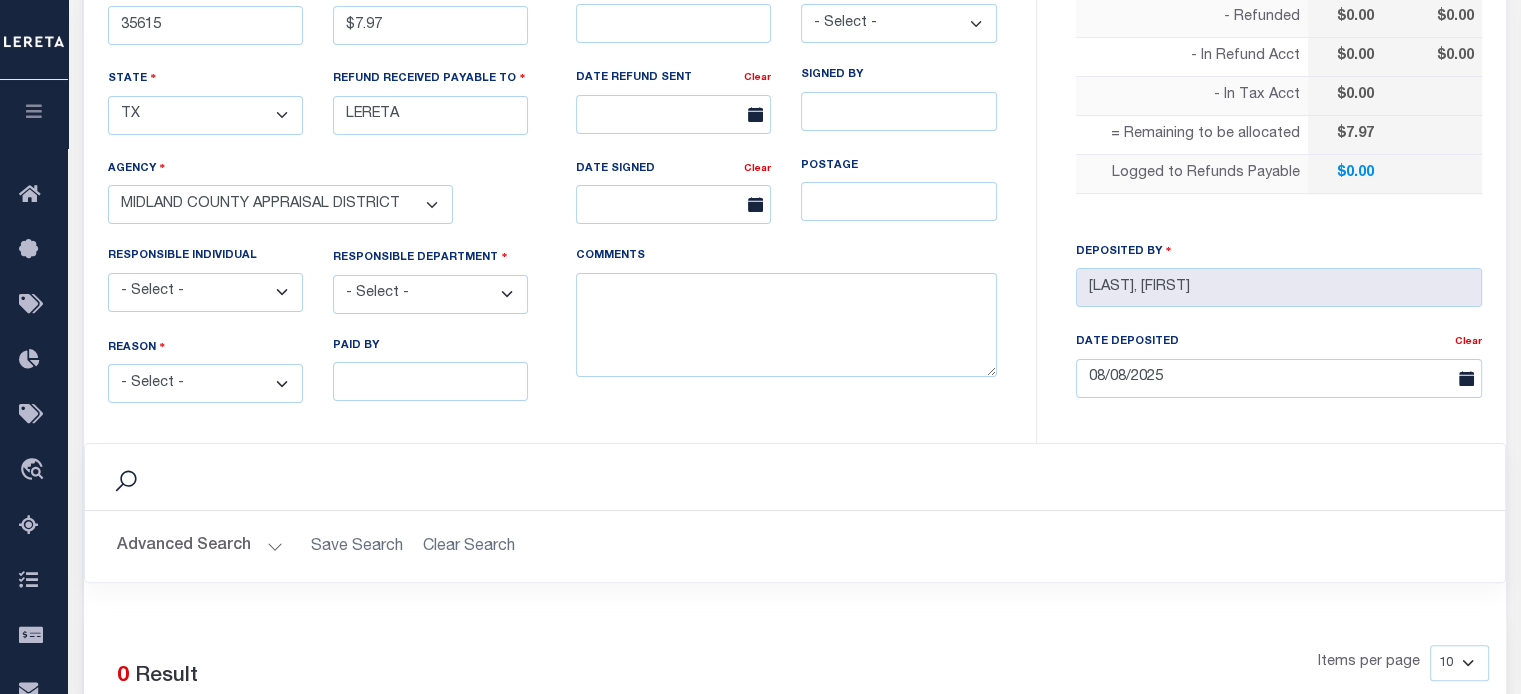select on "OVP" 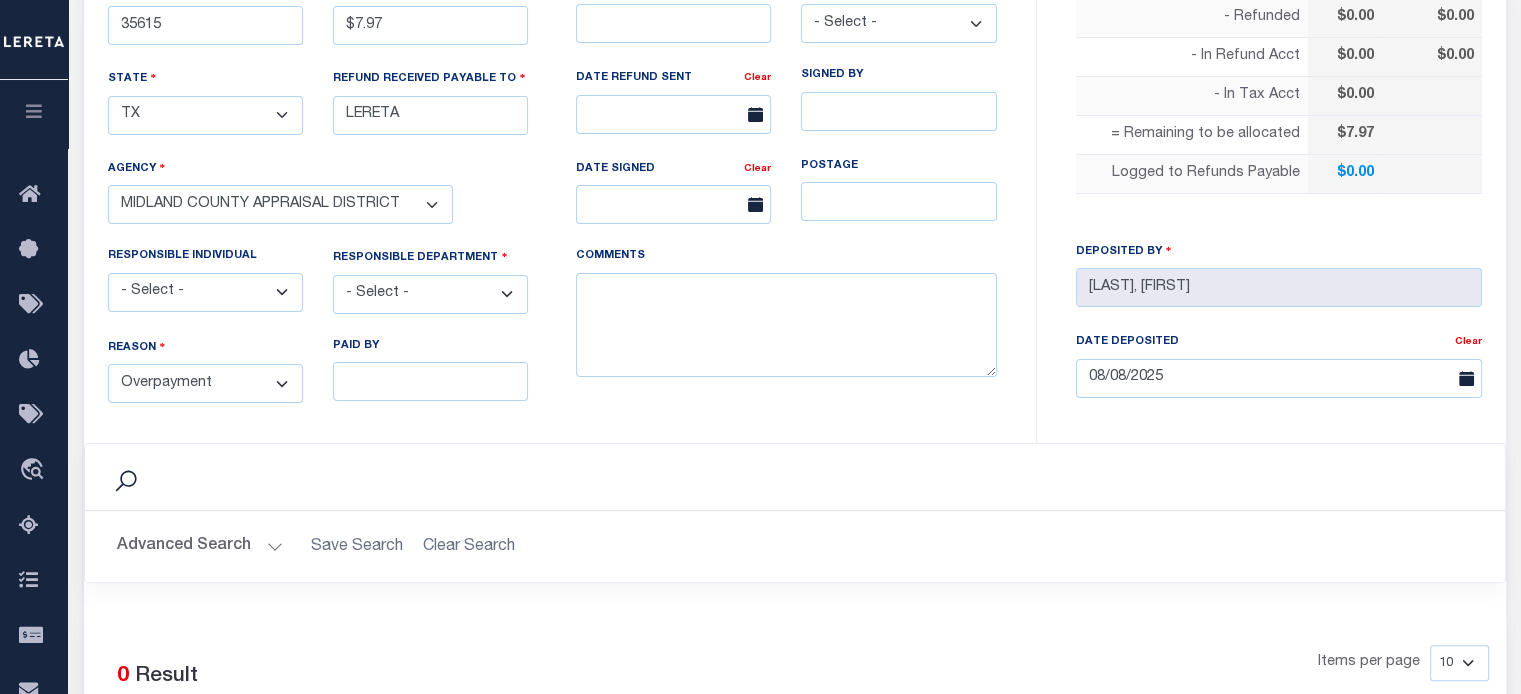 click on "- Select -
Change In Value
Discount Applied
Duplicate Payment
Exemption Applied
Keying Error
Other
Overpayment
Paid Incorrect Parcel
Partial Payment
Unknown" at bounding box center [205, 383] 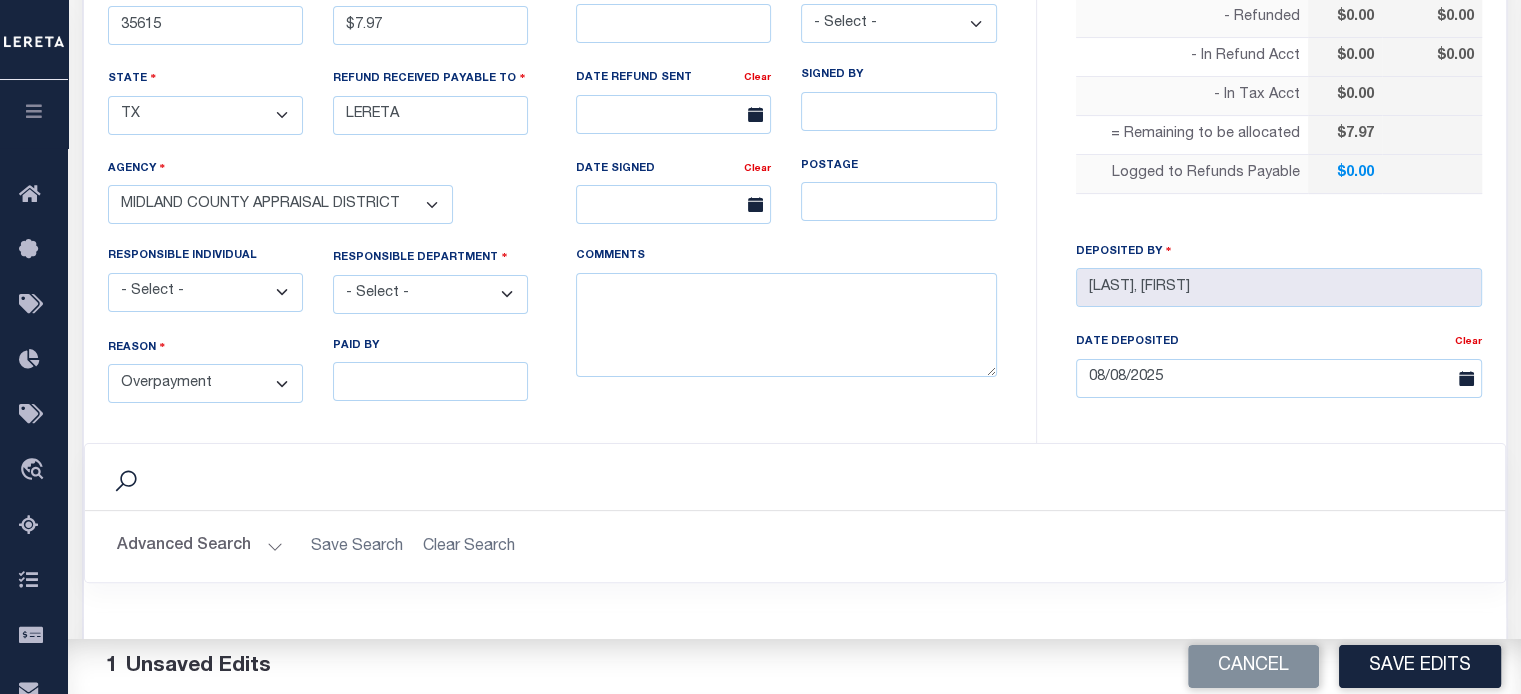 click on "- Select -
3rd Party
Accounting
AI
Collector
Customer
Customer Service
FactR
JAXTAX
Knowledge Splice
Locate
Other
Outside
Redemptions
Setup
TaxOps
Technology
TES" at bounding box center [430, 294] 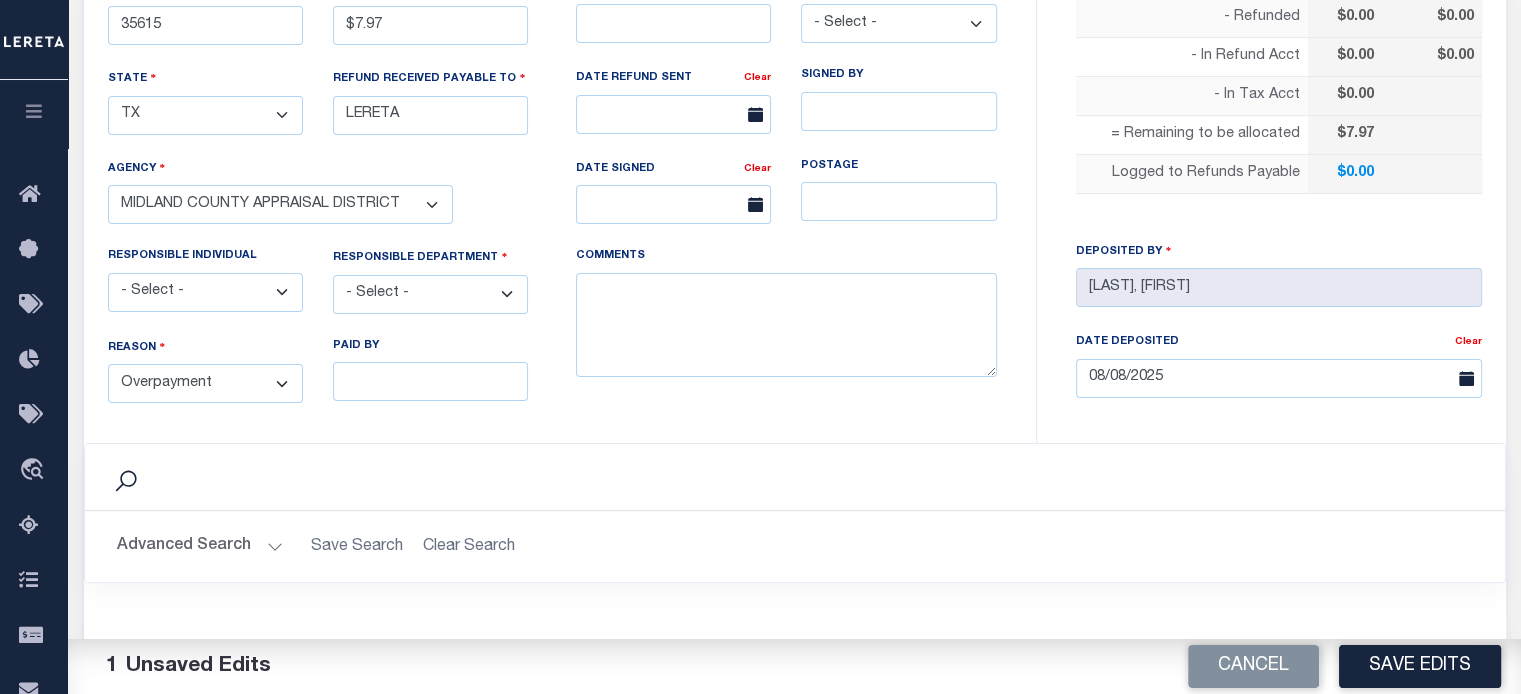select on "COL" 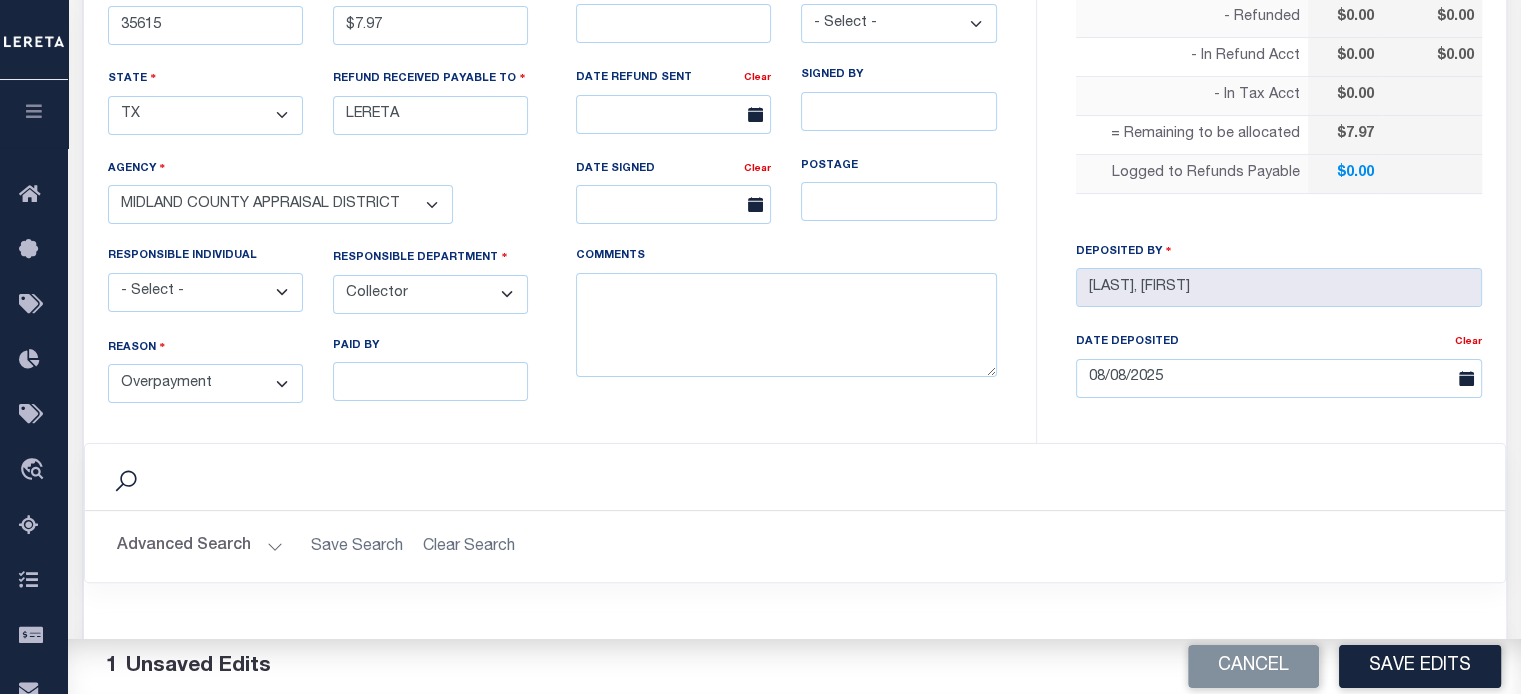 click on "- Select -
3rd Party
Accounting
AI
Collector
Customer
Customer Service
FactR
JAXTAX
Knowledge Splice
Locate
Other
Outside
Redemptions
Setup
TaxOps
Technology
TES" at bounding box center (430, 294) 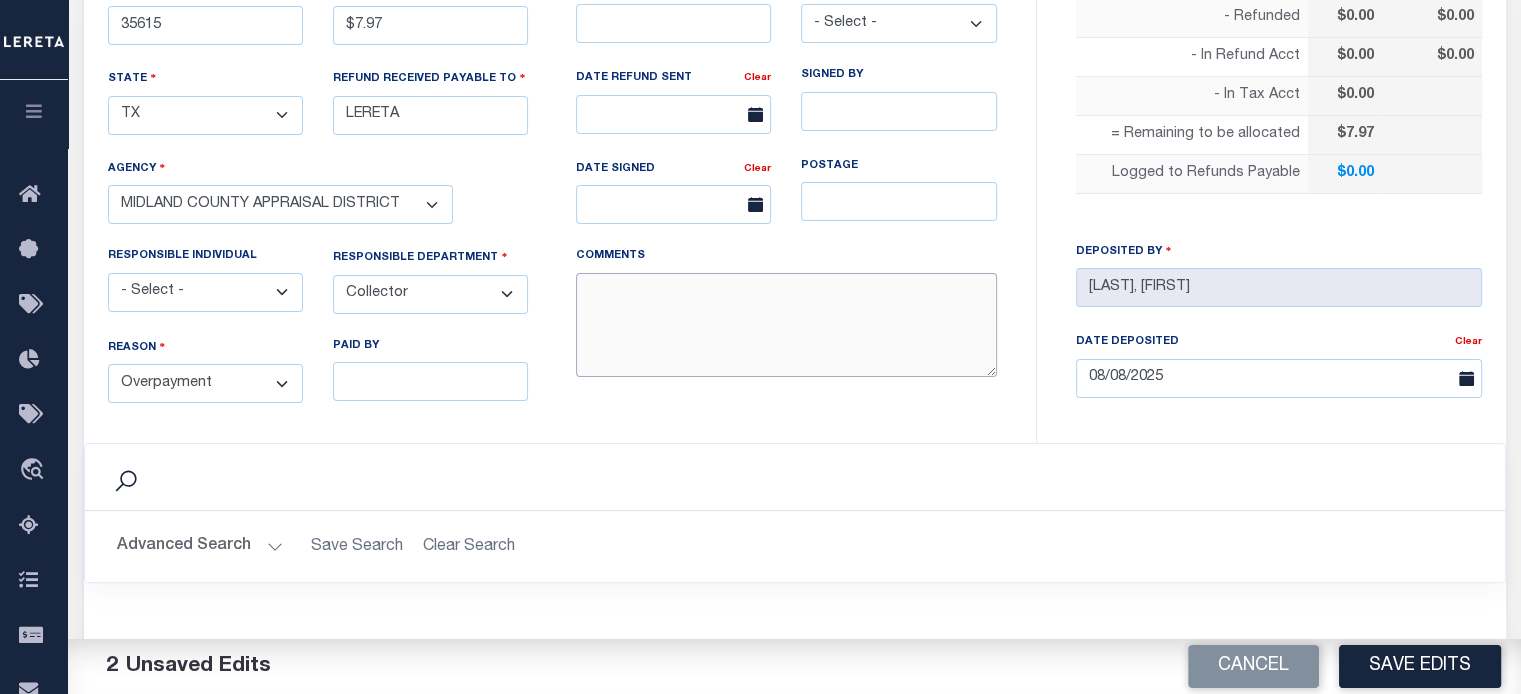 click on "COMMENTS" at bounding box center [786, 325] 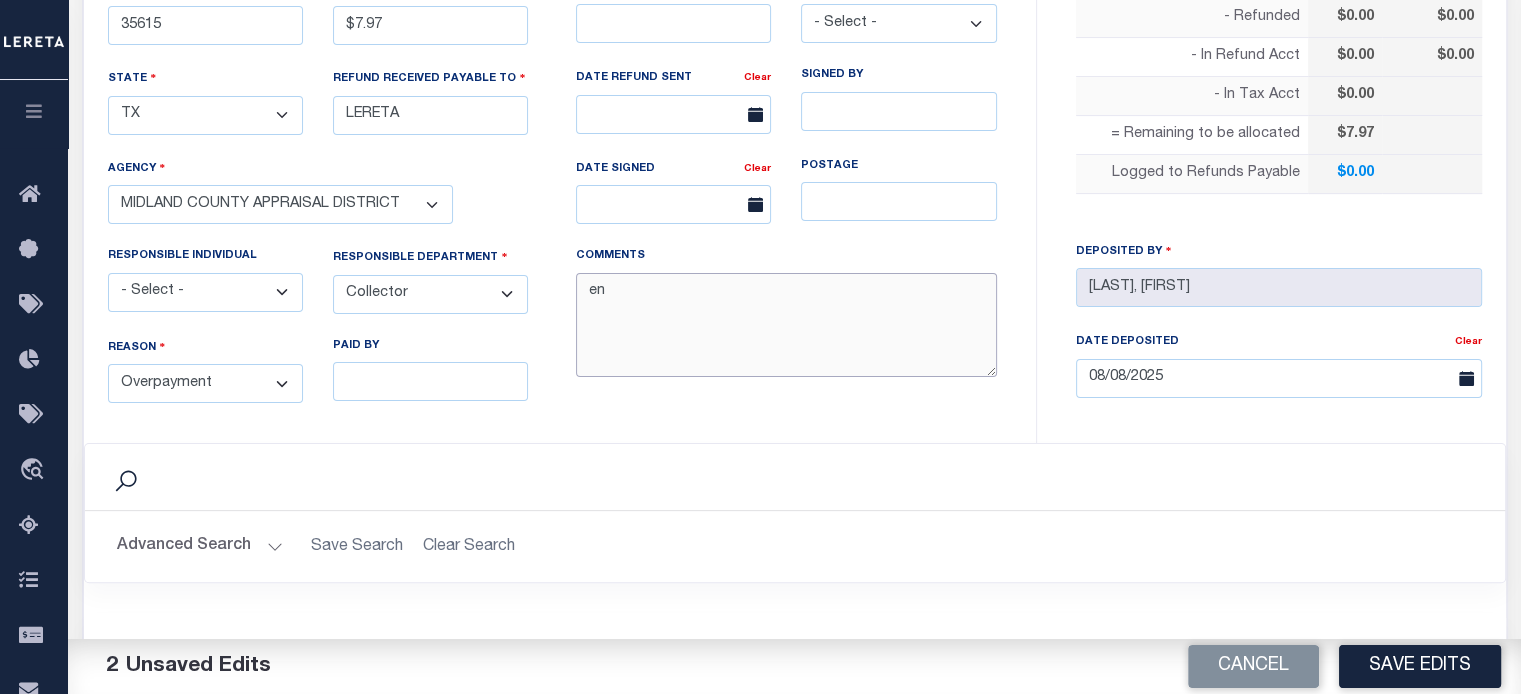 type on "e" 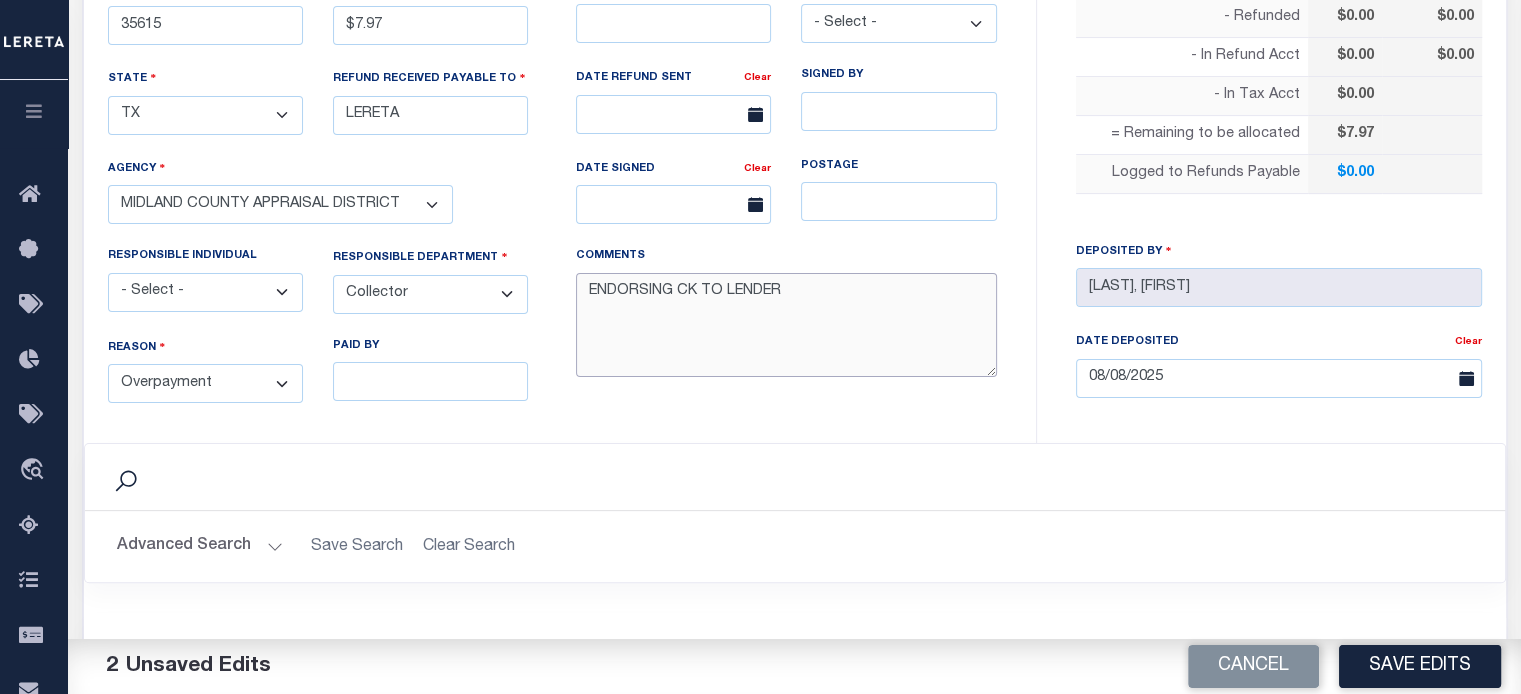 scroll, scrollTop: 100, scrollLeft: 0, axis: vertical 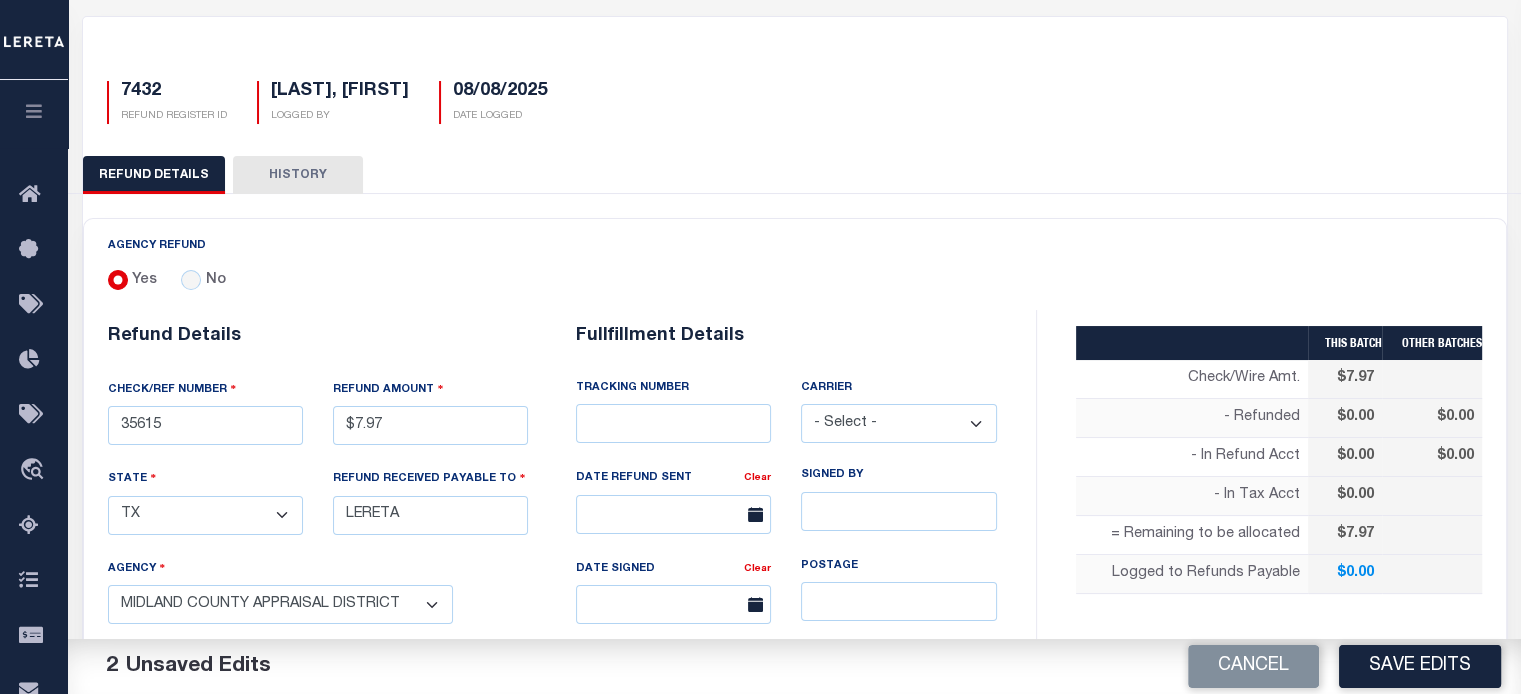 type on "ENDORSING CK TO LENDER" 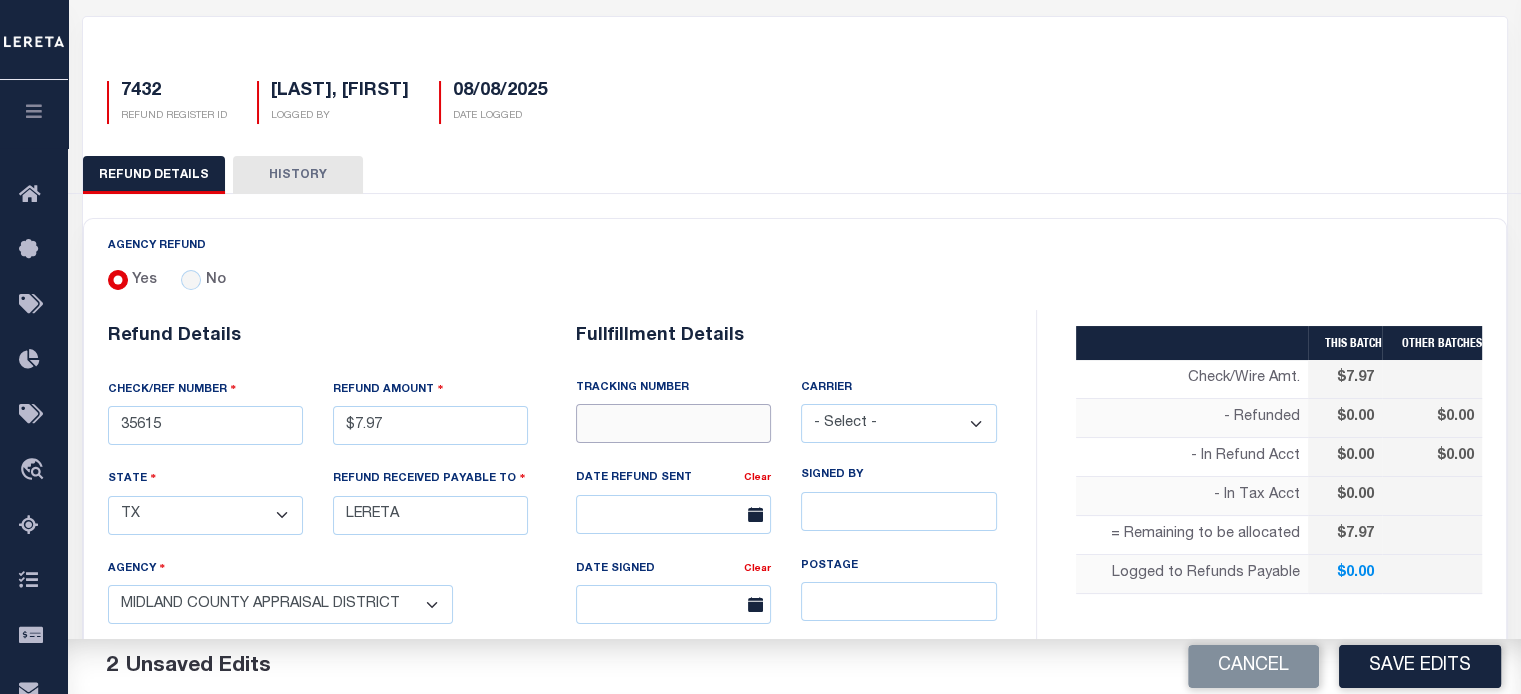 click at bounding box center (673, 423) 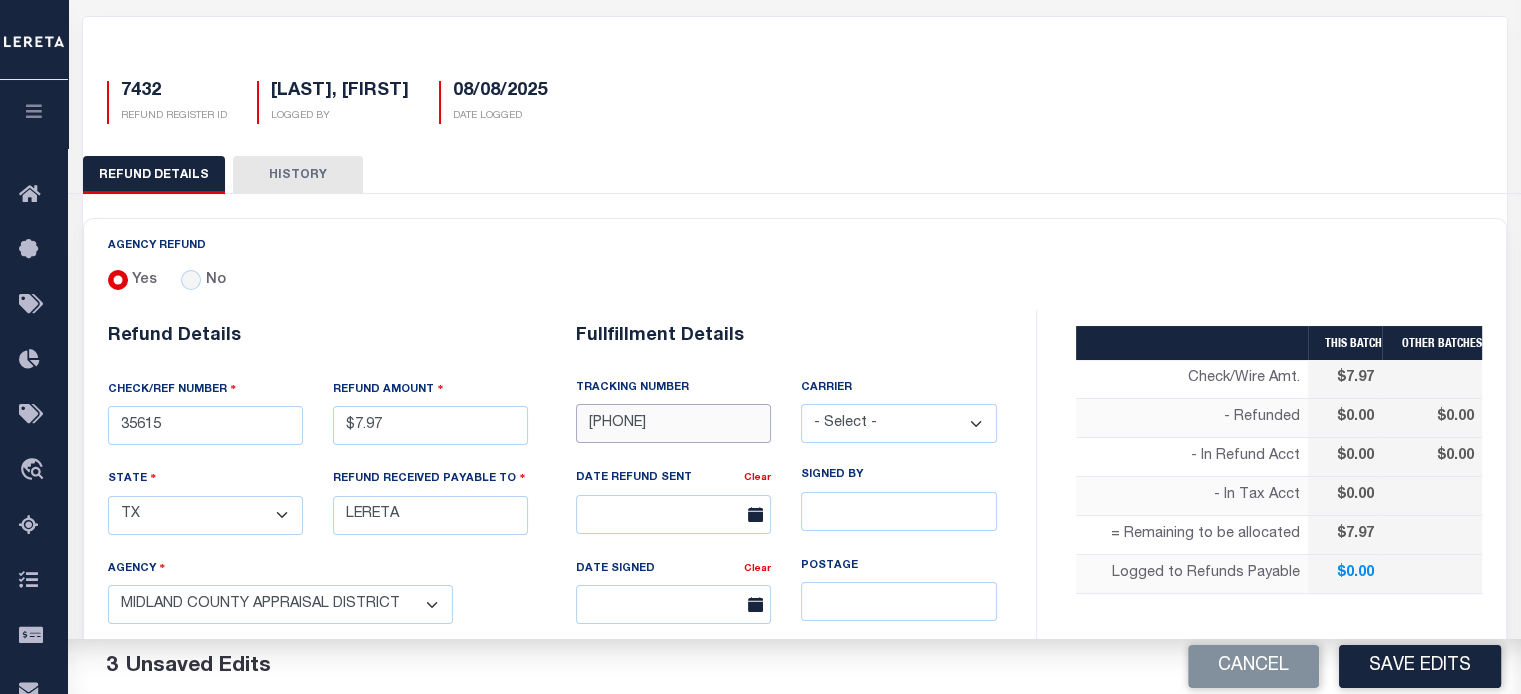 type on "8833 3549 3179" 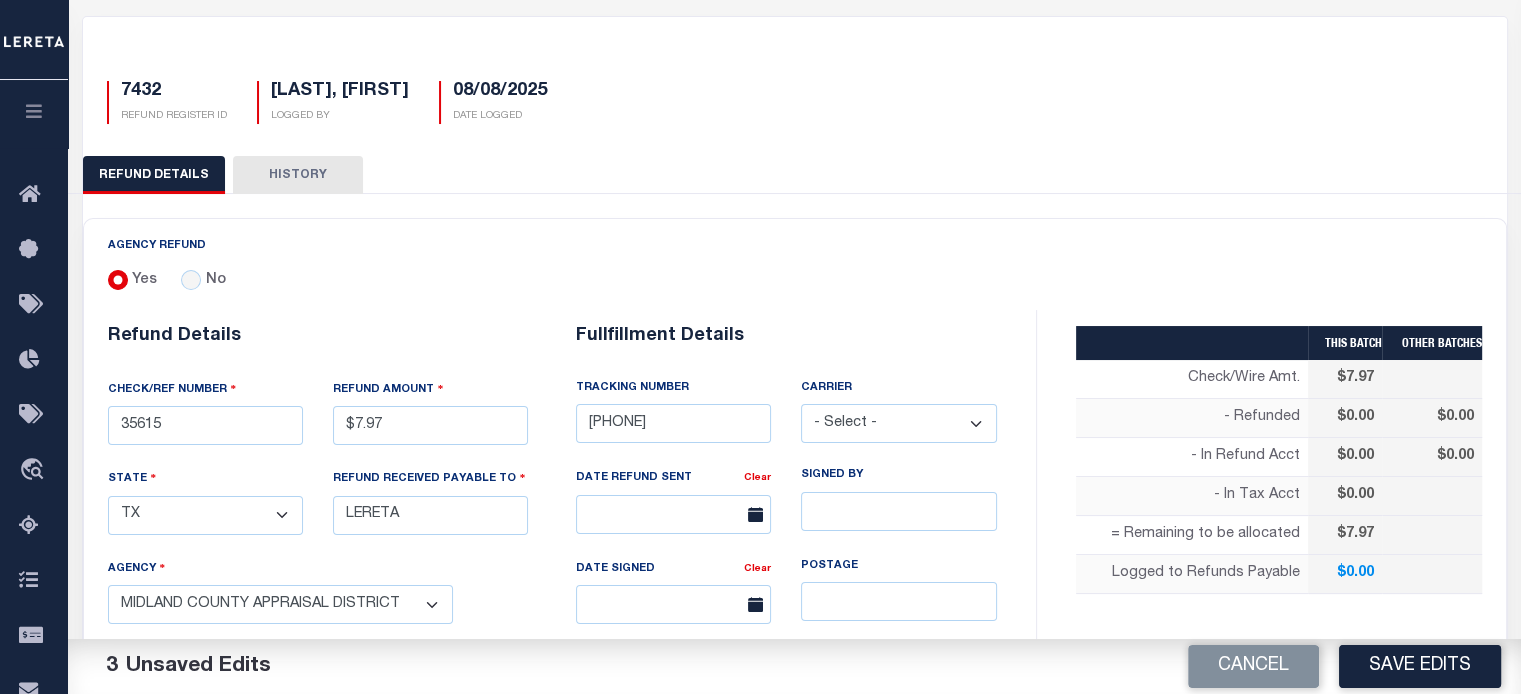 click on "- Select -
Fedex
USPS" at bounding box center [898, 423] 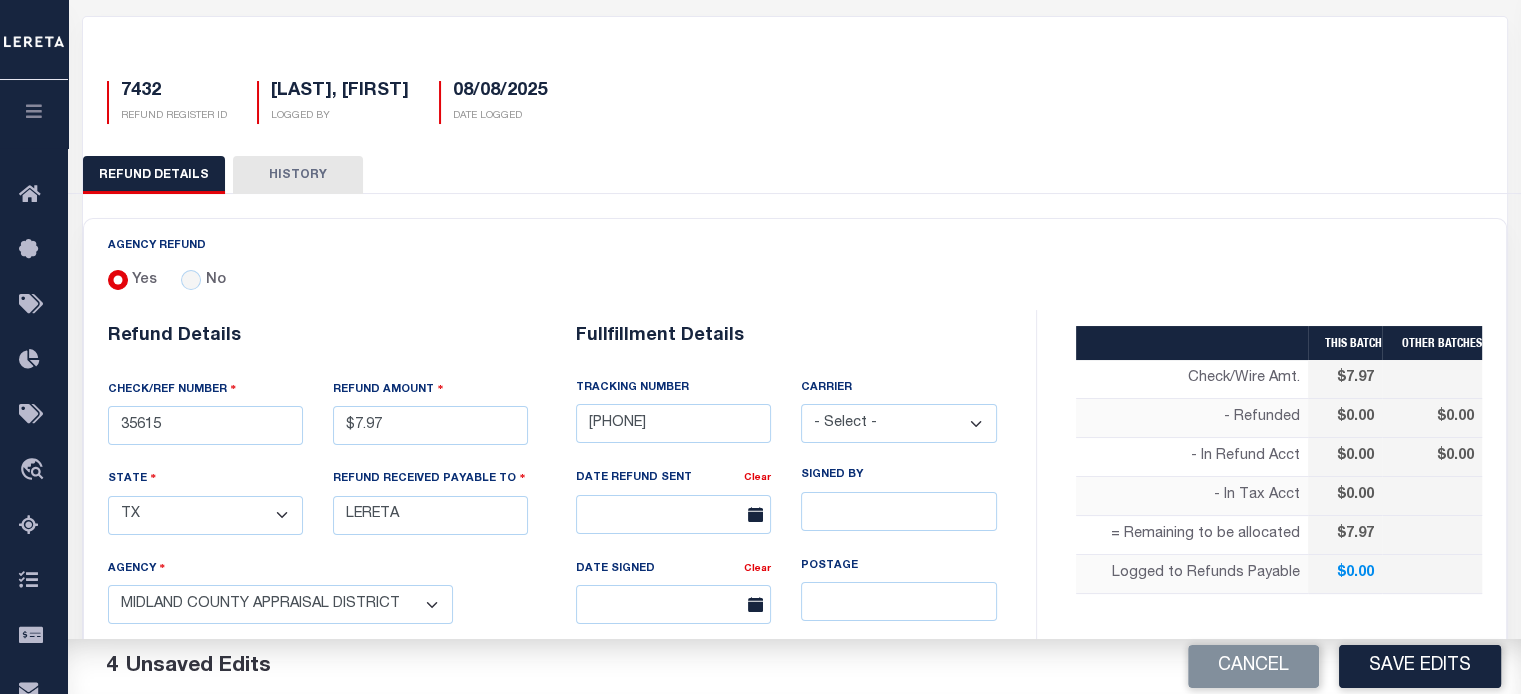 select on "FDX" 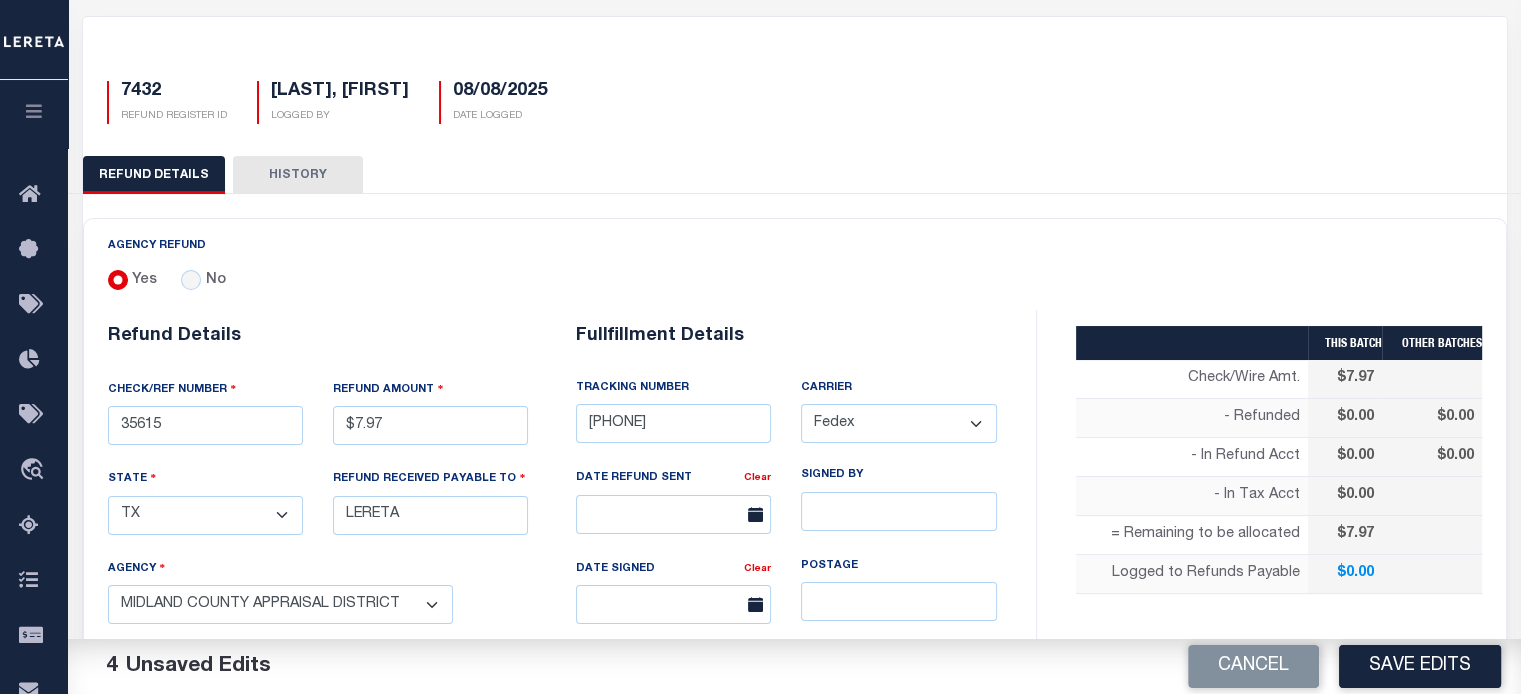 click on "- Select -
Fedex
USPS" at bounding box center [898, 423] 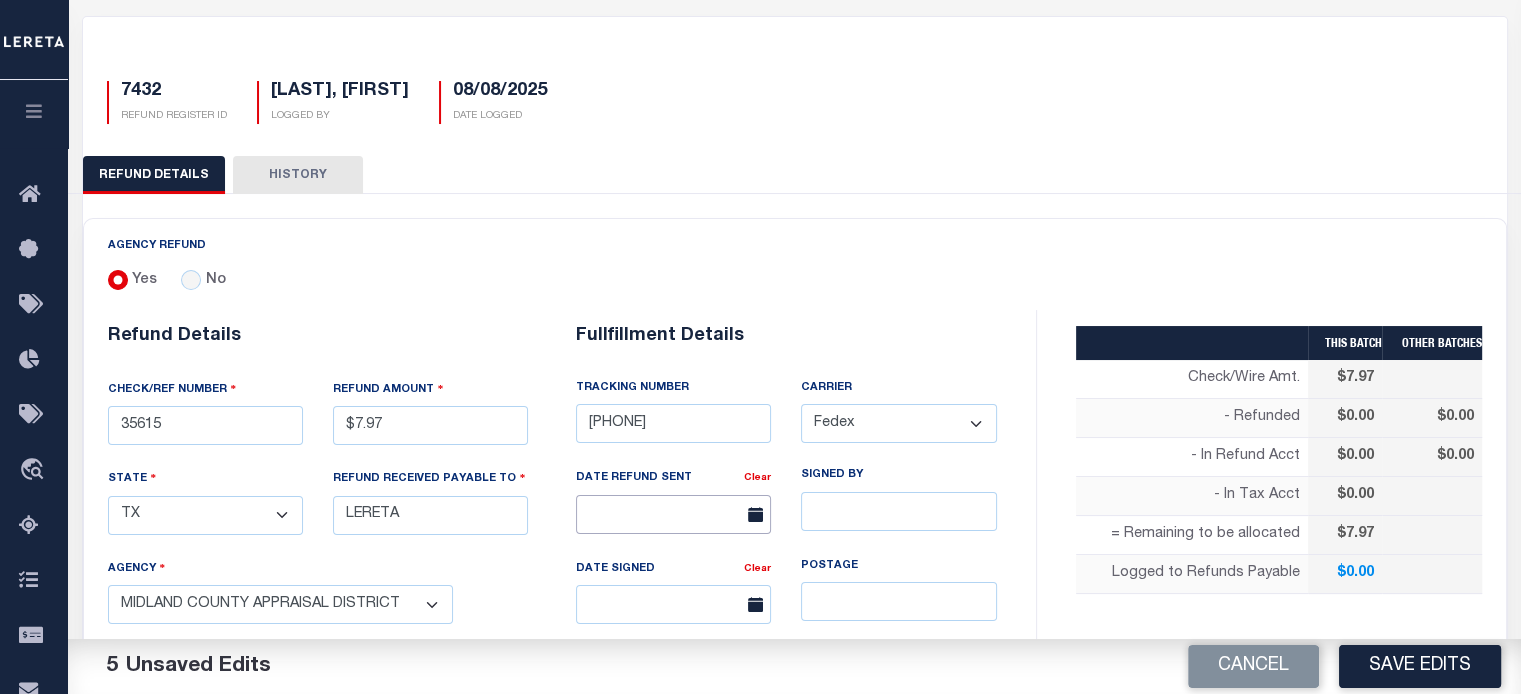 click at bounding box center [673, 514] 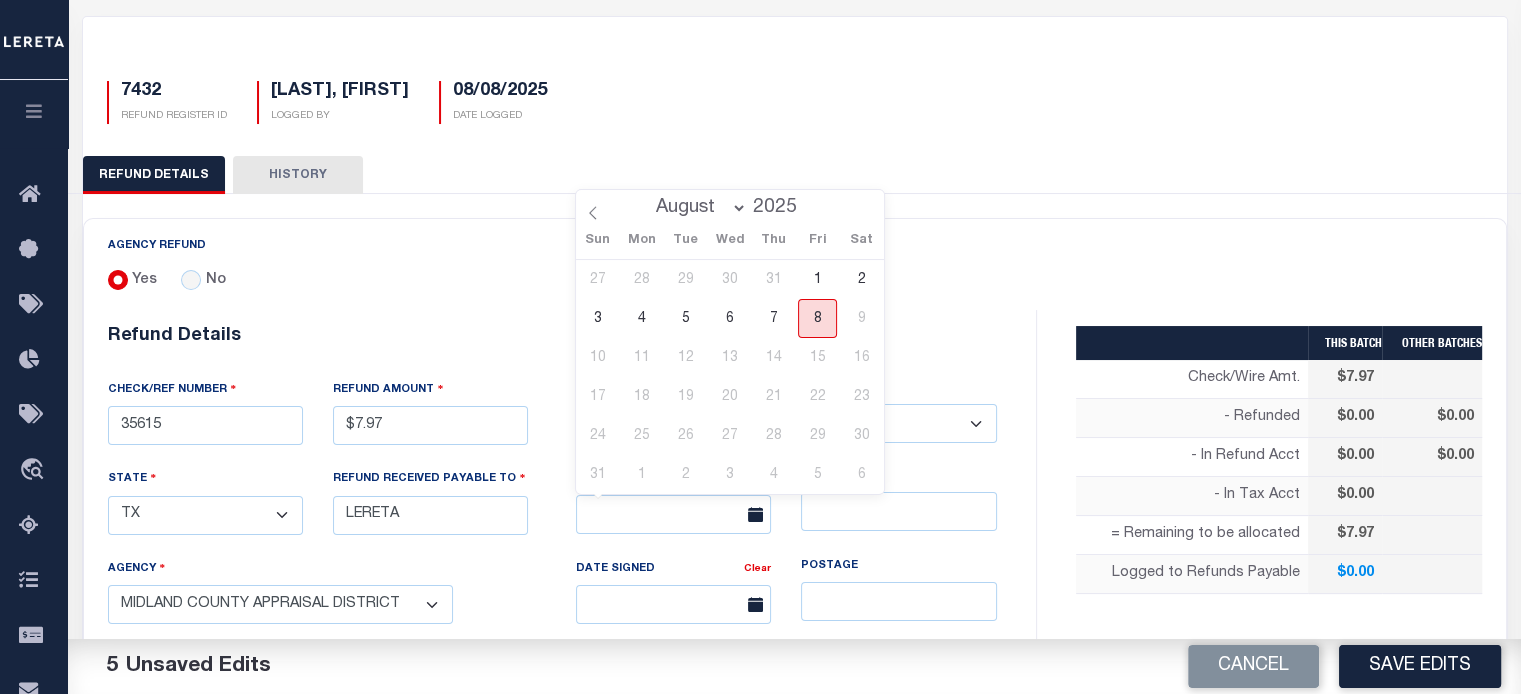 click on "8" at bounding box center (817, 318) 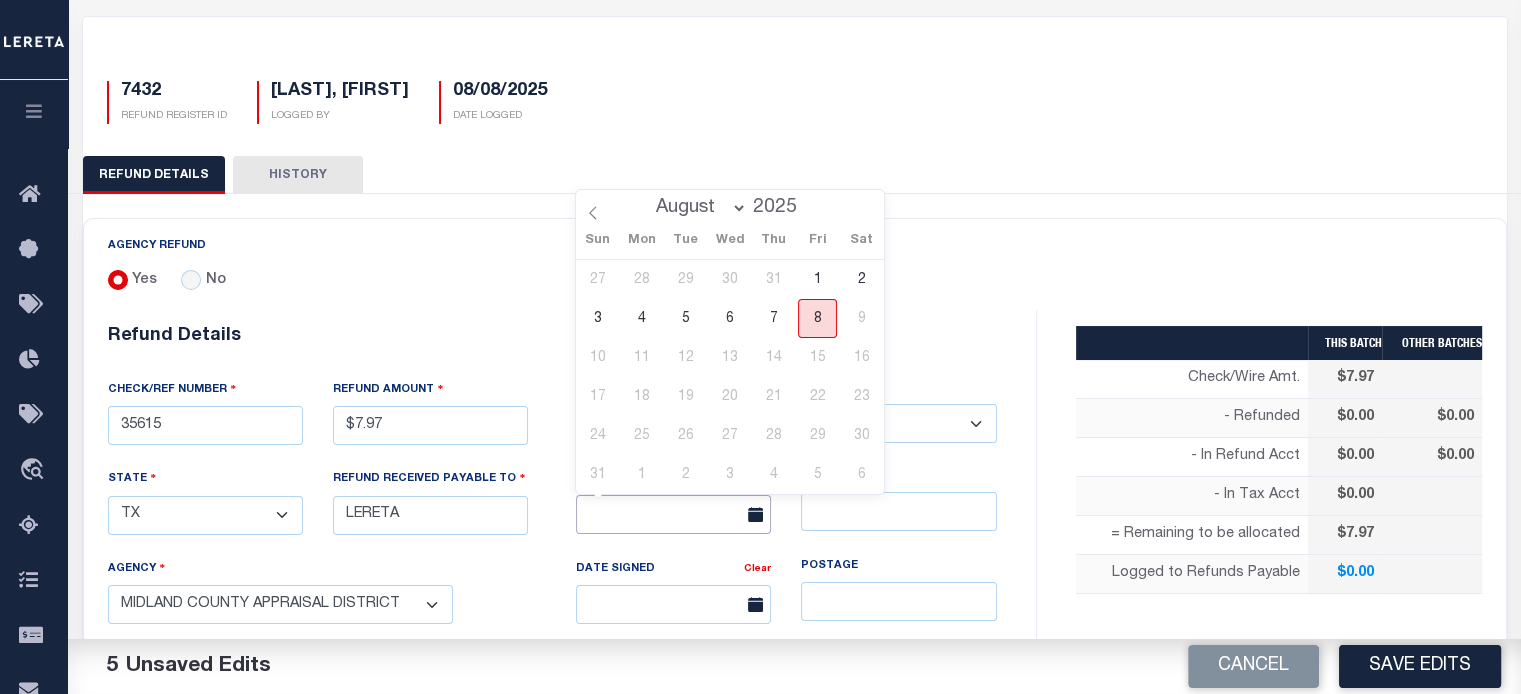 type on "08/08/2025" 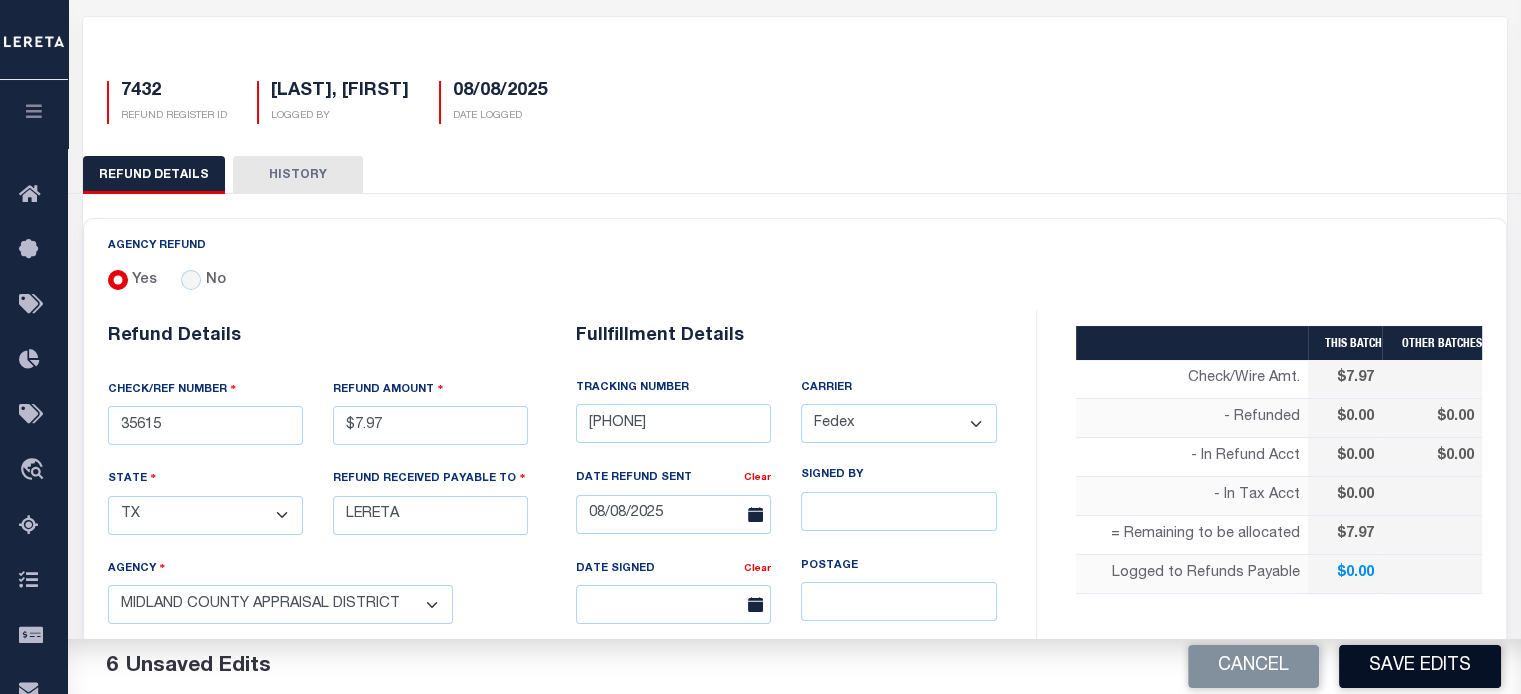 click on "Save Edits" at bounding box center (1420, 666) 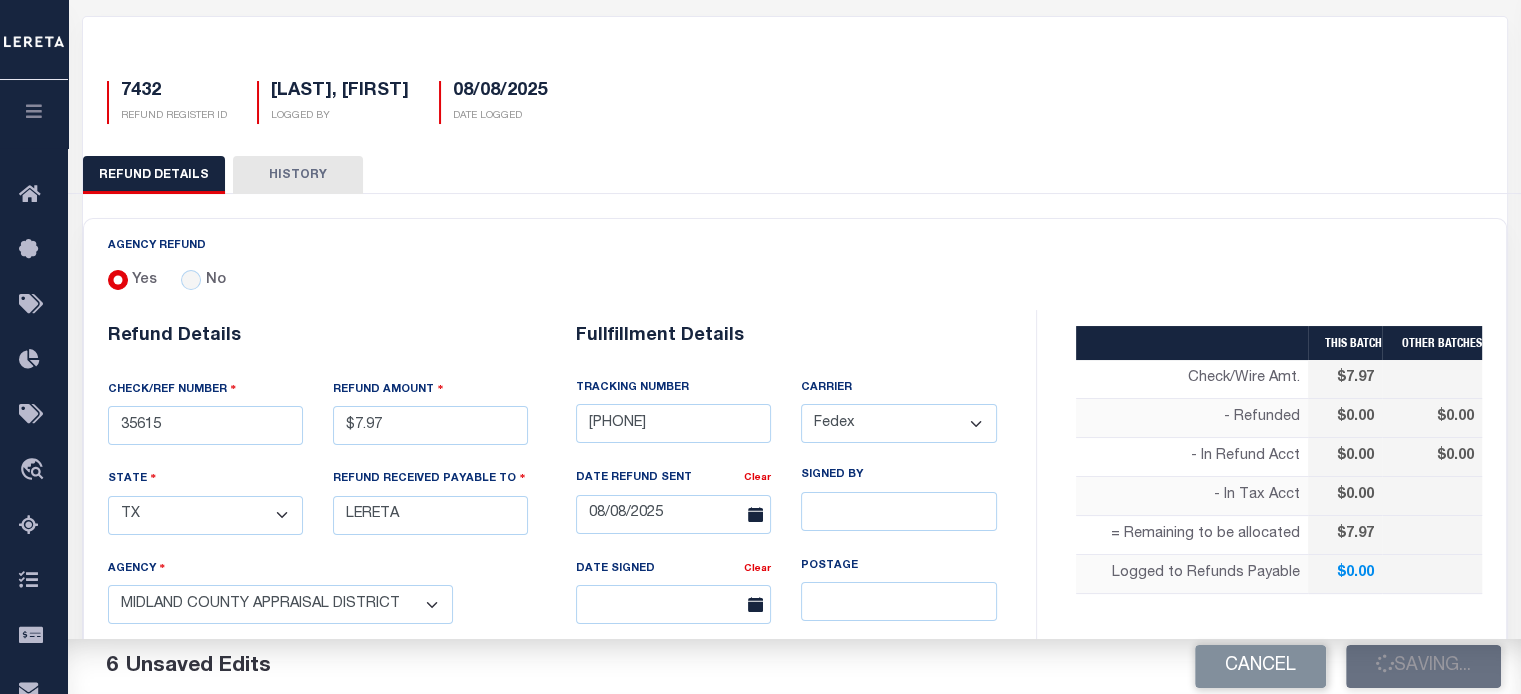 type on "$7.97" 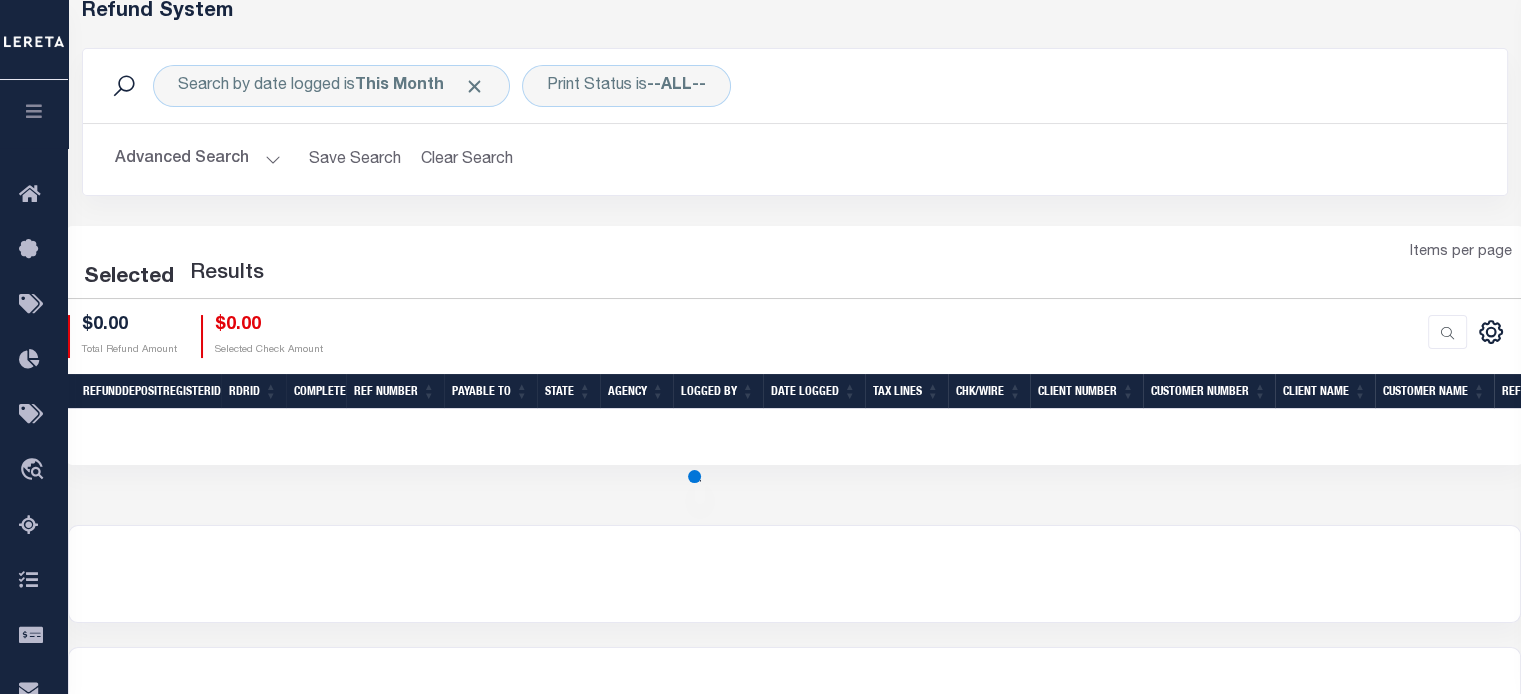 scroll, scrollTop: 0, scrollLeft: 0, axis: both 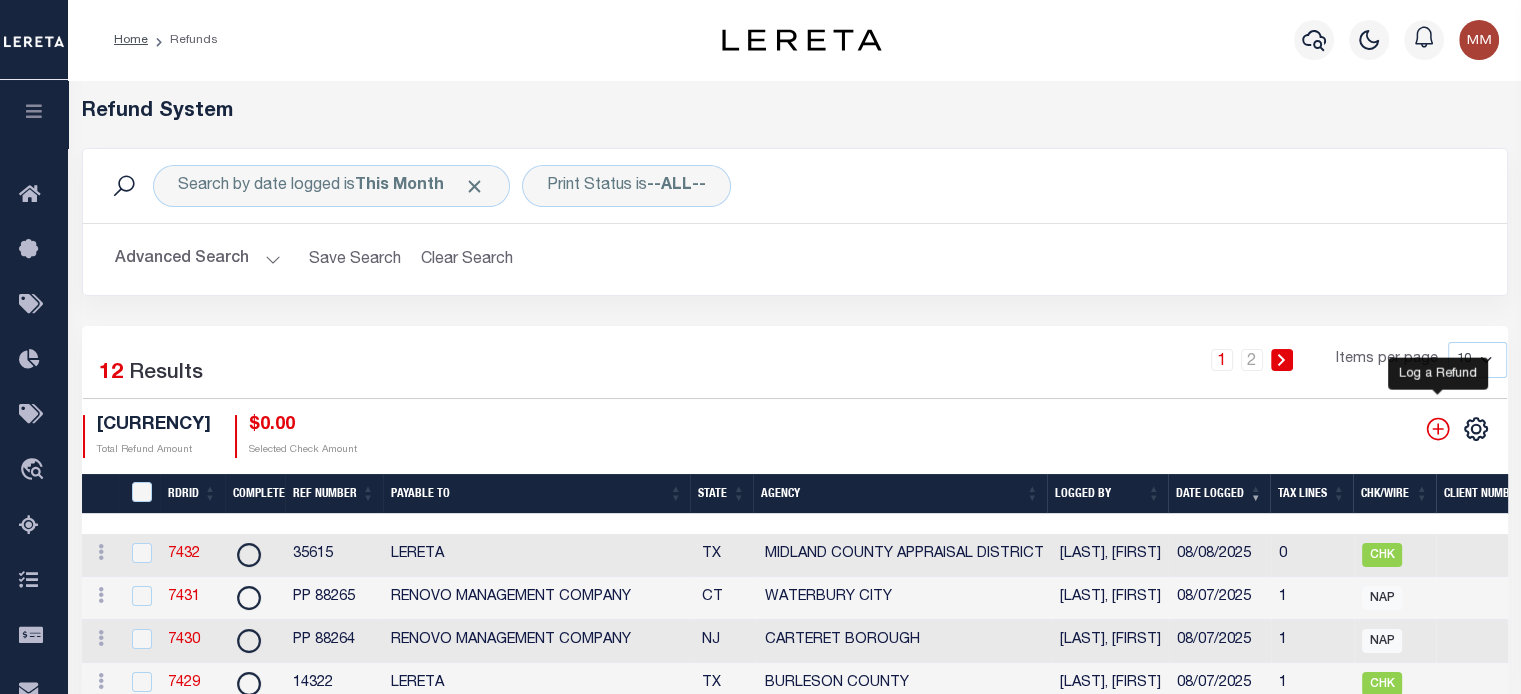 click 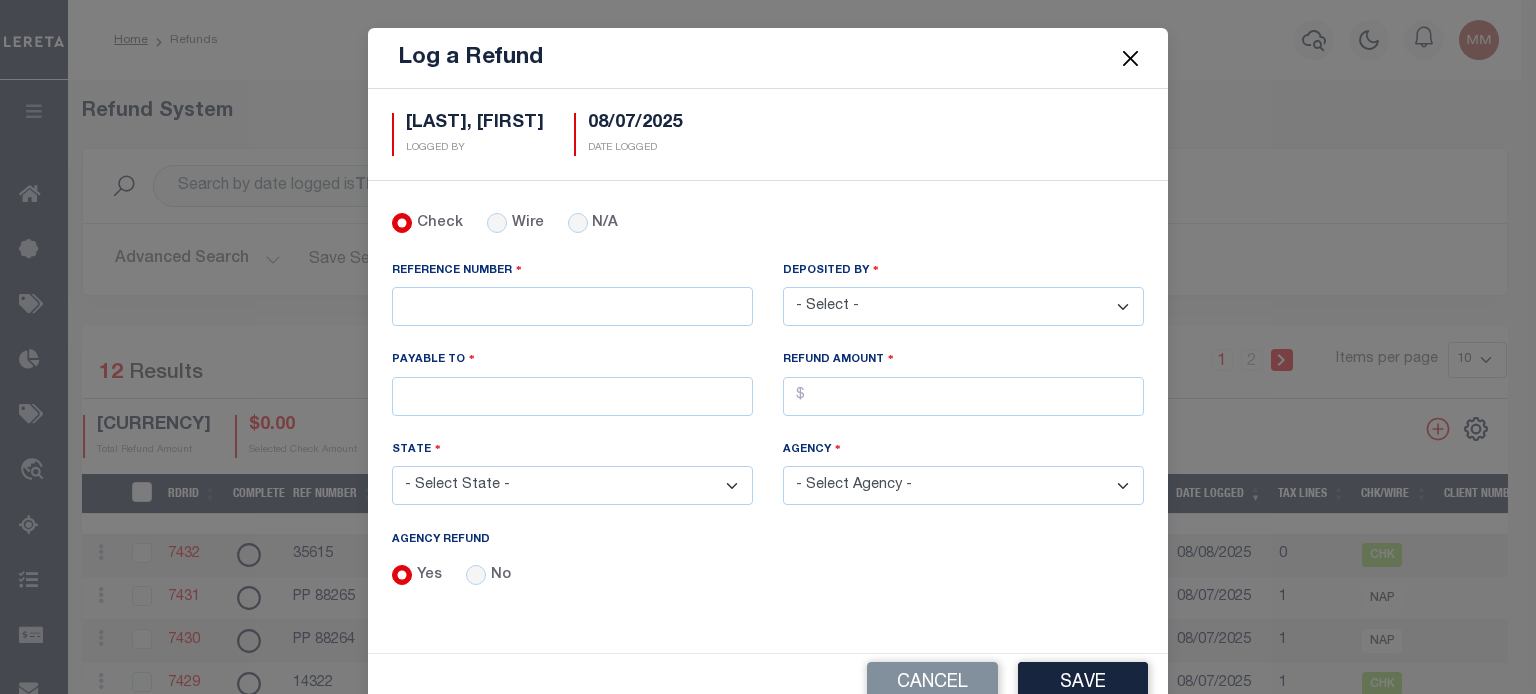click on "- Select -
Aakash Patel
Abdul Muzain
Adams, Pamela S
Agustin Fernandez
Agustin Maturino
Ahmad Darwish
Ajay Kumar
Alberto Estrada
Allen, Mark
Allison, Rachael
Amanulla Arbin
Amick, Heather
Anders, Tim
Anderson, Juanita
Armstrong, Sheila
Artiga, Mario
Asad, Rameela
Ashwini Manjegowda
Avery, Jane
Avila, Veronica
Babu Bhargavi
Bailon, Alysha
Baiza, Deserie
Balachandra Bhat
Barlag, Lisa
Bartels, Verna
Beard, Shannon
Beebe, Mike
Beech, Jory
Betty Boultinghouse
Bharat Mendapara
Blas Alan
Bledsoe, Mitch
Boede, Kate
Bolt, Keri A
Boultinghouse, Betty
Bowers, Cynthia
Brad Martin
Bradford, Gavin
Bradley, Gabrielle
Brinn, Jana
Butler, Joanne M
Byrnes, Louise
Cadorine Robert
Caple, Debra
Carlos Contreres
Carmody, Brian
Carranco, Crystian
Casillas, Travis
Castanon, Jesse
Castillo, Laura
Cendejas, Eunice
Charles Angela M
Chatterjee, Amrita
Chavez, Arthur
Chethan Kasturi
Chethan Vijaykumar
Christensen Donald" at bounding box center (963, 306) 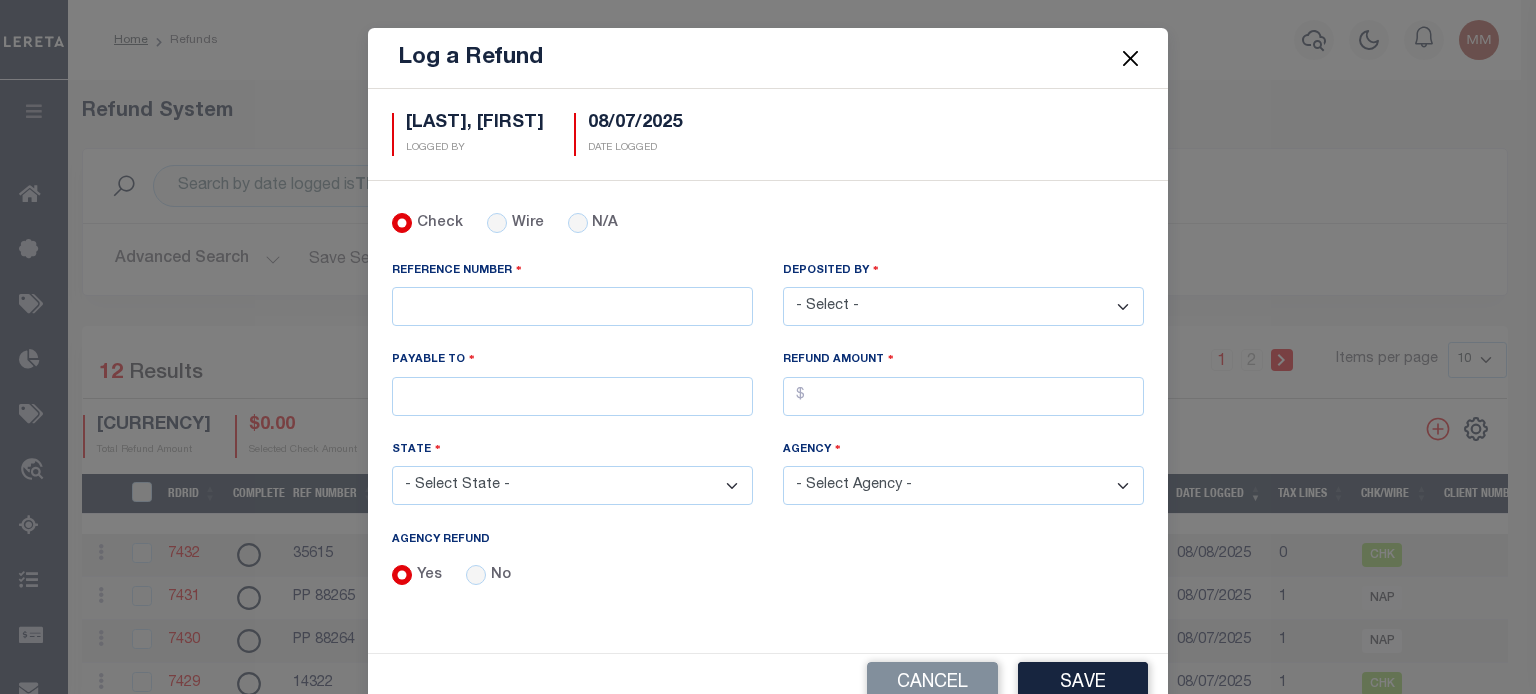 select on "Martinez, Myrna" 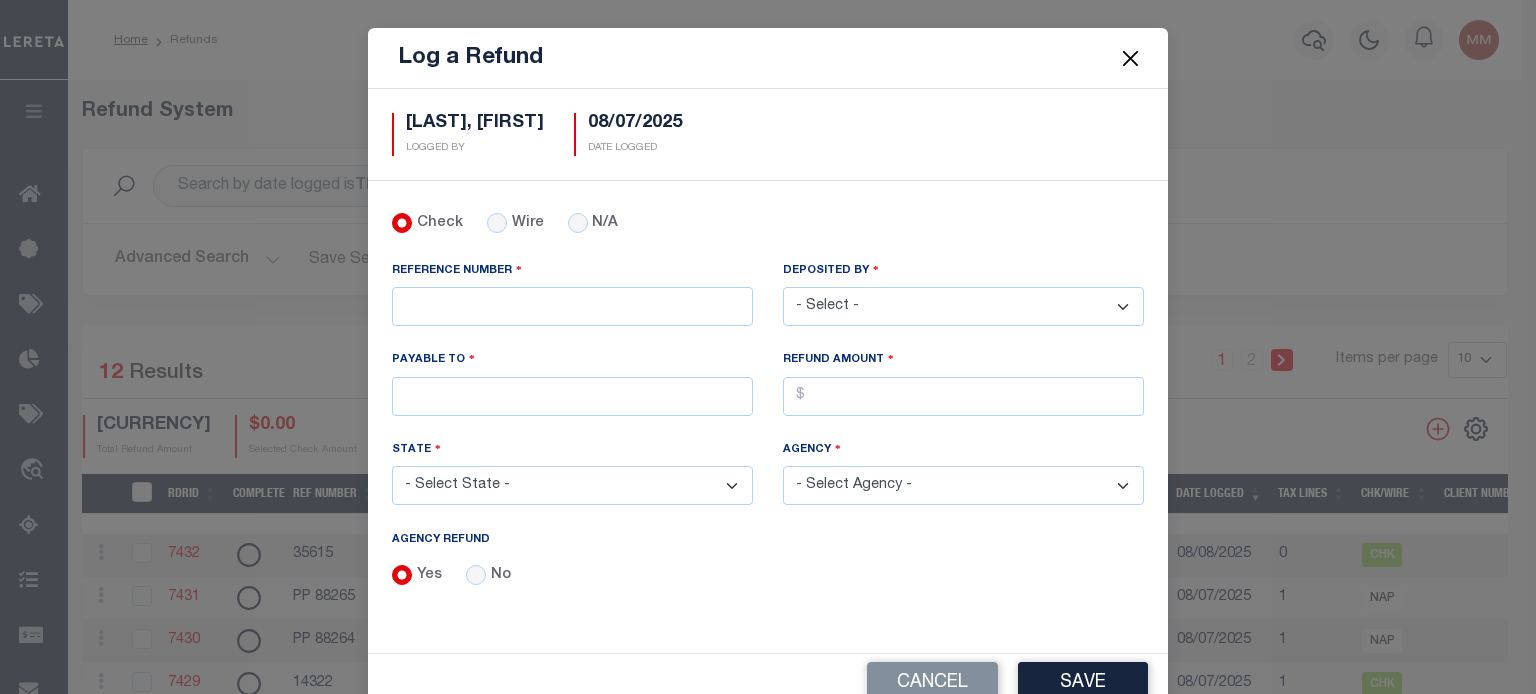 click on "- Select -
Aakash Patel
Abdul Muzain
Adams, Pamela S
Agustin Fernandez
Agustin Maturino
Ahmad Darwish
Ajay Kumar
Alberto Estrada
Allen, Mark
Allison, Rachael
Amanulla Arbin
Amick, Heather
Anders, Tim
Anderson, Juanita
Armstrong, Sheila
Artiga, Mario
Asad, Rameela
Ashwini Manjegowda
Avery, Jane
Avila, Veronica
Babu Bhargavi
Bailon, Alysha
Baiza, Deserie
Balachandra Bhat
Barlag, Lisa
Bartels, Verna
Beard, Shannon
Beebe, Mike
Beech, Jory
Betty Boultinghouse
Bharat Mendapara
Blas Alan
Bledsoe, Mitch
Boede, Kate
Bolt, Keri A
Boultinghouse, Betty
Bowers, Cynthia
Brad Martin
Bradford, Gavin
Bradley, Gabrielle
Brinn, Jana
Butler, Joanne M
Byrnes, Louise
Cadorine Robert
Caple, Debra
Carlos Contreres
Carmody, Brian
Carranco, Crystian
Casillas, Travis
Castanon, Jesse
Castillo, Laura
Cendejas, Eunice
Charles Angela M
Chatterjee, Amrita
Chavez, Arthur
Chethan Kasturi
Chethan Vijaykumar
Christensen Donald" at bounding box center [963, 306] 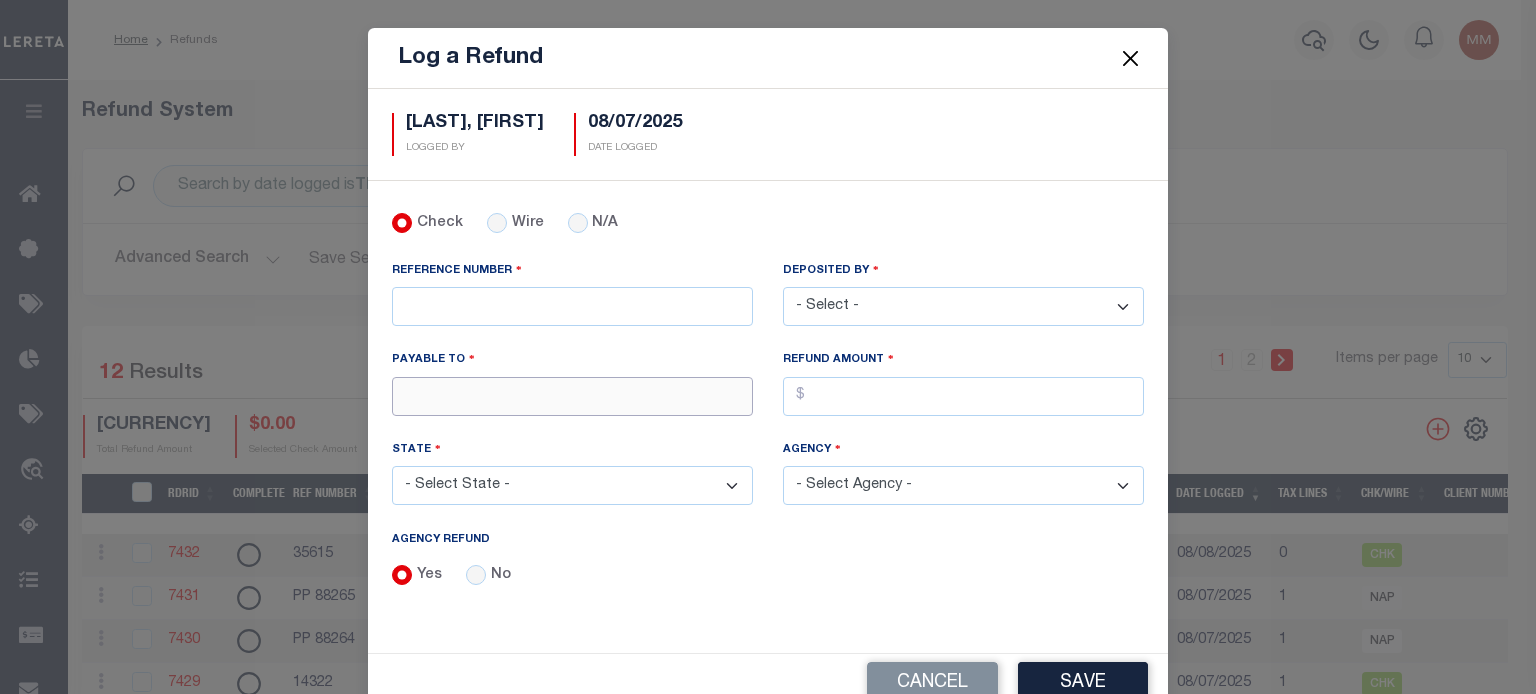 click on "PAYABLE TO" at bounding box center (572, 396) 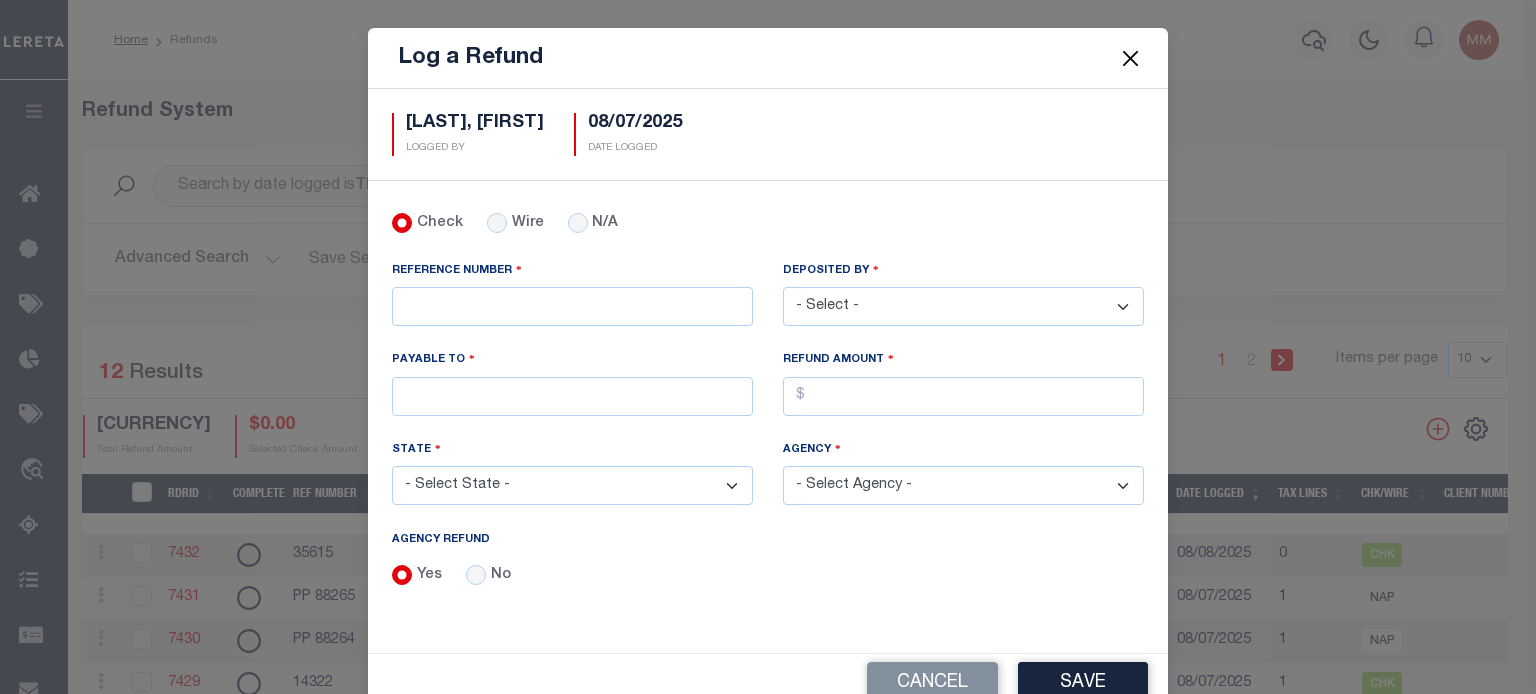 click on "- Select State -
AK
AL
AR
AZ
CA
CO
CT
DC
DE
FL
GA
GU
HI
IA
ID
IL
IN
KS
KY
LA
MA
MD
ME
MI
MN
MO
MS
MT
NC
ND
NE
NH
NJ
NM
NV
NY
OH
OK
OR
PA
PR
RI
SC
SD
TN
TX
UT
VA
VI
VT
WA
WI
WV
WY" at bounding box center [572, 485] 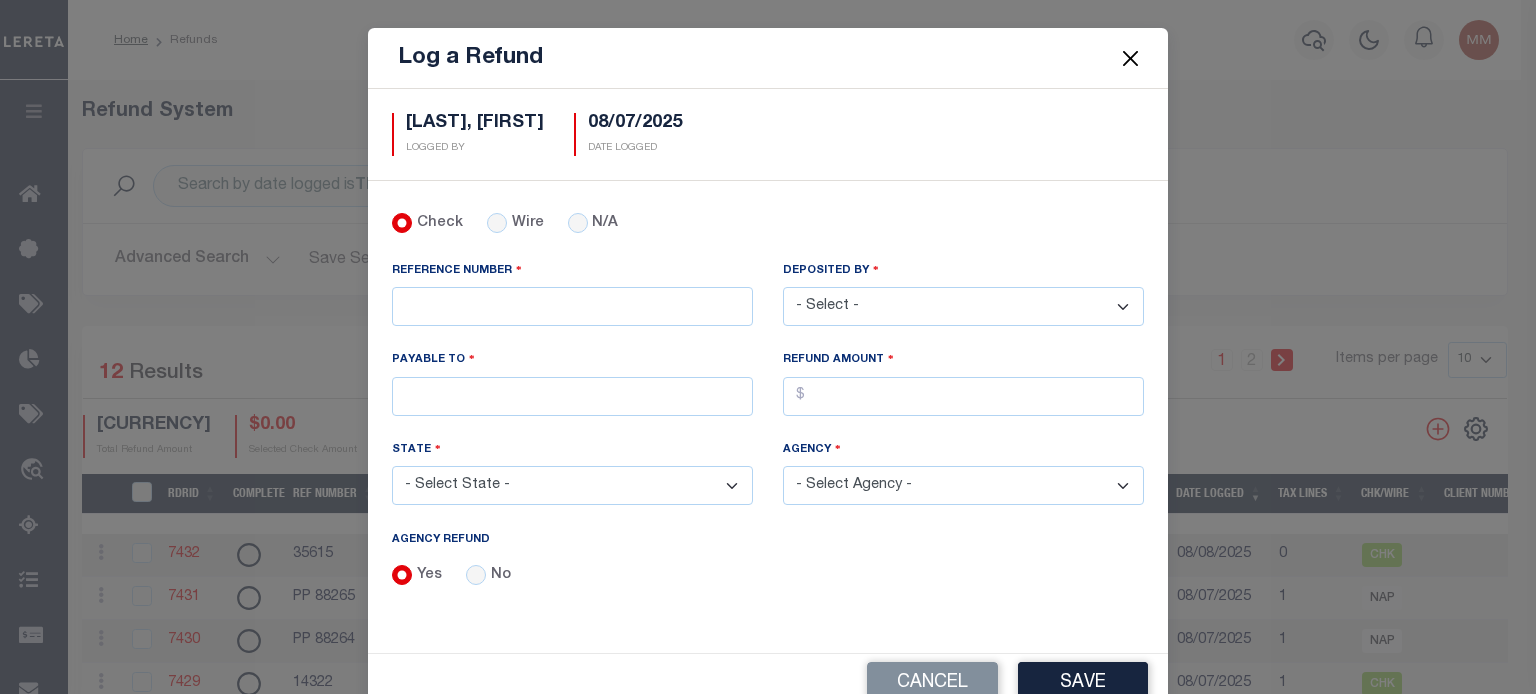 select on "TX" 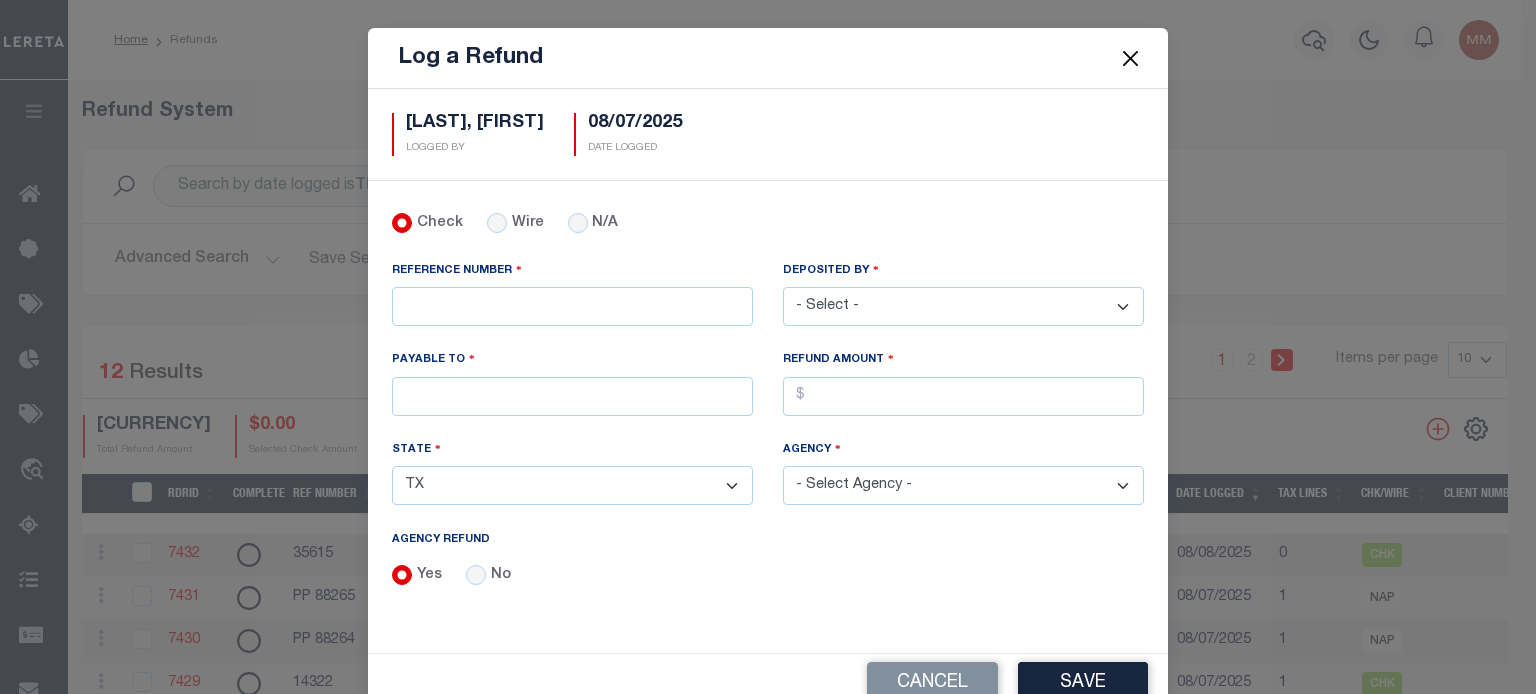 click on "- Select State -
AK
AL
AR
AZ
CA
CO
CT
DC
DE
FL
GA
GU
HI
IA
ID
IL
IN
KS
KY
LA
MA
MD
ME
MI
MN
MO
MS
MT
NC
ND
NE
NH
NJ
NM
NV
NY
OH
OK
OR
PA
PR
RI
SC
SD
TN
TX
UT
VA
VI
VT
WA
WI
WV
WY" at bounding box center (572, 485) 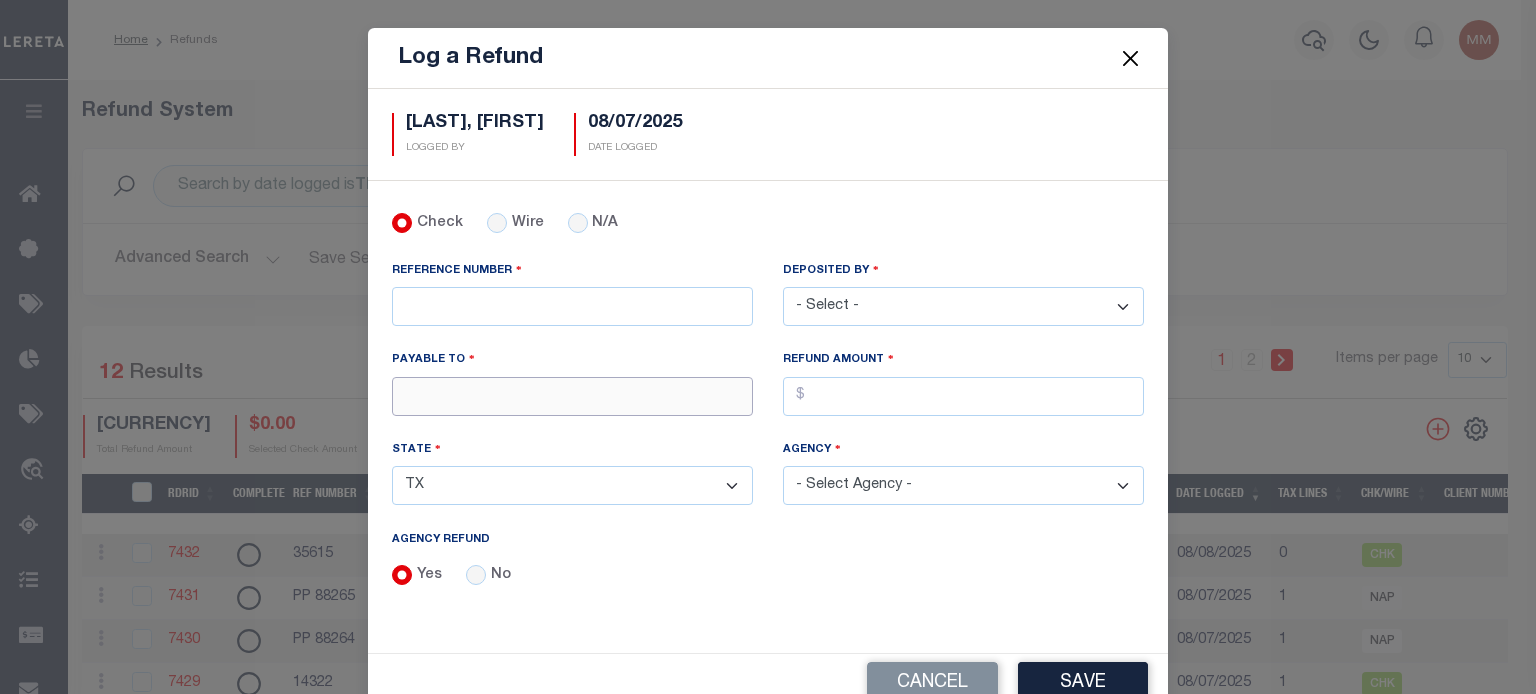 click on "PAYABLE TO" at bounding box center (572, 396) 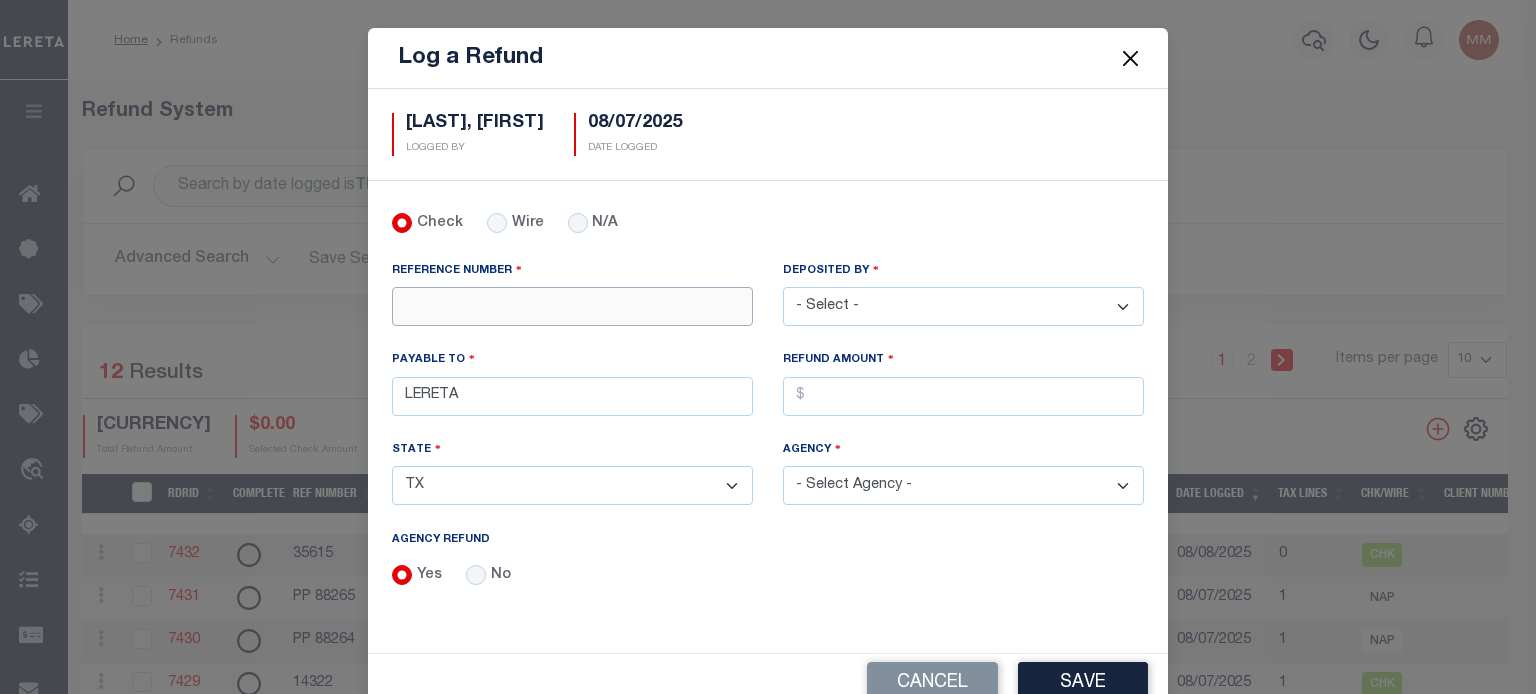 click on "REFERENCE NUMBER" at bounding box center [572, 306] 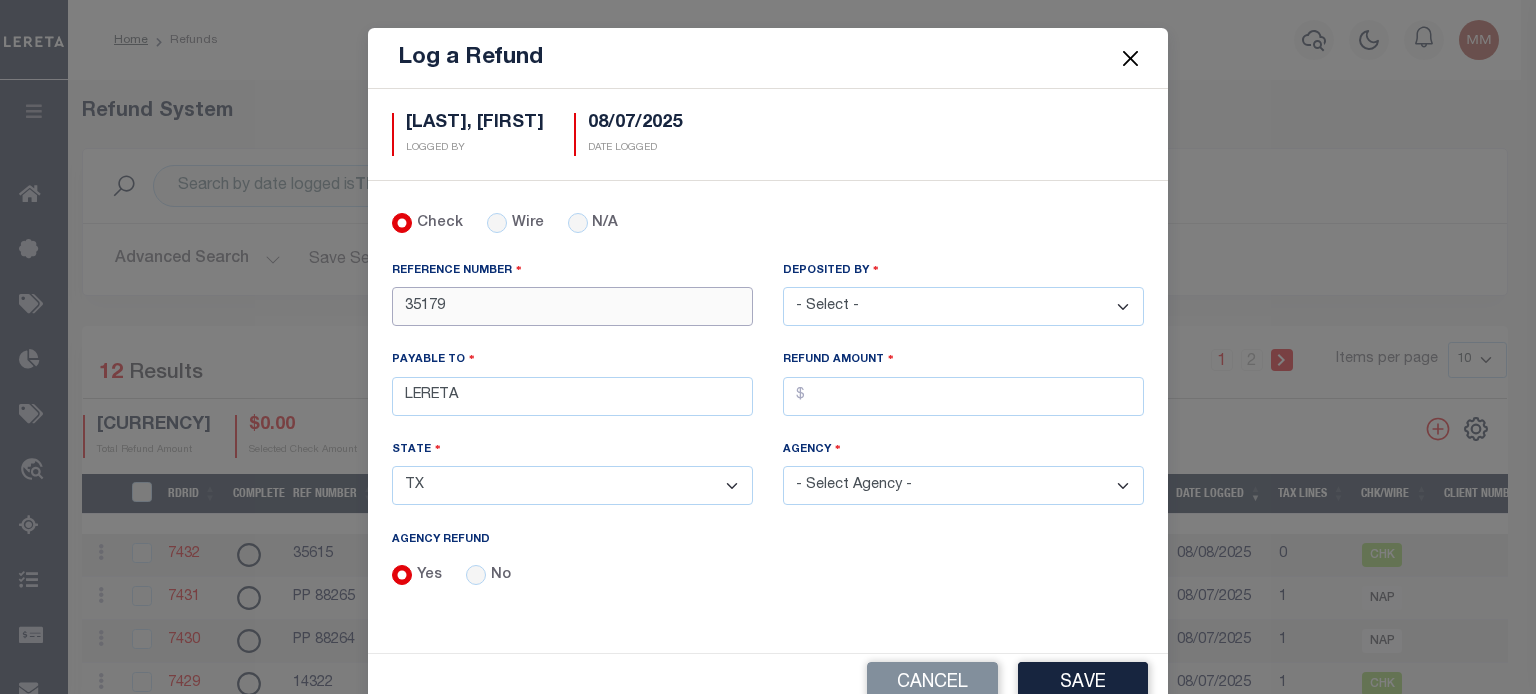 type on "35179" 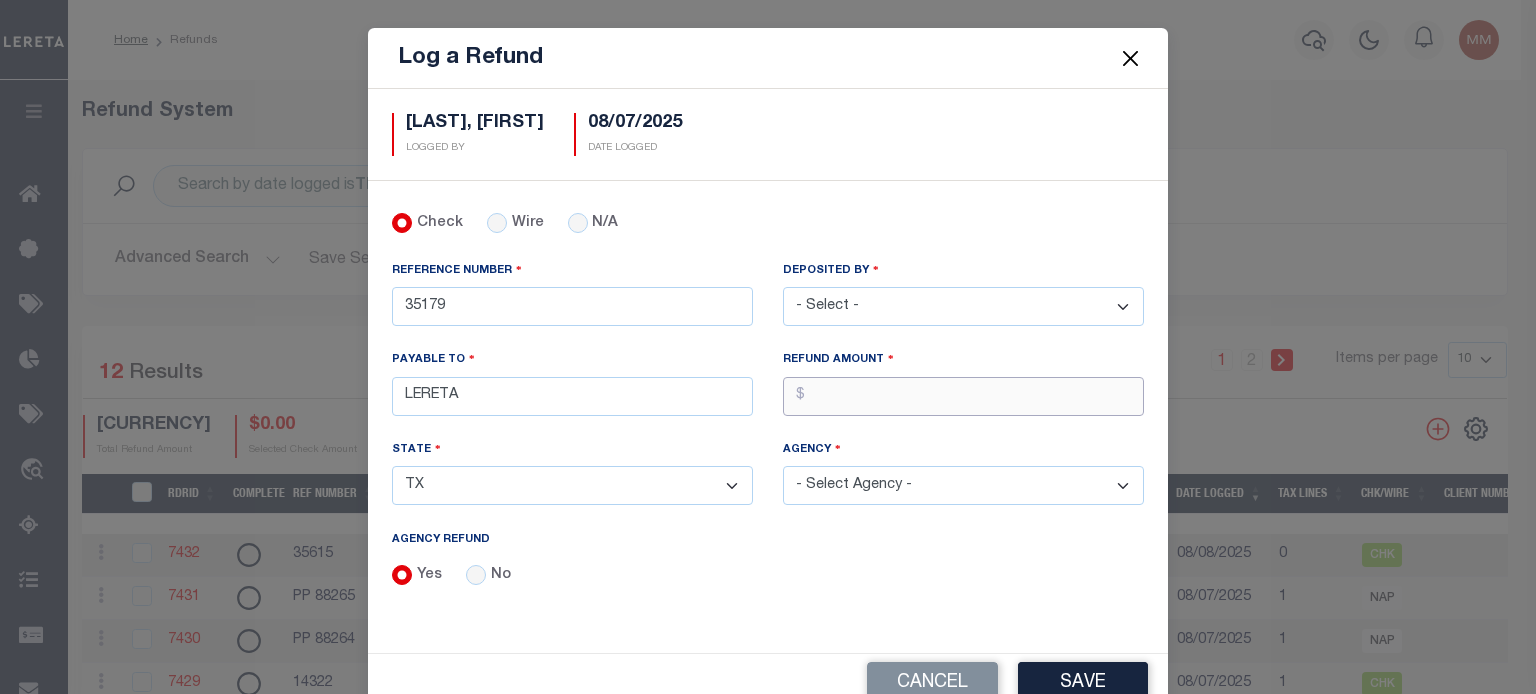 click on "AGENCY REFUND" at bounding box center (963, 396) 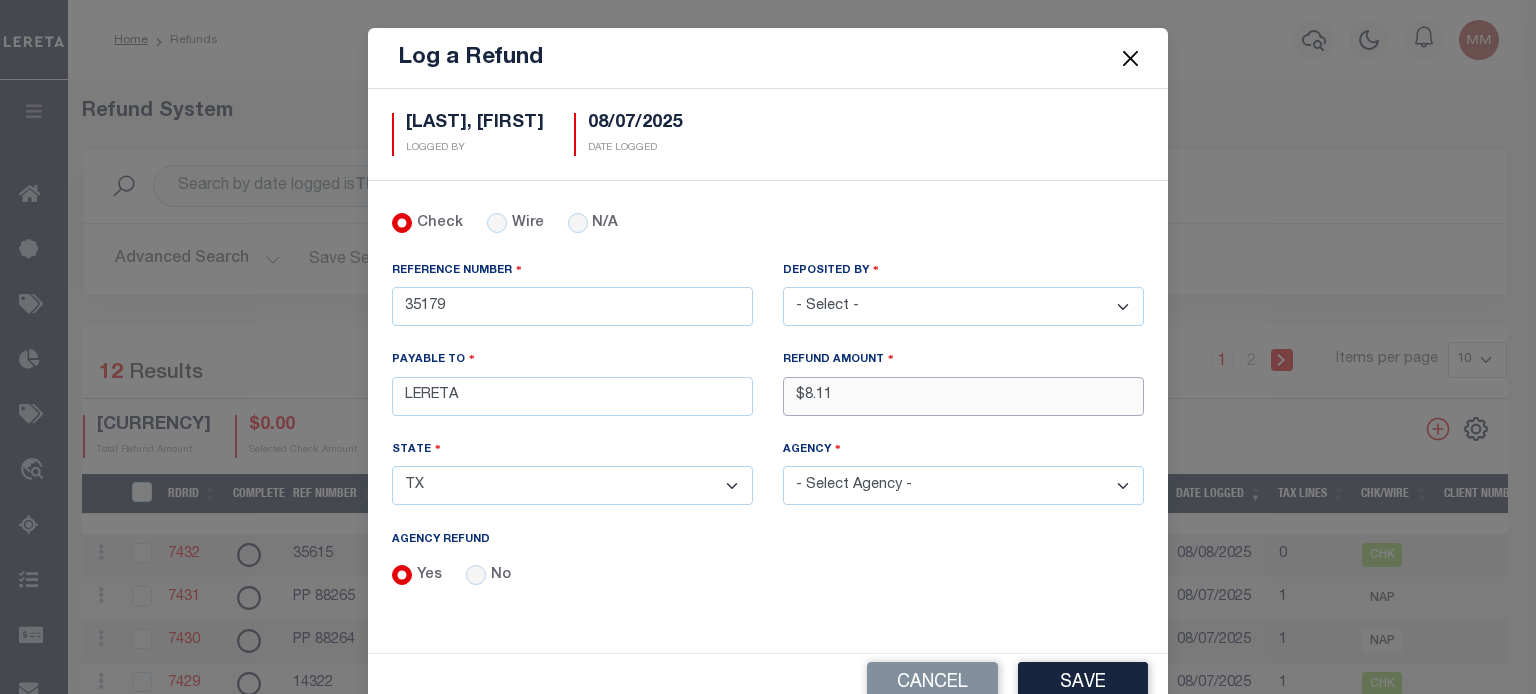type on "$8.11" 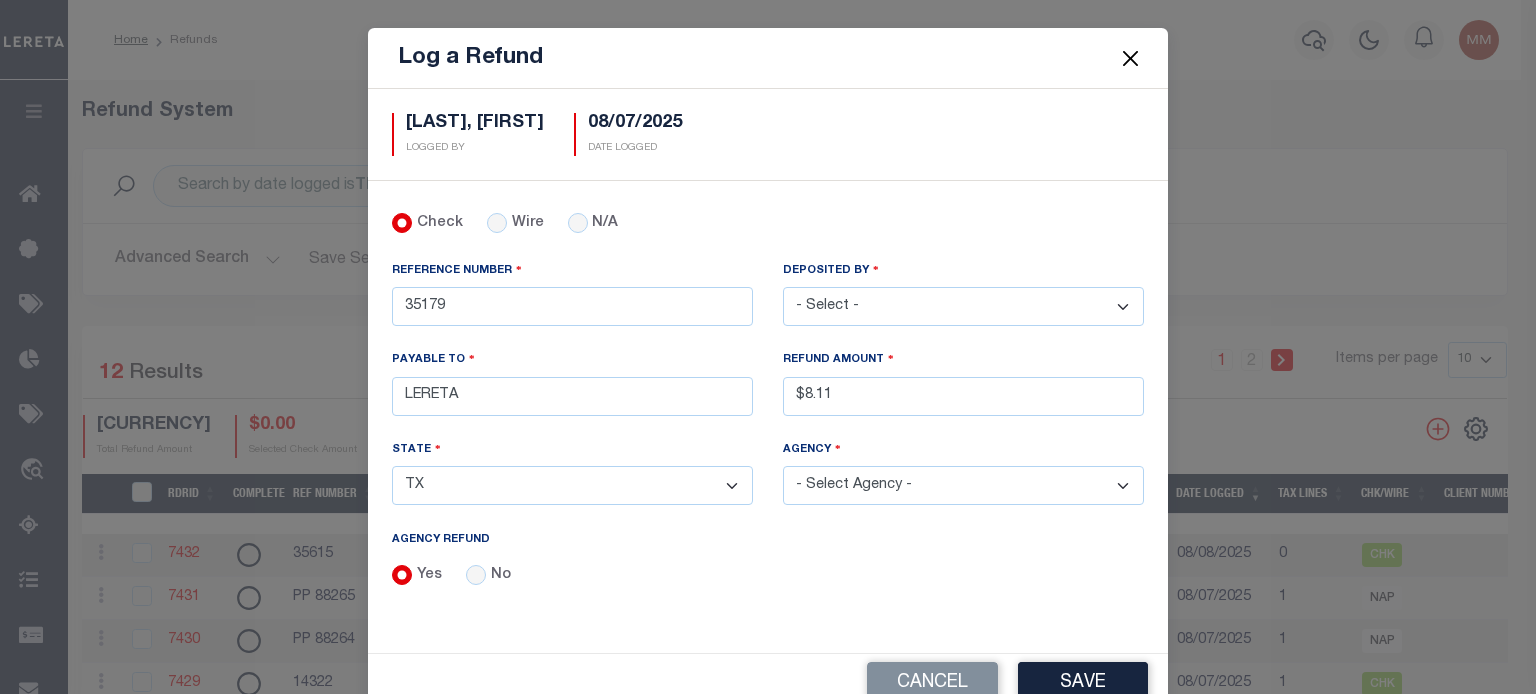 click on "- Select Agency - ADAMS GARDEN IRR DIST #19            ADDICKS UD                           AIRPORT ROAD MUD                     ALAMO CITY                (INACTIVE) ALAMO HEIGHTS CITY        (INACTIVE) ALDINE ISD                           ALDINE ISD MOBILE HOMES ALIEF ISD                            ANDERSON COUNTY                      ANDERSON COUNTY MOBILE HOMES ANDREWS COUNTY                       ANDREWS COUNTY MOBILE HOMES ANDREWS ISD                          ANDREWS ISD MOBILE HOMES ANGELINA CO CENTRAL COLLECTIONS IAA  ANGELINA COUNTY                      ANGELINA COUNTY MOBILE HOMES         ANTHEM MUD ARANSAS COUNTY                       ARANSAS COUNTY MOBILE HOMES ARCHER COUNTY                        ARCHER COUNTY MOBILE HOMES ARCOLA MUNI MGMT DISTRICT            ARMSTRONG CO CENTRAL COLLECTIONS     ARMSTRONG CO CENTRAL COLLECTIONS MH ARMSTRONG COUNTY                     ASHFORD COMMUNITY ASSOCIATION, INC. ASPERMONT ISD             (INACTIVE) ASPERMONT ISD MOBILE HOMES  INACTIVE ATASCOCITA CIA CNP UD" at bounding box center (963, 485) 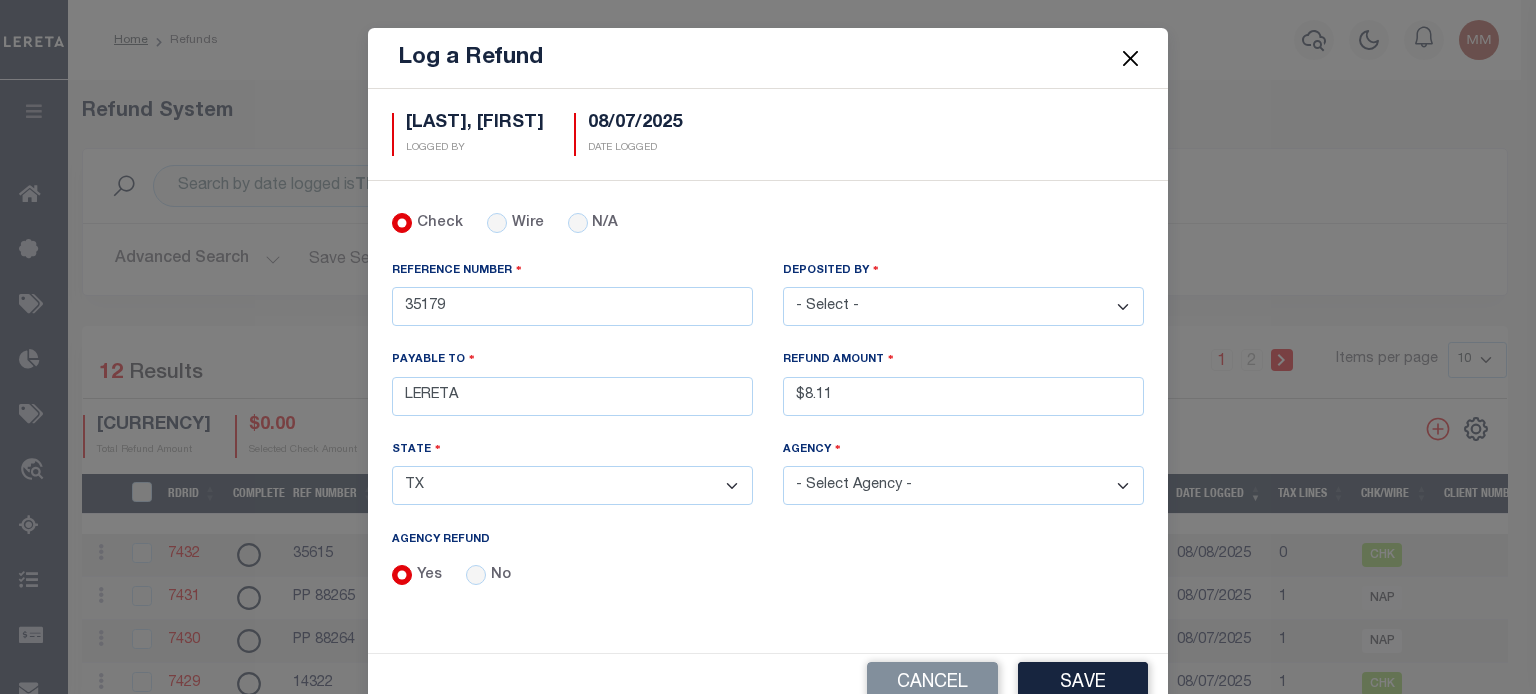 select on "4832980000" 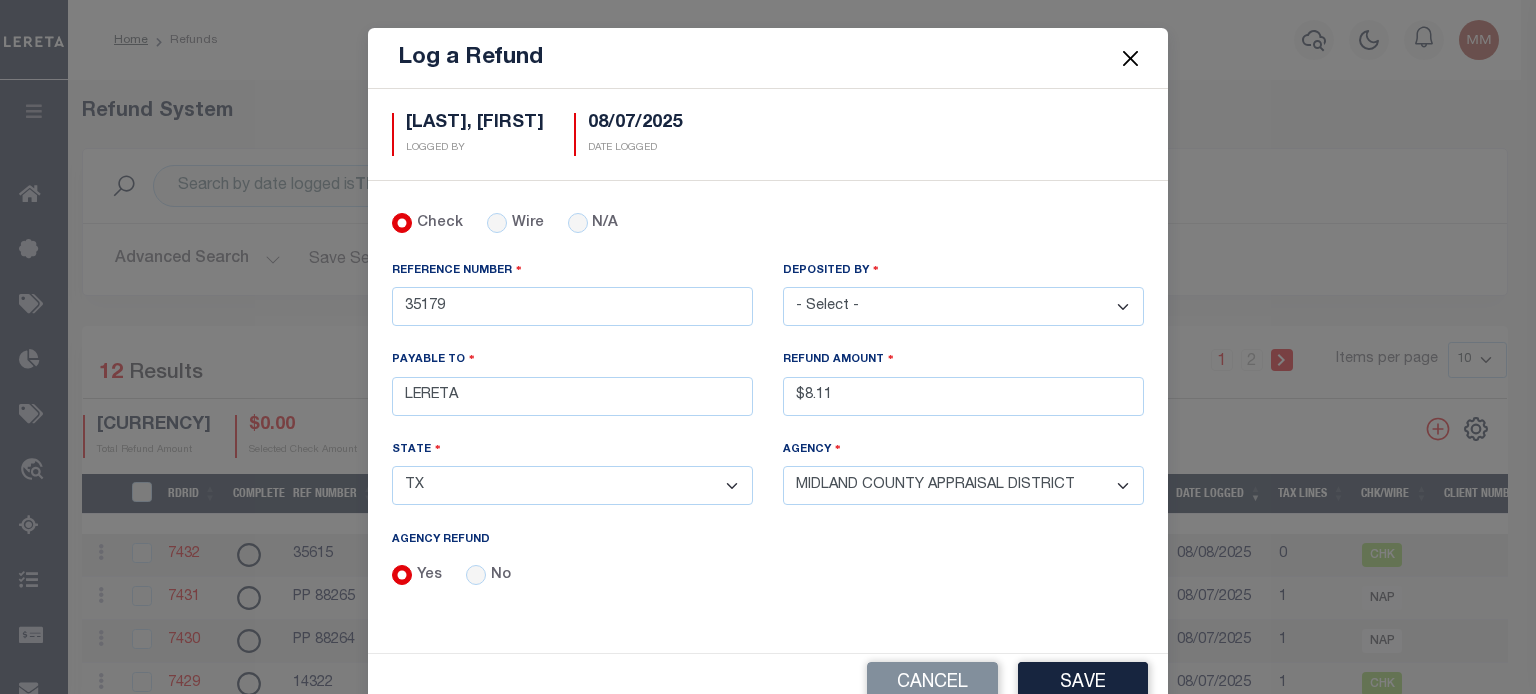 click on "- Select Agency - ADAMS GARDEN IRR DIST #19            ADDICKS UD                           AIRPORT ROAD MUD                     ALAMO CITY                (INACTIVE) ALAMO HEIGHTS CITY        (INACTIVE) ALDINE ISD                           ALDINE ISD MOBILE HOMES ALIEF ISD                            ANDERSON COUNTY                      ANDERSON COUNTY MOBILE HOMES ANDREWS COUNTY                       ANDREWS COUNTY MOBILE HOMES ANDREWS ISD                          ANDREWS ISD MOBILE HOMES ANGELINA CO CENTRAL COLLECTIONS IAA  ANGELINA COUNTY                      ANGELINA COUNTY MOBILE HOMES         ANTHEM MUD ARANSAS COUNTY                       ARANSAS COUNTY MOBILE HOMES ARCHER COUNTY                        ARCHER COUNTY MOBILE HOMES ARCOLA MUNI MGMT DISTRICT            ARMSTRONG CO CENTRAL COLLECTIONS     ARMSTRONG CO CENTRAL COLLECTIONS MH ARMSTRONG COUNTY                     ASHFORD COMMUNITY ASSOCIATION, INC. ASPERMONT ISD             (INACTIVE) ASPERMONT ISD MOBILE HOMES  INACTIVE ATASCOCITA CIA CNP UD" at bounding box center (963, 485) 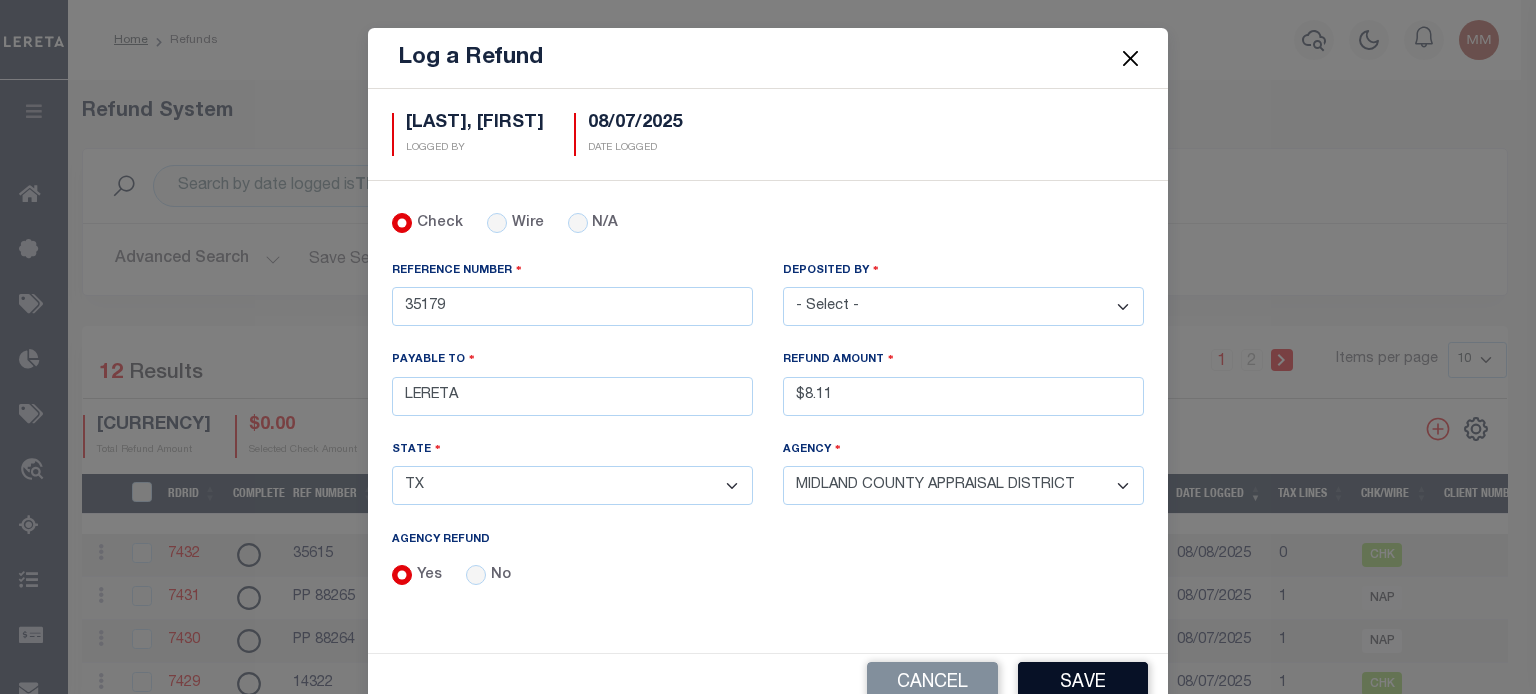 click on "Save" at bounding box center [1083, 683] 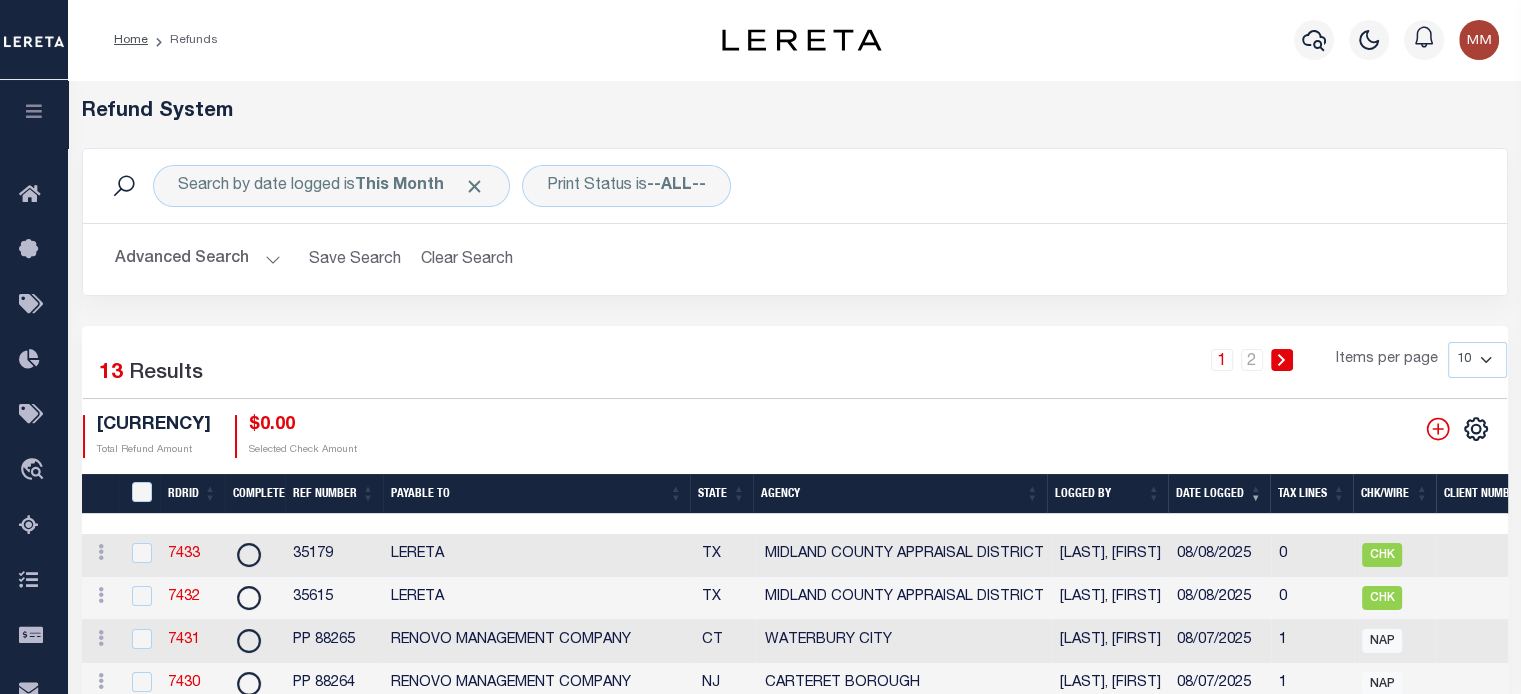 scroll, scrollTop: 0, scrollLeft: 812, axis: horizontal 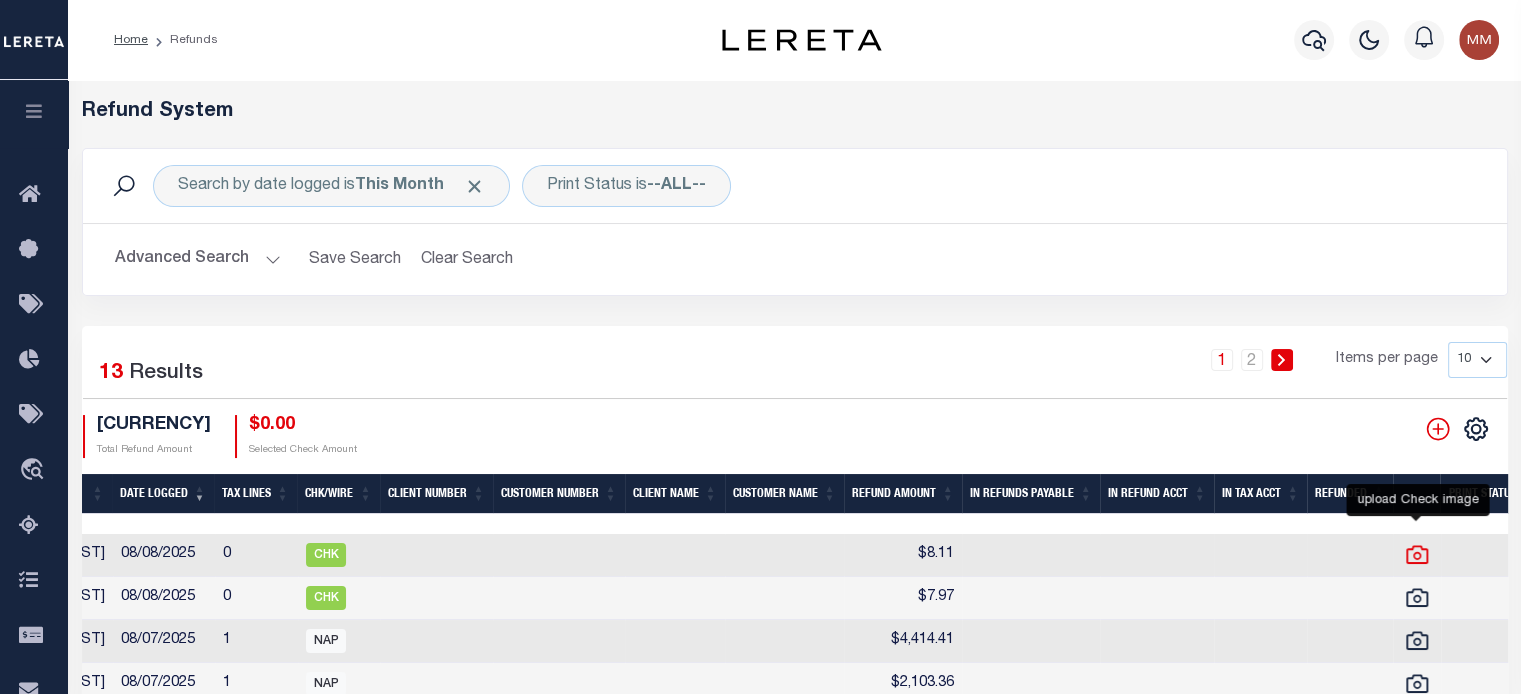 click 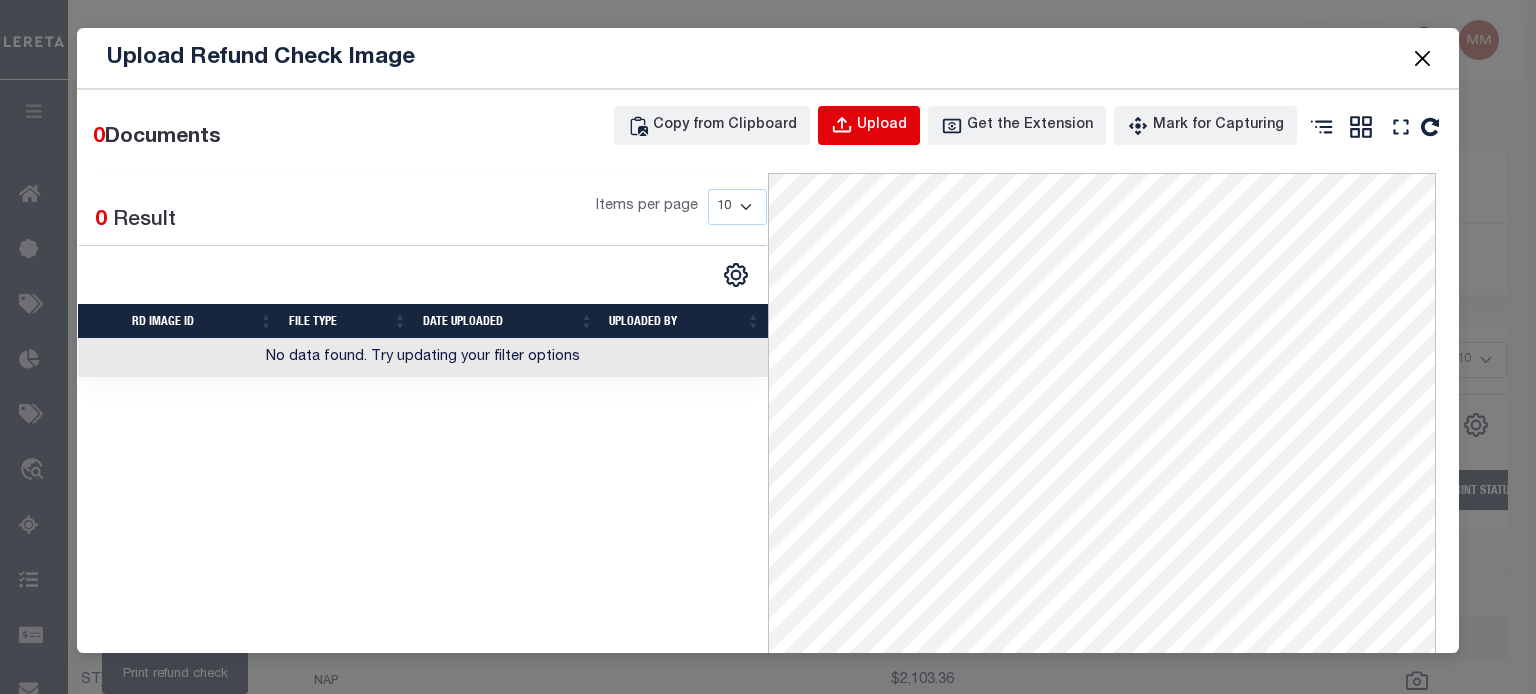 click on "Upload" at bounding box center (882, 126) 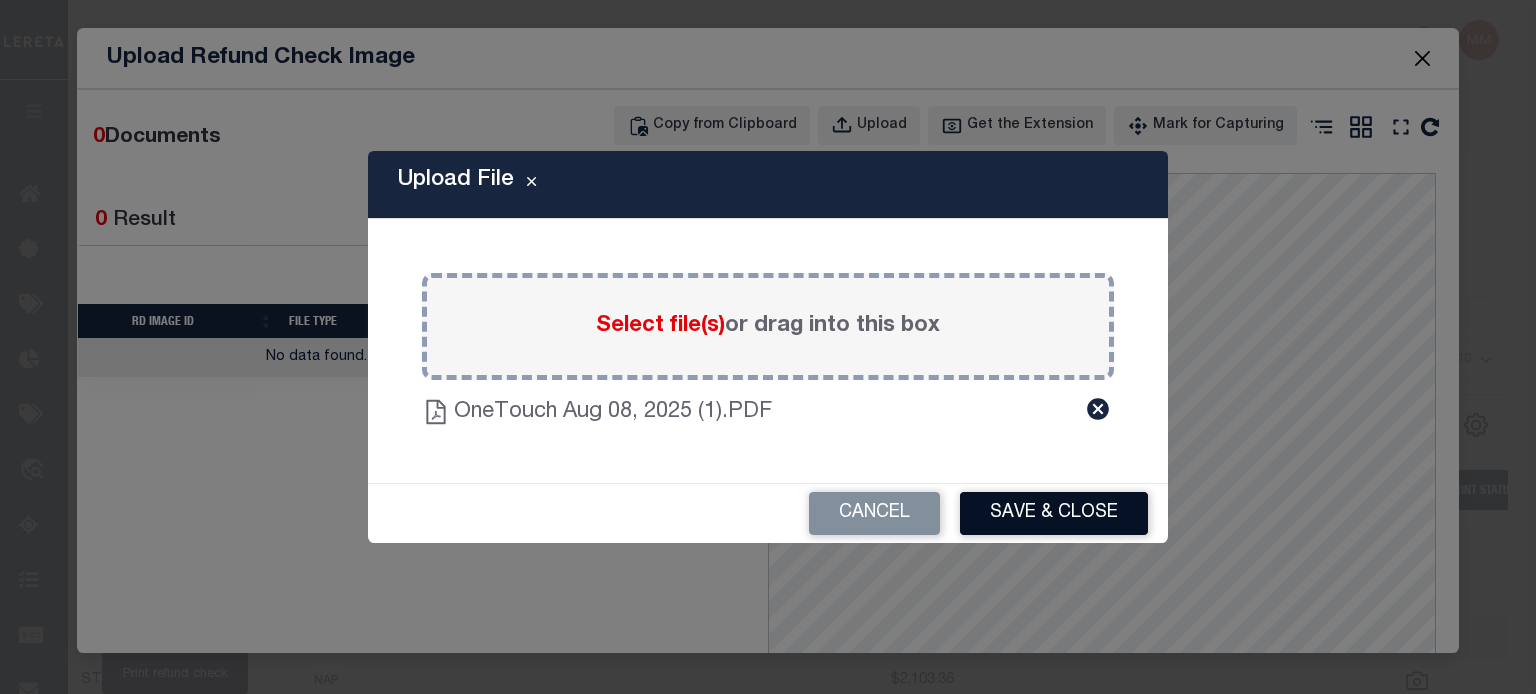 click on "Save & Close" at bounding box center [1054, 513] 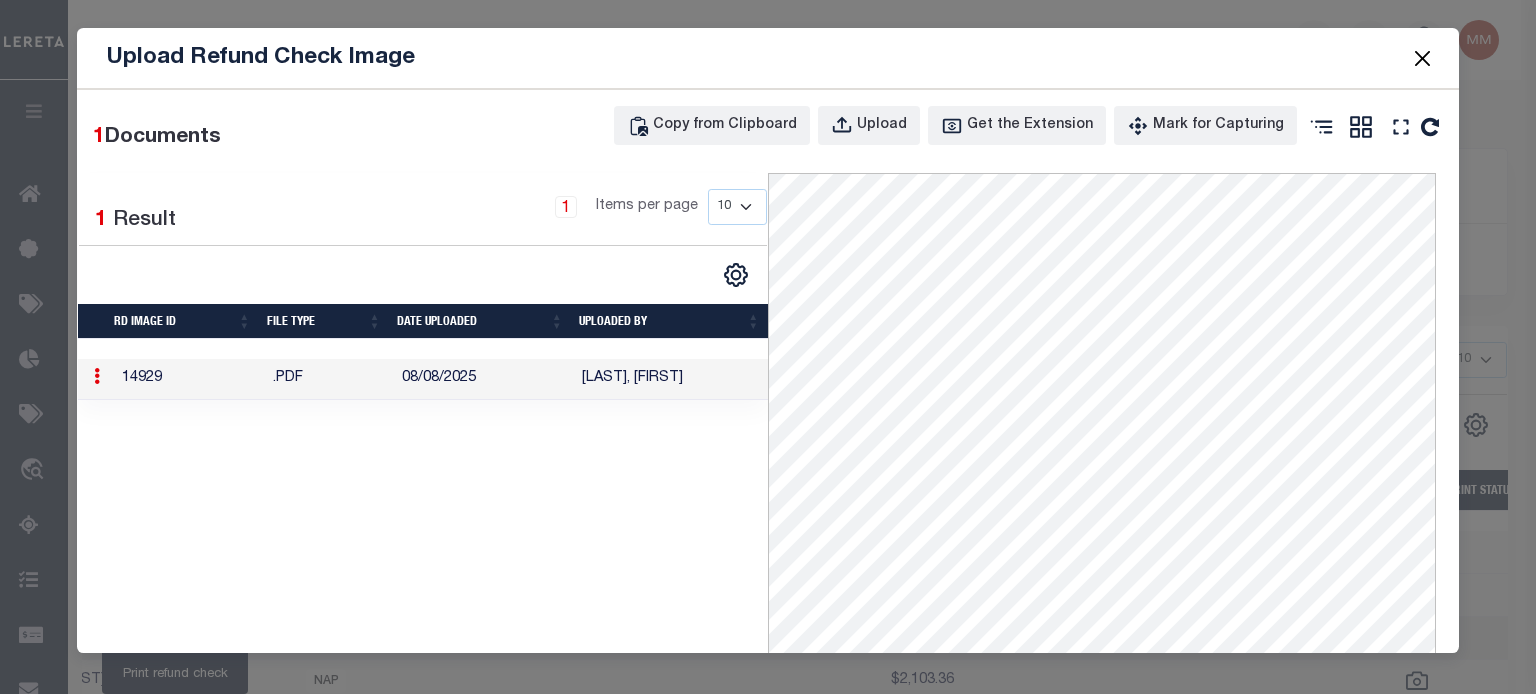 click at bounding box center (1422, 58) 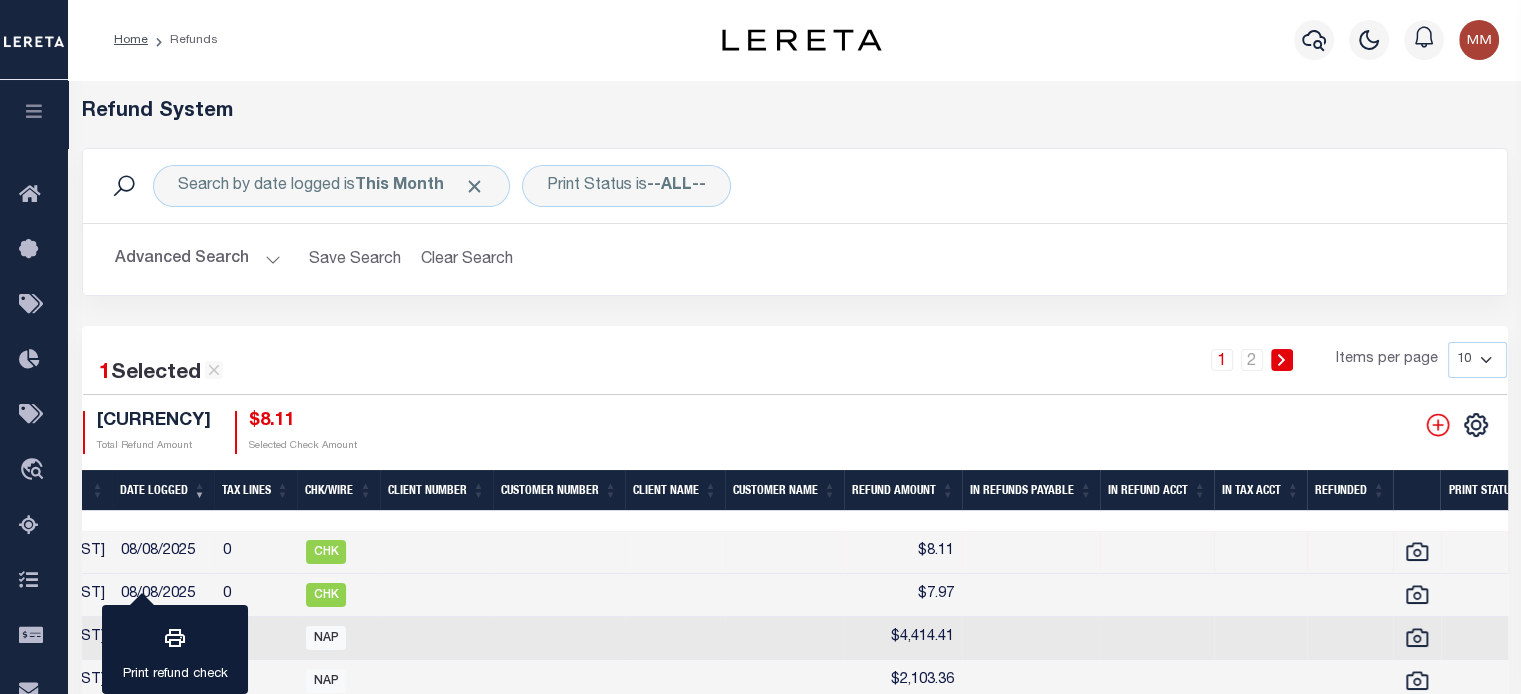 scroll, scrollTop: 0, scrollLeft: 936, axis: horizontal 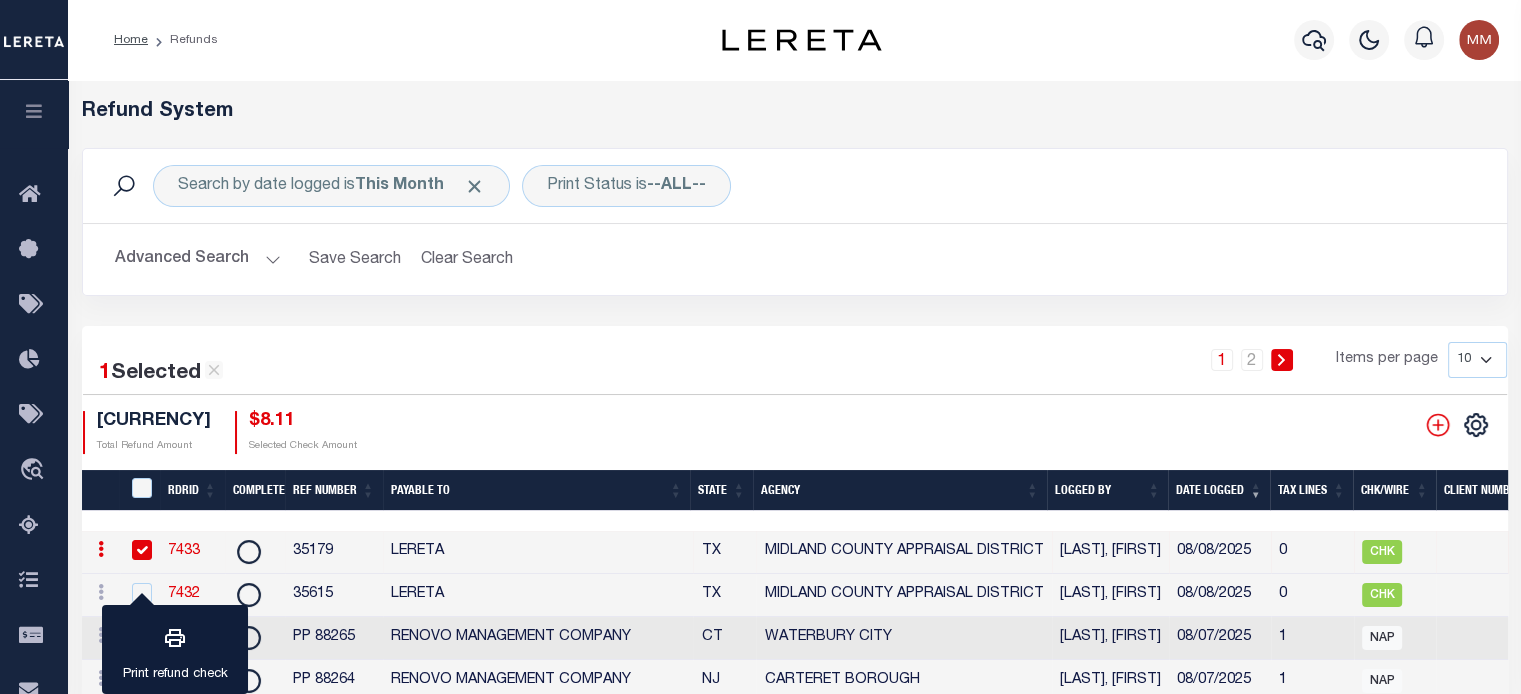click on "7433" at bounding box center (184, 551) 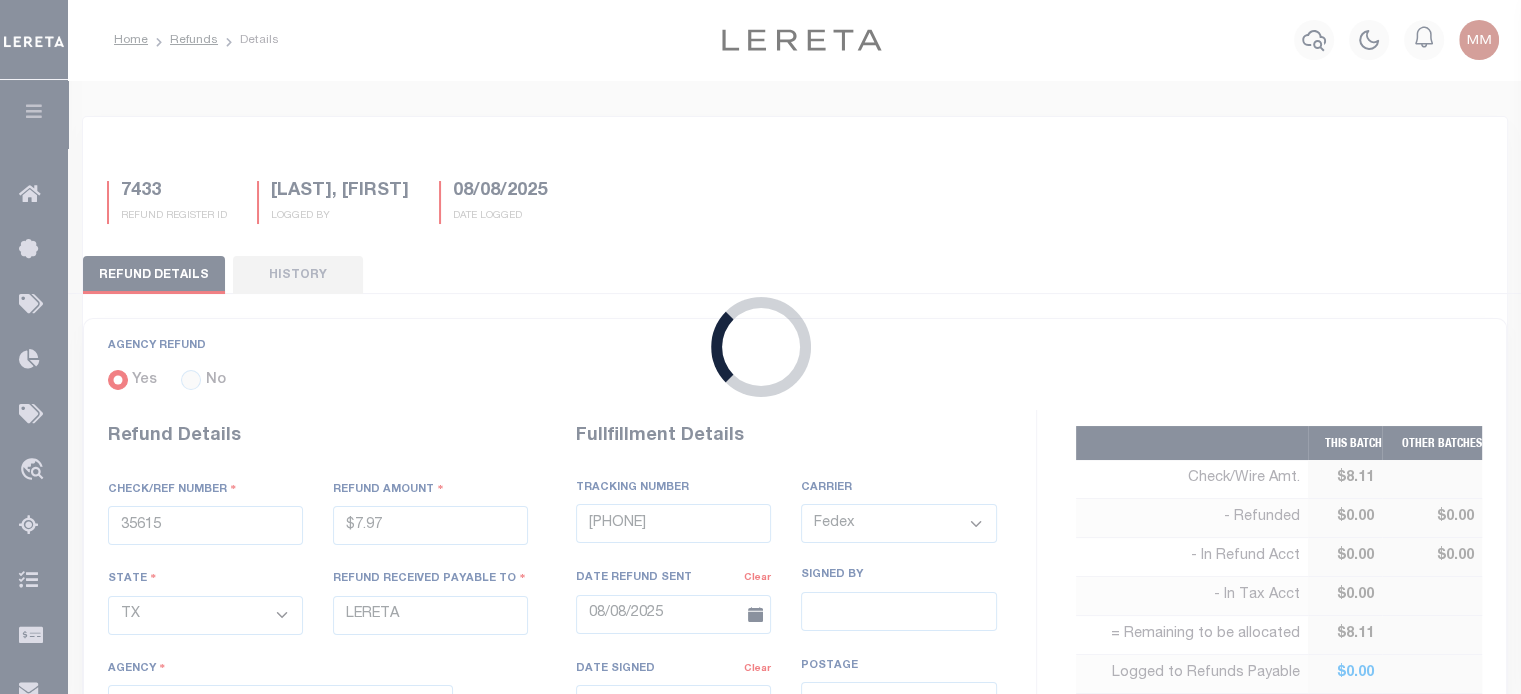 type on "35179" 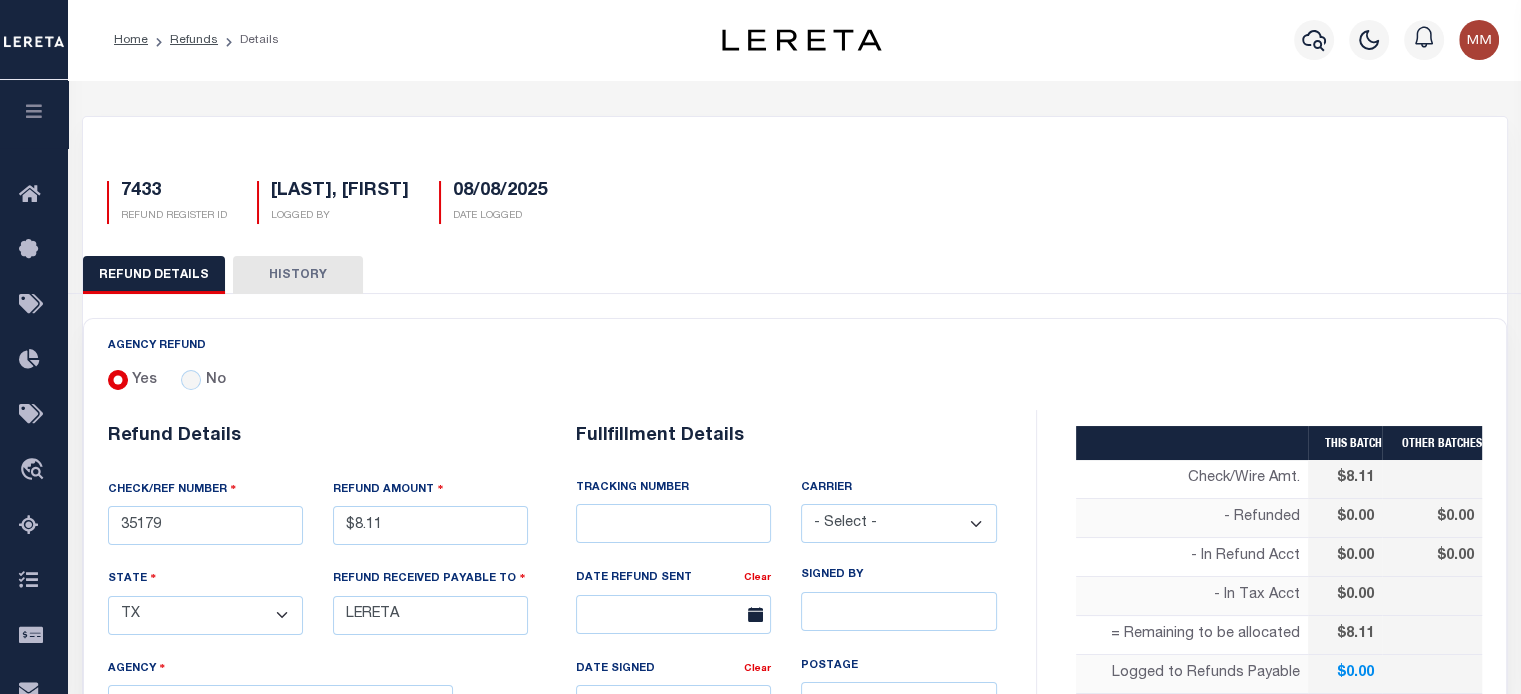 scroll, scrollTop: 600, scrollLeft: 0, axis: vertical 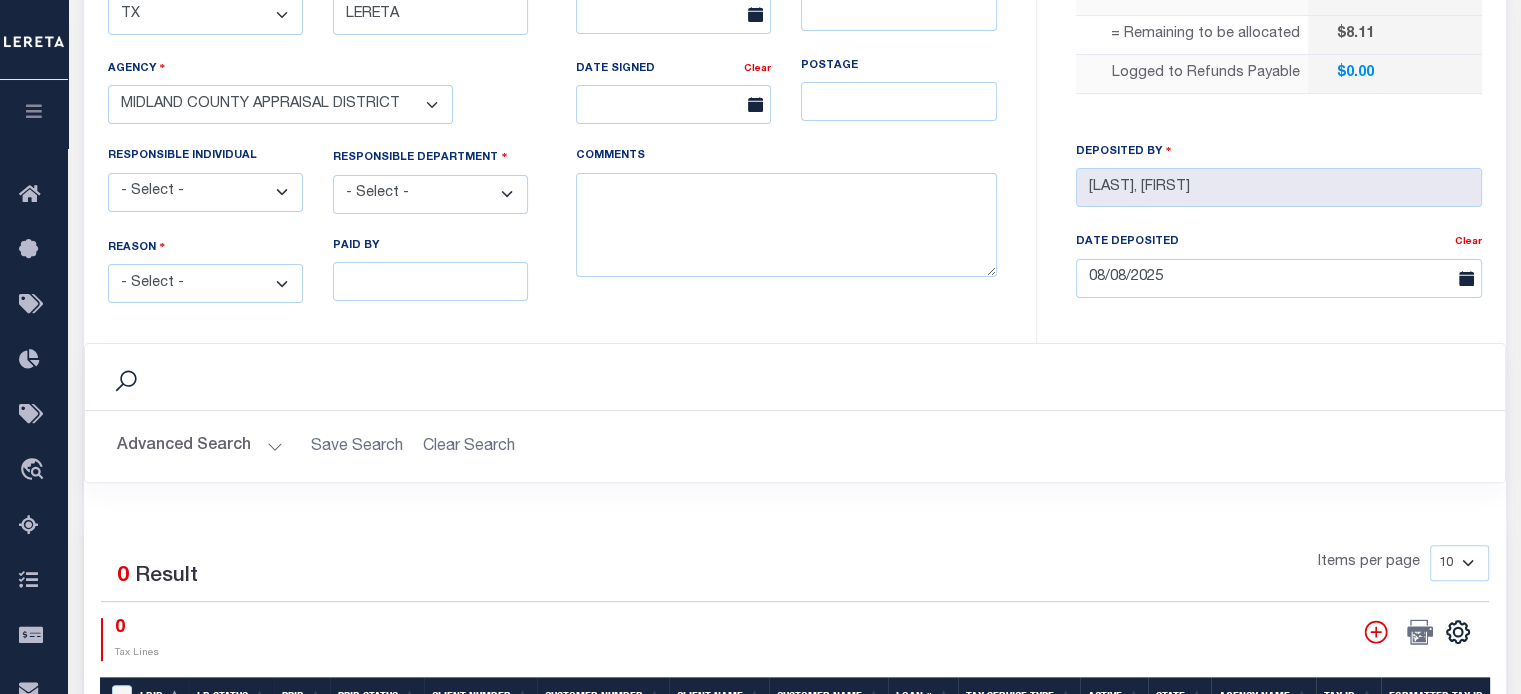 click on "- Select -
Change In Value
Discount Applied
Duplicate Payment
Exemption Applied
Keying Error
Other
Overpayment
Paid Incorrect Parcel
Partial Payment
Unknown" at bounding box center (205, 283) 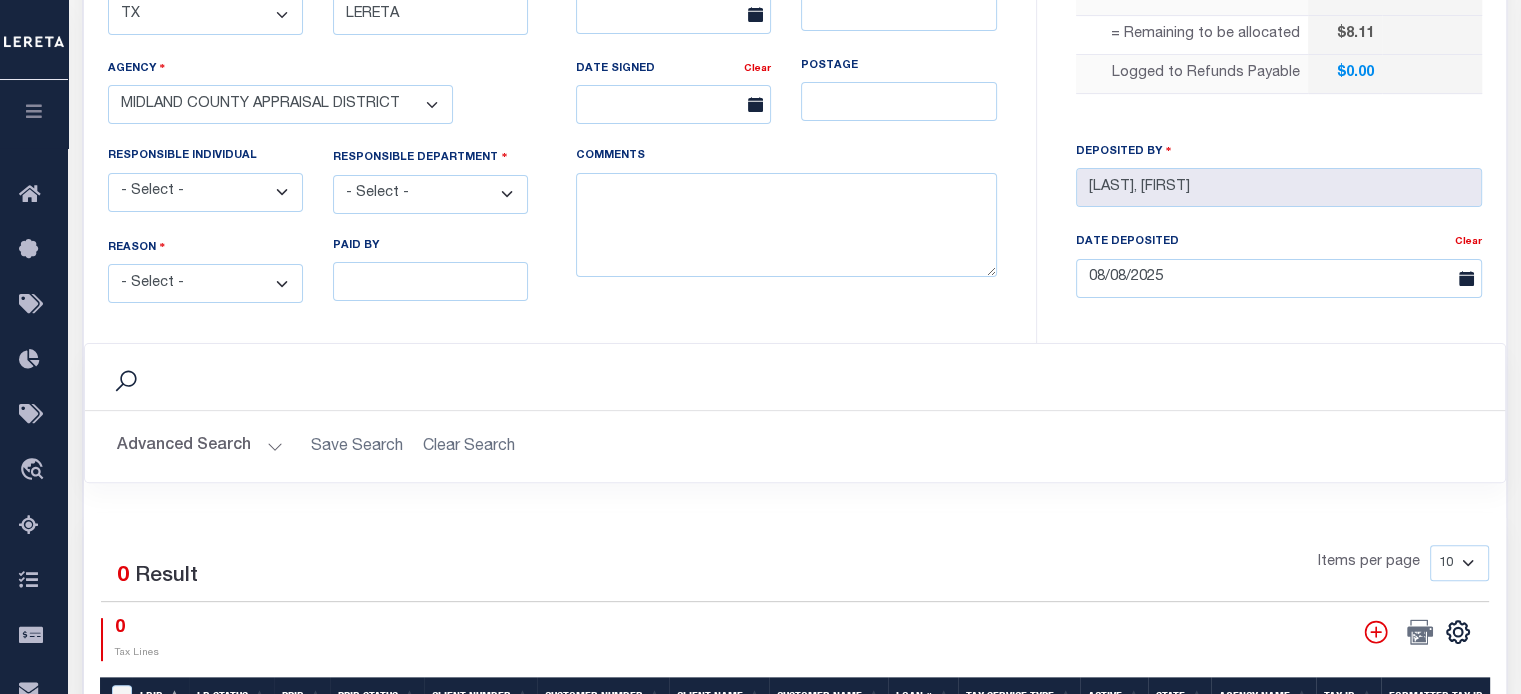 select on "OVP" 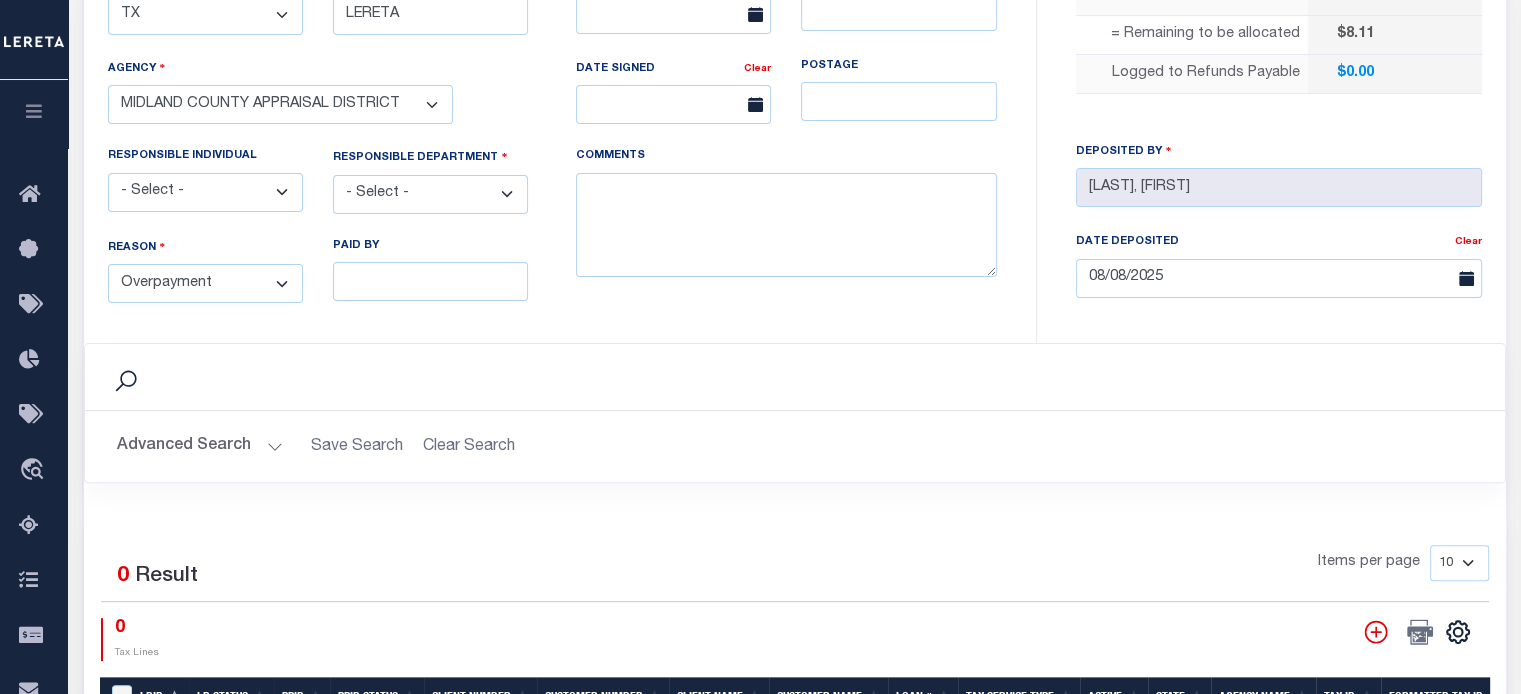 click on "- Select -
Change In Value
Discount Applied
Duplicate Payment
Exemption Applied
Keying Error
Other
Overpayment
Paid Incorrect Parcel
Partial Payment
Unknown" at bounding box center [205, 283] 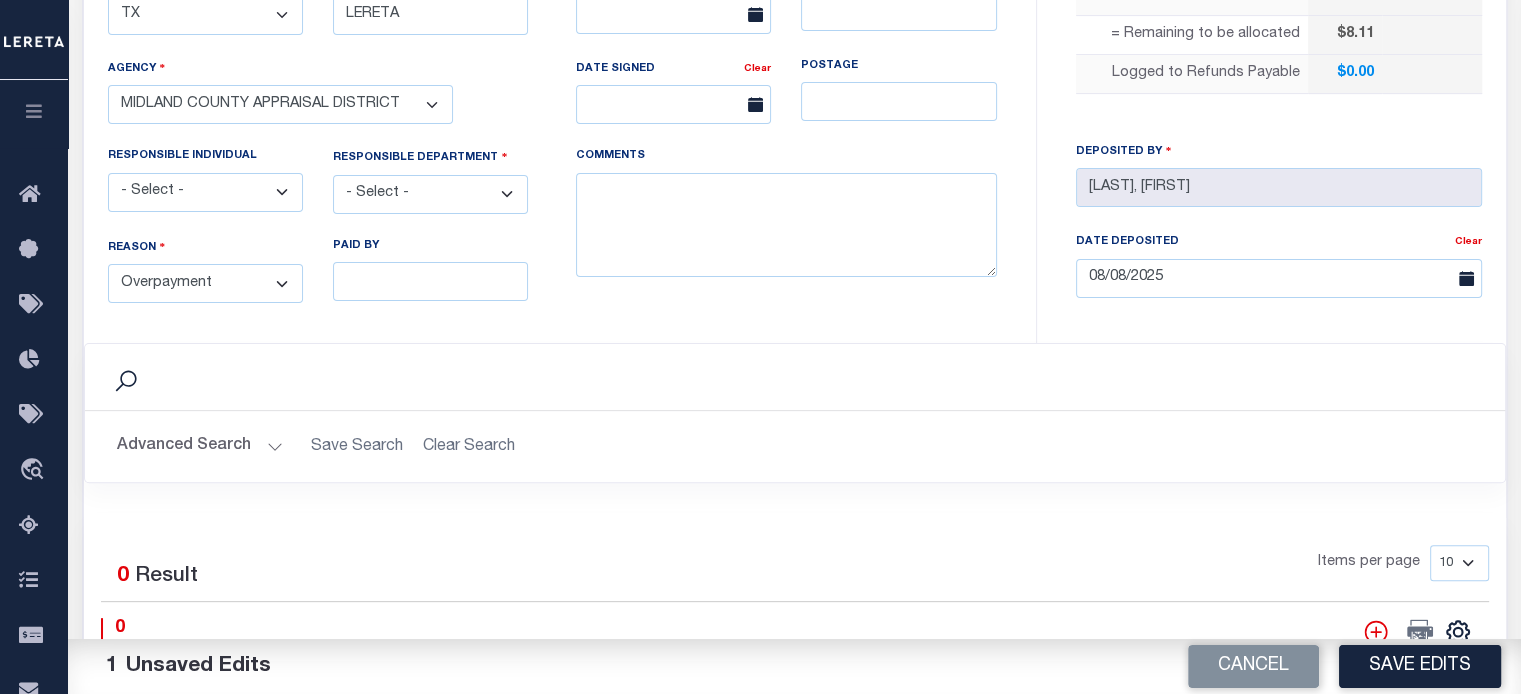 click on "- Select -
3rd Party
Accounting
AI
Collector
Customer
Customer Service
FactR
JAXTAX
Knowledge Splice
Locate
Other
Outside
Redemptions
Setup
TaxOps
Technology
TES" at bounding box center (430, 194) 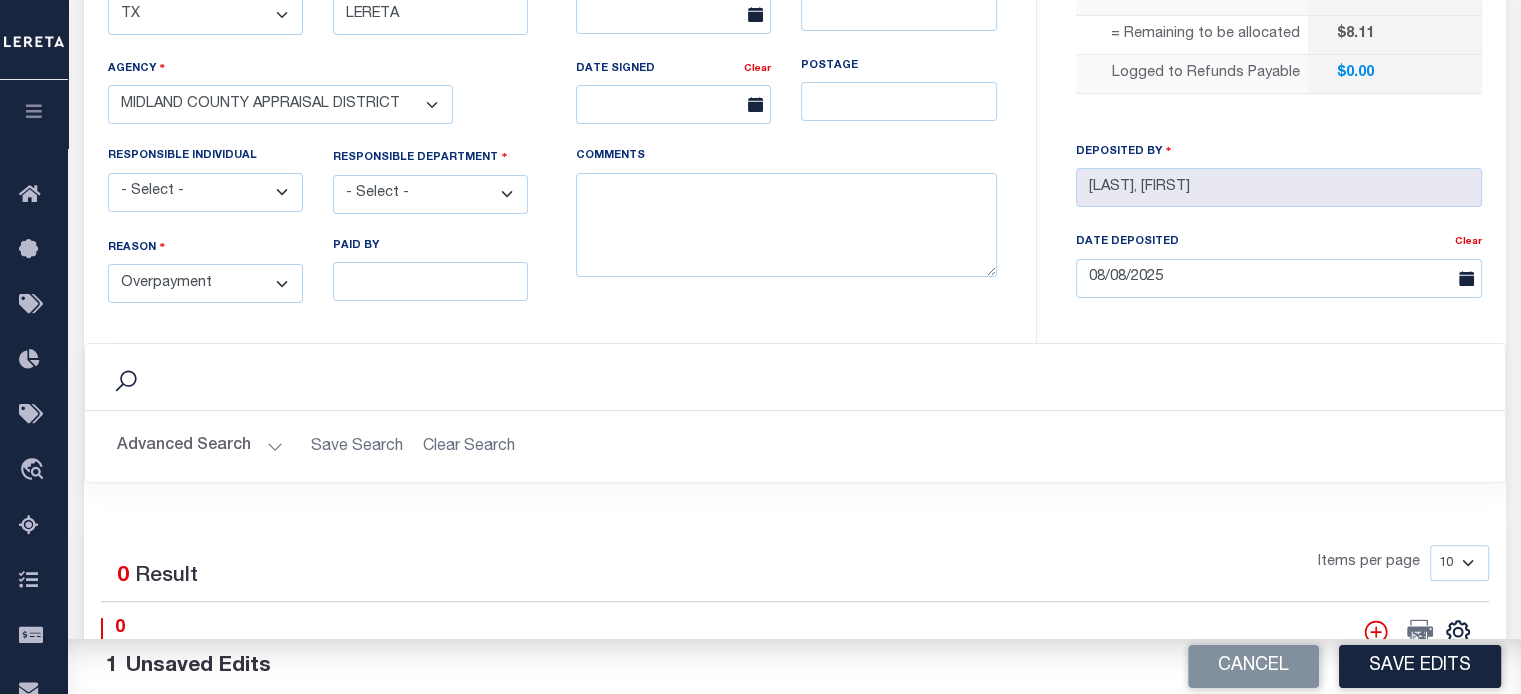 select on "COL" 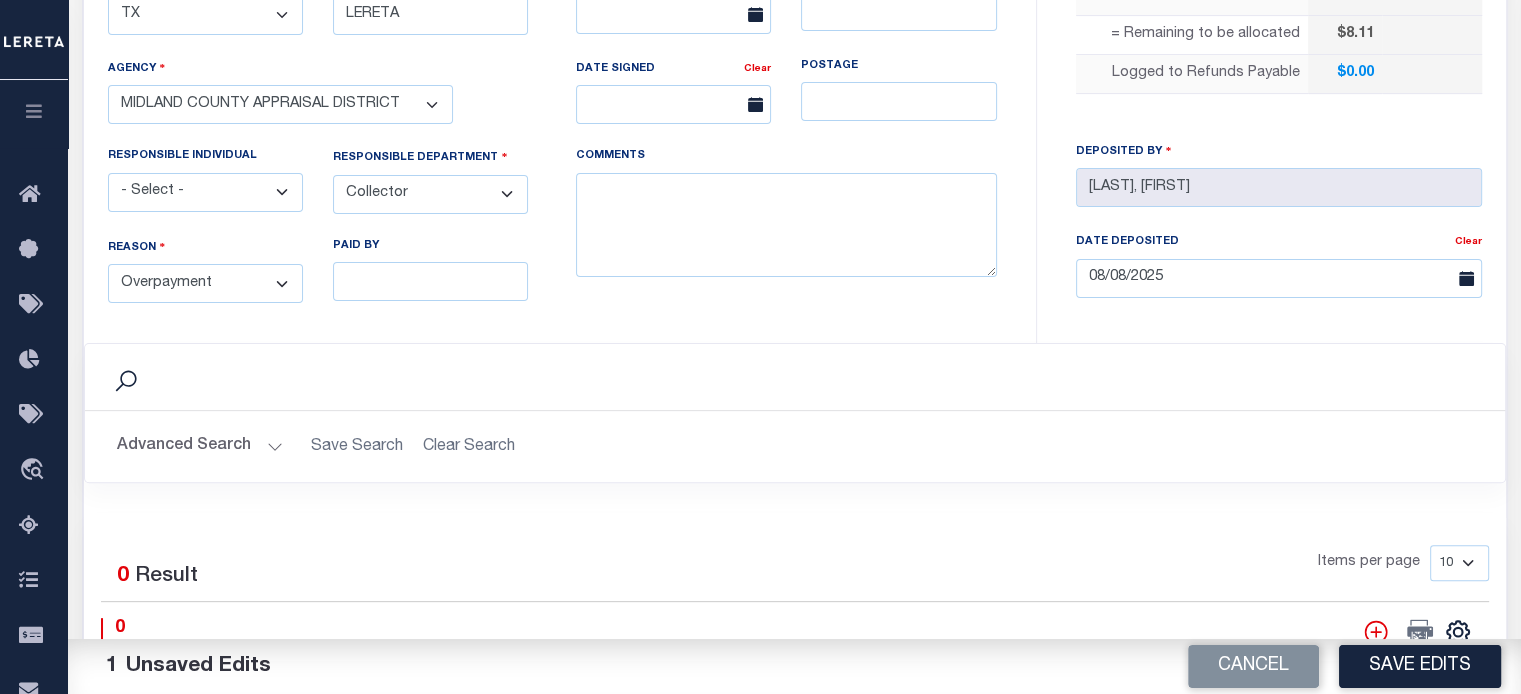 click on "- Select -
3rd Party
Accounting
AI
Collector
Customer
Customer Service
FactR
JAXTAX
Knowledge Splice
Locate
Other
Outside
Redemptions
Setup
TaxOps
Technology
TES" at bounding box center [430, 194] 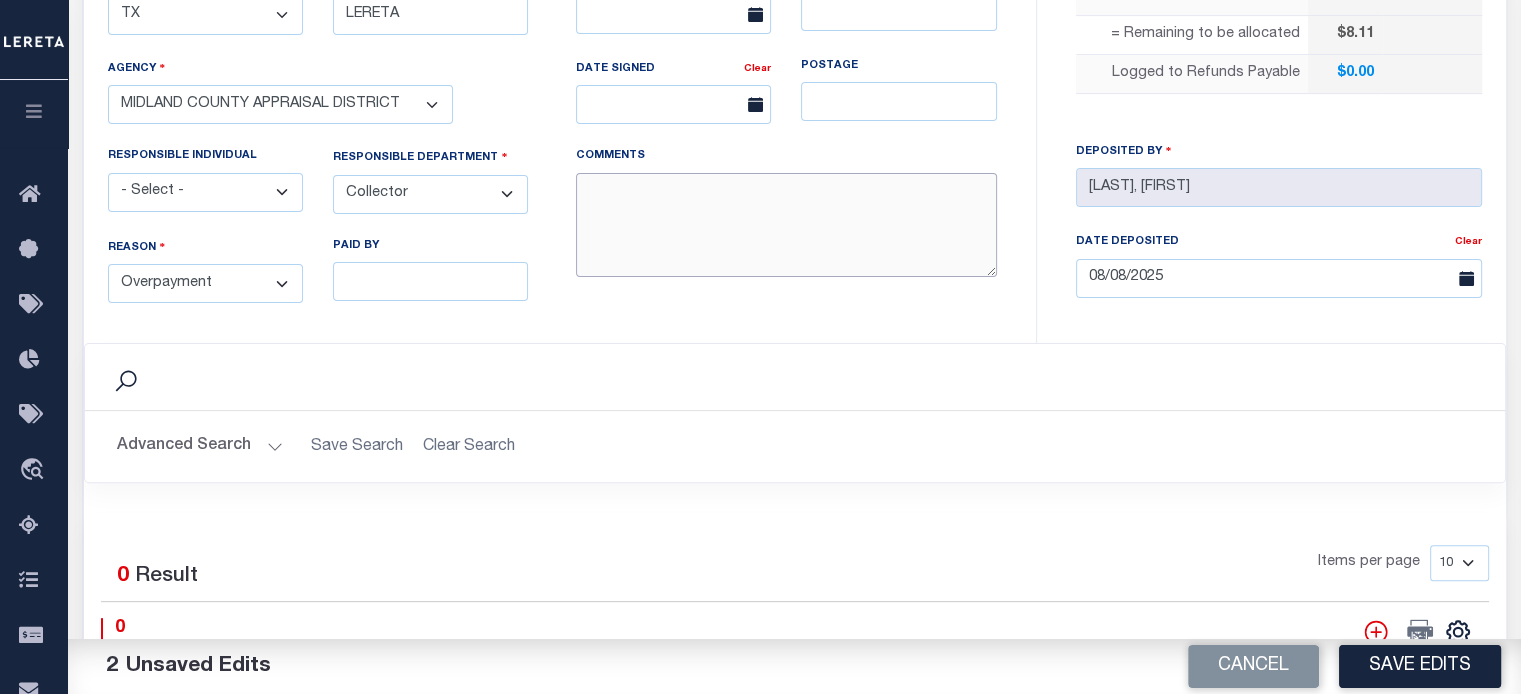 drag, startPoint x: 732, startPoint y: 213, endPoint x: 718, endPoint y: 241, distance: 31.304953 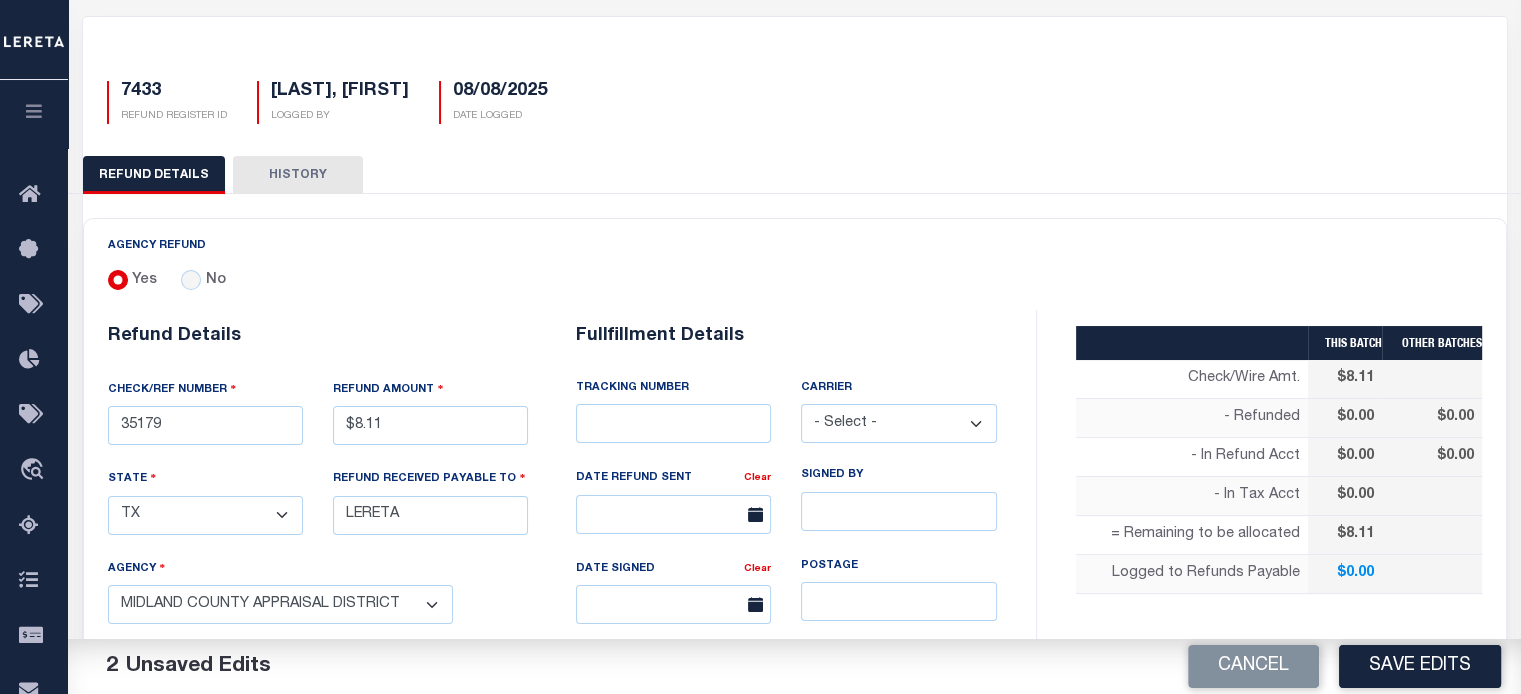 type on "ENDORSING CK TO LENDER" 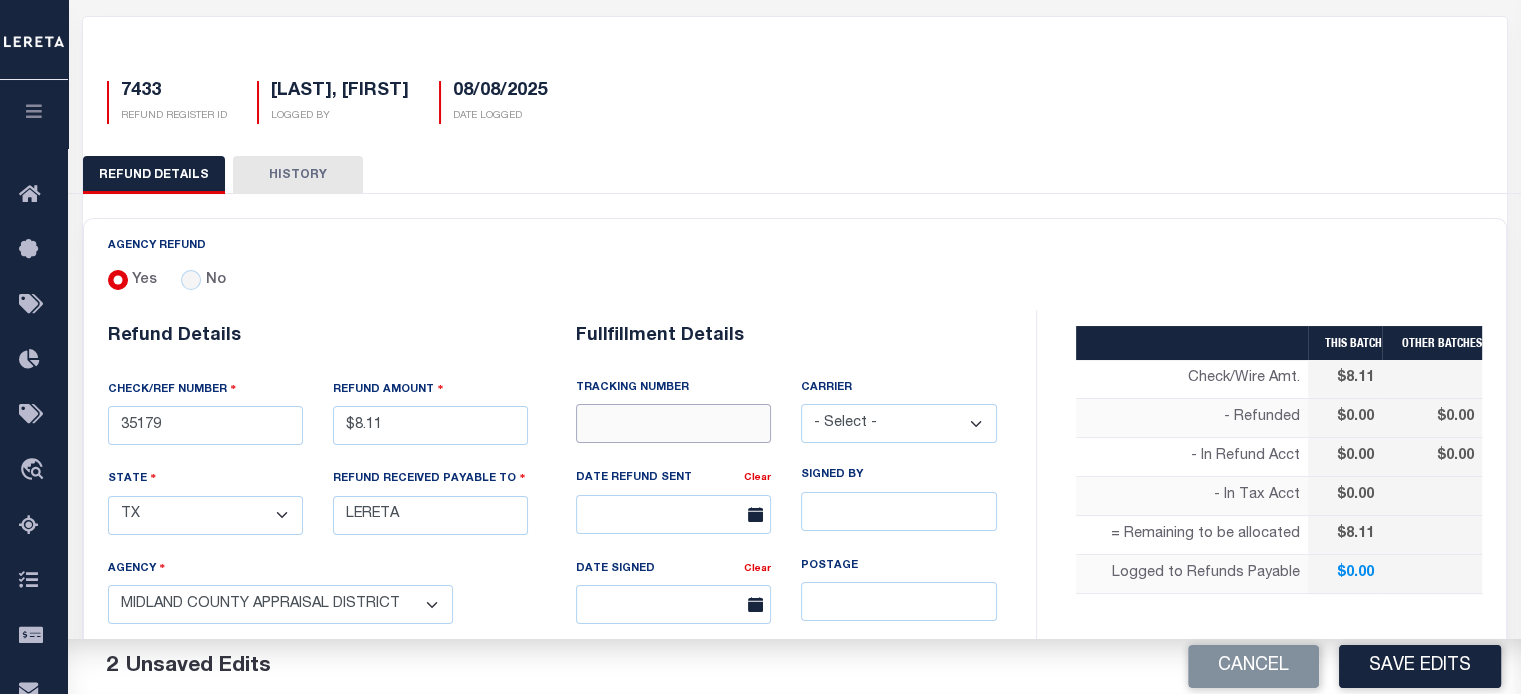 click at bounding box center [673, 423] 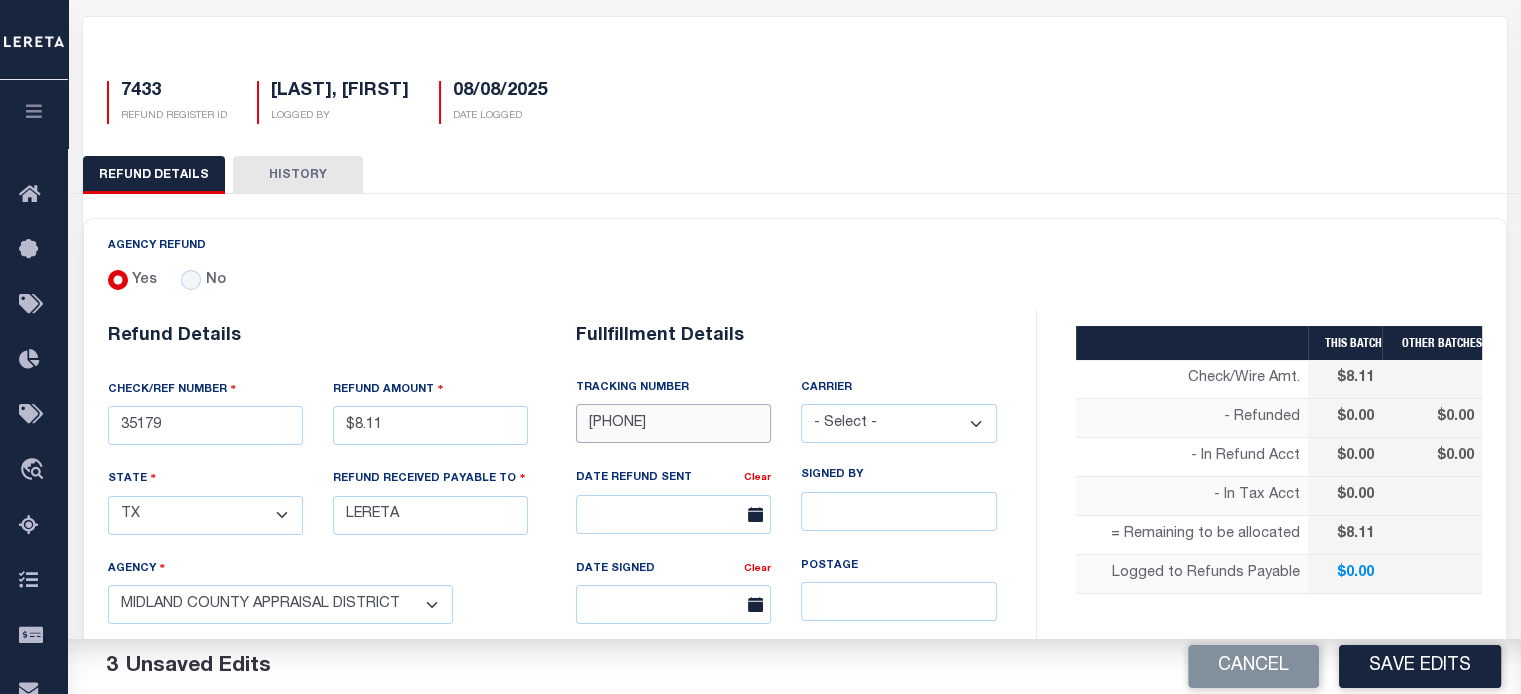 type on "8833 3549 3179" 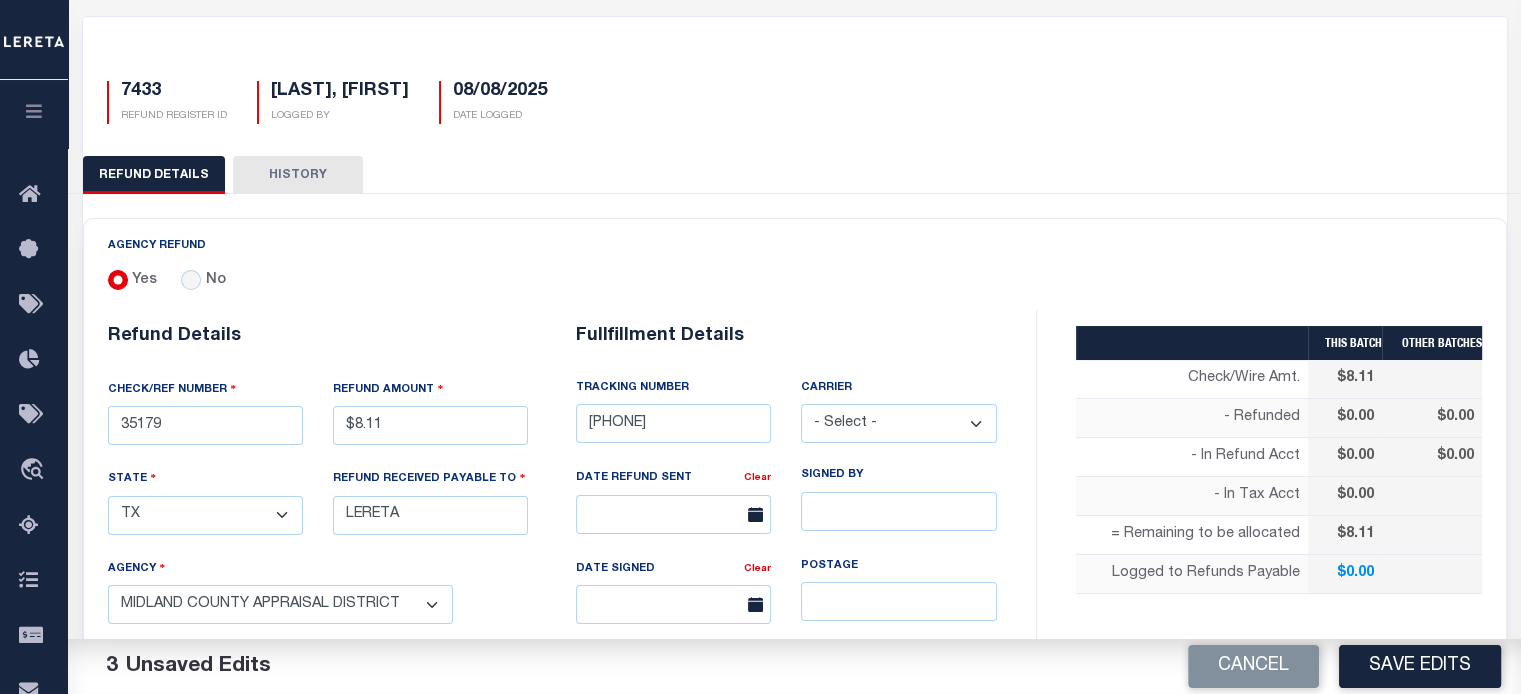 click on "- Select -
Fedex
USPS" at bounding box center [898, 423] 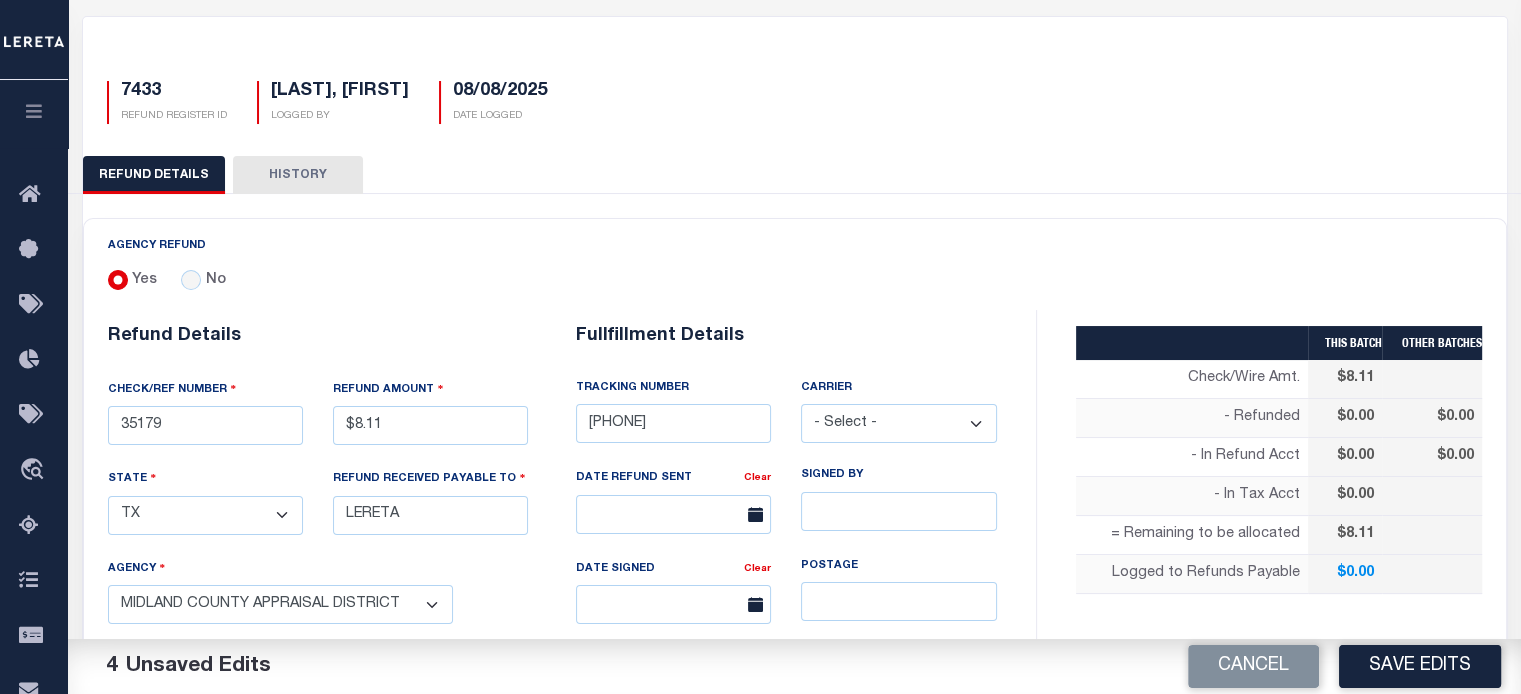 select on "FDX" 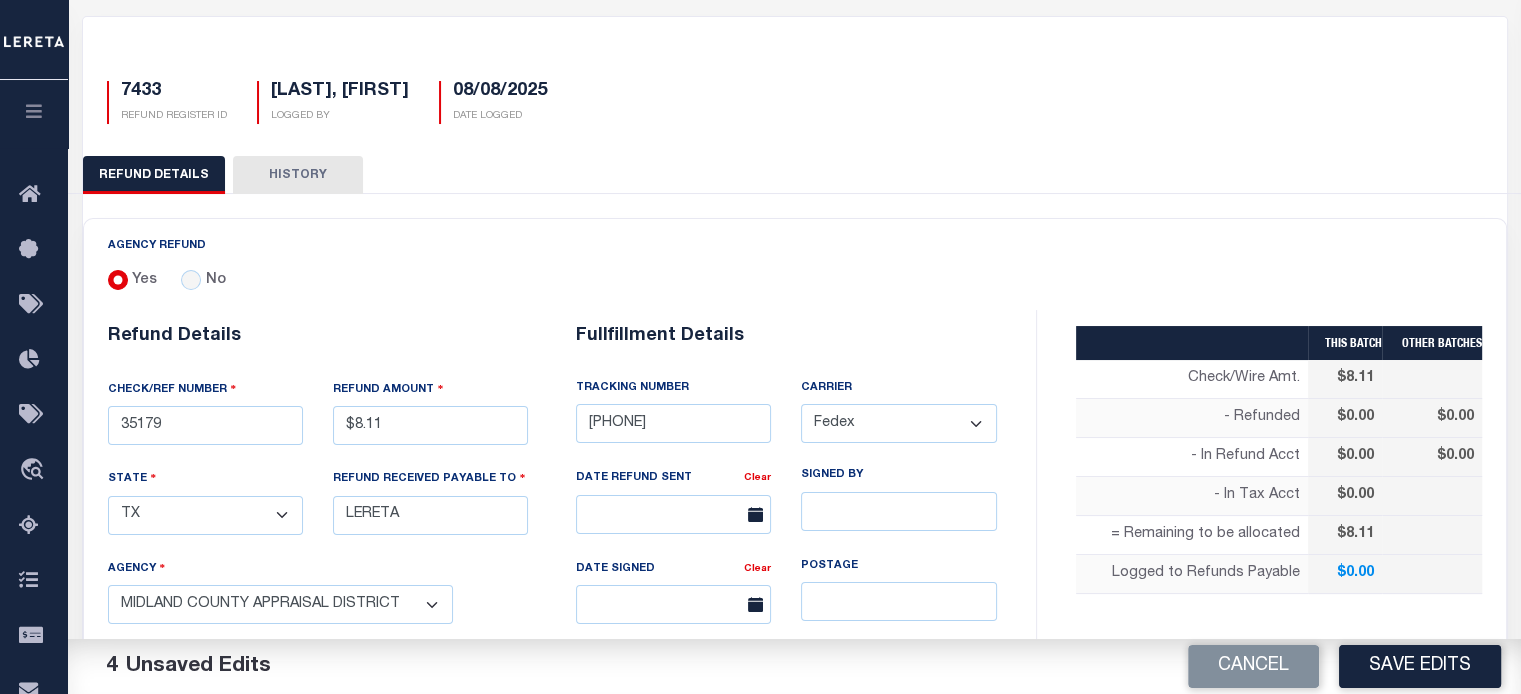 click on "- Select -
Fedex
USPS" at bounding box center (898, 423) 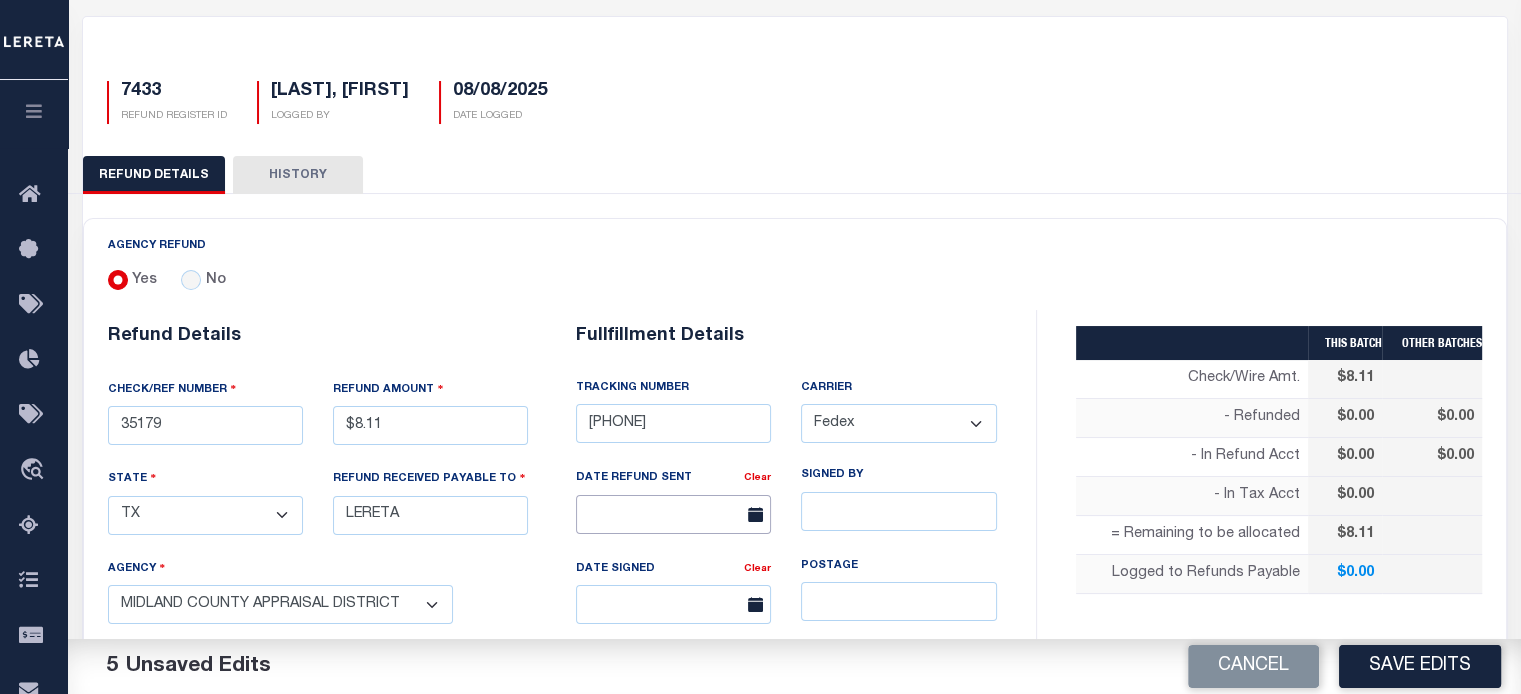 drag, startPoint x: 644, startPoint y: 525, endPoint x: 647, endPoint y: 511, distance: 14.3178215 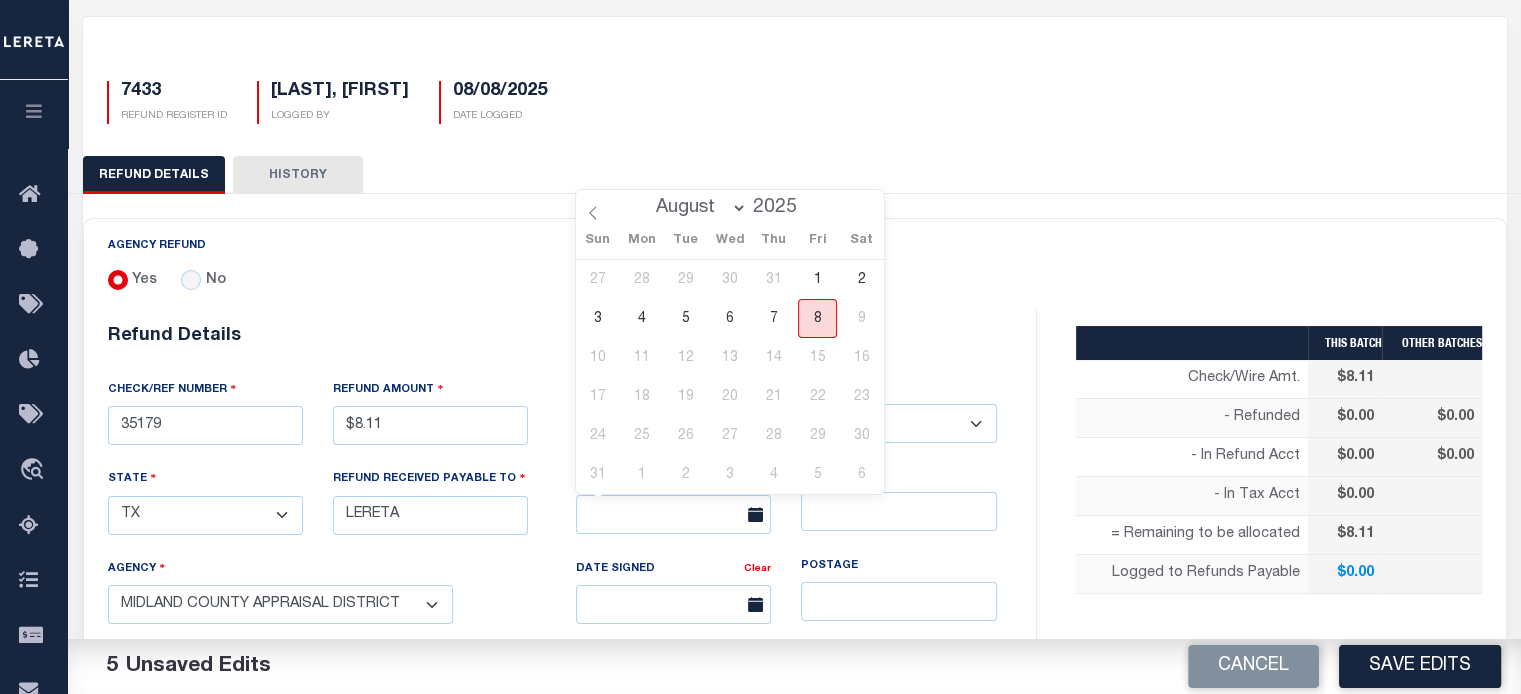 click on "8" at bounding box center (817, 318) 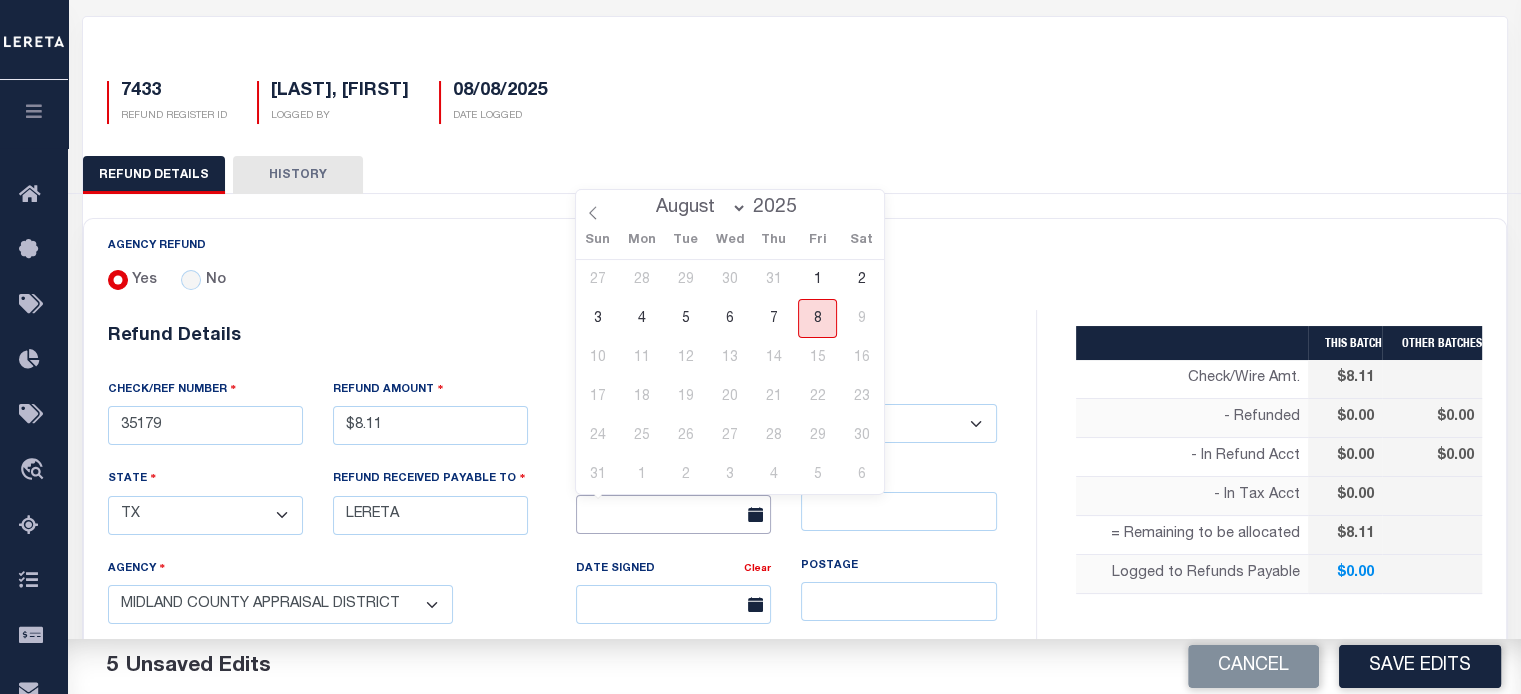 type on "08/08/2025" 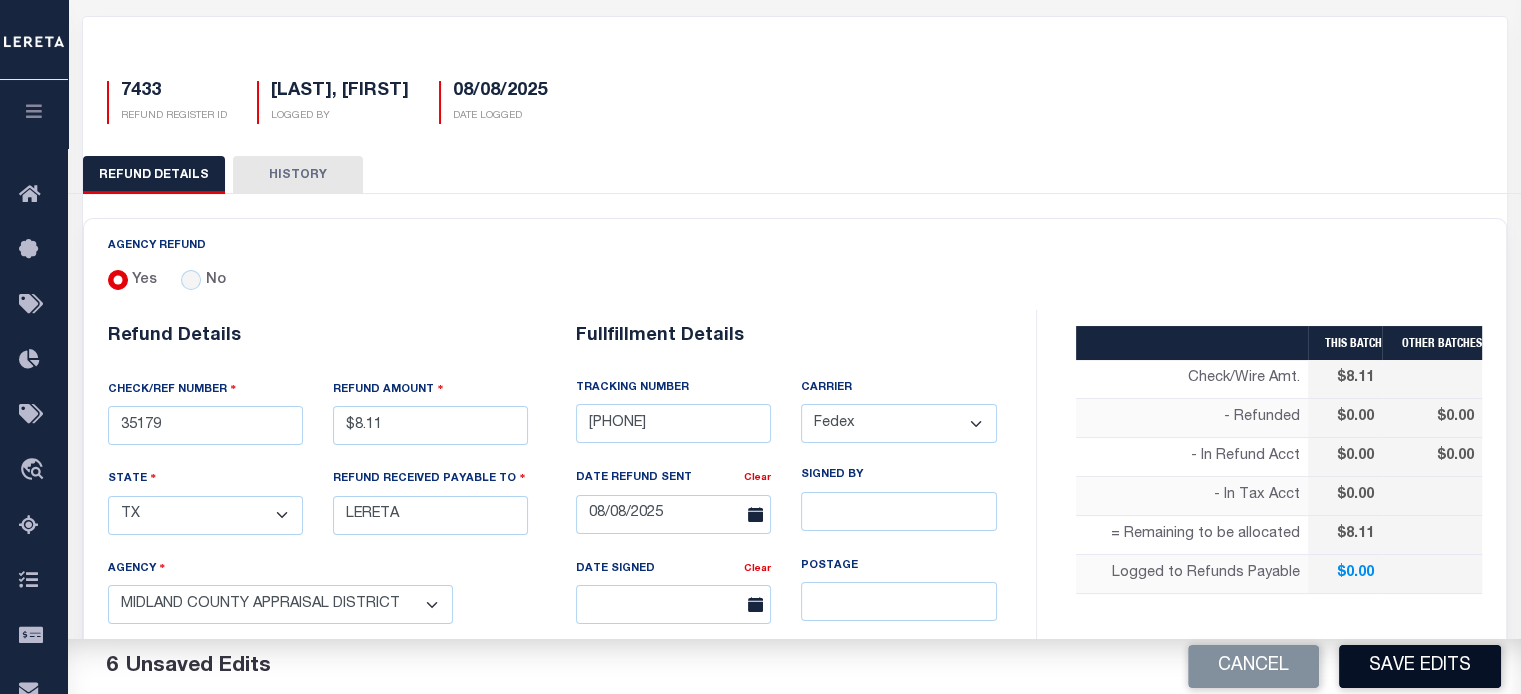 click on "Save Edits" at bounding box center [1420, 666] 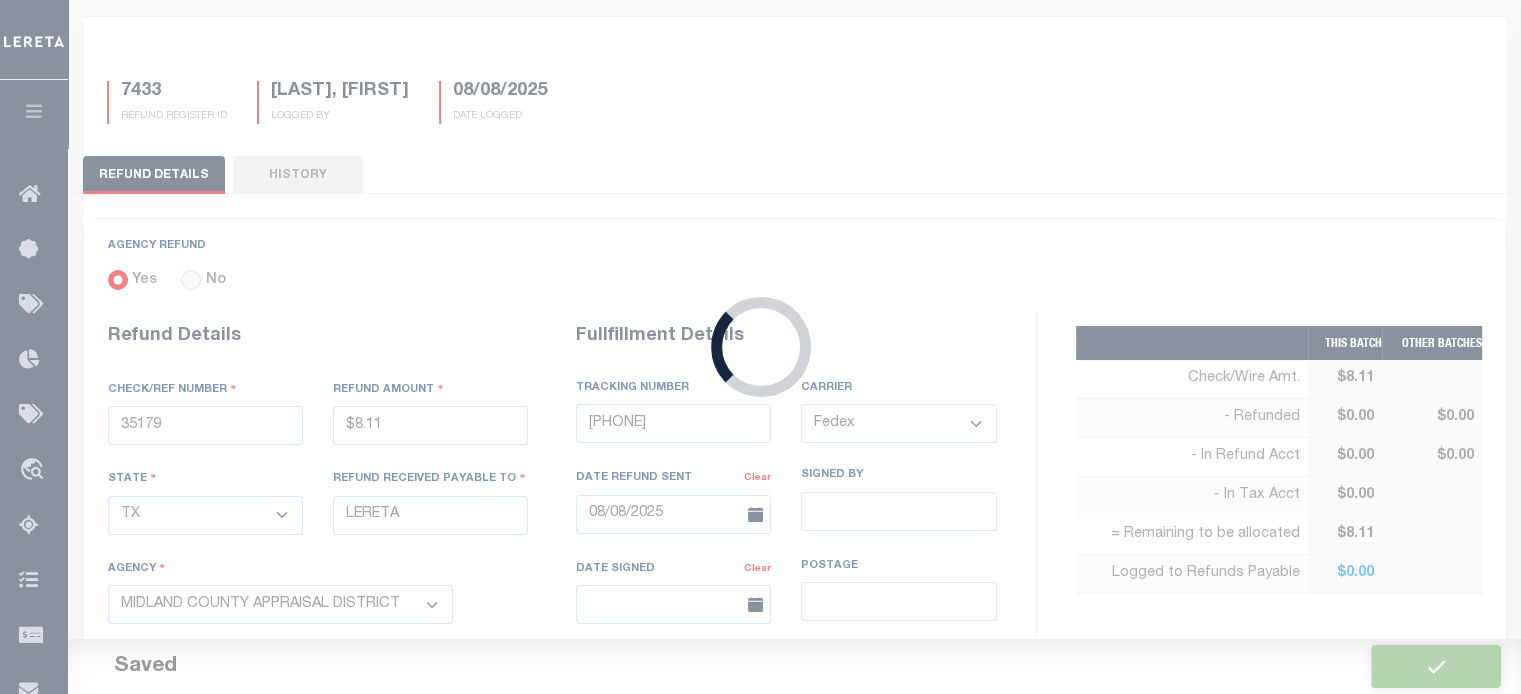 type on "$8.11" 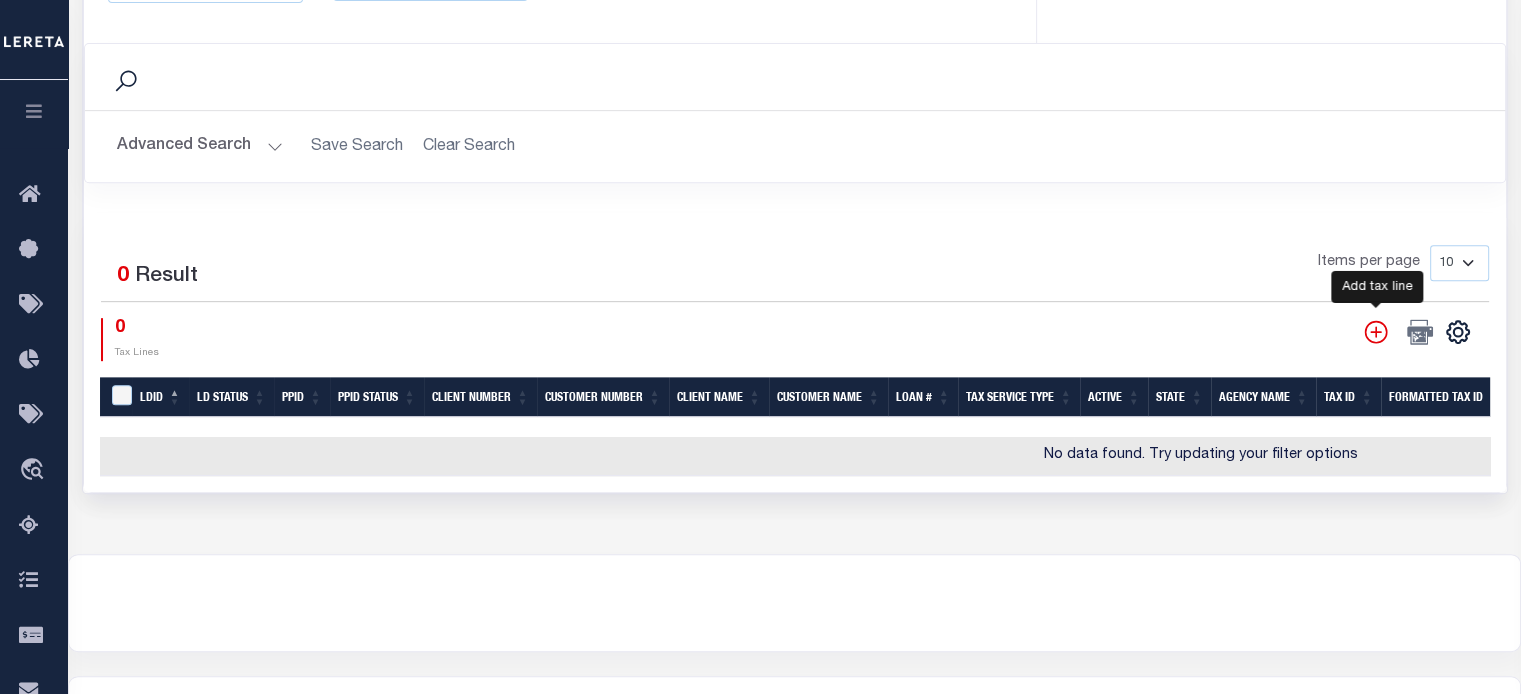 click 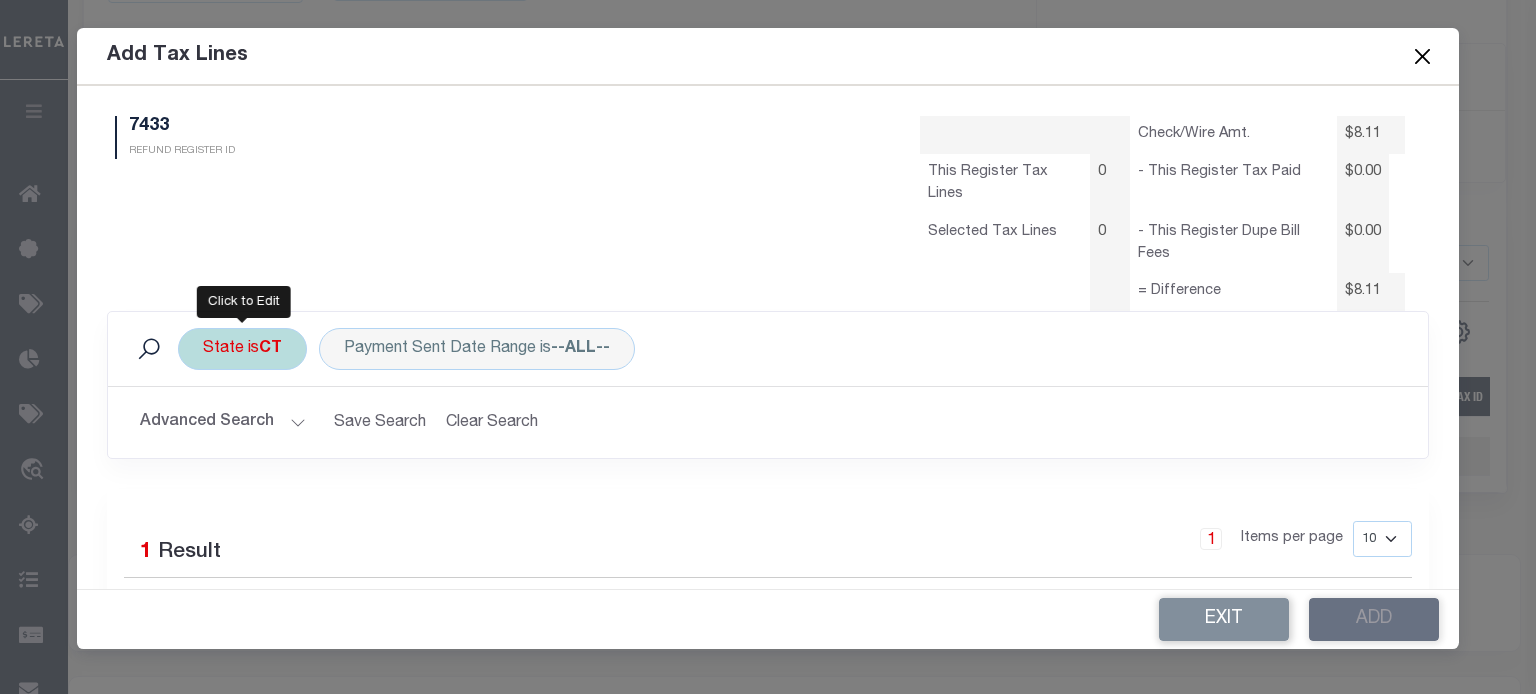 click on "State is  CT" at bounding box center (242, 349) 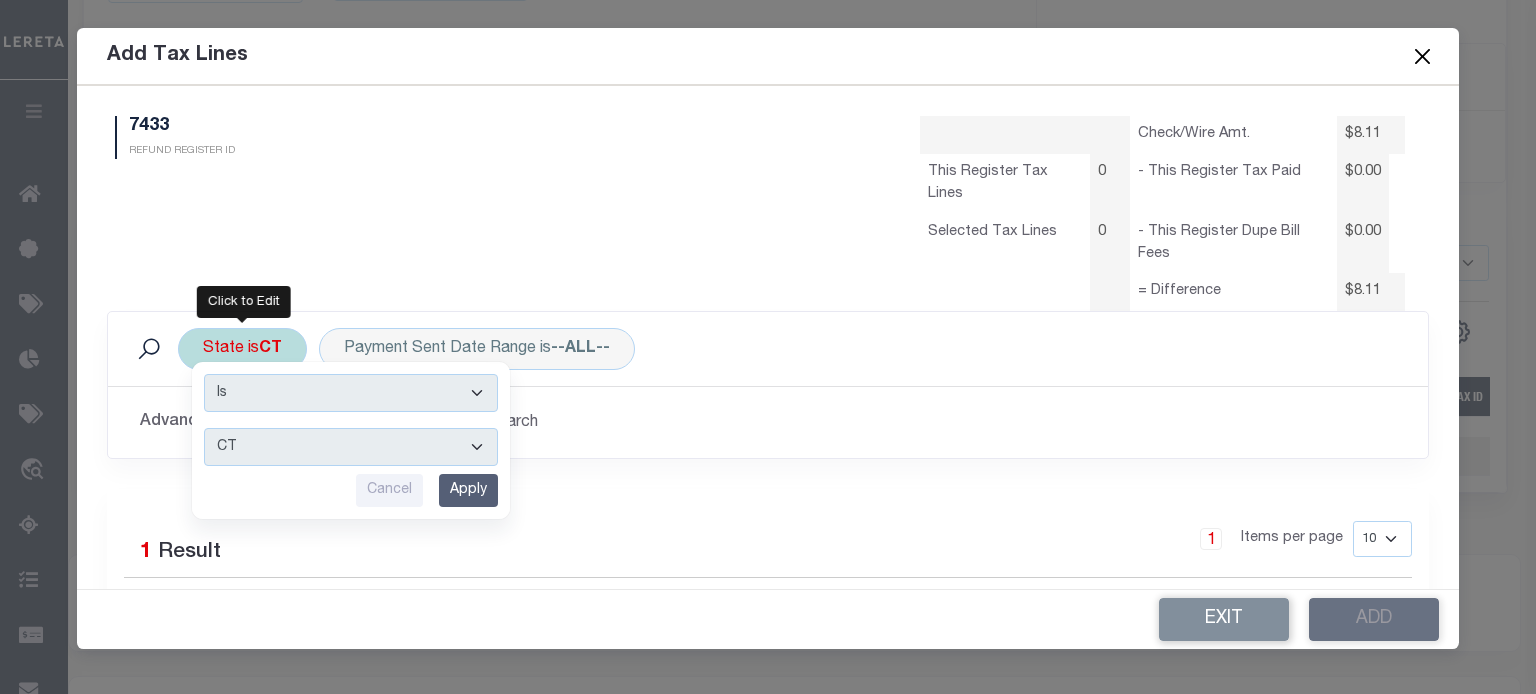 click on "AK AL AR AZ CA CO CT DC DE FL GA GU HI IA ID IL IN KS KY LA MA MD ME MI MN MO MS MT NC ND NE NH NJ NM NV NY OH OK OR PA PR RI SC SD TN TX UT VA VI VT WA WI WV WY" at bounding box center [351, 447] 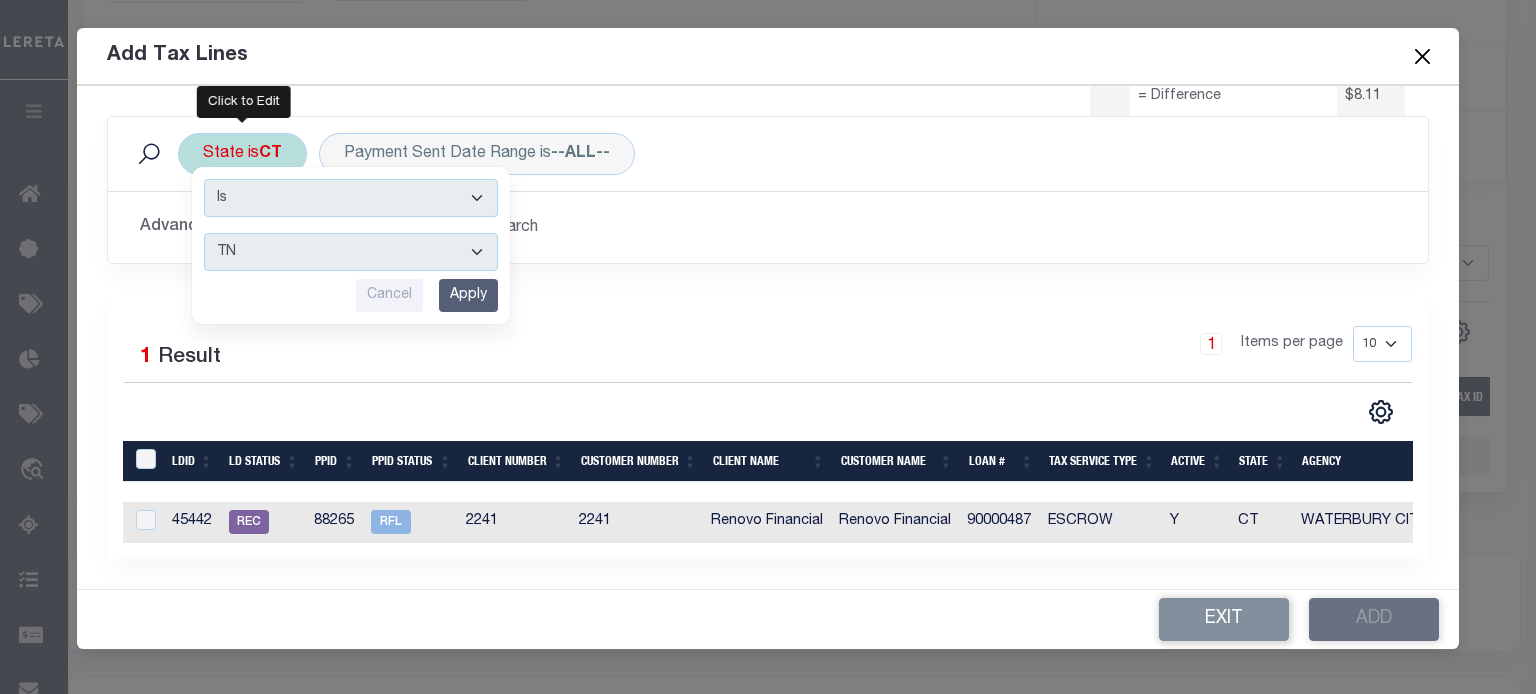 click on "AK AL AR AZ CA CO CT DC DE FL GA GU HI IA ID IL IN KS KY LA MA MD ME MI MN MO MS MT NC ND NE NH NJ NM NV NY OH OK OR PA PR RI SC SD TN TX UT VA VI VT WA WI WV WY" at bounding box center (351, 252) 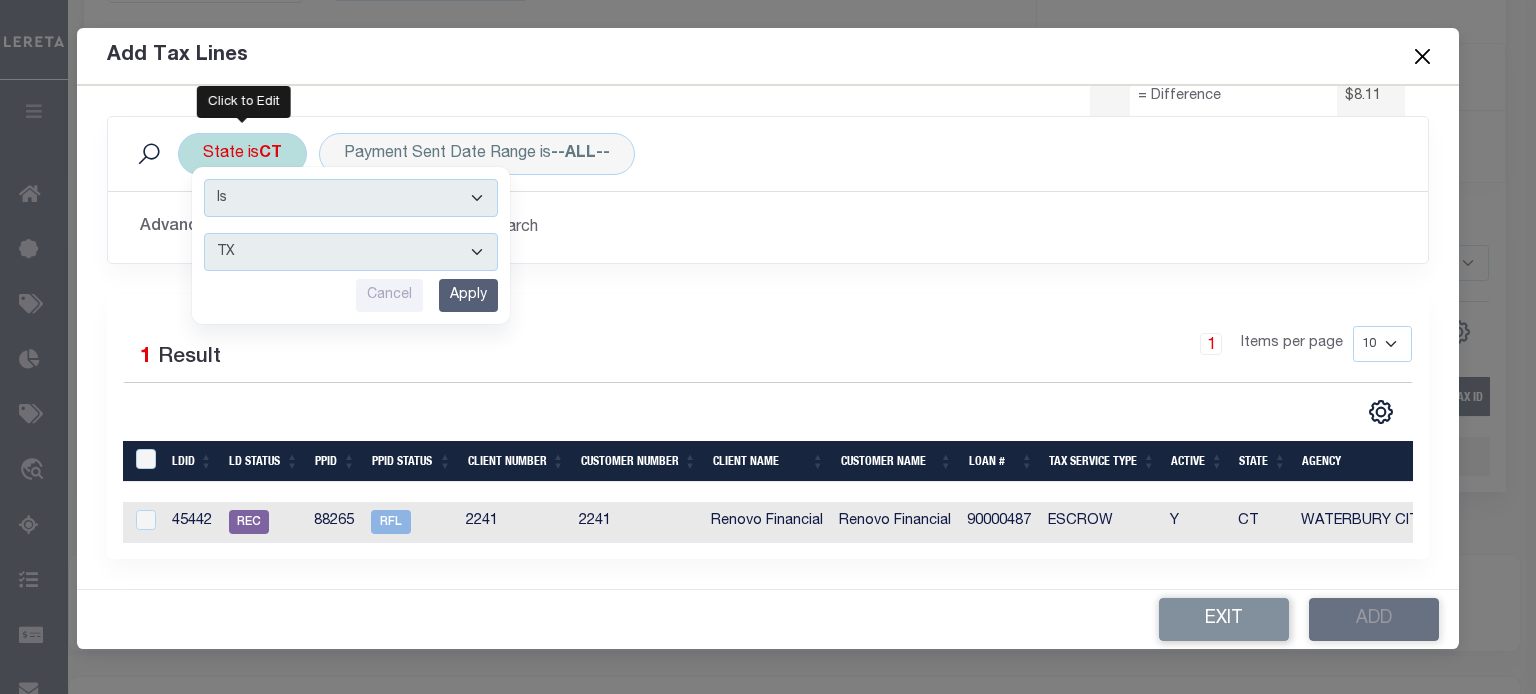 click on "Apply" at bounding box center (468, 295) 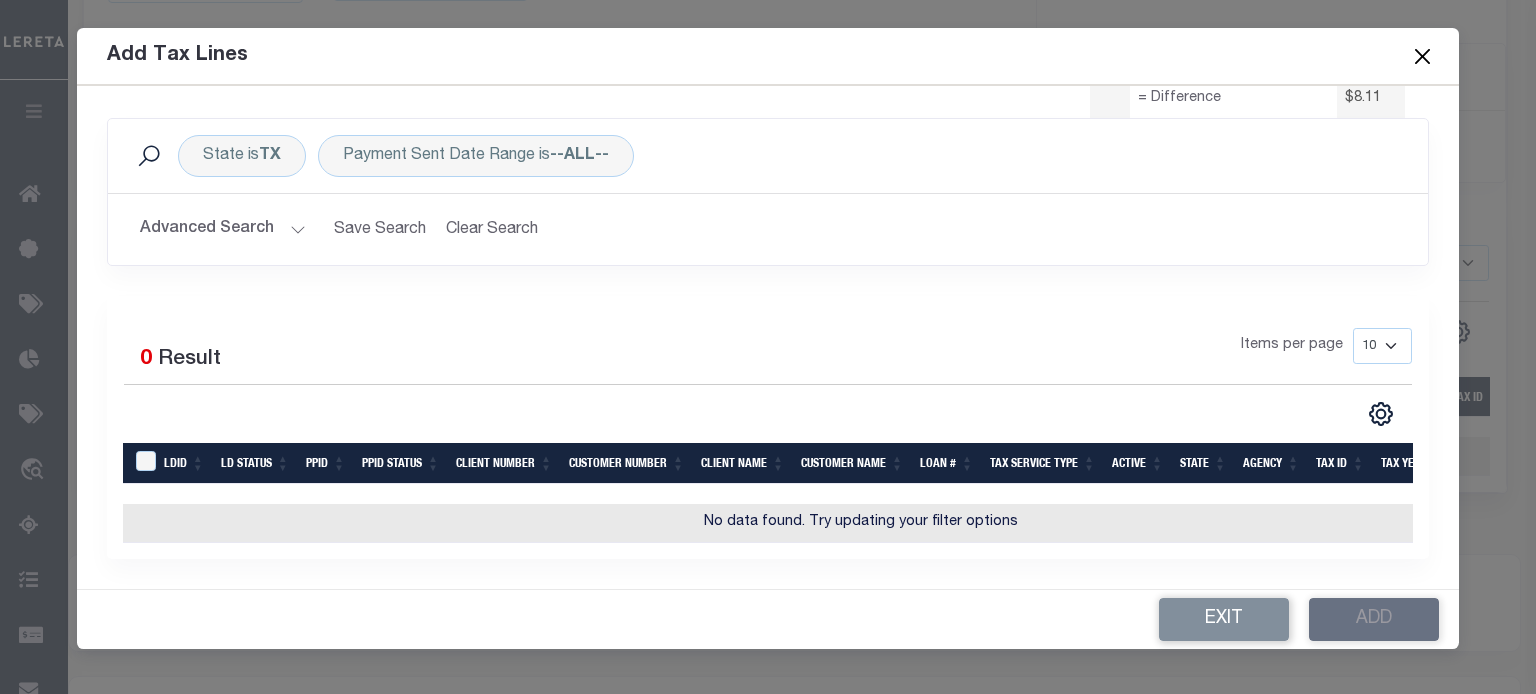 click on "Advanced Search" at bounding box center [223, 229] 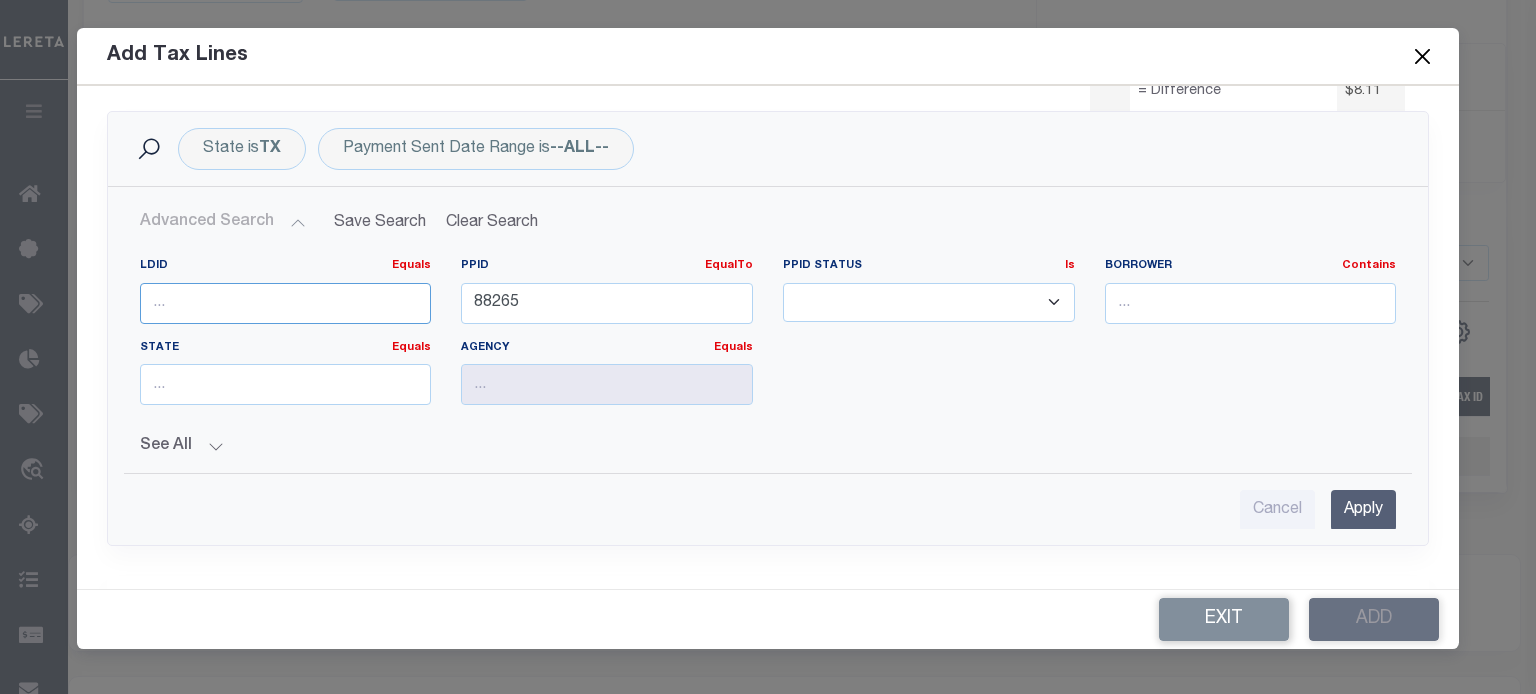 drag, startPoint x: 251, startPoint y: 301, endPoint x: 235, endPoint y: 319, distance: 24.083189 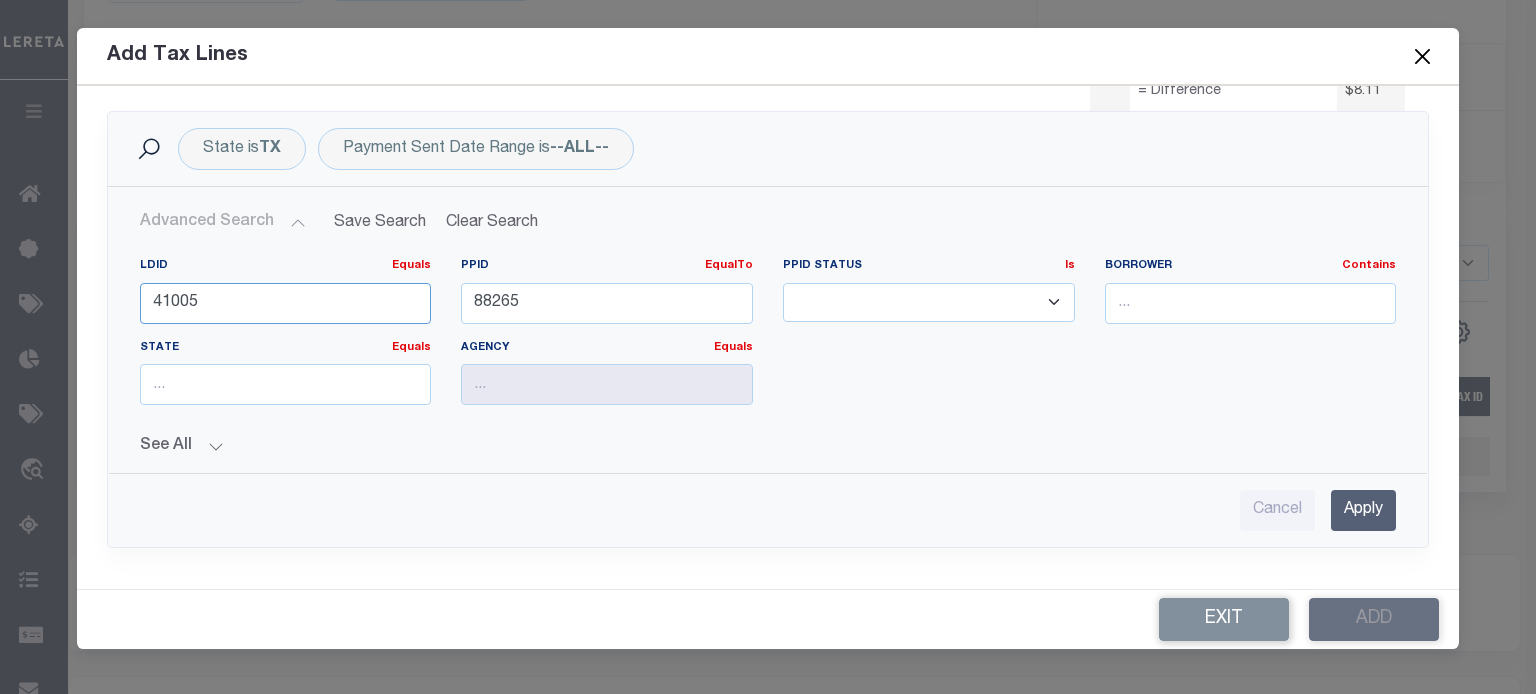 type on "41005" 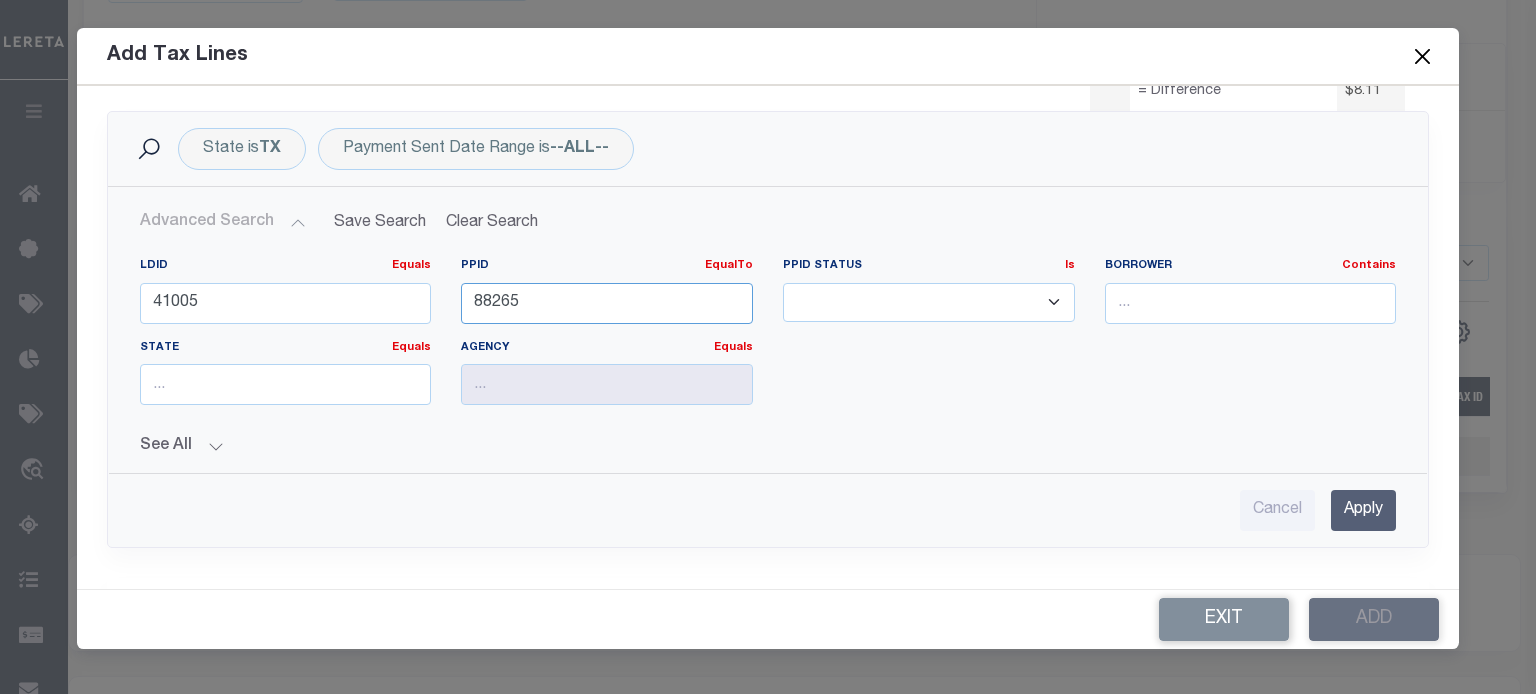 drag, startPoint x: 572, startPoint y: 311, endPoint x: -84, endPoint y: 304, distance: 656.03735 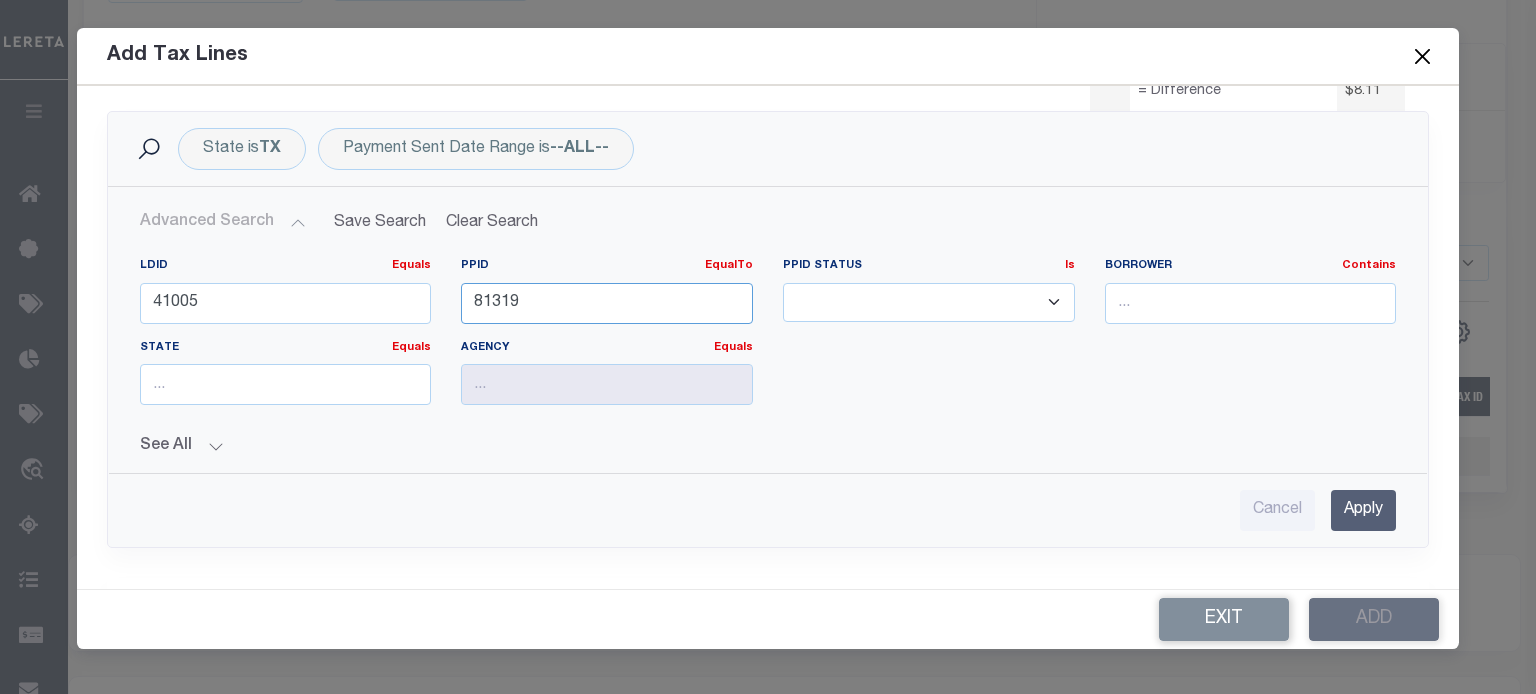 type on "81319" 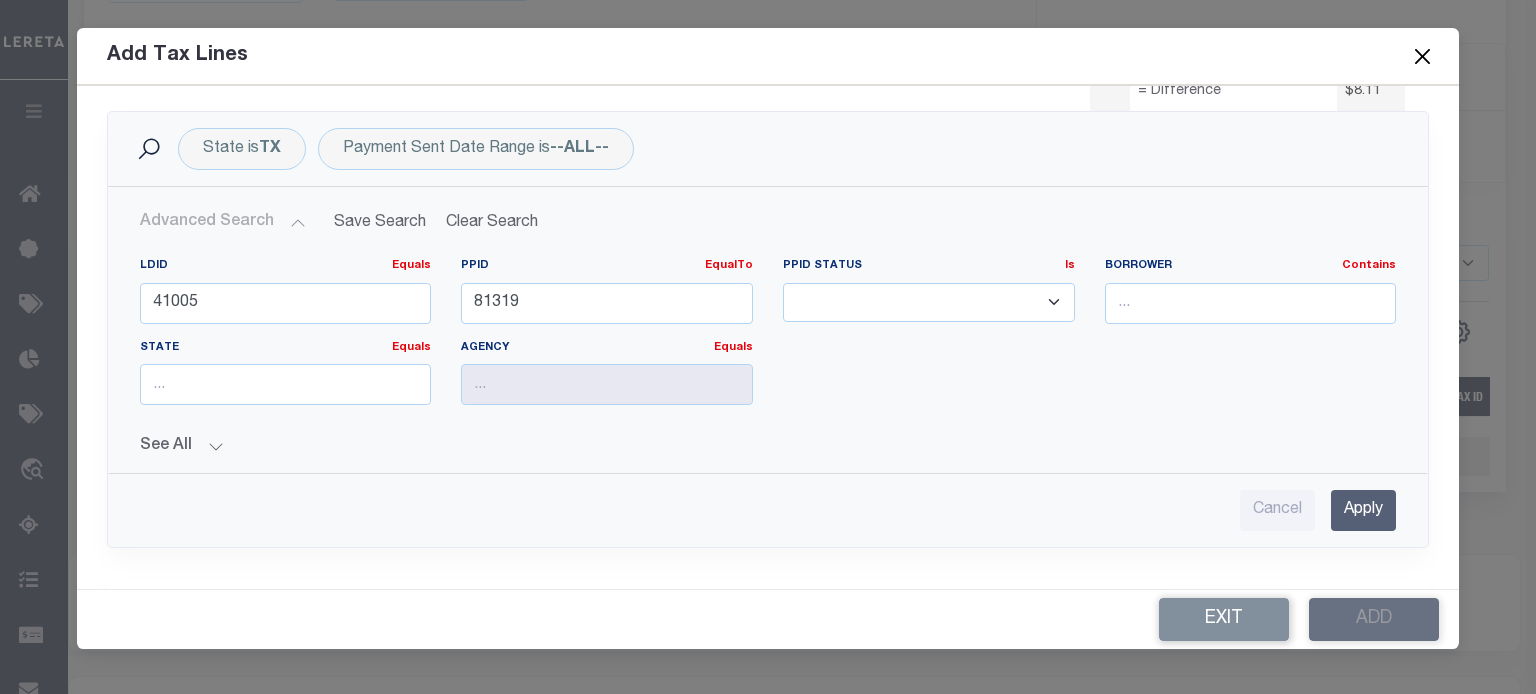 click on "Apply" at bounding box center (1363, 510) 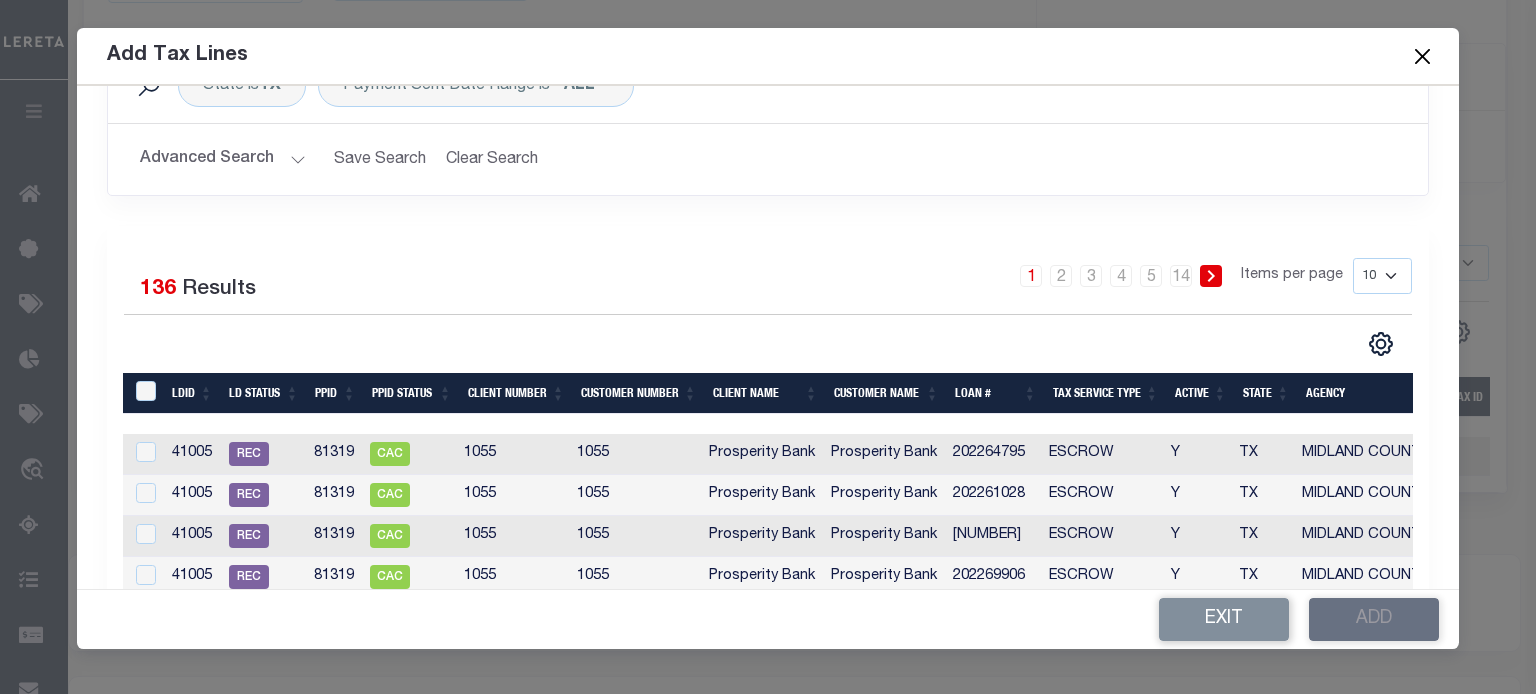 scroll, scrollTop: 300, scrollLeft: 0, axis: vertical 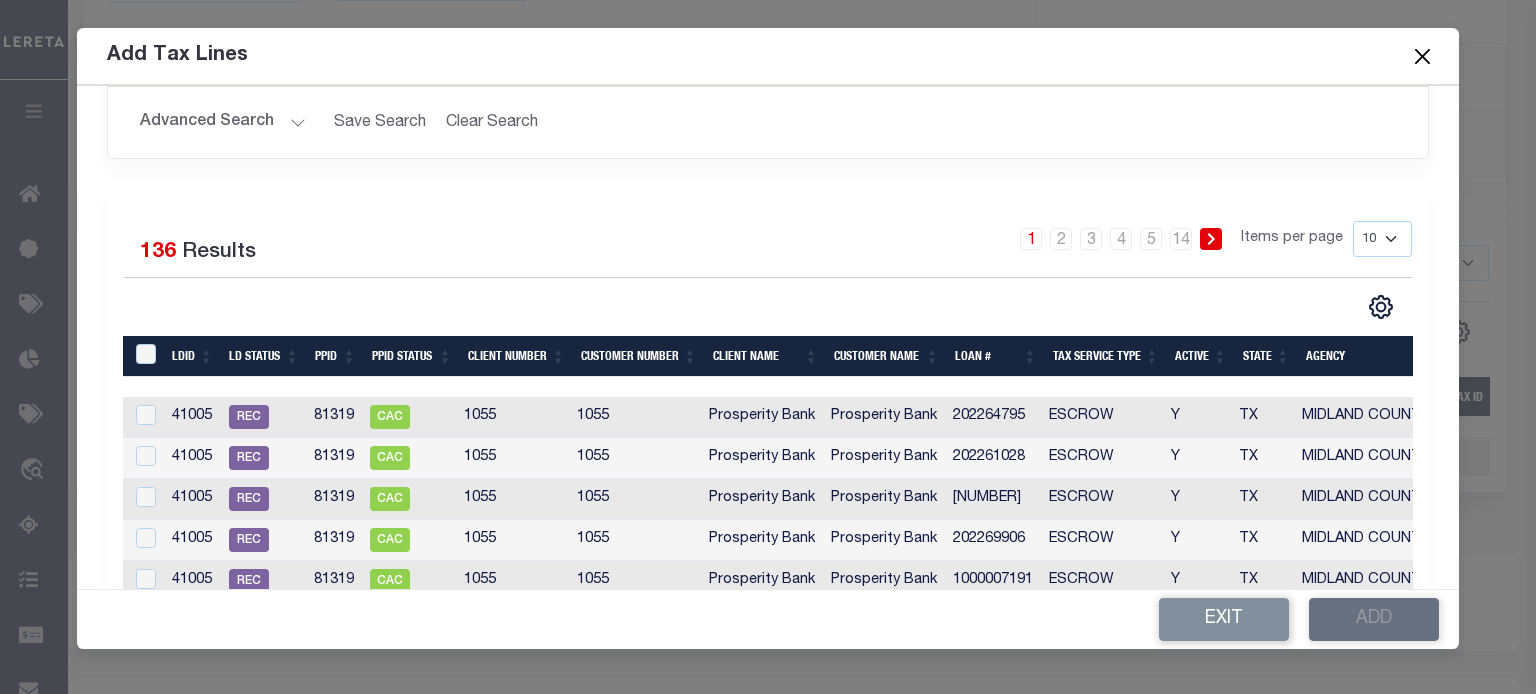 drag, startPoint x: 1370, startPoint y: 237, endPoint x: 1362, endPoint y: 250, distance: 15.264338 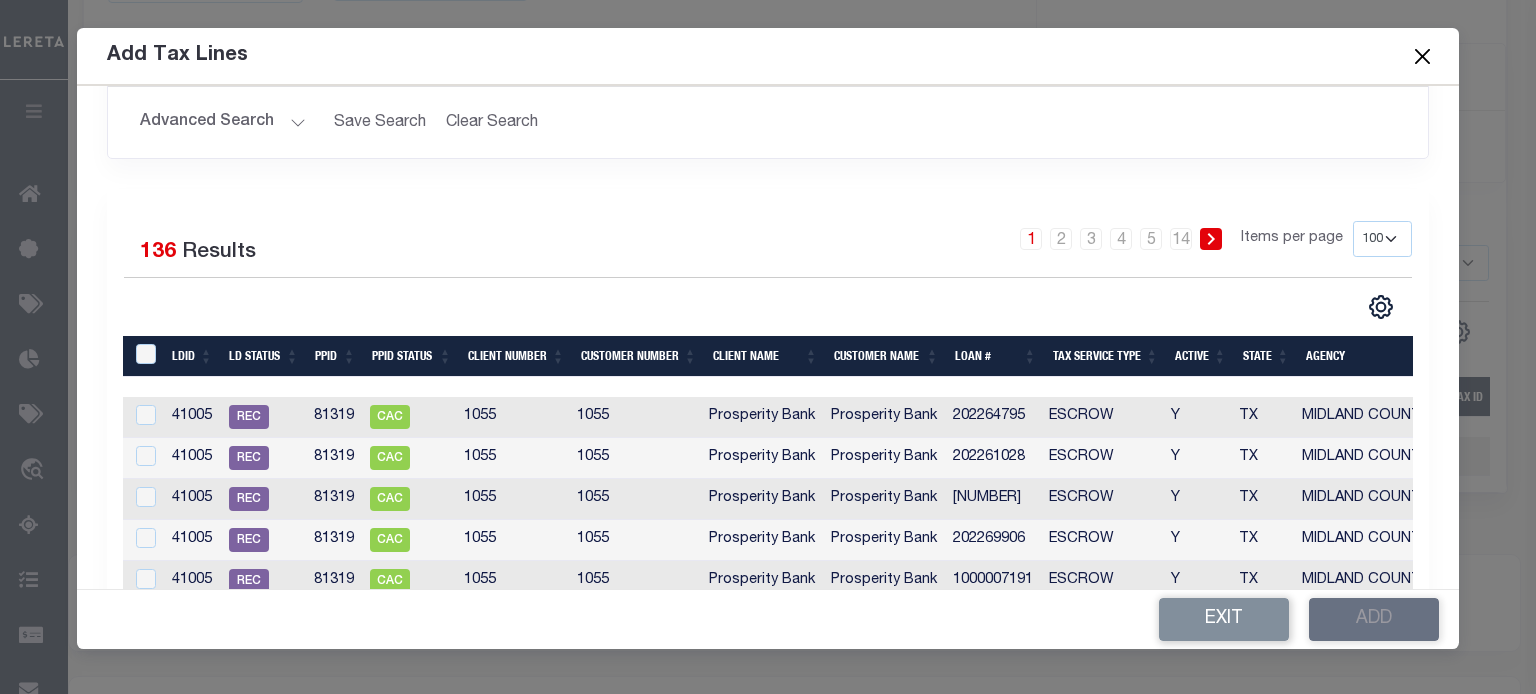 click on "10 25 50 100" at bounding box center [1382, 239] 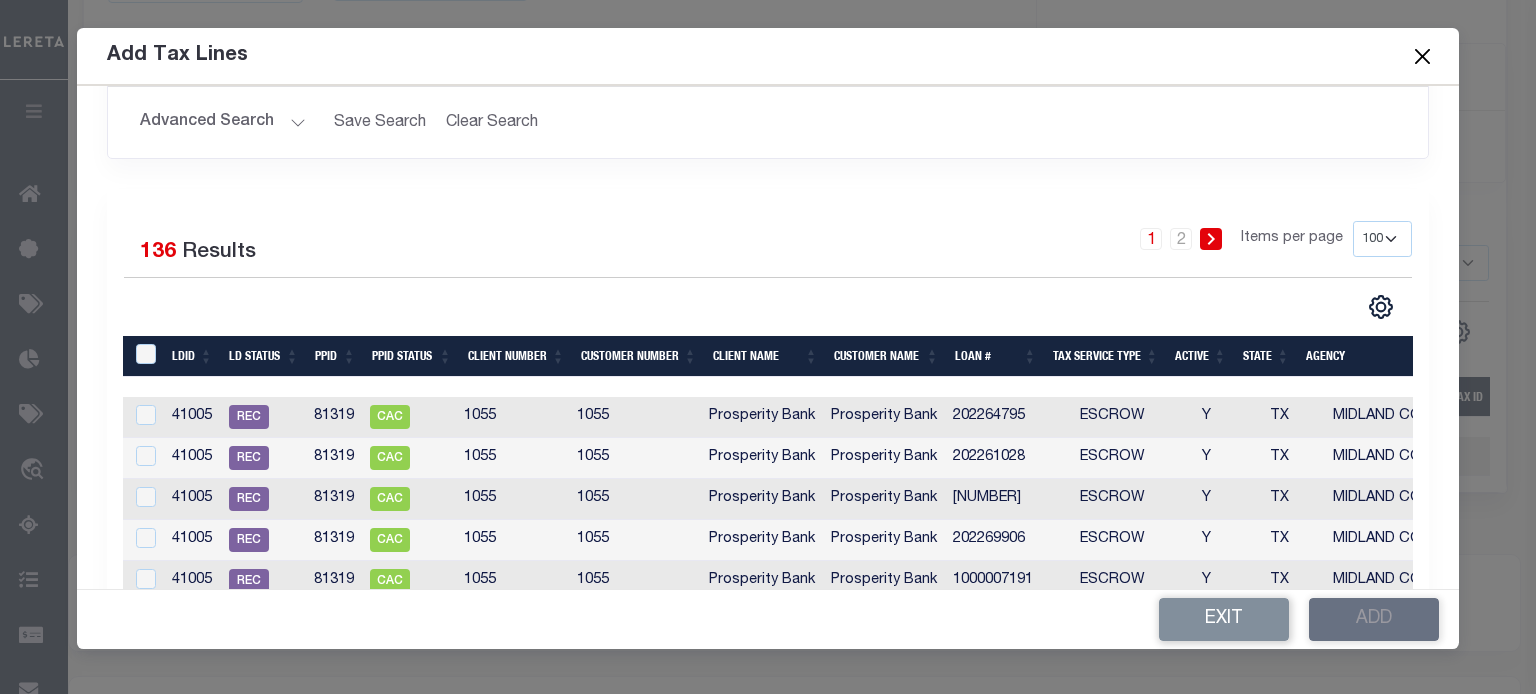 scroll, scrollTop: 0, scrollLeft: 628, axis: horizontal 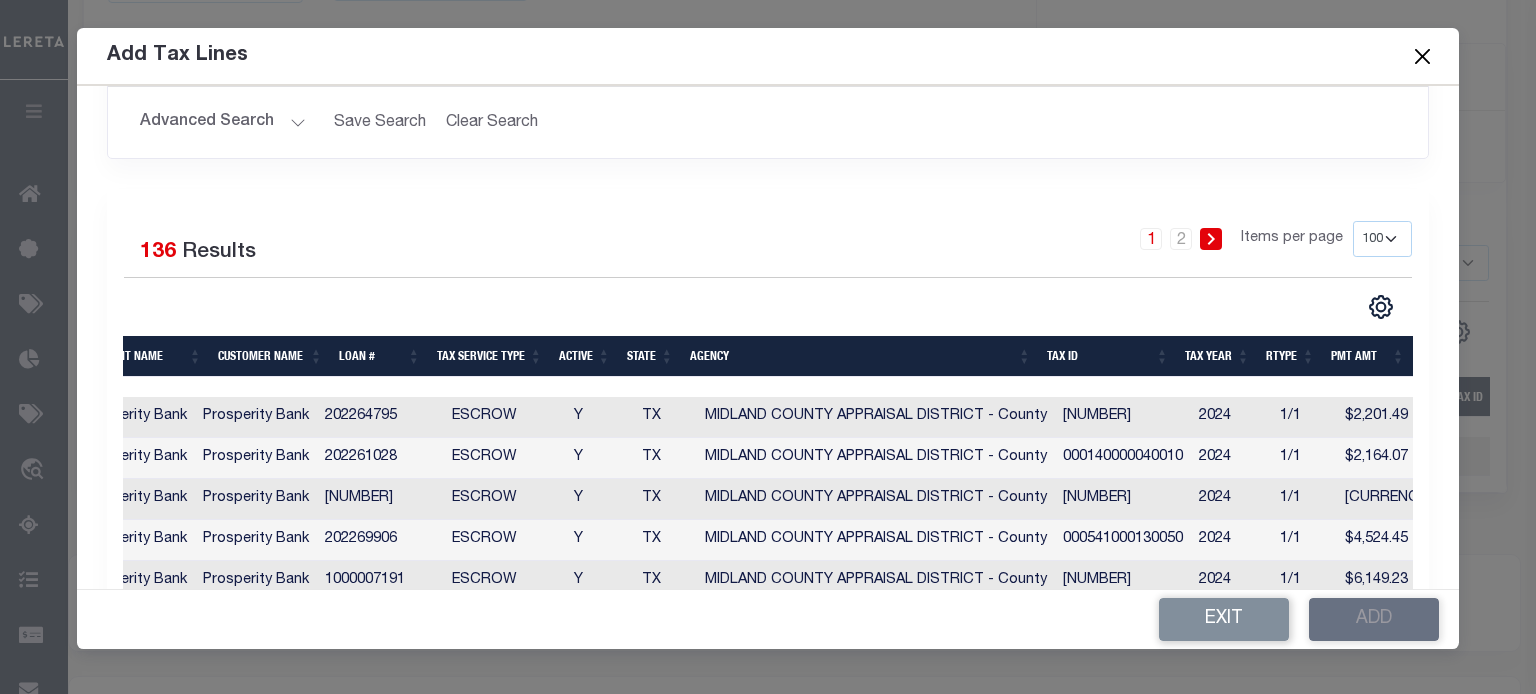 click on "Tax ID" at bounding box center [1108, 356] 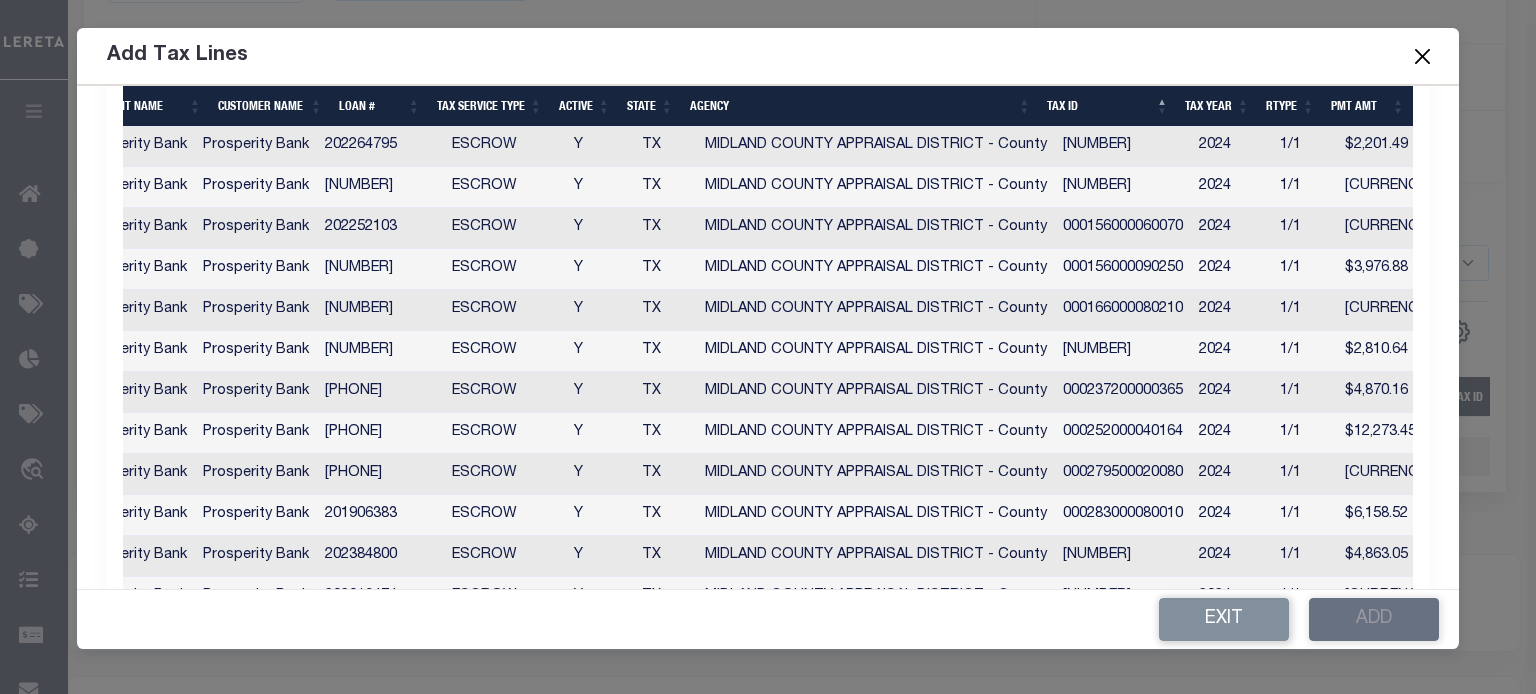 scroll, scrollTop: 900, scrollLeft: 0, axis: vertical 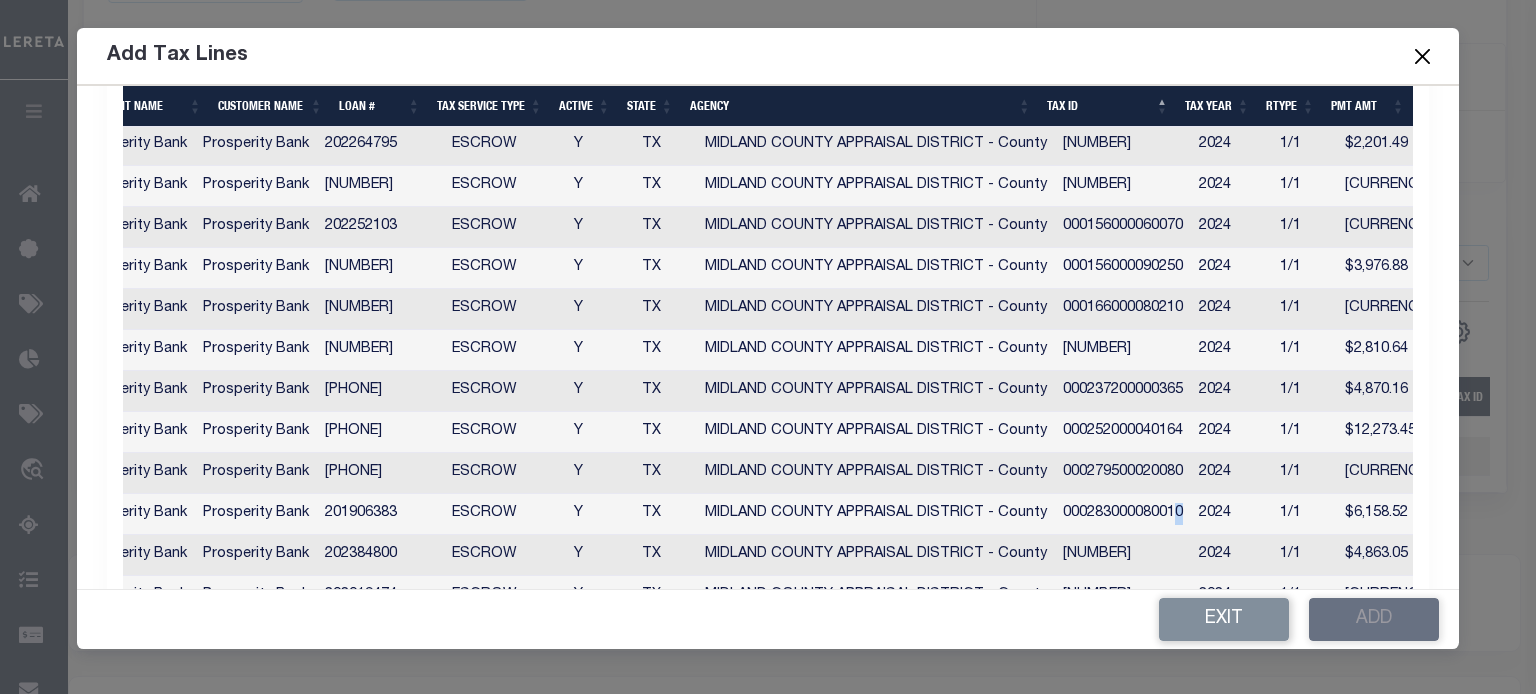 click on "000283000080010" at bounding box center [1123, 514] 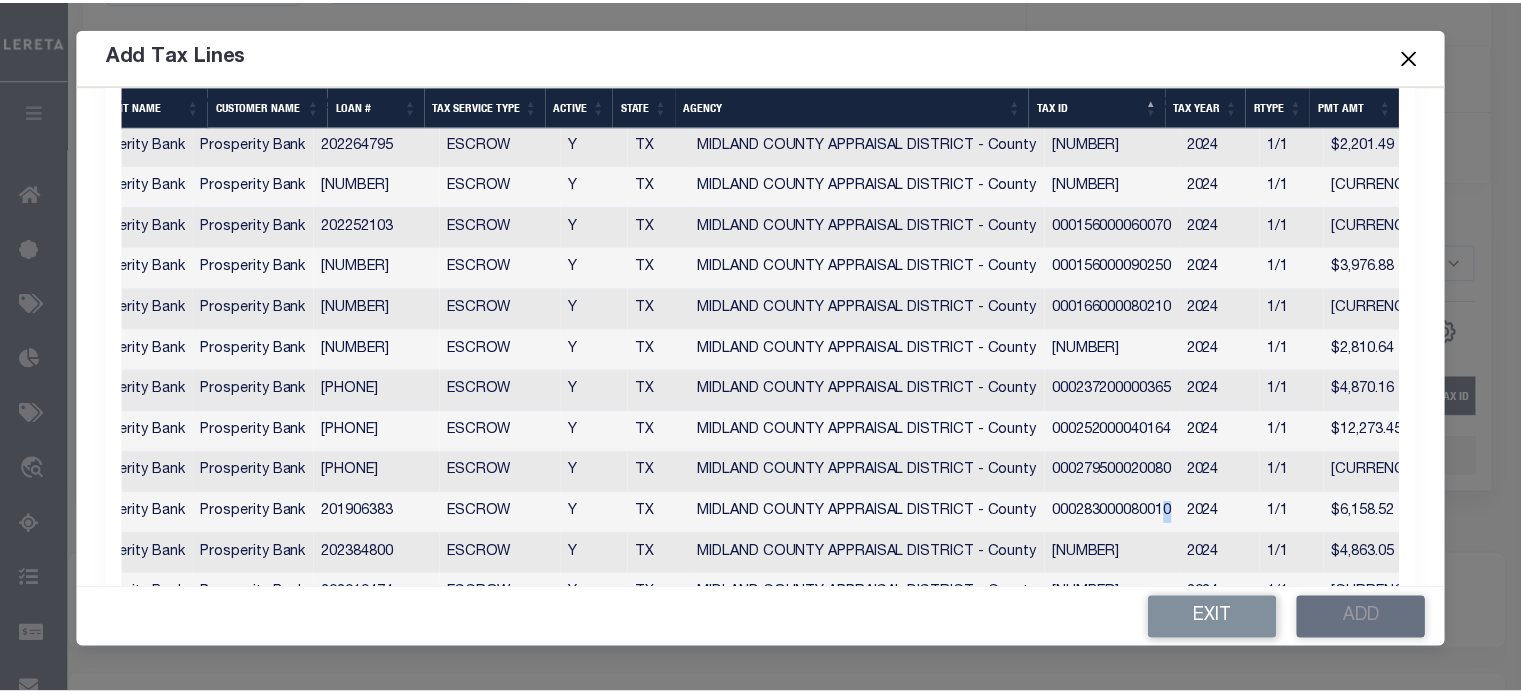 scroll, scrollTop: 896, scrollLeft: 0, axis: vertical 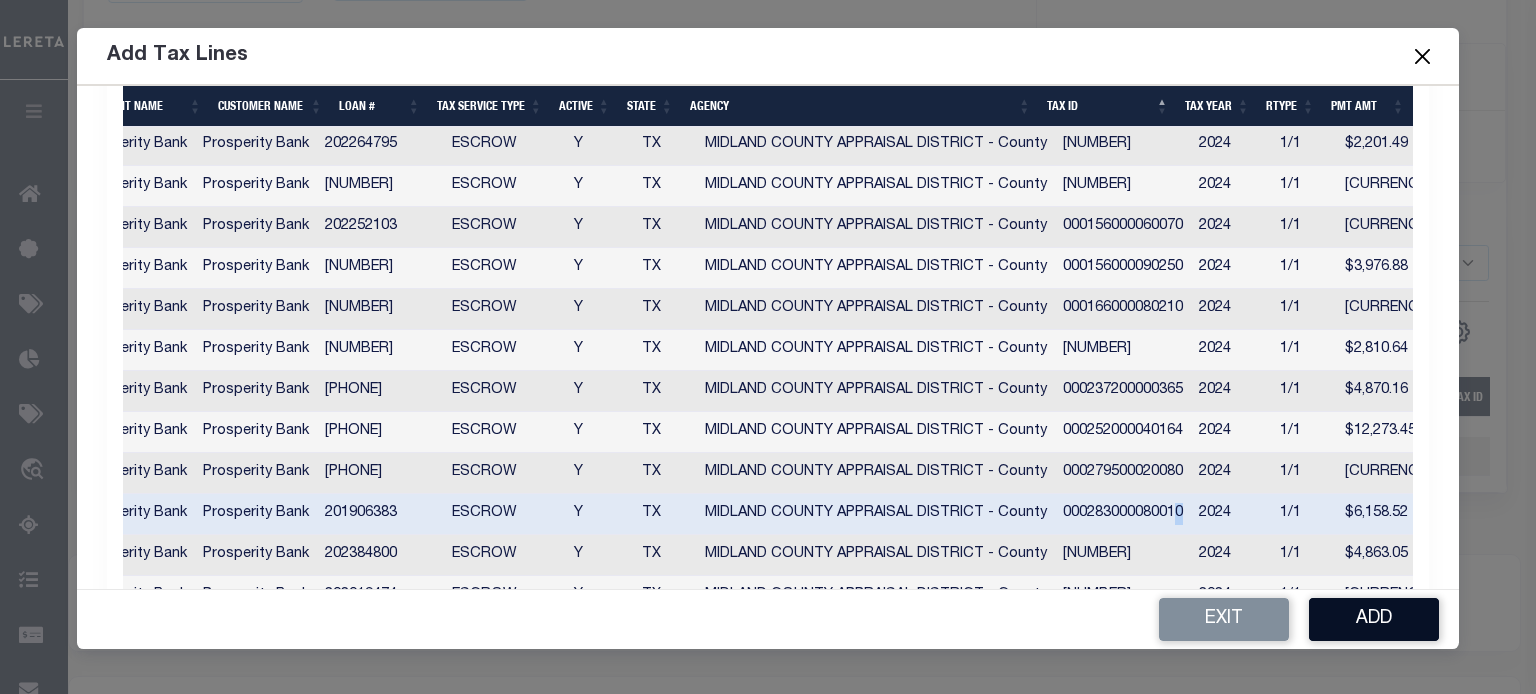 click on "Add" at bounding box center [1374, 619] 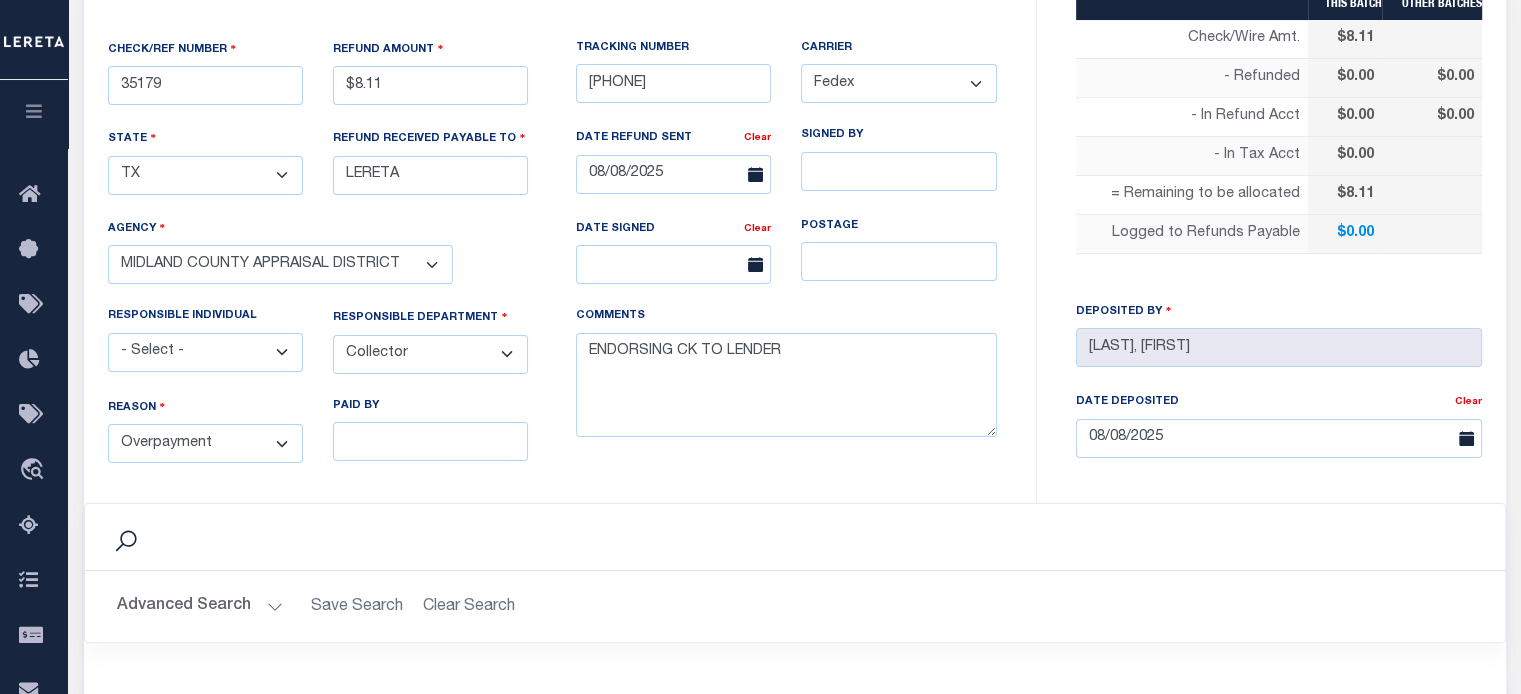 scroll, scrollTop: 300, scrollLeft: 0, axis: vertical 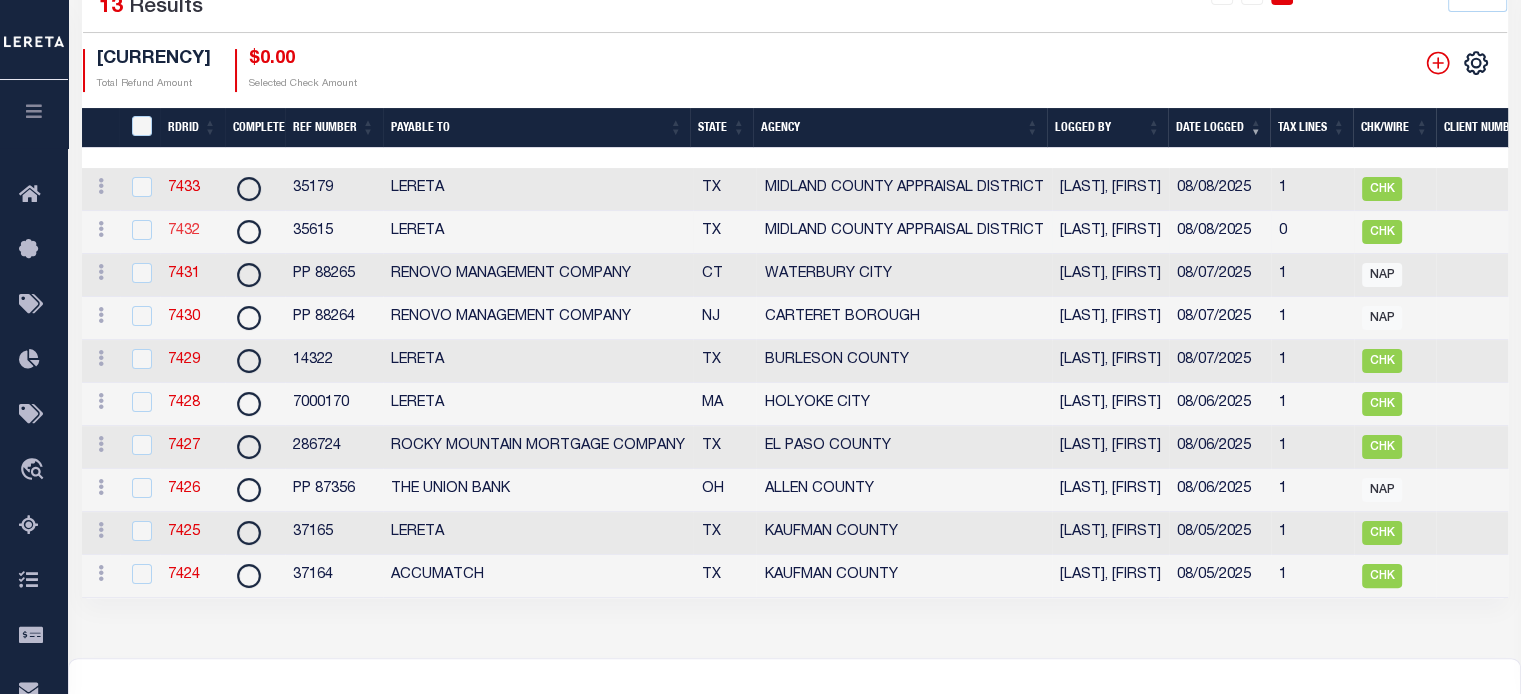 click on "7432" at bounding box center (184, 231) 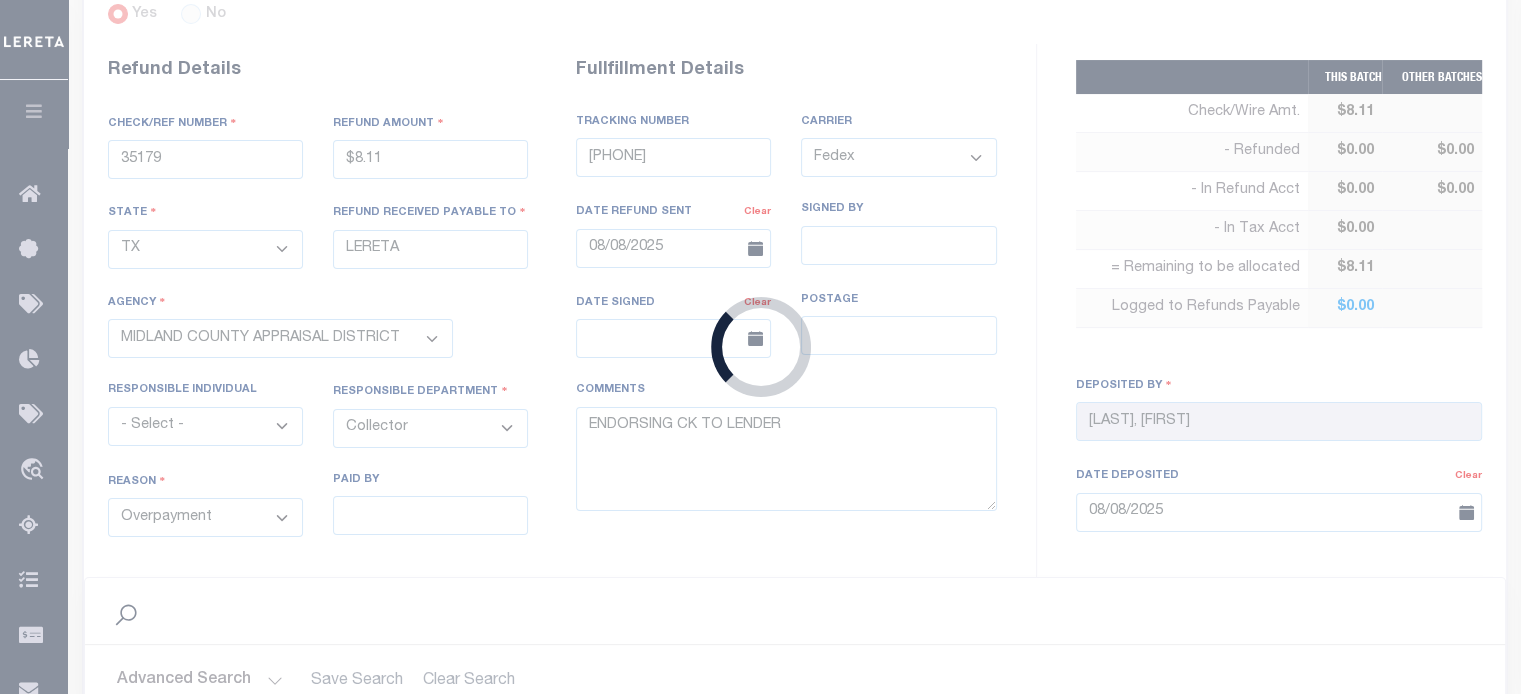 scroll, scrollTop: 825, scrollLeft: 0, axis: vertical 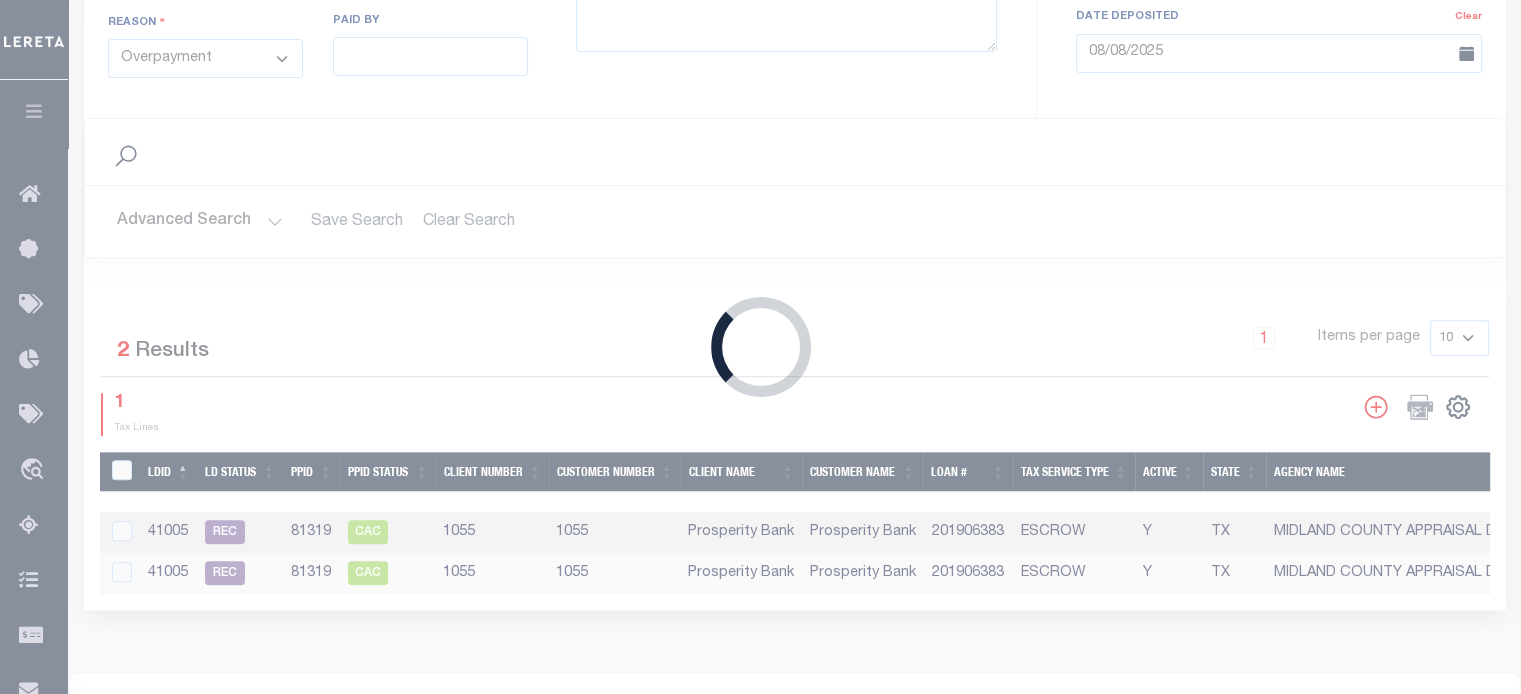 type on "35615" 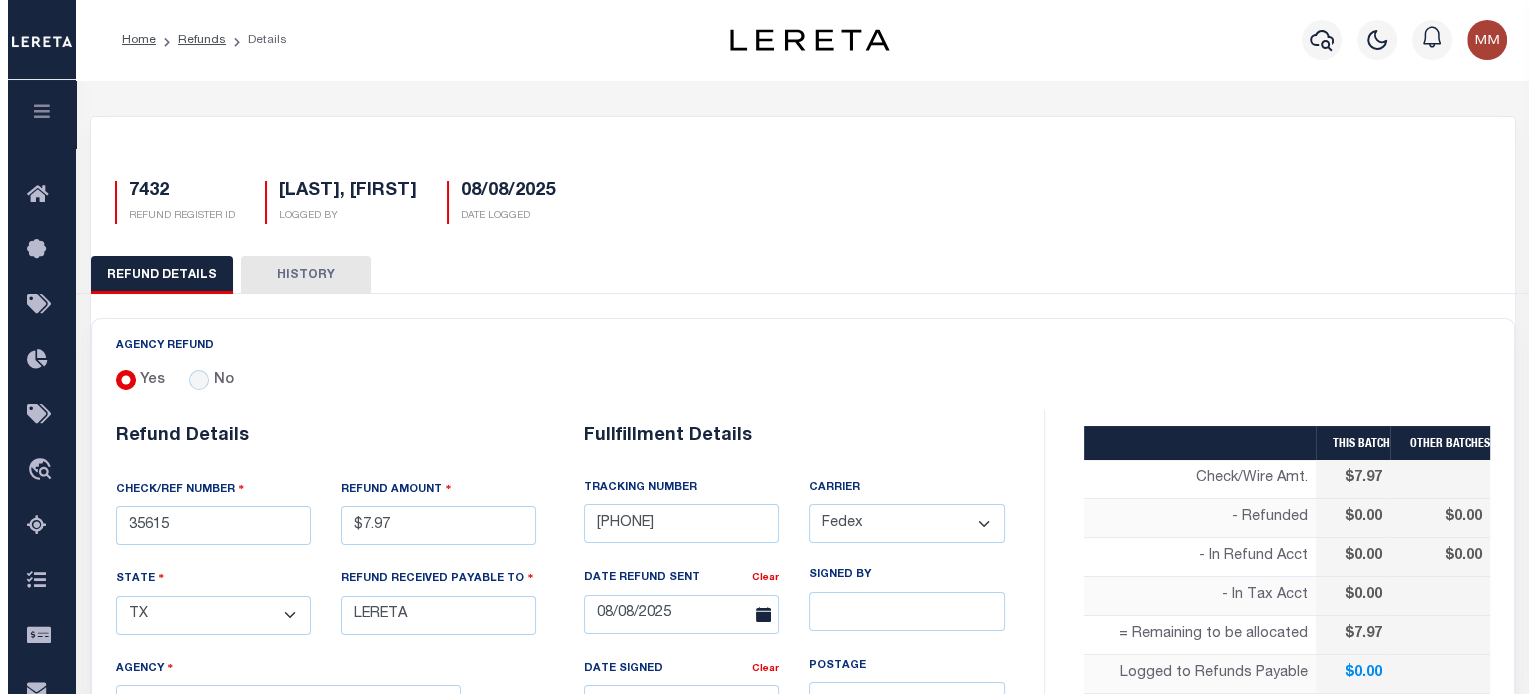 scroll, scrollTop: 800, scrollLeft: 0, axis: vertical 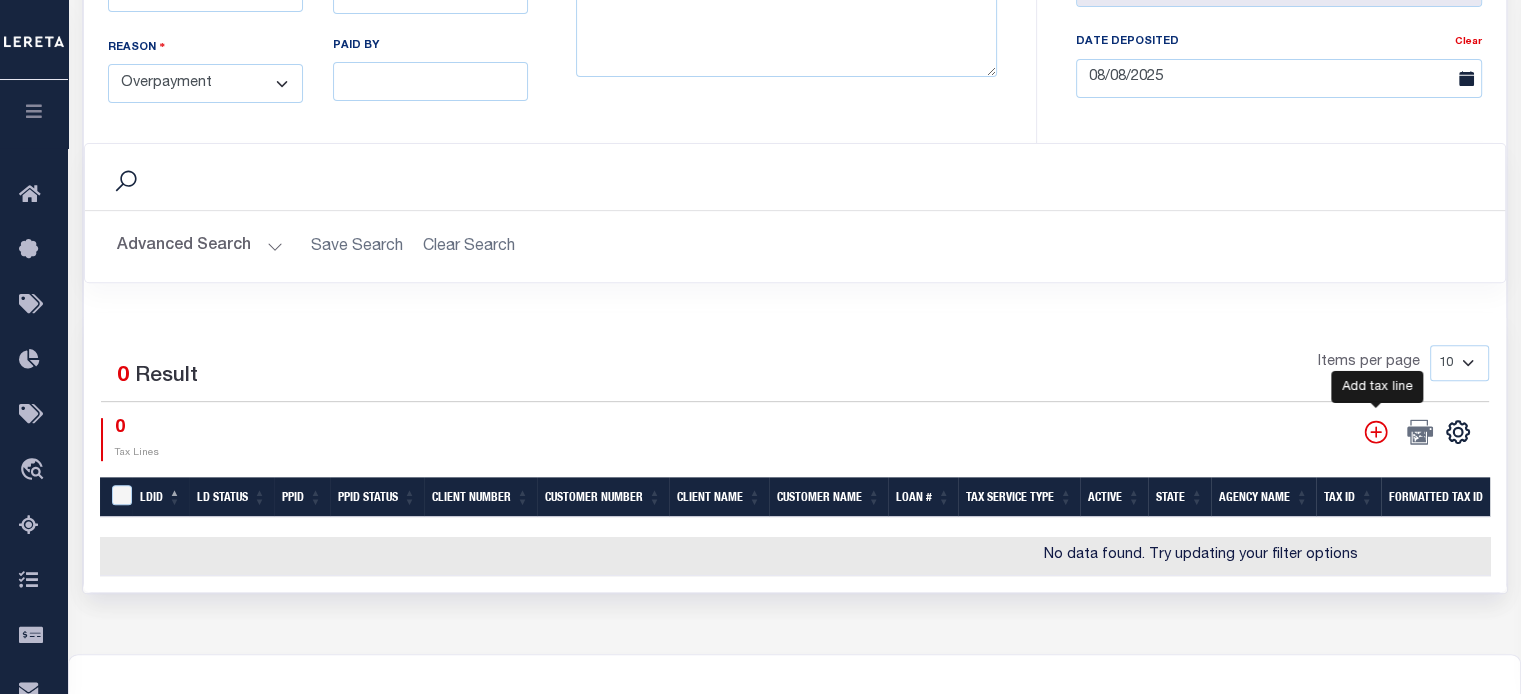 click 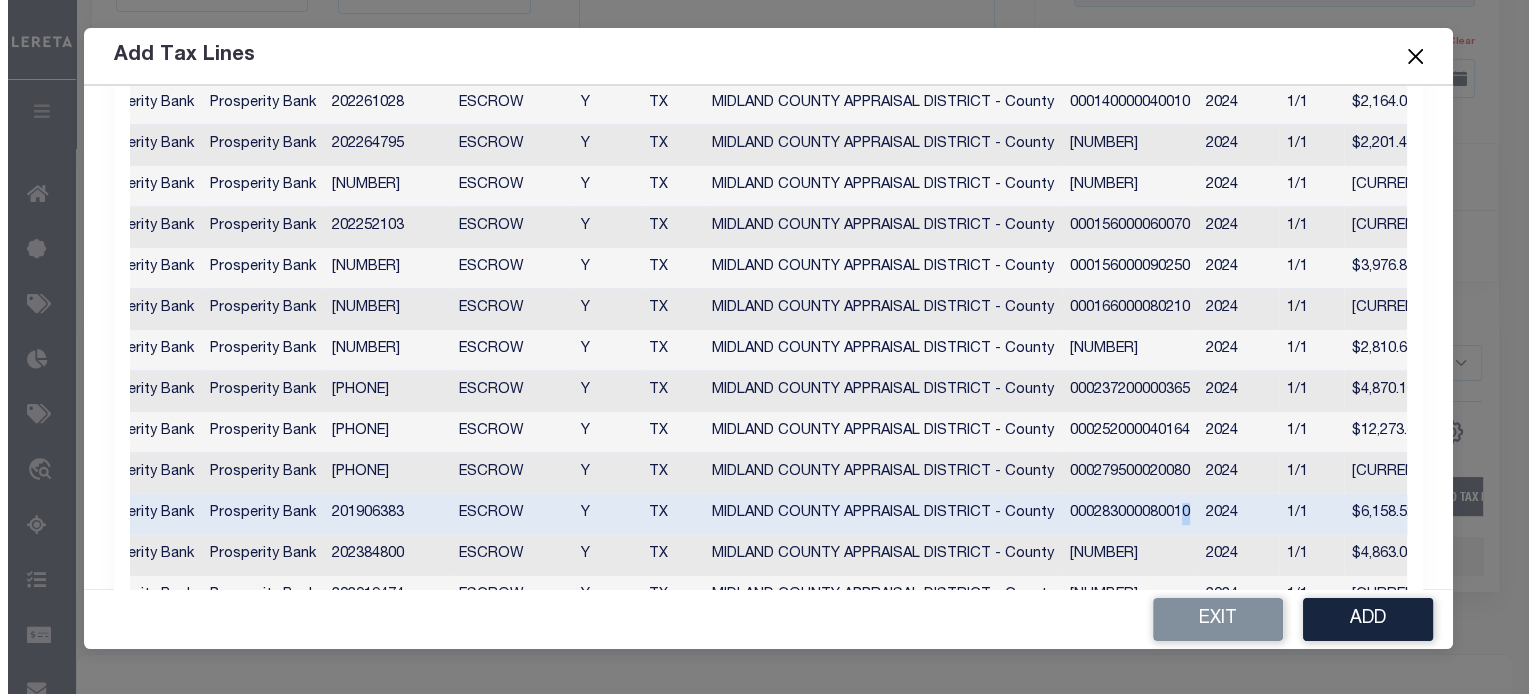 scroll, scrollTop: 0, scrollLeft: 0, axis: both 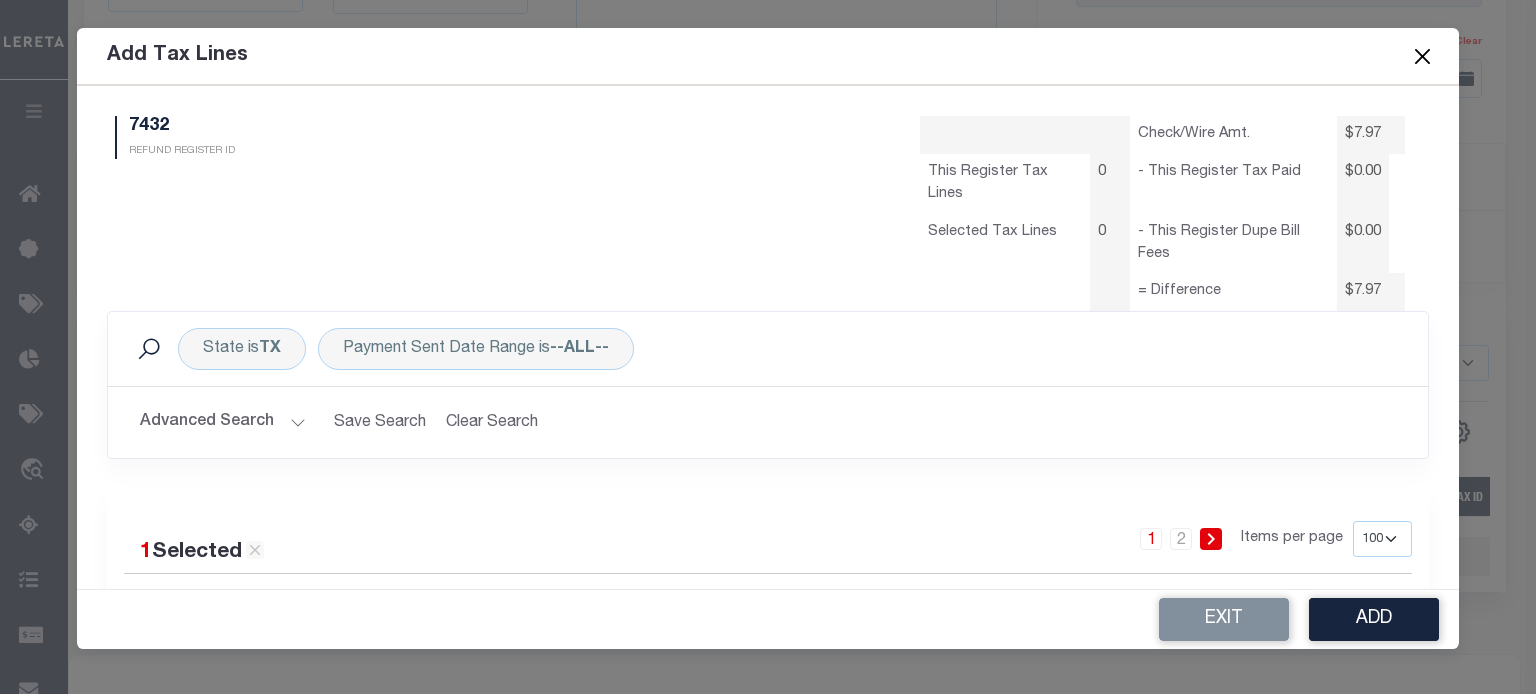 select on "100" 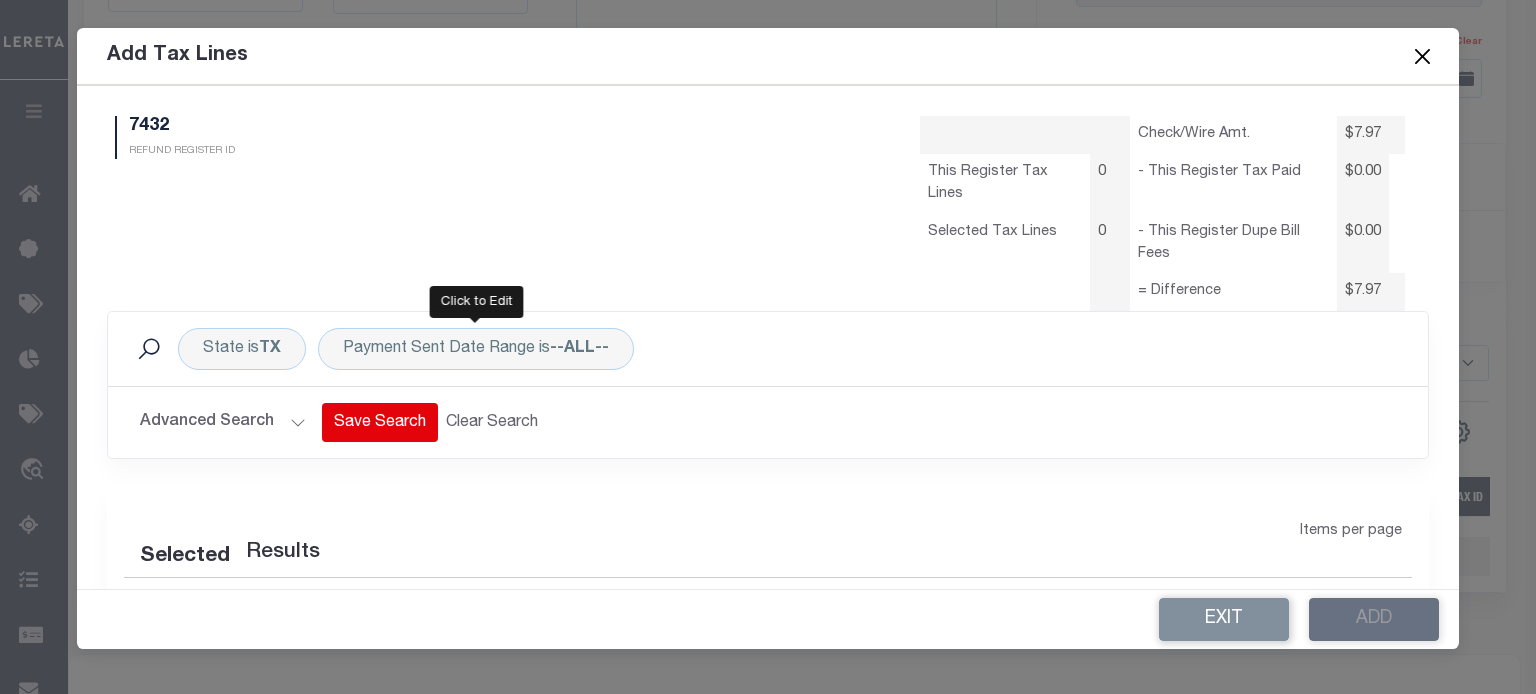 select on "100" 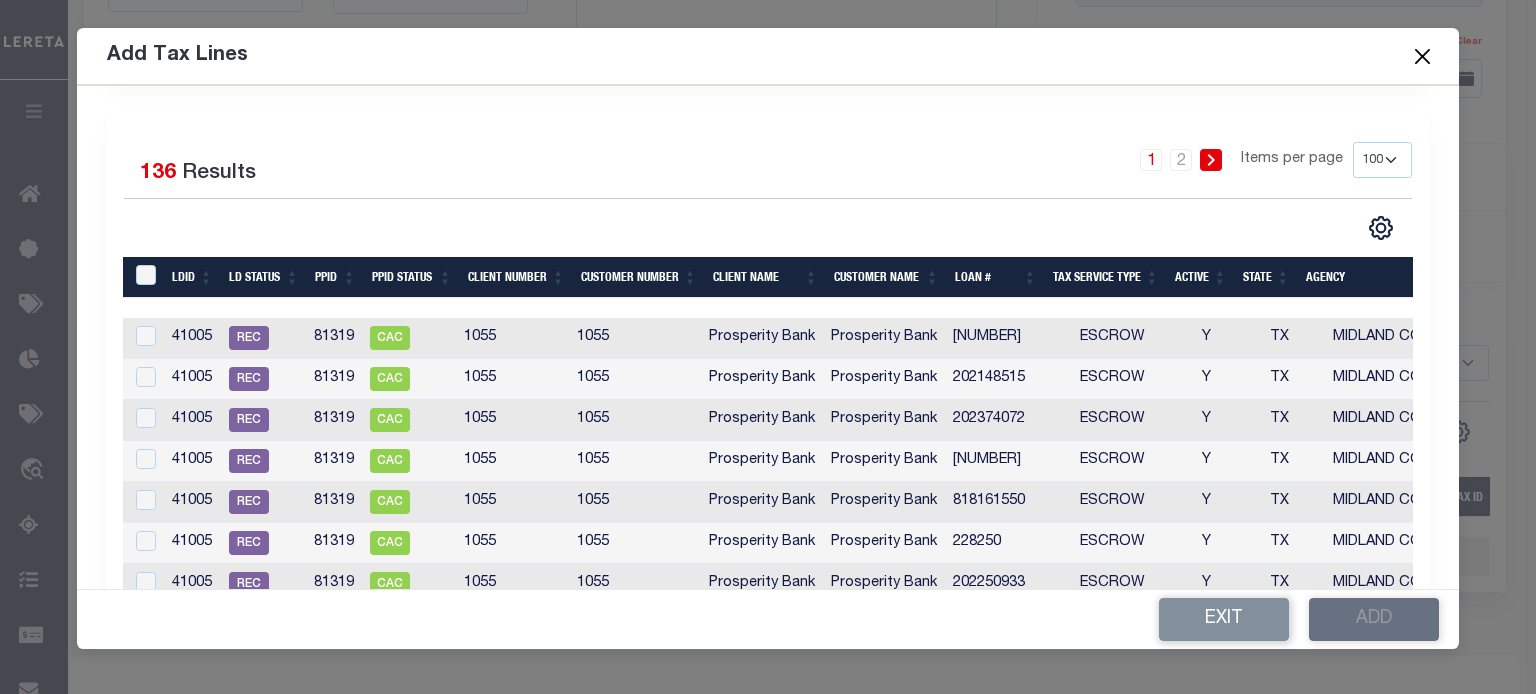 scroll, scrollTop: 391, scrollLeft: 0, axis: vertical 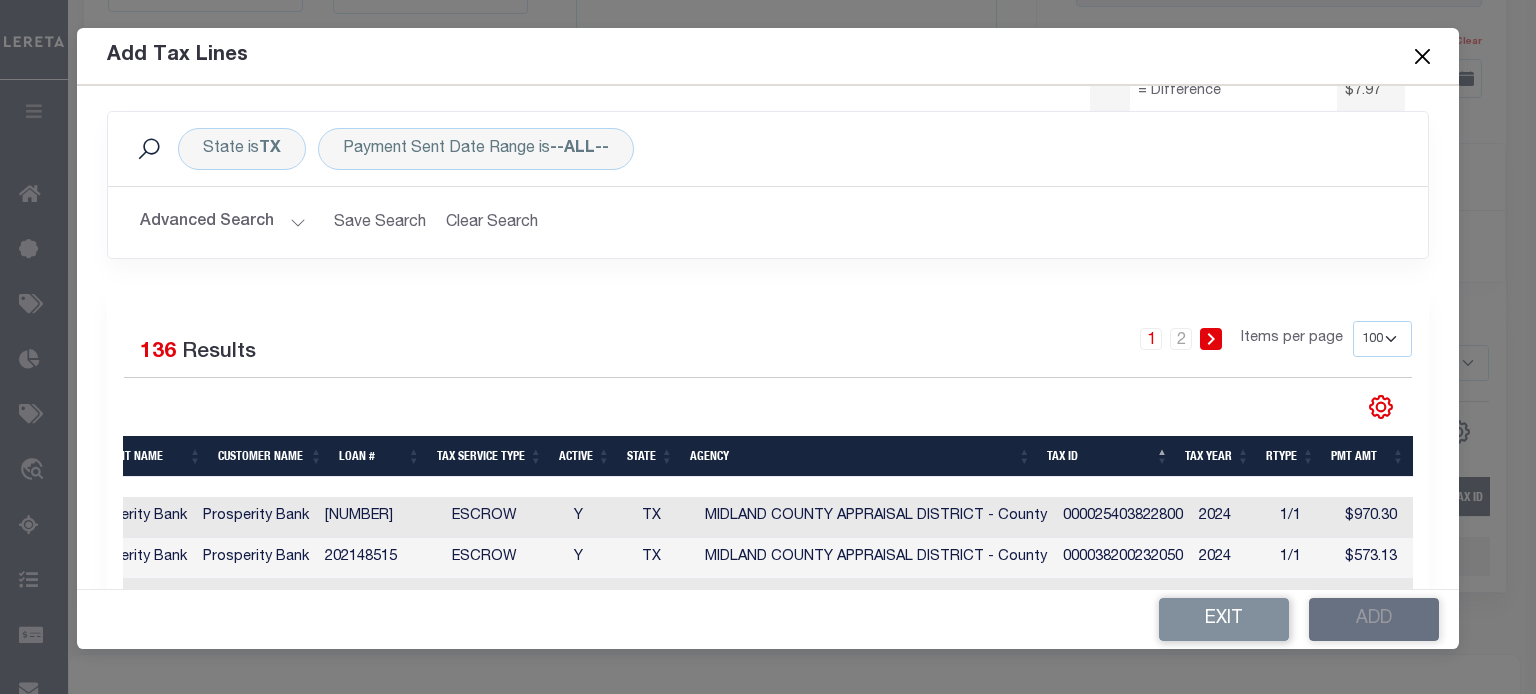 click 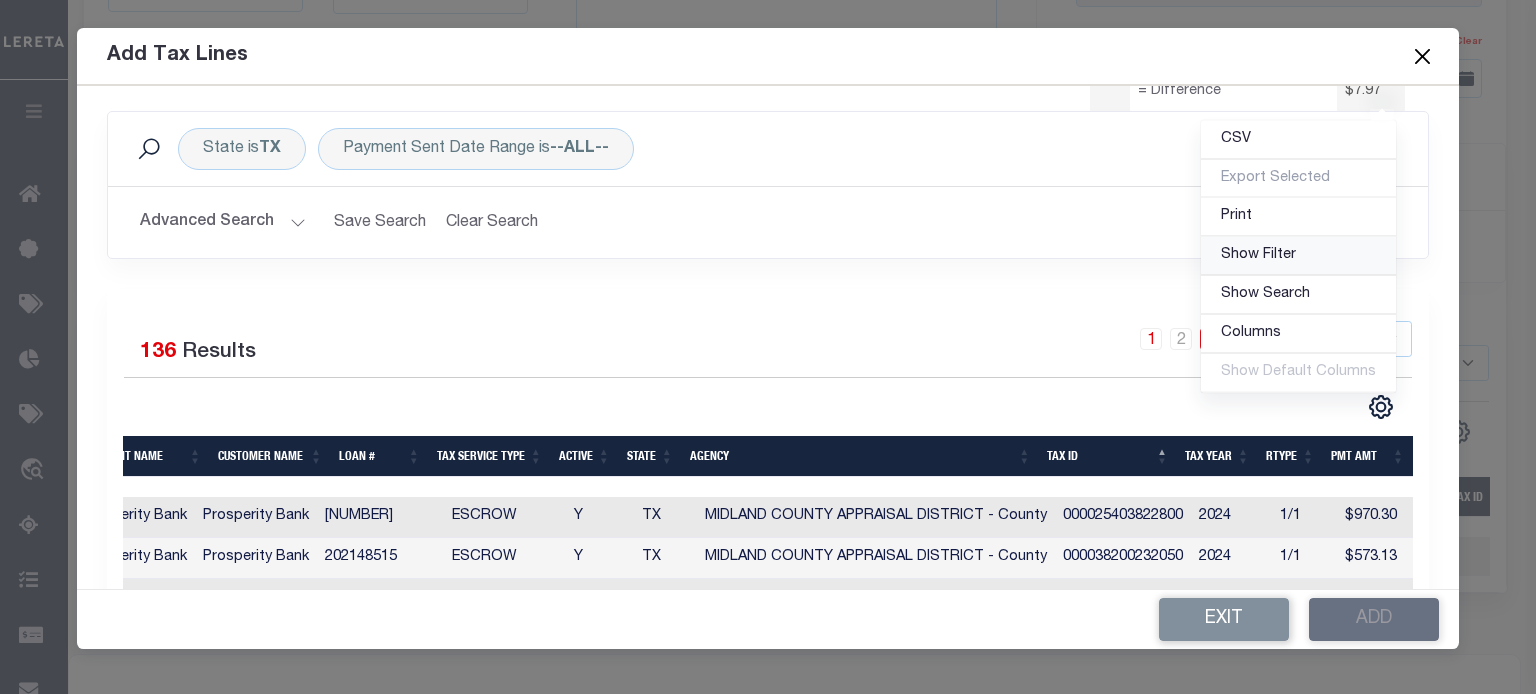click on "Show Filter" at bounding box center (1258, 255) 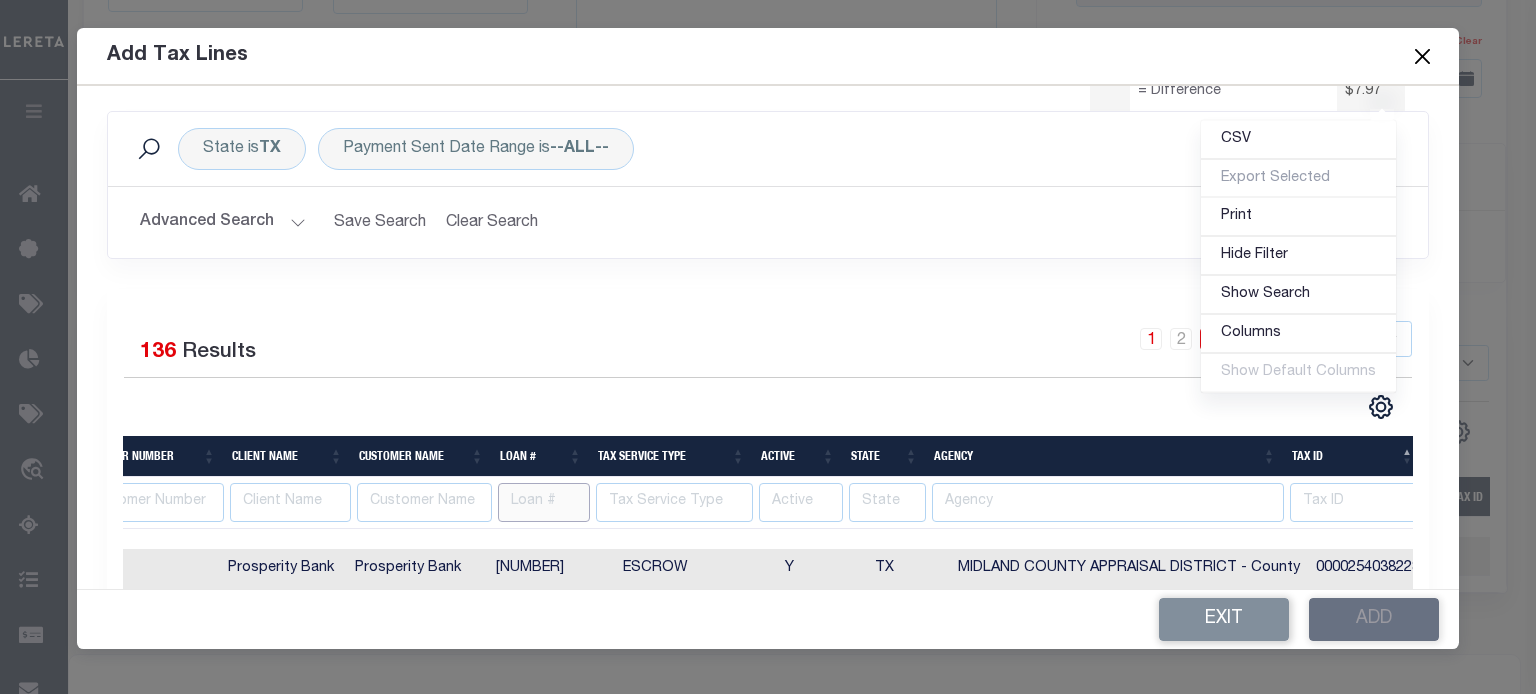 click at bounding box center [544, 502] 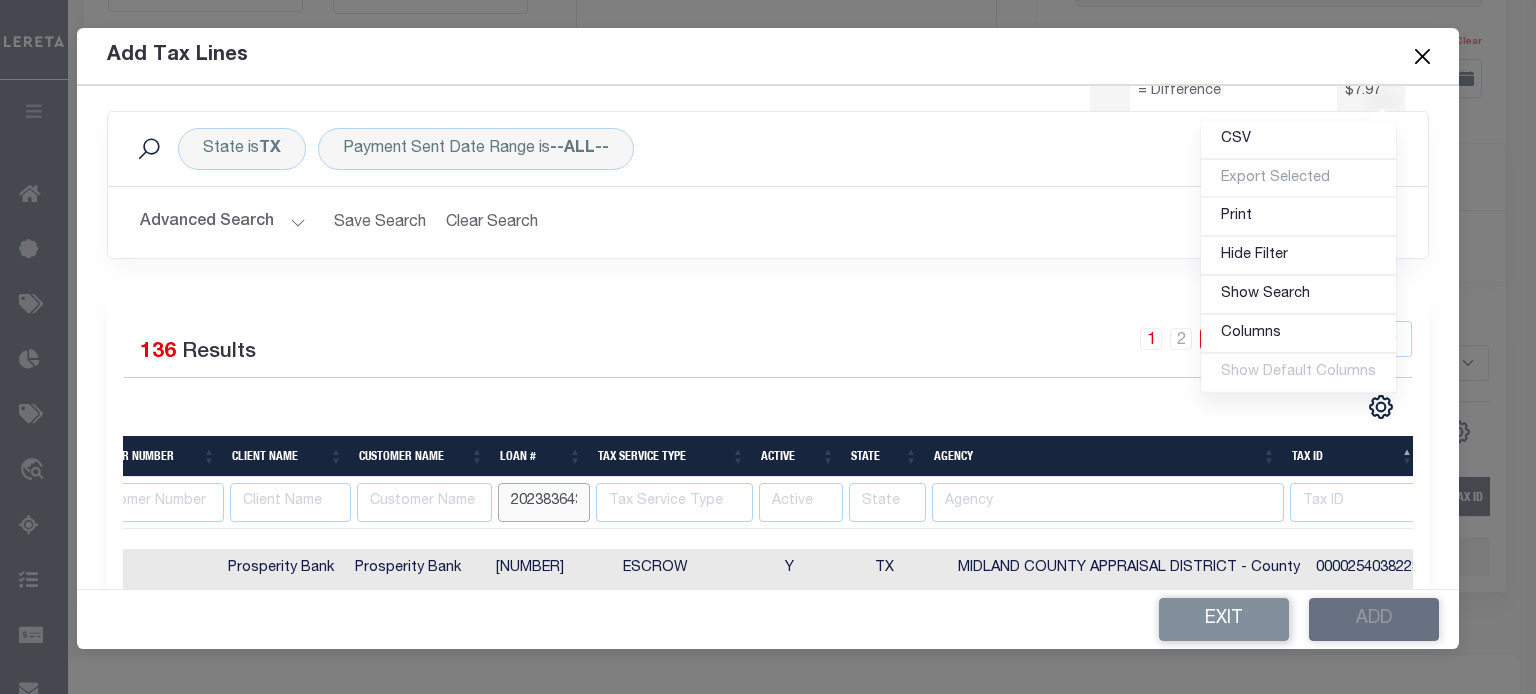 scroll, scrollTop: 0, scrollLeft: 6, axis: horizontal 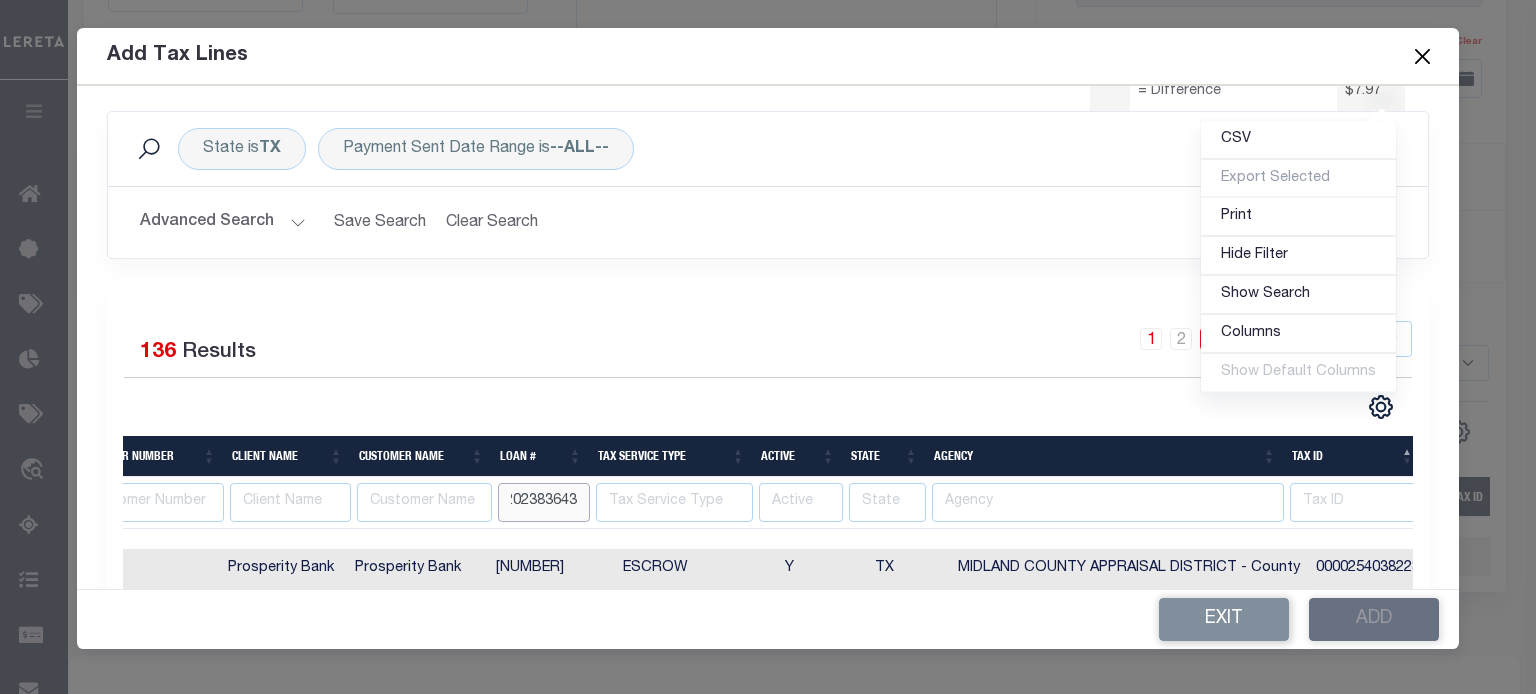 type on "202383643" 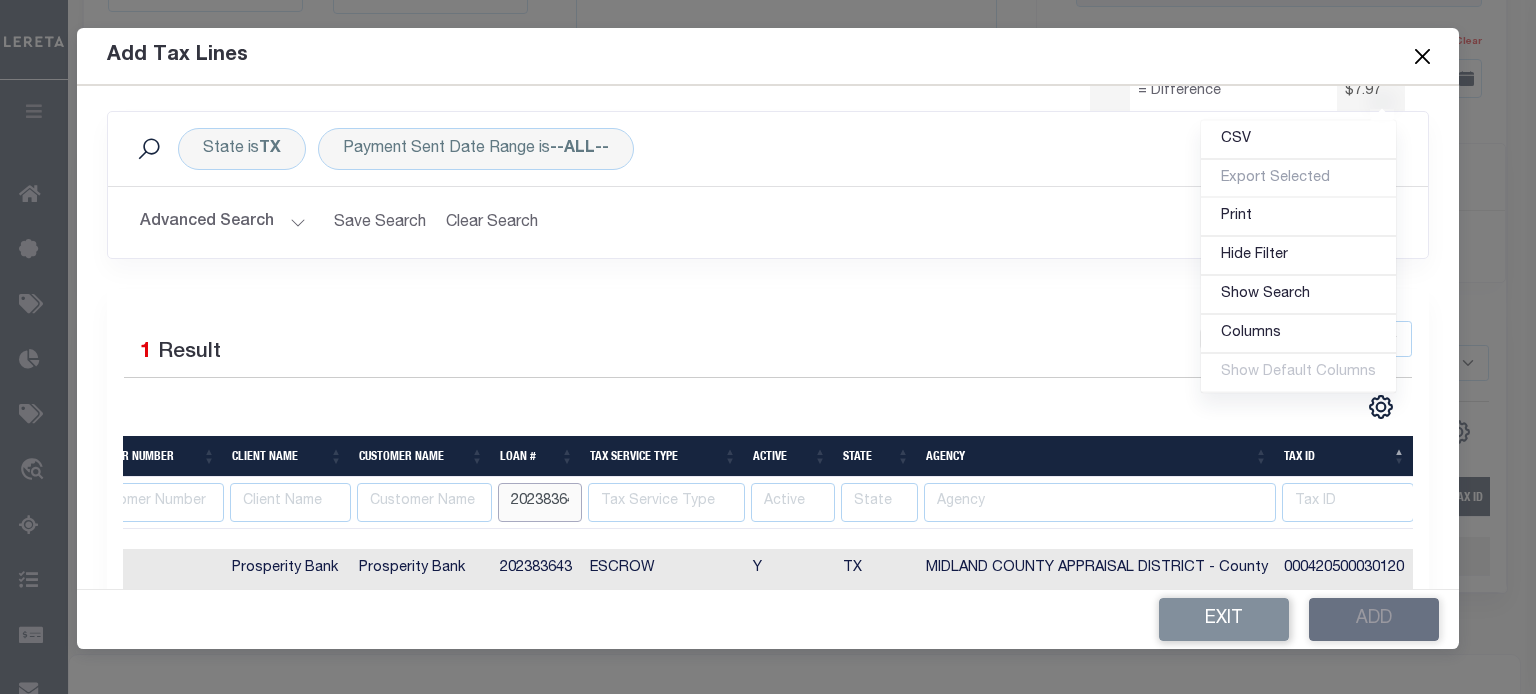 scroll, scrollTop: 0, scrollLeft: 14, axis: horizontal 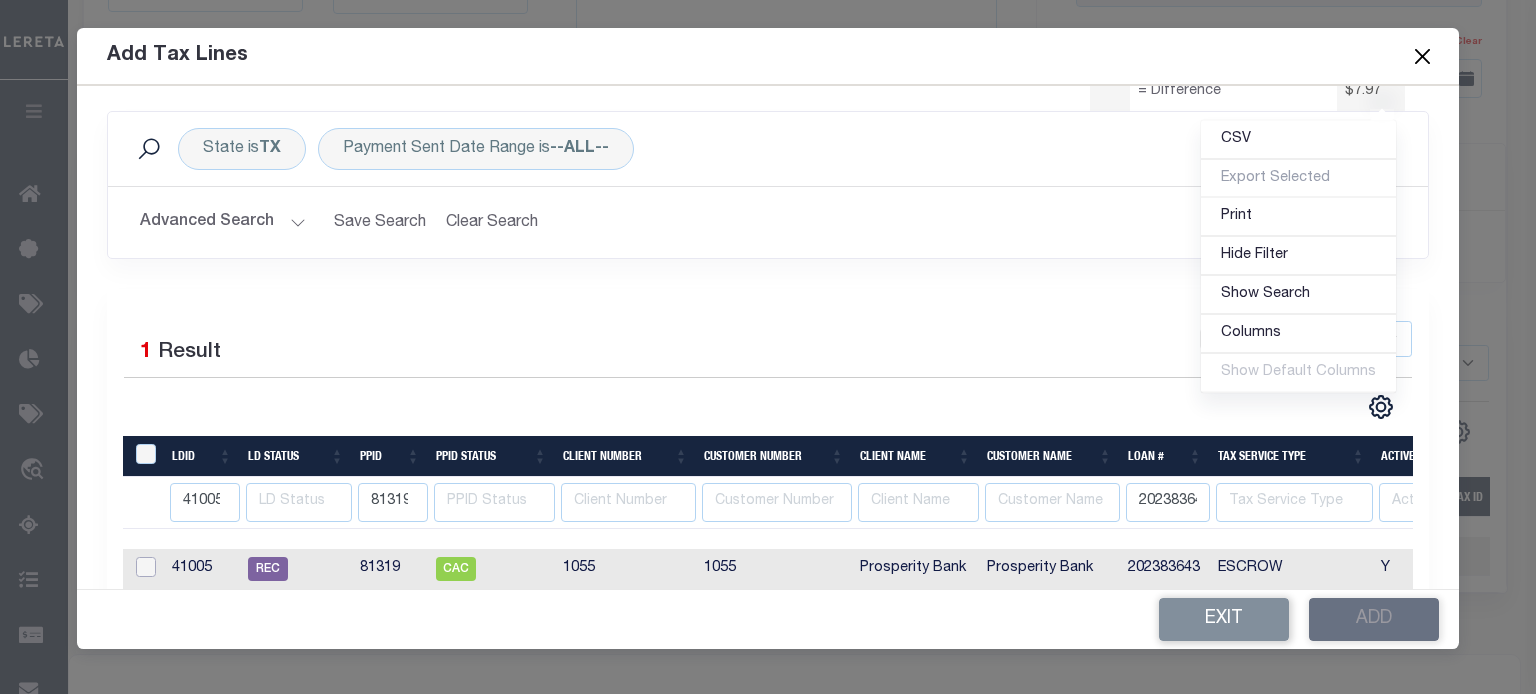 click at bounding box center [146, 567] 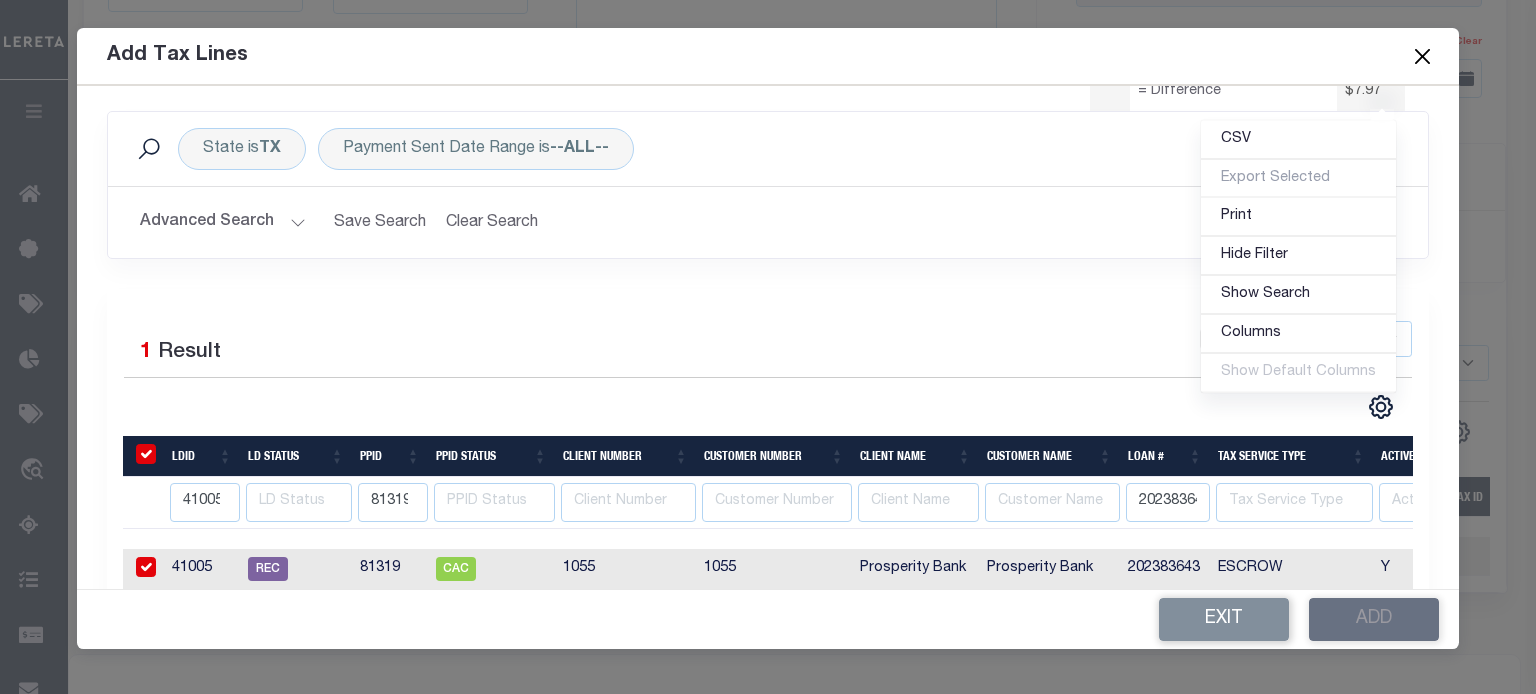 checkbox on "true" 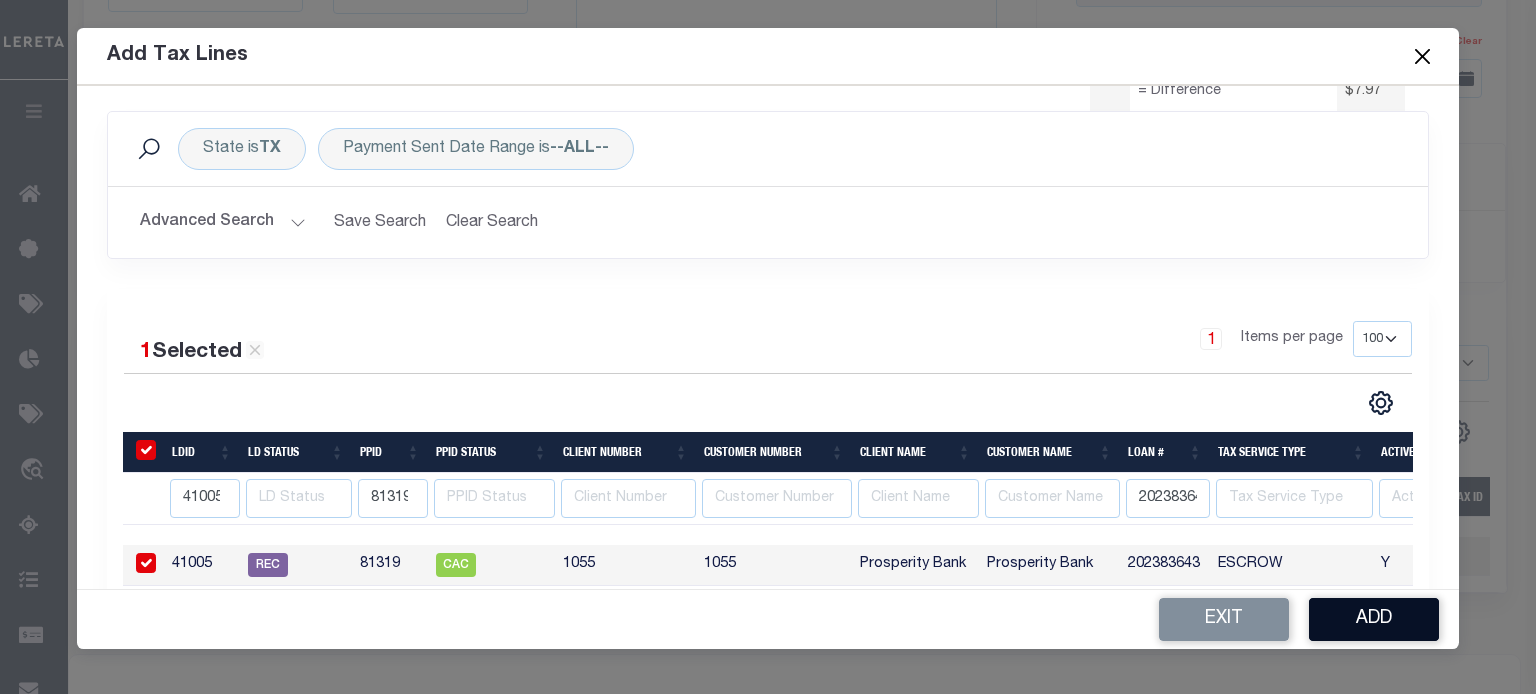 click on "Add" at bounding box center [1374, 619] 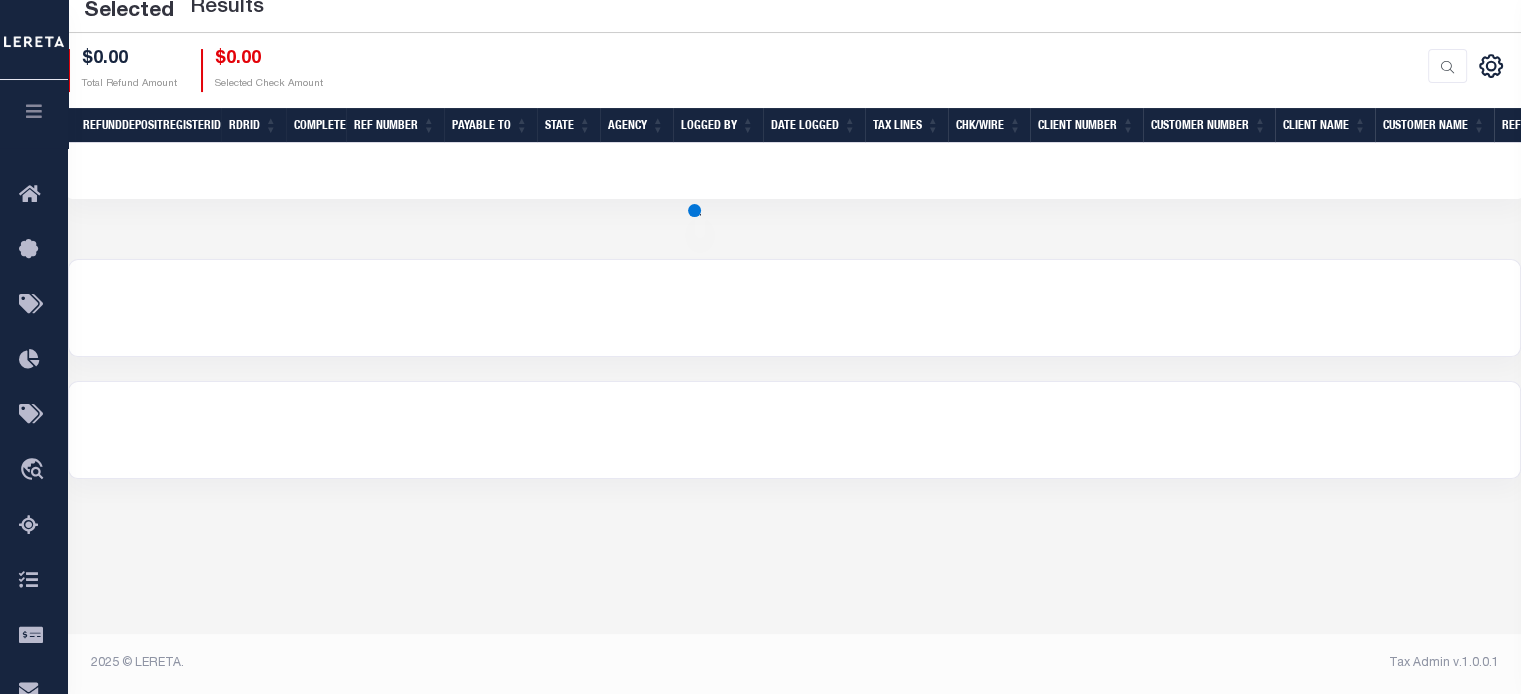 scroll, scrollTop: 242, scrollLeft: 0, axis: vertical 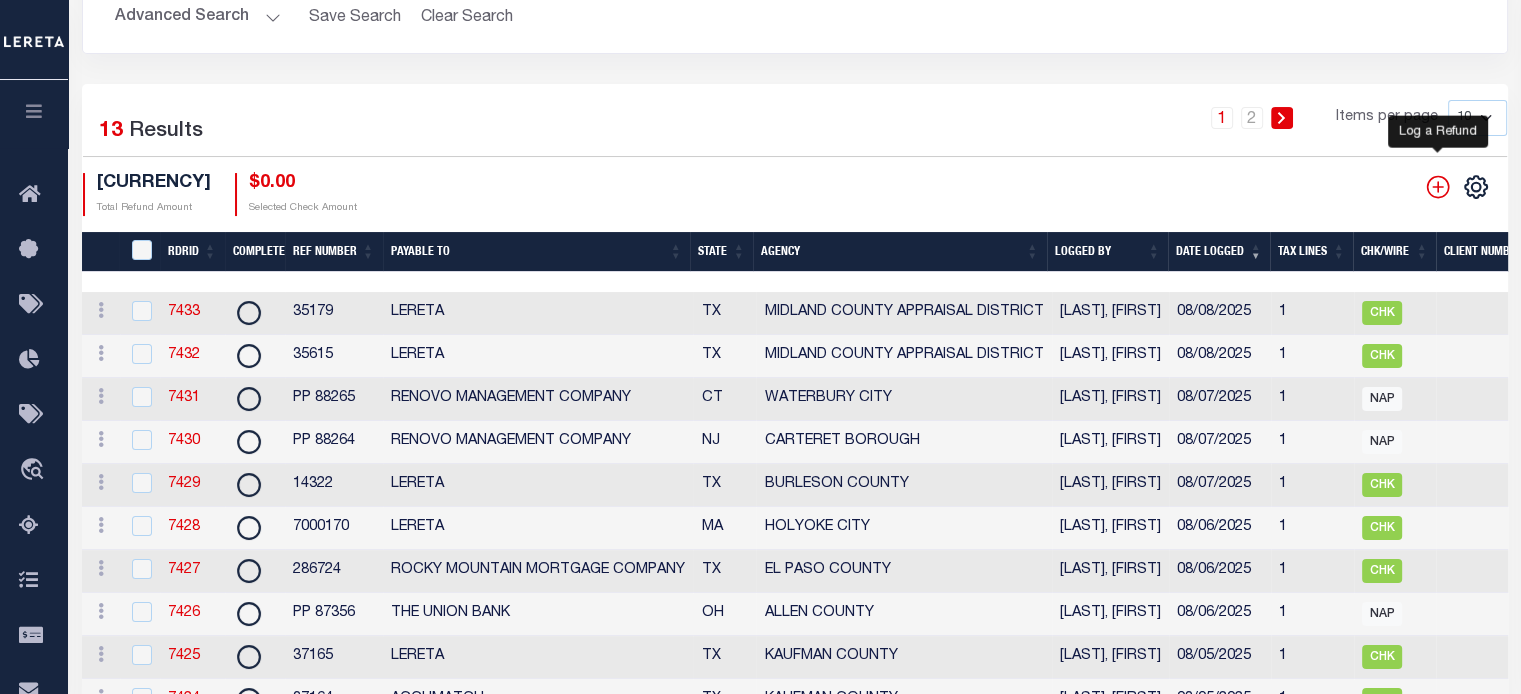 click 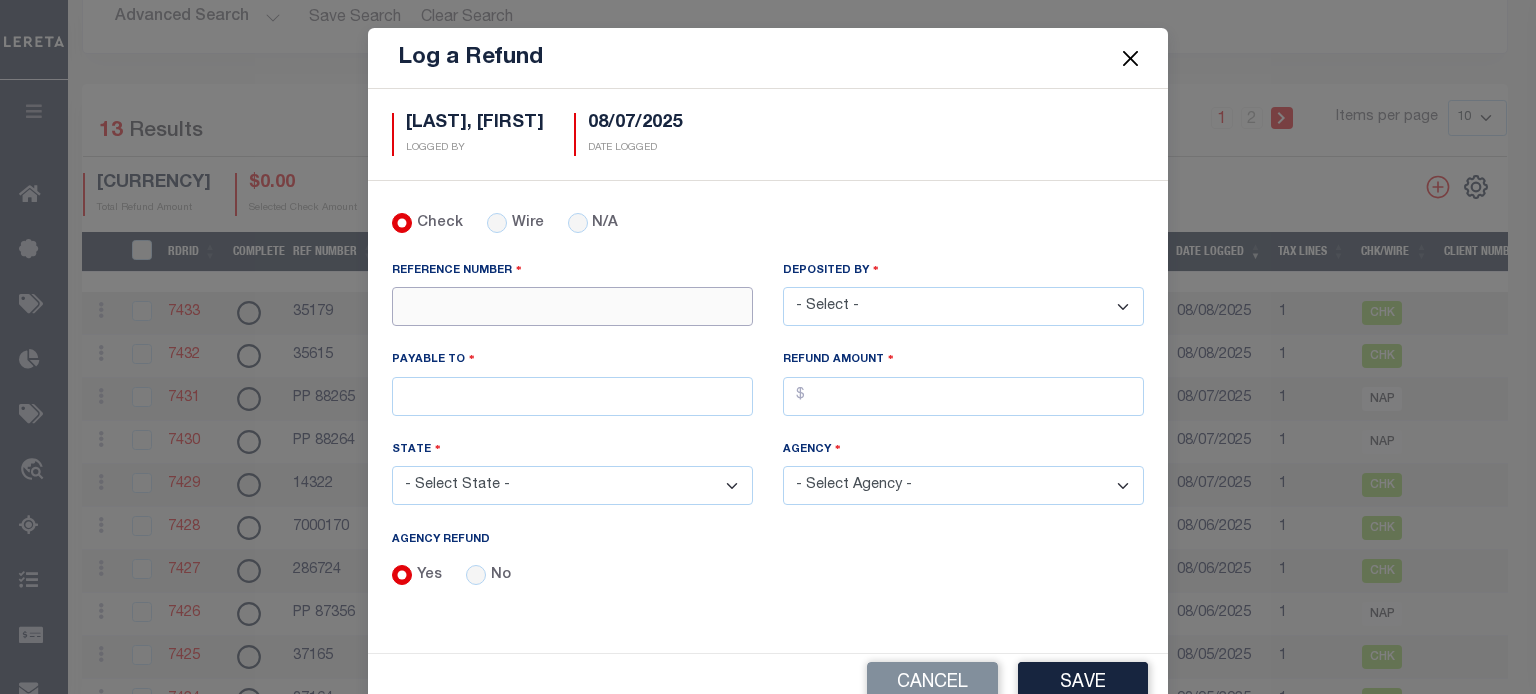 click on "REFERENCE NUMBER" at bounding box center (572, 306) 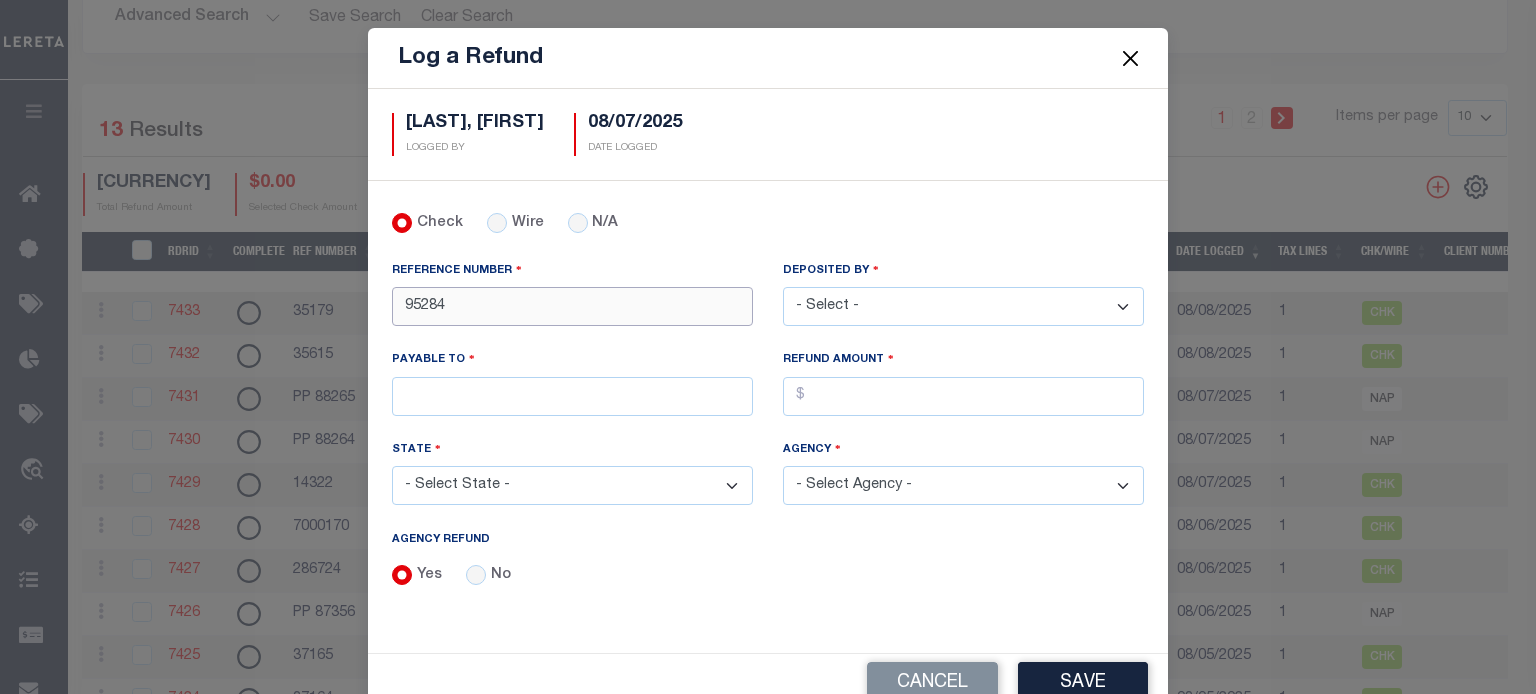 type on "95284" 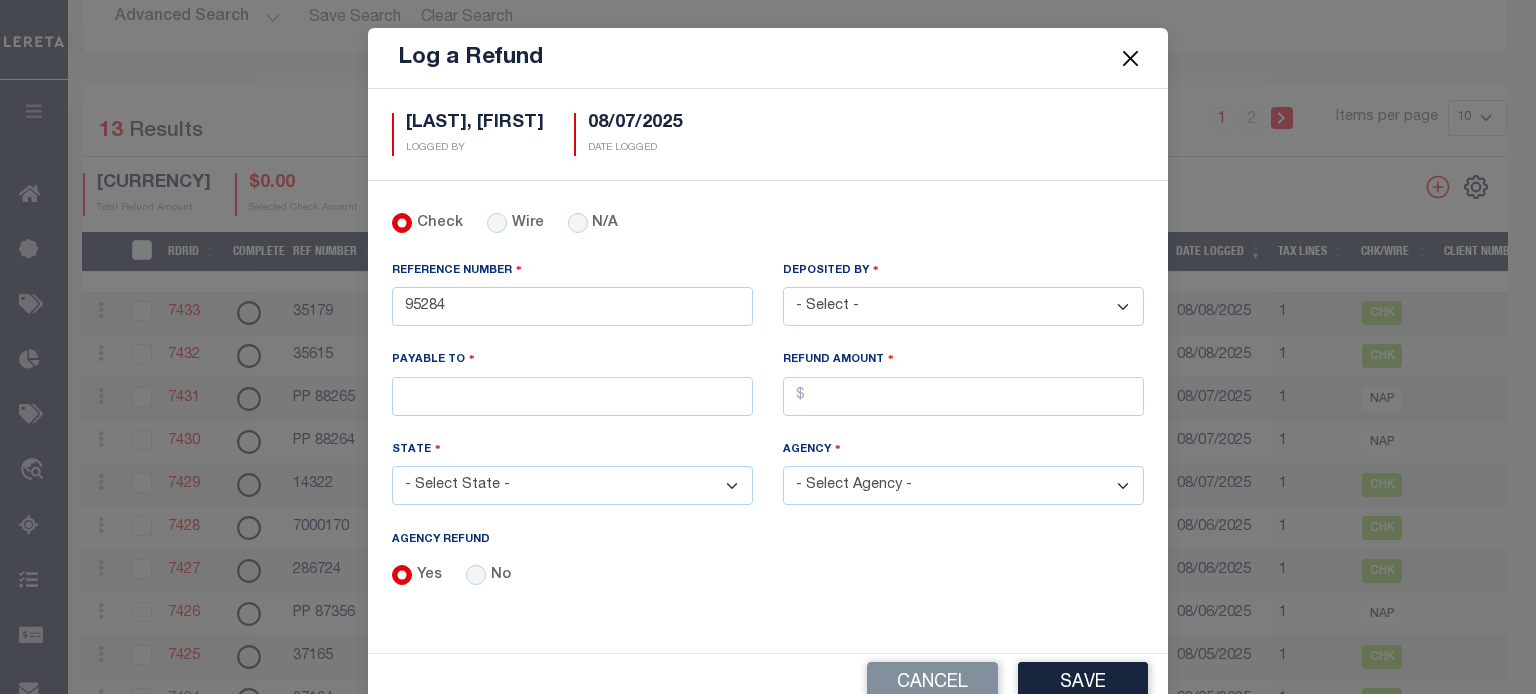 click on "- Select -
Aakash Patel
Abdul Muzain
Adams, Pamela S
Agustin Fernandez
Agustin Maturino
Ahmad Darwish
Ajay Kumar
Alberto Estrada
Allen, Mark
Allison, Rachael
Amanulla Arbin
Amick, Heather
Anders, Tim
Anderson, Juanita
Armstrong, Sheila
Artiga, Mario
Asad, Rameela
Ashwini Manjegowda
Avery, Jane
Avila, Veronica
Babu Bhargavi
Bailon, Alysha
Baiza, Deserie
Balachandra Bhat
Barlag, Lisa
Bartels, Verna
Beard, Shannon
Beebe, Mike
Beech, Jory
Betty Boultinghouse
Bharat Mendapara
Blas Alan
Bledsoe, Mitch
Boede, Kate
Bolt, Keri A
Boultinghouse, Betty
Bowers, Cynthia
Brad Martin
Bradford, Gavin
Bradley, Gabrielle
Brinn, Jana
Butler, Joanne M
Byrnes, Louise
Cadorine Robert
Caple, Debra
Carlos Contreres
Carmody, Brian
Carranco, Crystian
Casillas, Travis
Castanon, Jesse
Castillo, Laura
Cendejas, Eunice
Charles Angela M
Chatterjee, Amrita
Chavez, Arthur
Chethan Kasturi
Chethan Vijaykumar
Christensen Donald" at bounding box center [963, 306] 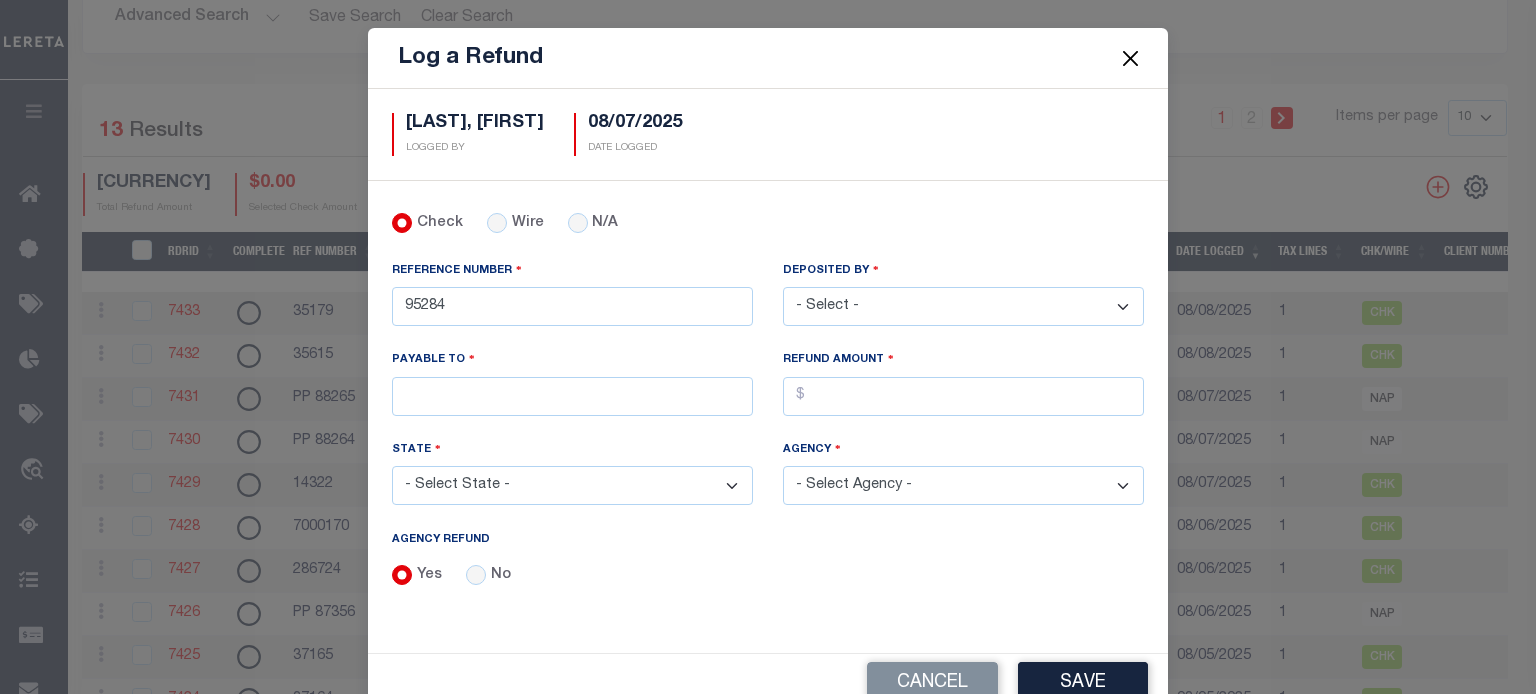 select on "Martinez, Myrna" 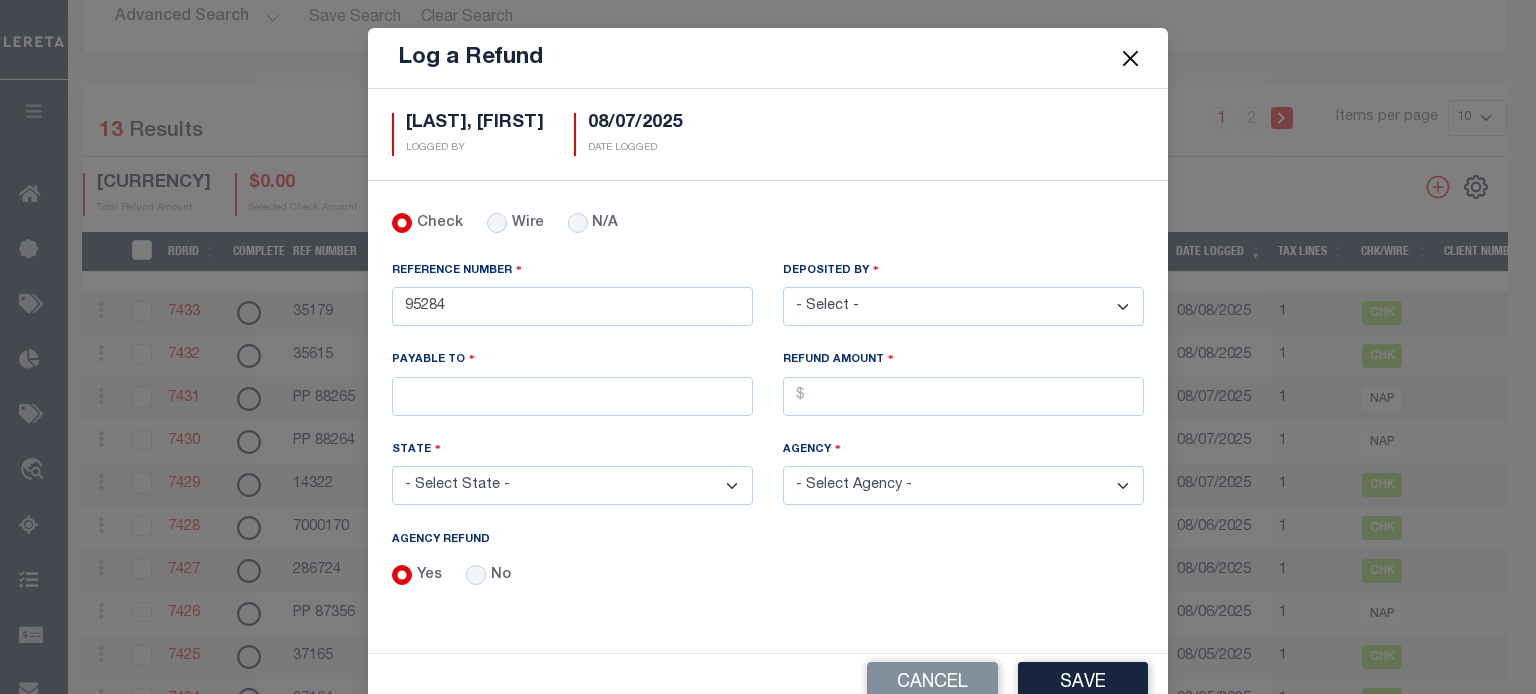 click on "- Select -
Aakash Patel
Abdul Muzain
Adams, Pamela S
Agustin Fernandez
Agustin Maturino
Ahmad Darwish
Ajay Kumar
Alberto Estrada
Allen, Mark
Allison, Rachael
Amanulla Arbin
Amick, Heather
Anders, Tim
Anderson, Juanita
Armstrong, Sheila
Artiga, Mario
Asad, Rameela
Ashwini Manjegowda
Avery, Jane
Avila, Veronica
Babu Bhargavi
Bailon, Alysha
Baiza, Deserie
Balachandra Bhat
Barlag, Lisa
Bartels, Verna
Beard, Shannon
Beebe, Mike
Beech, Jory
Betty Boultinghouse
Bharat Mendapara
Blas Alan
Bledsoe, Mitch
Boede, Kate
Bolt, Keri A
Boultinghouse, Betty
Bowers, Cynthia
Brad Martin
Bradford, Gavin
Bradley, Gabrielle
Brinn, Jana
Butler, Joanne M
Byrnes, Louise
Cadorine Robert
Caple, Debra
Carlos Contreres
Carmody, Brian
Carranco, Crystian
Casillas, Travis
Castanon, Jesse
Castillo, Laura
Cendejas, Eunice
Charles Angela M
Chatterjee, Amrita
Chavez, Arthur
Chethan Kasturi
Chethan Vijaykumar
Christensen Donald" at bounding box center (963, 306) 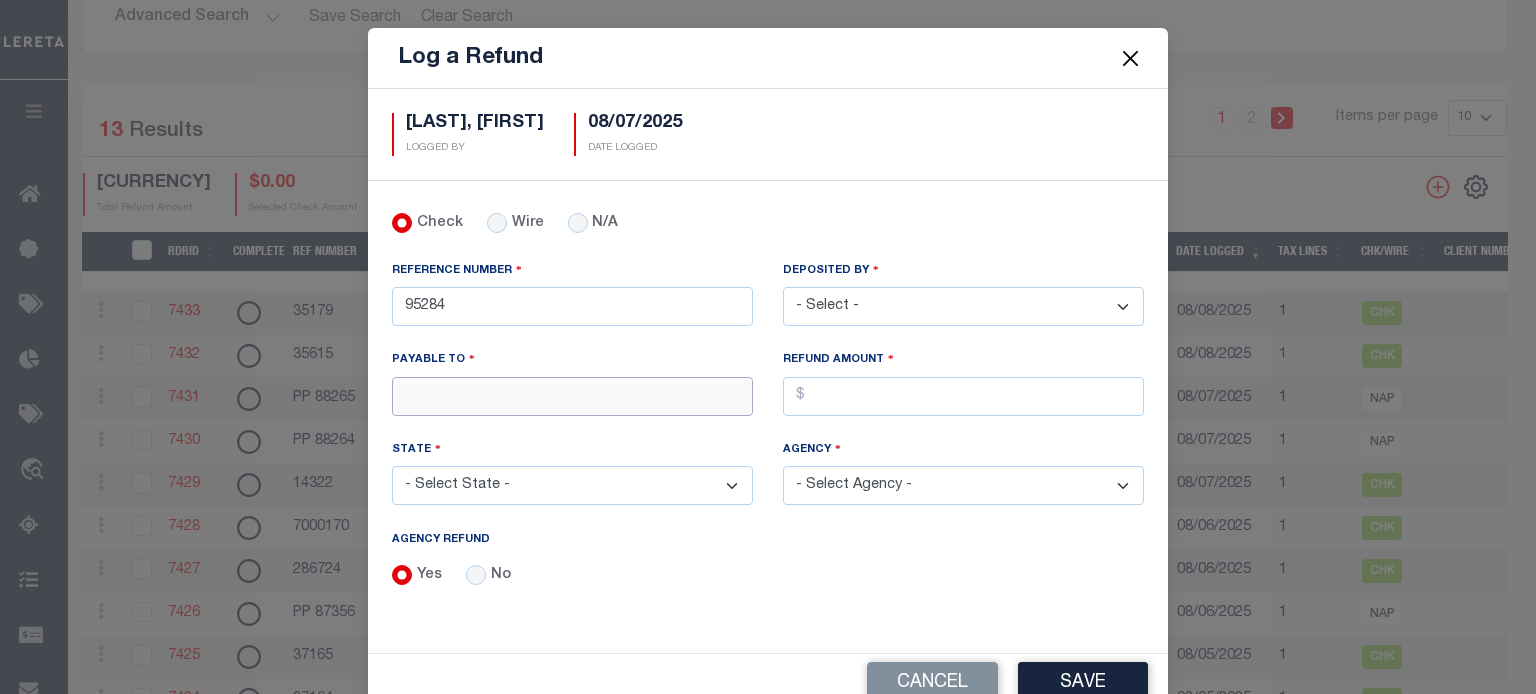 click on "PAYABLE TO" at bounding box center (572, 396) 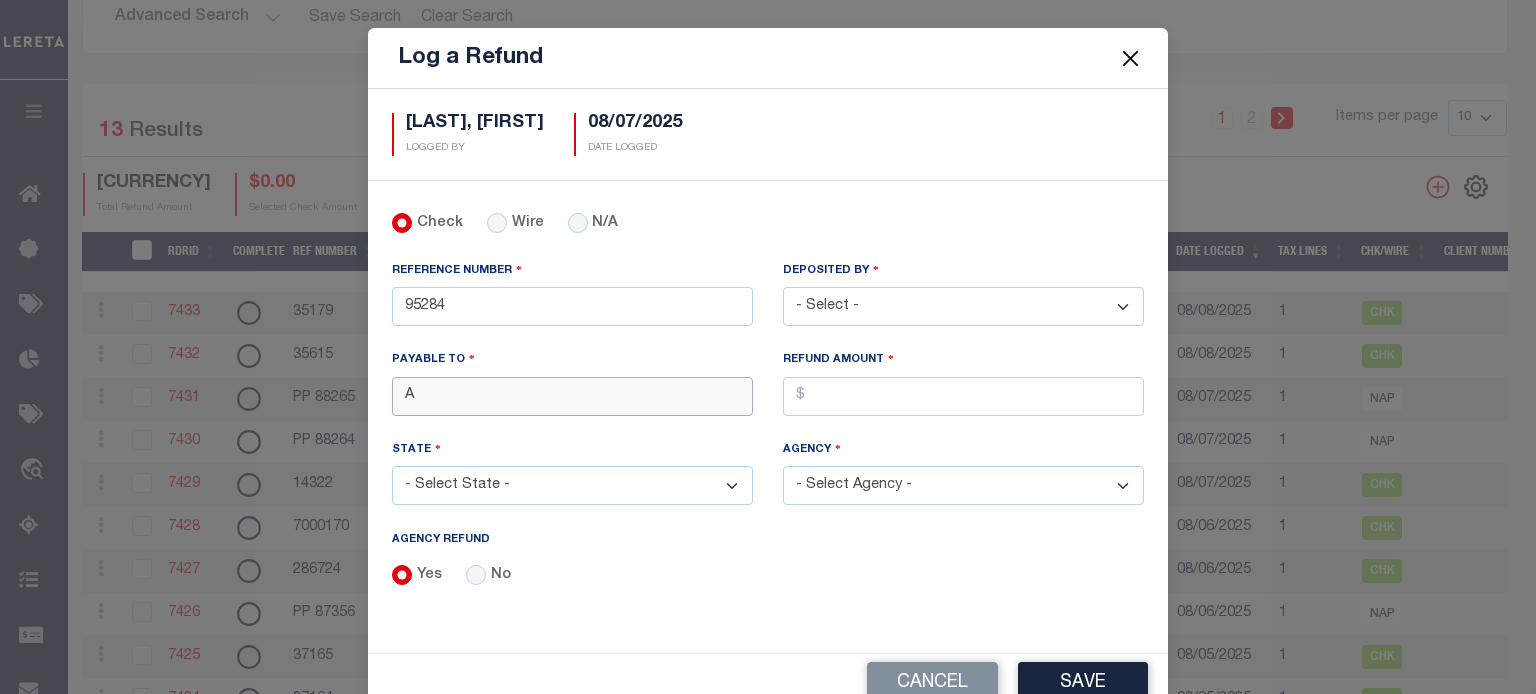 type on "ACCUMATCH" 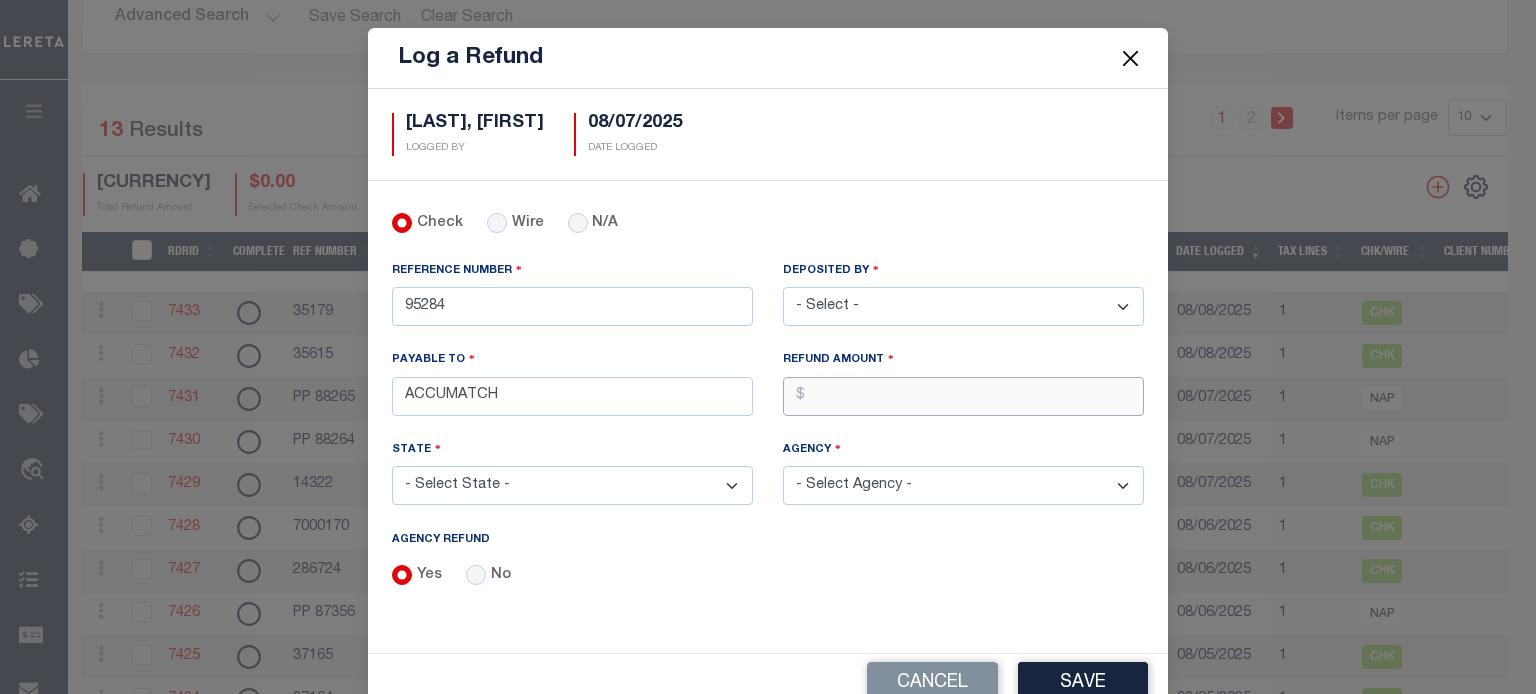 click on "AGENCY REFUND" at bounding box center (963, 396) 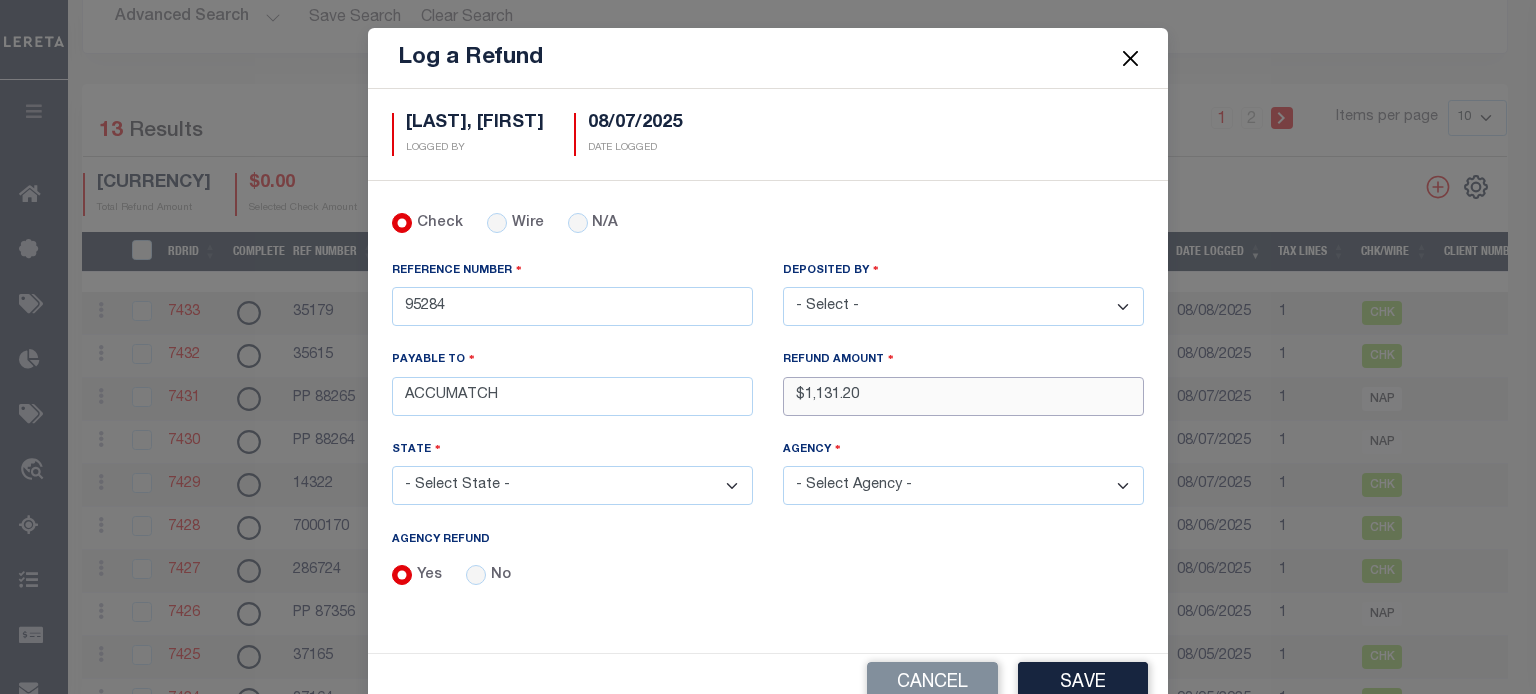type on "$1,131.20" 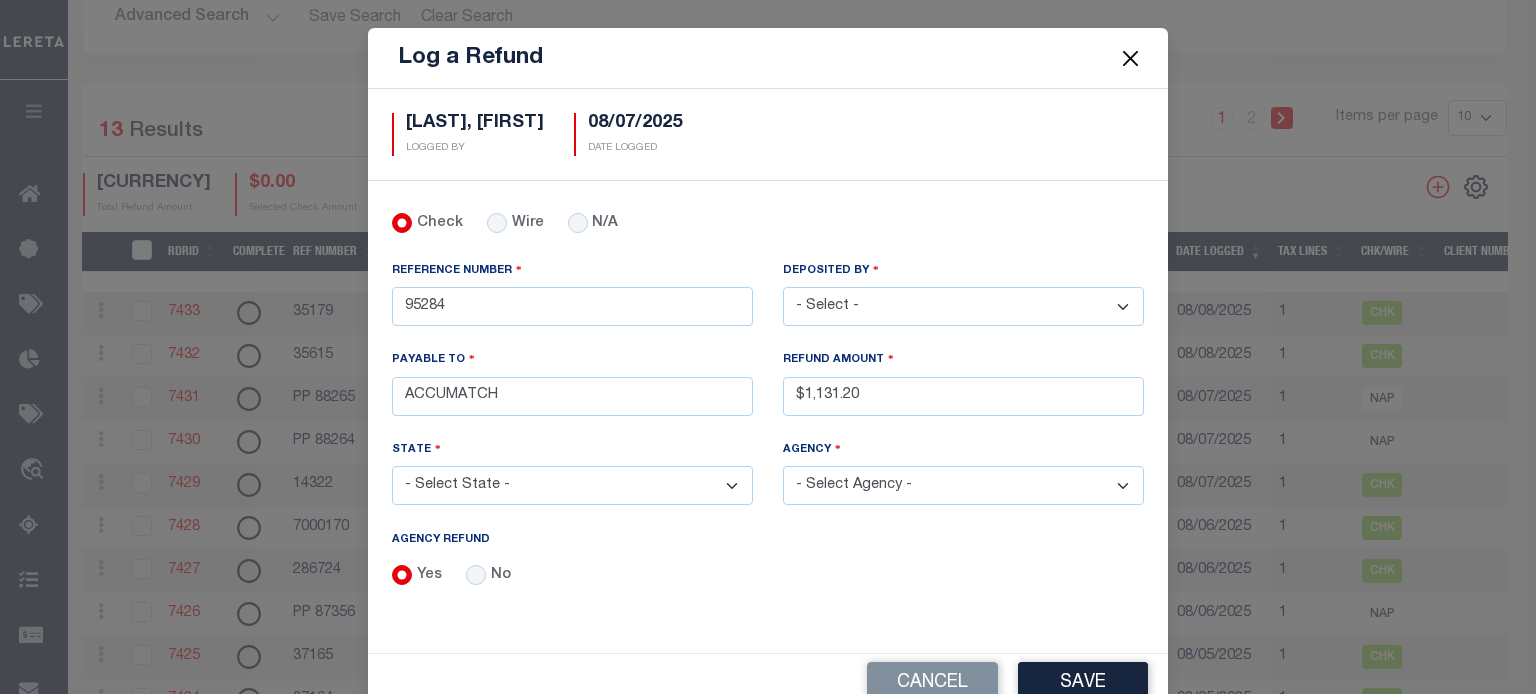 click on "- Select State -
AK
AL
AR
AZ
CA
CO
CT
DC
DE
FL
GA
GU
HI
IA
ID
IL
IN
KS
KY
LA
MA
MD
ME
MI
MN
MO
MS
MT
NC
ND
NE
NH
NJ
NM
NV
NY
OH
OK
OR
PA
PR
RI
SC
SD
TN
TX
UT
VA
VI
VT
WA
WI
WV
WY" at bounding box center [572, 485] 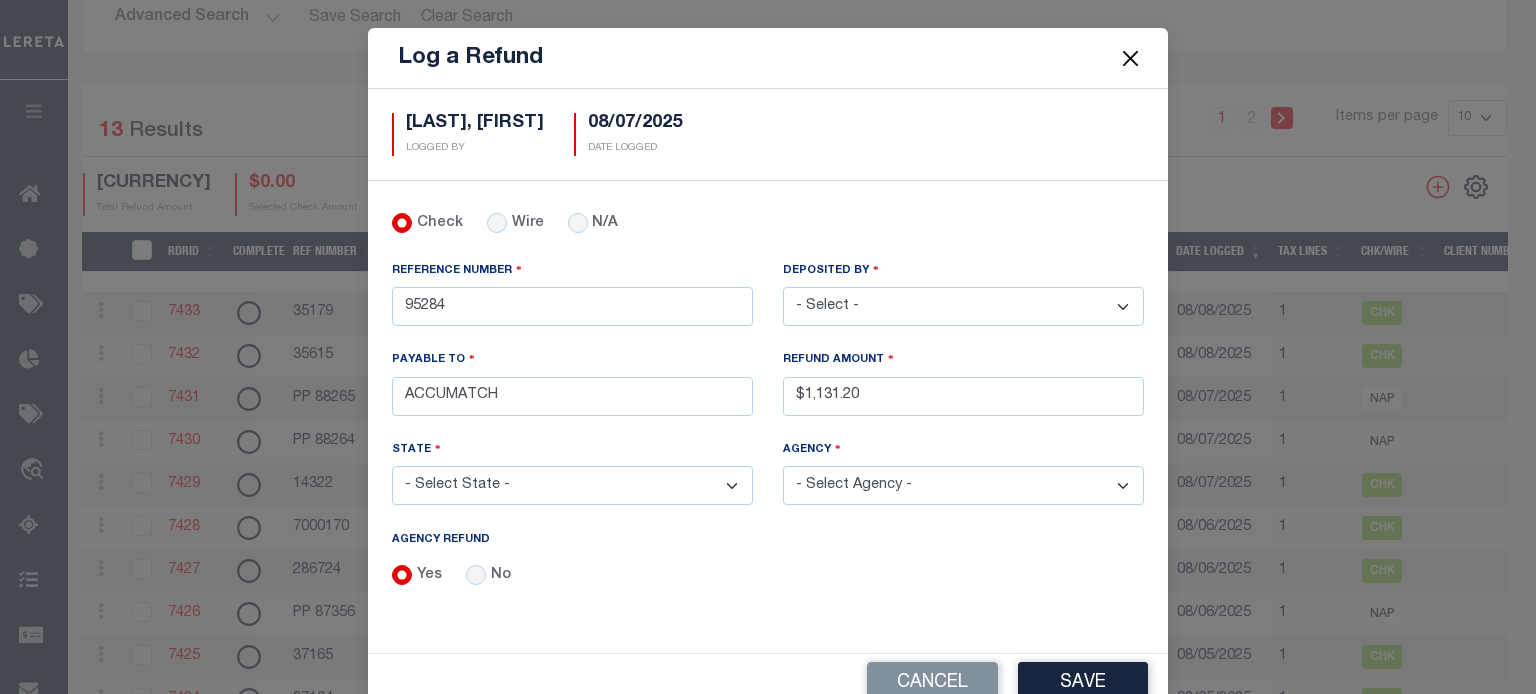 select on "TX" 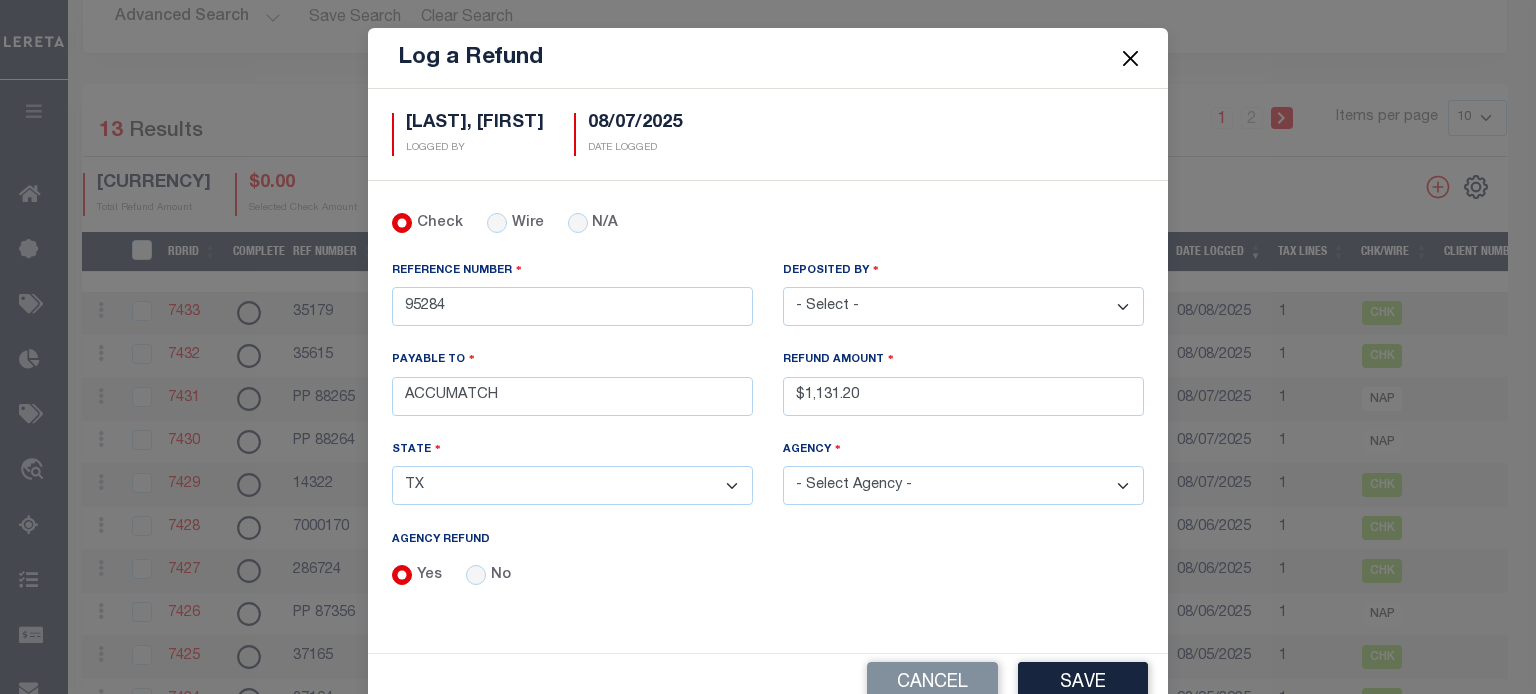 click on "- Select State -
AK
AL
AR
AZ
CA
CO
CT
DC
DE
FL
GA
GU
HI
IA
ID
IL
IN
KS
KY
LA
MA
MD
ME
MI
MN
MO
MS
MT
NC
ND
NE
NH
NJ
NM
NV
NY
OH
OK
OR
PA
PR
RI
SC
SD
TN
TX
UT
VA
VI
VT
WA
WI
WV
WY" at bounding box center (572, 485) 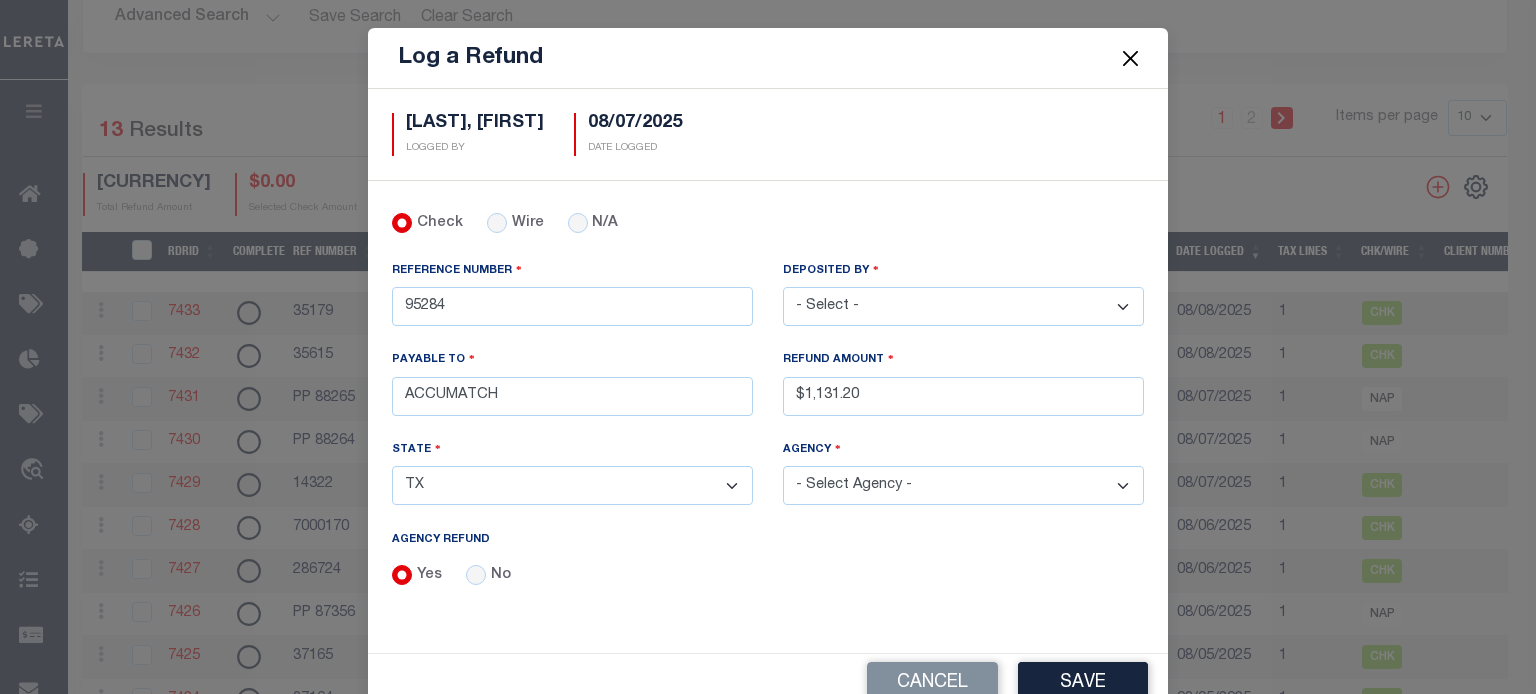 click on "- Select Agency - ADAMS GARDEN IRR DIST #19            ADDICKS UD                           AIRPORT ROAD MUD                     ALAMO CITY                (INACTIVE) ALAMO HEIGHTS CITY        (INACTIVE) ALDINE ISD                           ALDINE ISD MOBILE HOMES ALIEF ISD                            ANDERSON COUNTY                      ANDERSON COUNTY MOBILE HOMES ANDREWS COUNTY                       ANDREWS COUNTY MOBILE HOMES ANDREWS ISD                          ANDREWS ISD MOBILE HOMES ANGELINA CO CENTRAL COLLECTIONS IAA  ANGELINA COUNTY                      ANGELINA COUNTY MOBILE HOMES         ANTHEM MUD ARANSAS COUNTY                       ARANSAS COUNTY MOBILE HOMES ARCHER COUNTY                        ARCHER COUNTY MOBILE HOMES ARCOLA MUNI MGMT DISTRICT            ARMSTRONG CO CENTRAL COLLECTIONS     ARMSTRONG CO CENTRAL COLLECTIONS MH ARMSTRONG COUNTY                     ASHFORD COMMUNITY ASSOCIATION, INC. ASPERMONT ISD             (INACTIVE) ASPERMONT ISD MOBILE HOMES  INACTIVE ATASCOCITA CIA CNP UD" at bounding box center (963, 485) 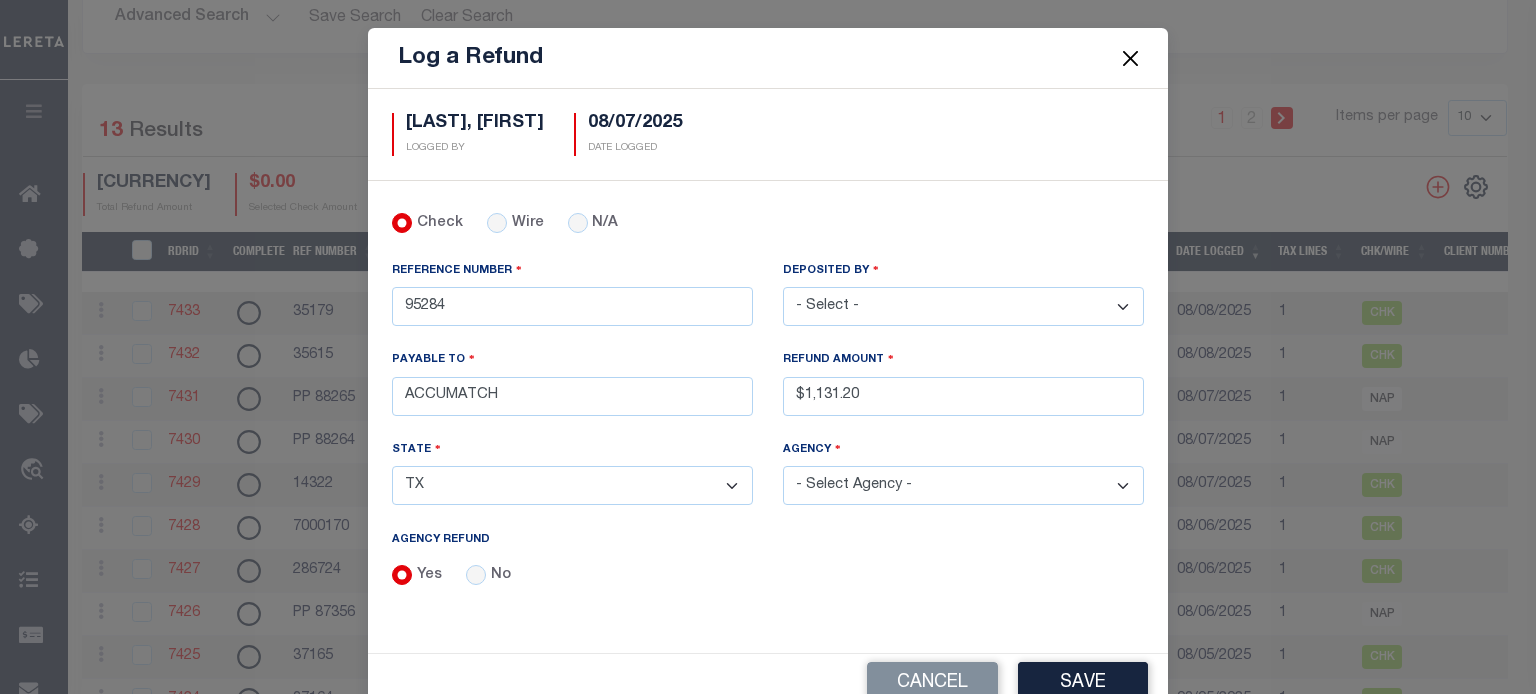 select on "4818100000" 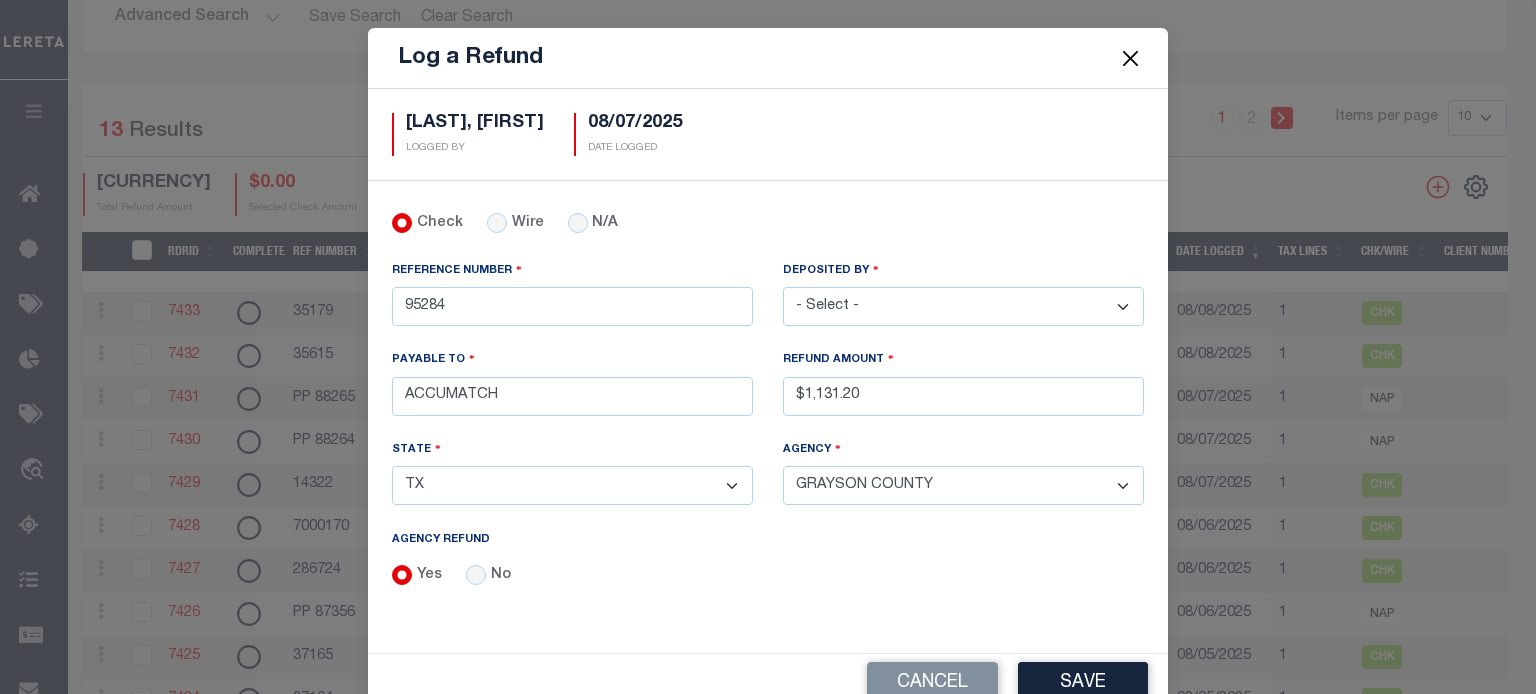 click on "- Select Agency - ADAMS GARDEN IRR DIST #19            ADDICKS UD                           AIRPORT ROAD MUD                     ALAMO CITY                (INACTIVE) ALAMO HEIGHTS CITY        (INACTIVE) ALDINE ISD                           ALDINE ISD MOBILE HOMES ALIEF ISD                            ANDERSON COUNTY                      ANDERSON COUNTY MOBILE HOMES ANDREWS COUNTY                       ANDREWS COUNTY MOBILE HOMES ANDREWS ISD                          ANDREWS ISD MOBILE HOMES ANGELINA CO CENTRAL COLLECTIONS IAA  ANGELINA COUNTY                      ANGELINA COUNTY MOBILE HOMES         ANTHEM MUD ARANSAS COUNTY                       ARANSAS COUNTY MOBILE HOMES ARCHER COUNTY                        ARCHER COUNTY MOBILE HOMES ARCOLA MUNI MGMT DISTRICT            ARMSTRONG CO CENTRAL COLLECTIONS     ARMSTRONG CO CENTRAL COLLECTIONS MH ARMSTRONG COUNTY                     ASHFORD COMMUNITY ASSOCIATION, INC. ASPERMONT ISD             (INACTIVE) ASPERMONT ISD MOBILE HOMES  INACTIVE ATASCOCITA CIA CNP UD" at bounding box center [963, 485] 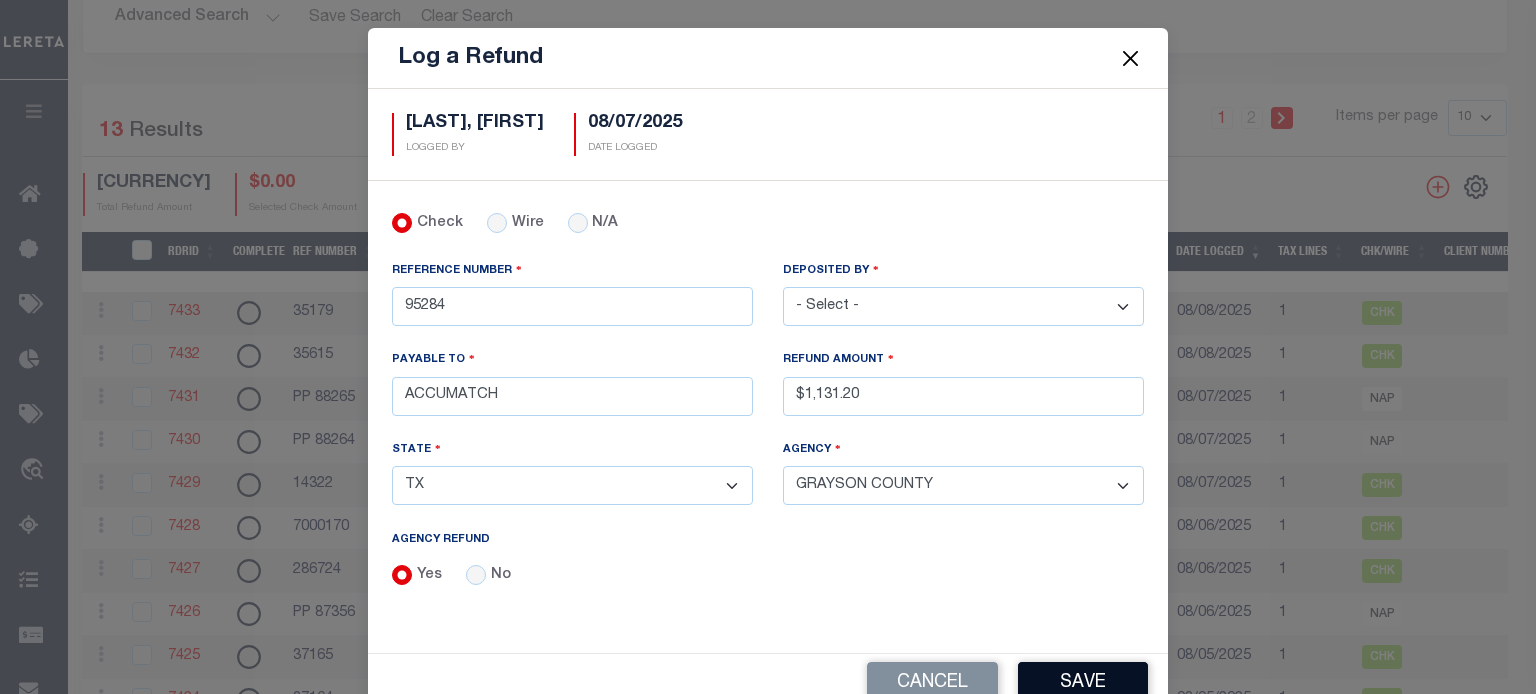 click on "Save" at bounding box center [1083, 683] 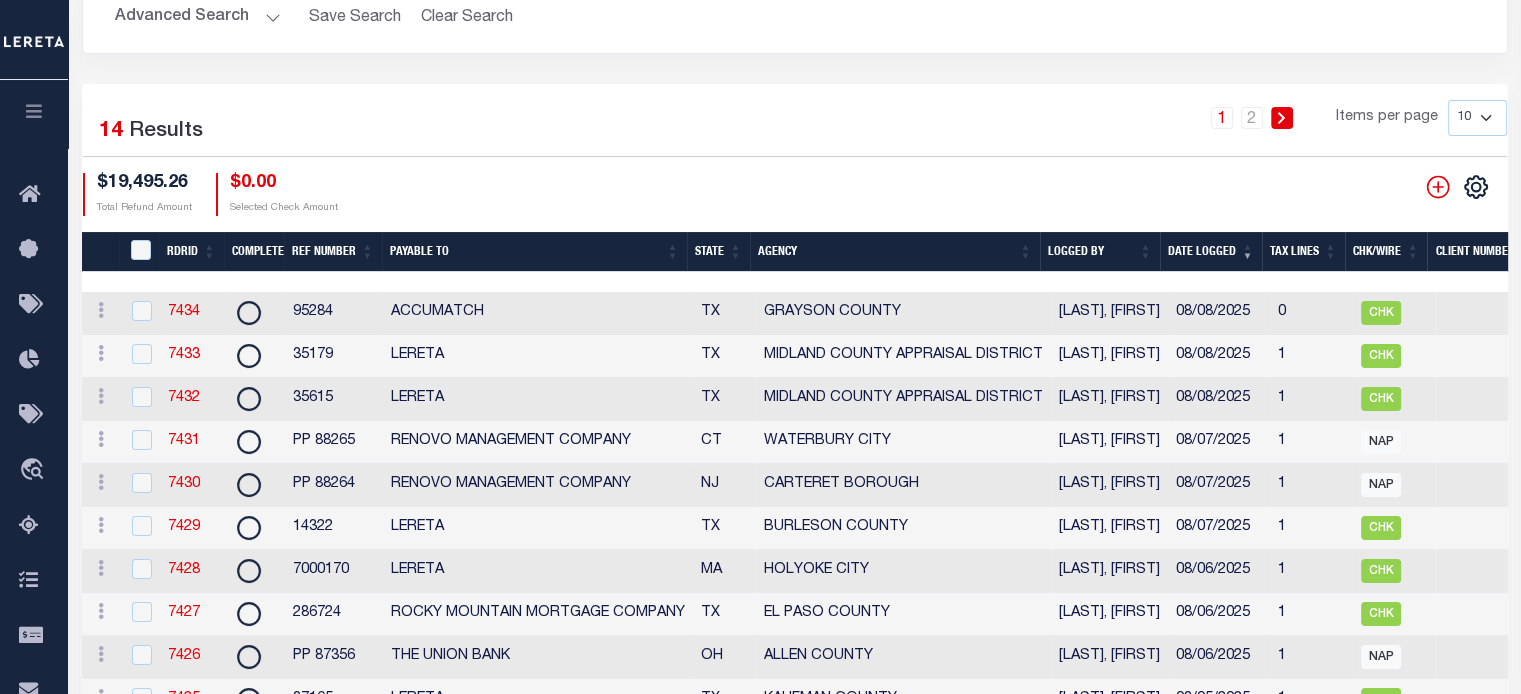 scroll, scrollTop: 0, scrollLeft: 1042, axis: horizontal 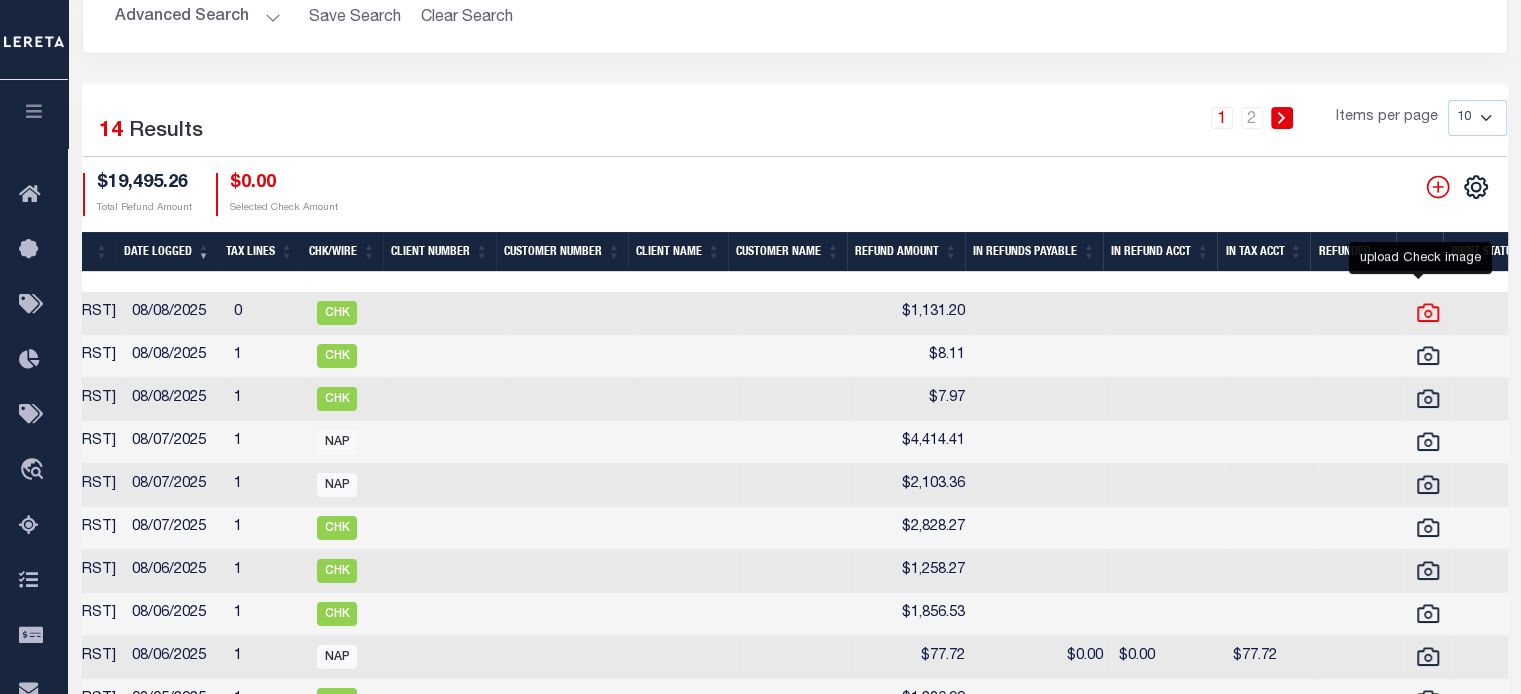 click 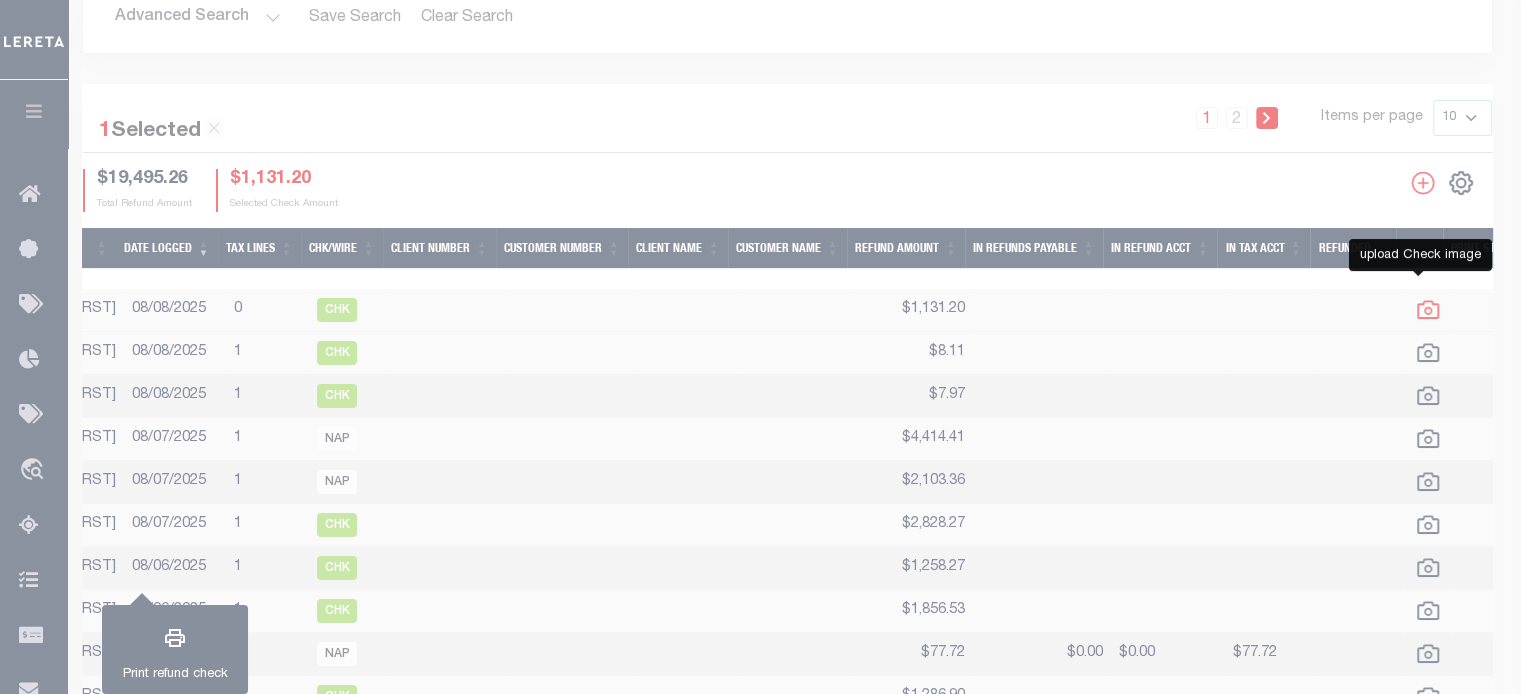 checkbox on "true" 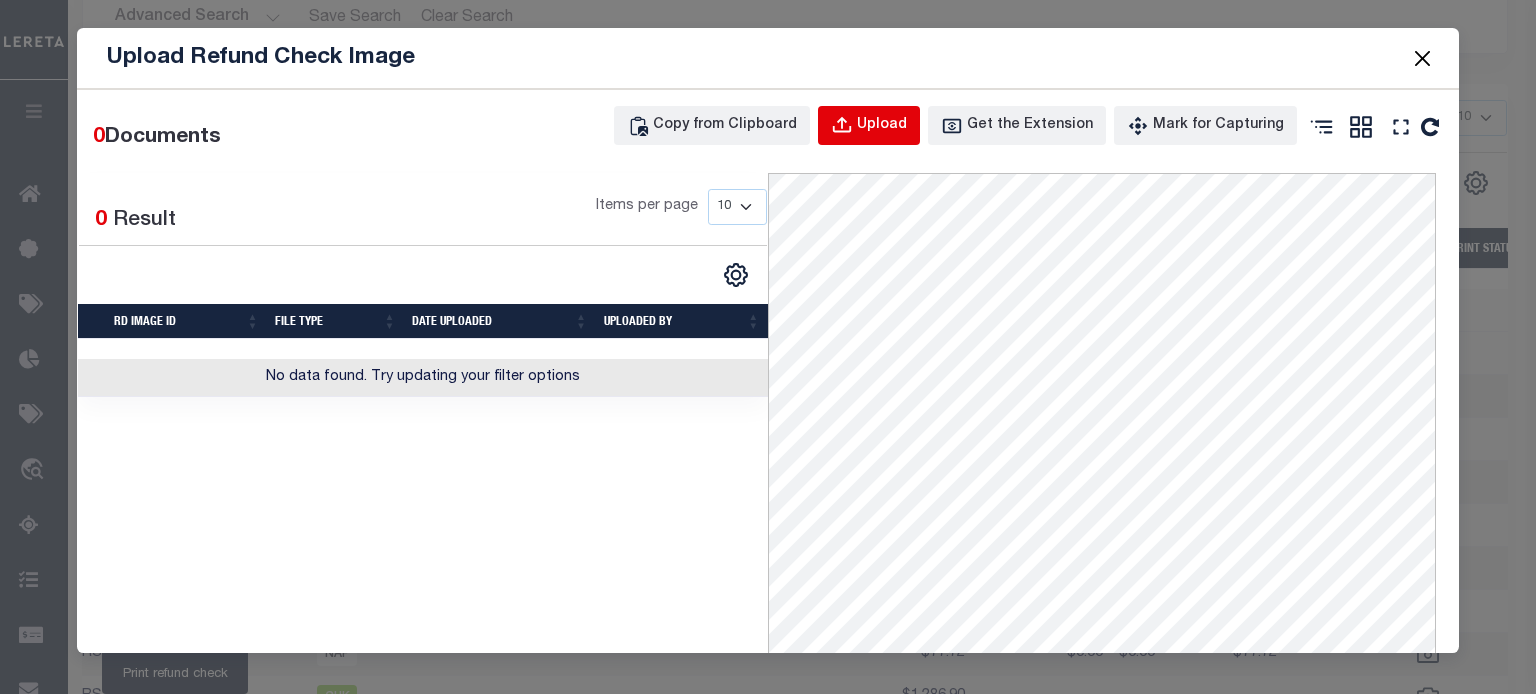 click on "Upload" at bounding box center [882, 126] 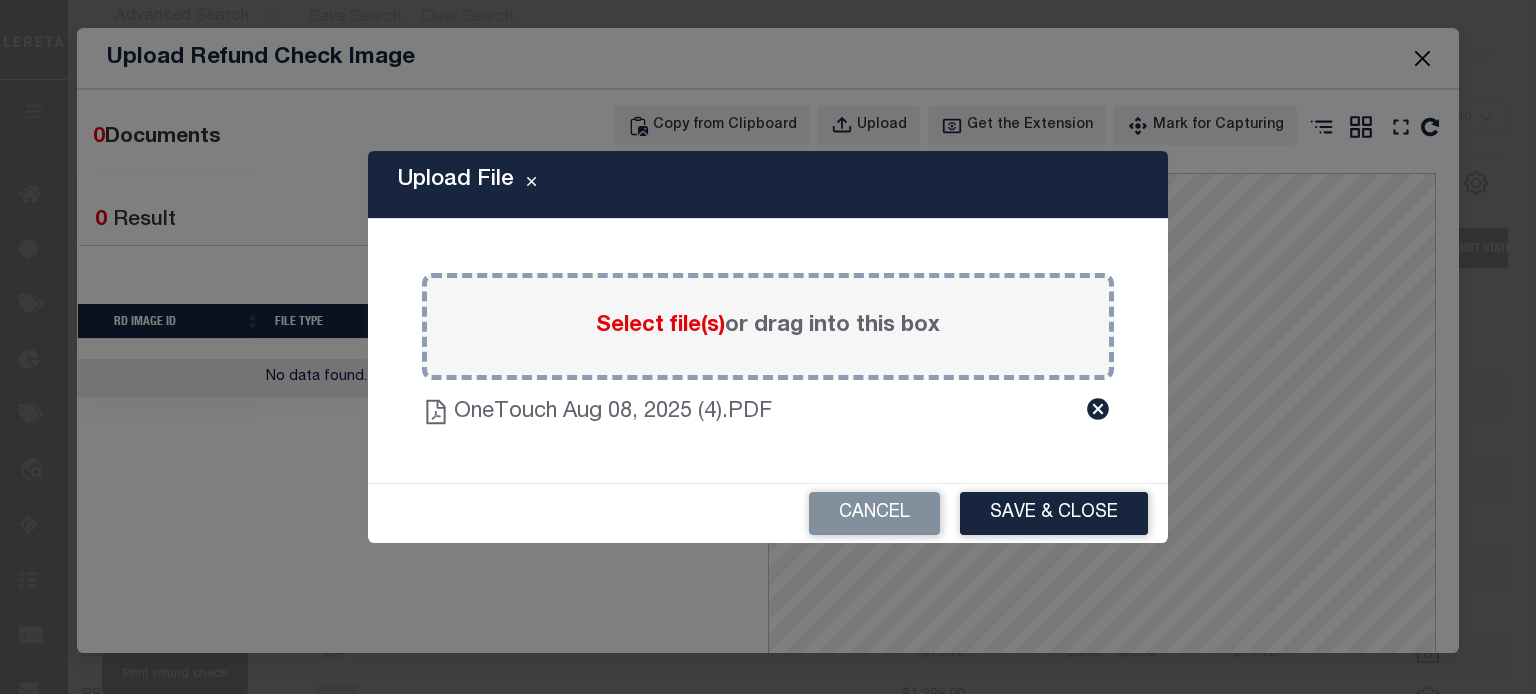 click on "Save & Close" at bounding box center [1054, 513] 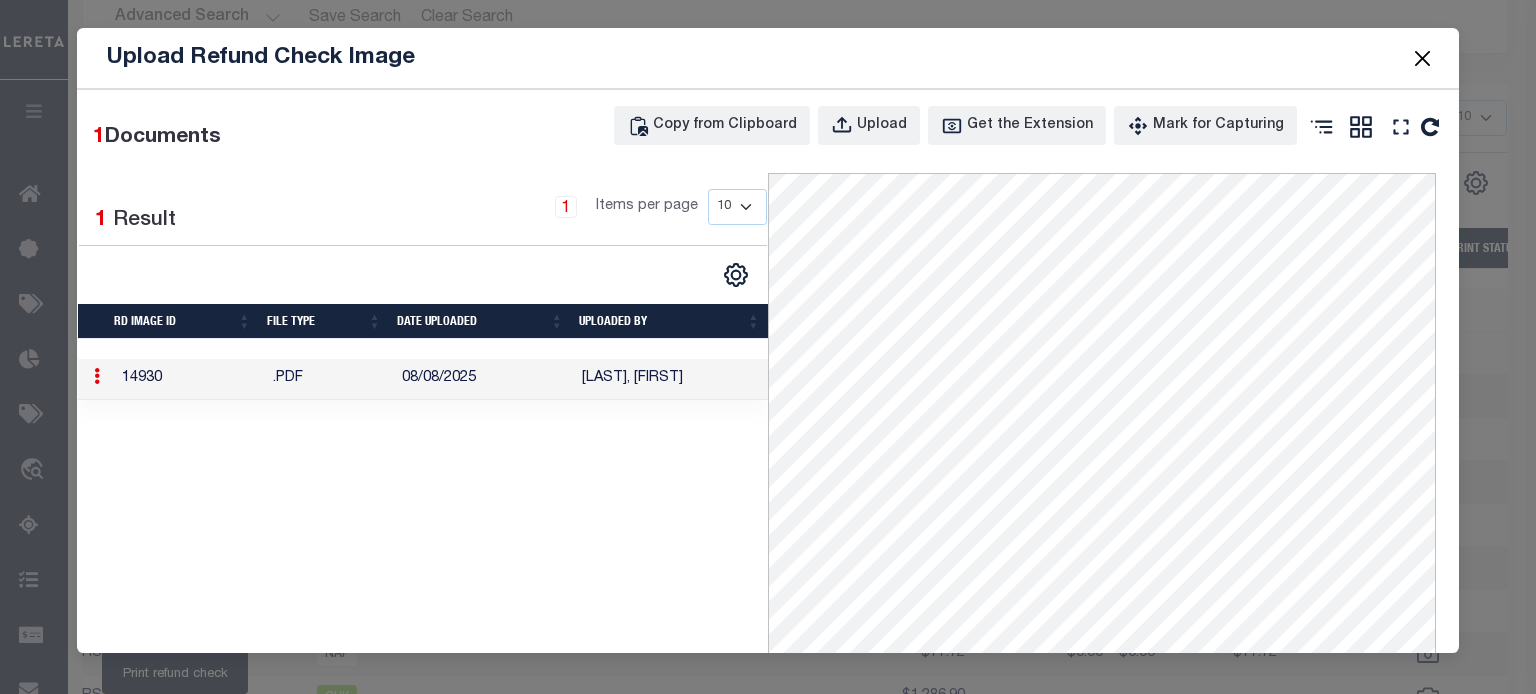 click at bounding box center [1422, 58] 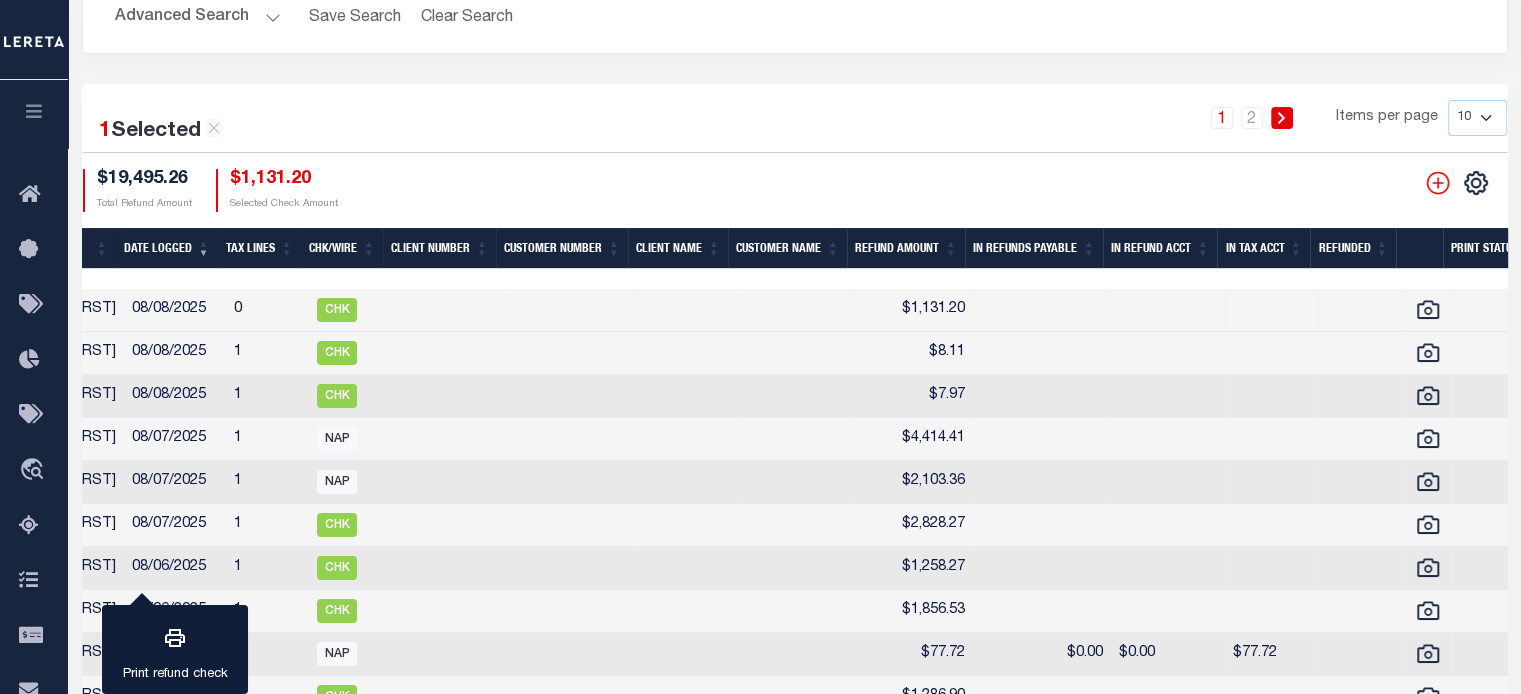 scroll, scrollTop: 0, scrollLeft: 318, axis: horizontal 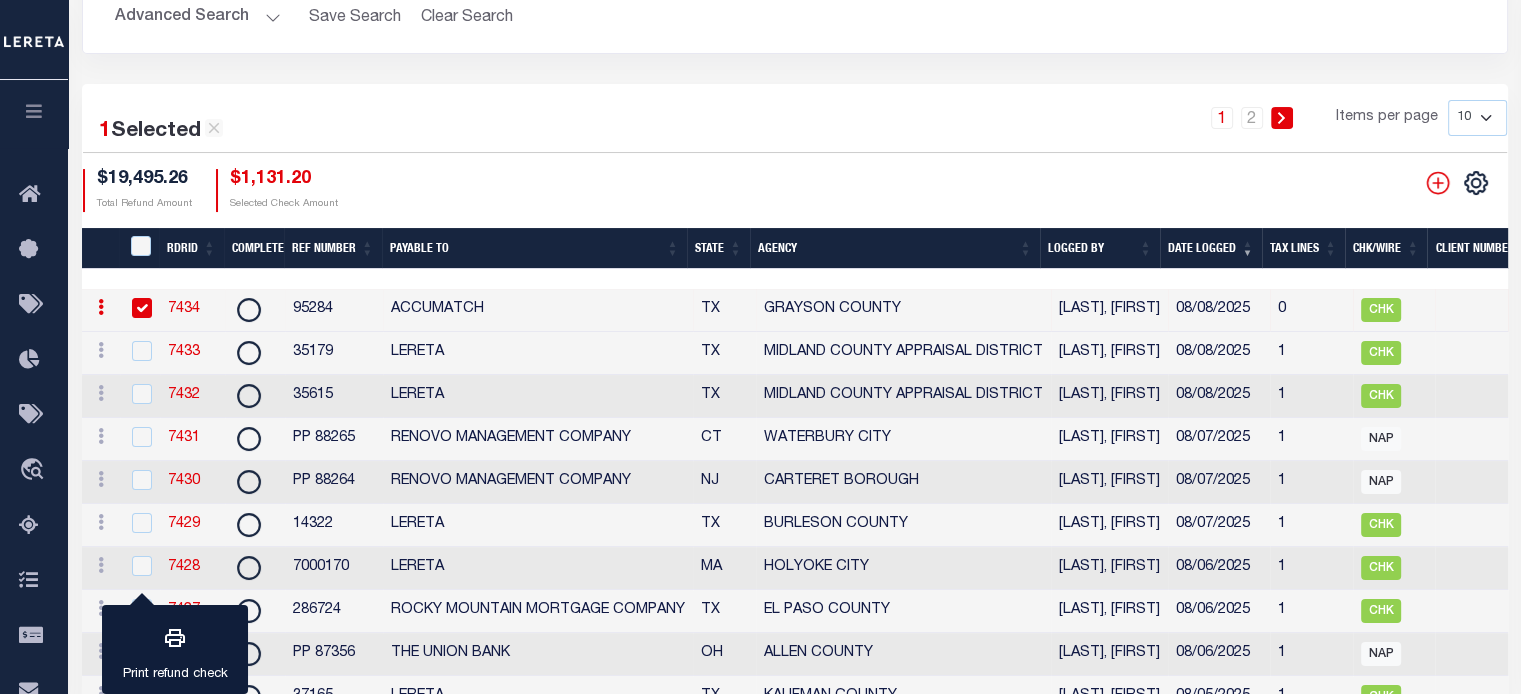 click on "7434" at bounding box center [184, 309] 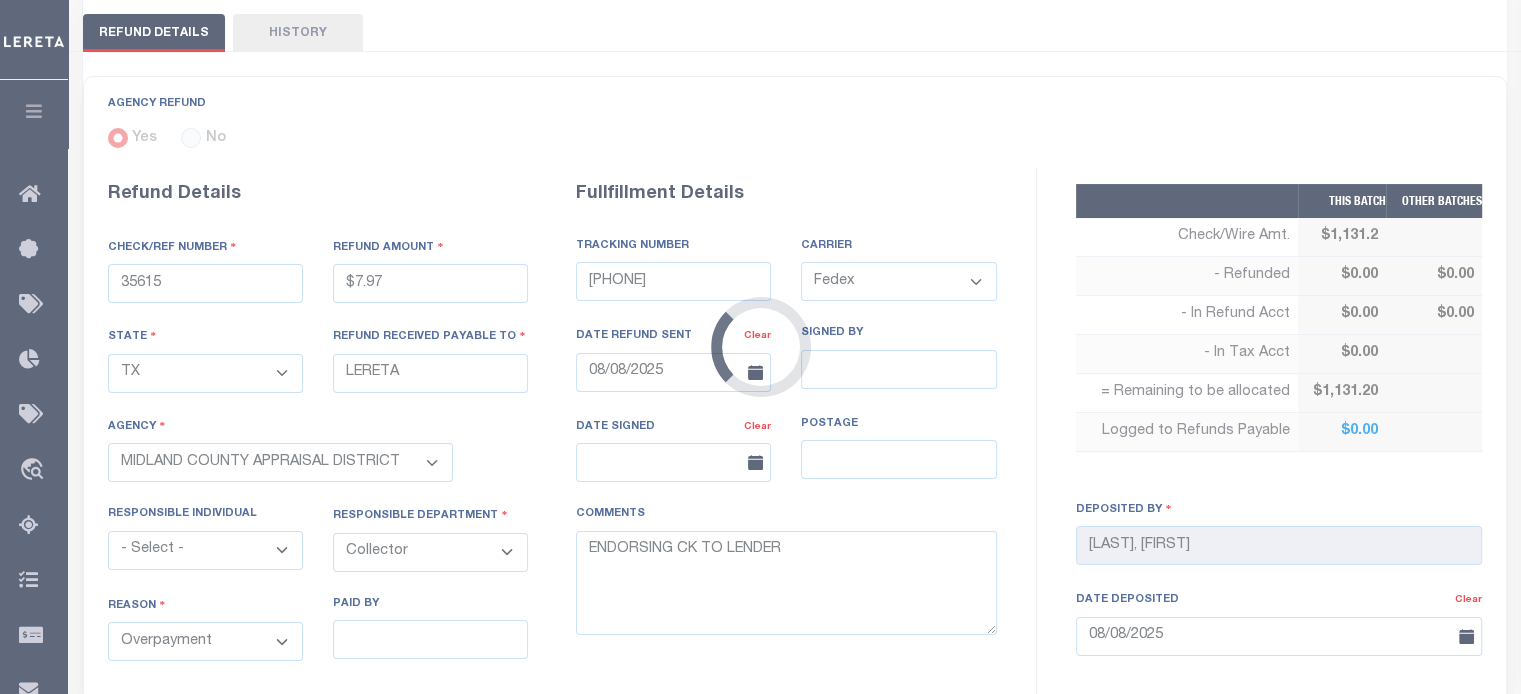 type on "95284" 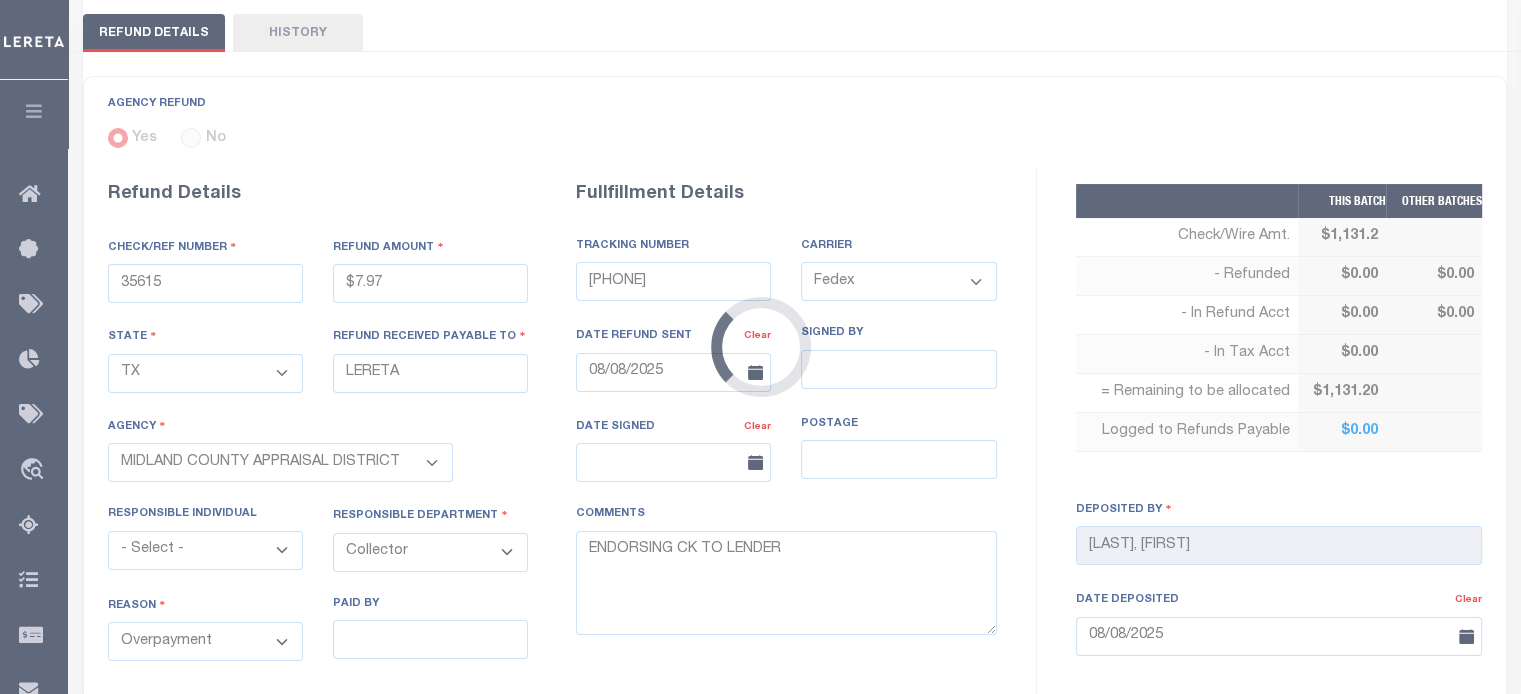 type on "$1,131.2" 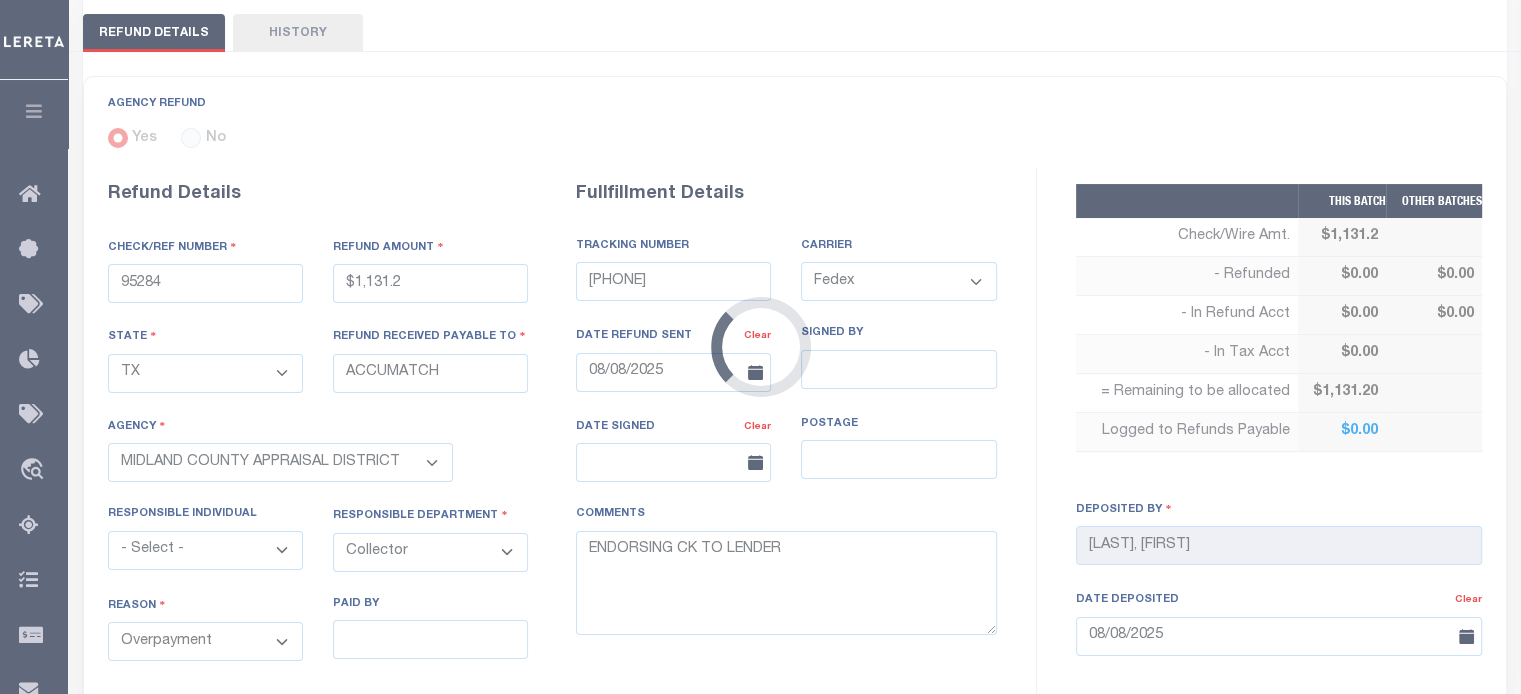 select on "4818100000" 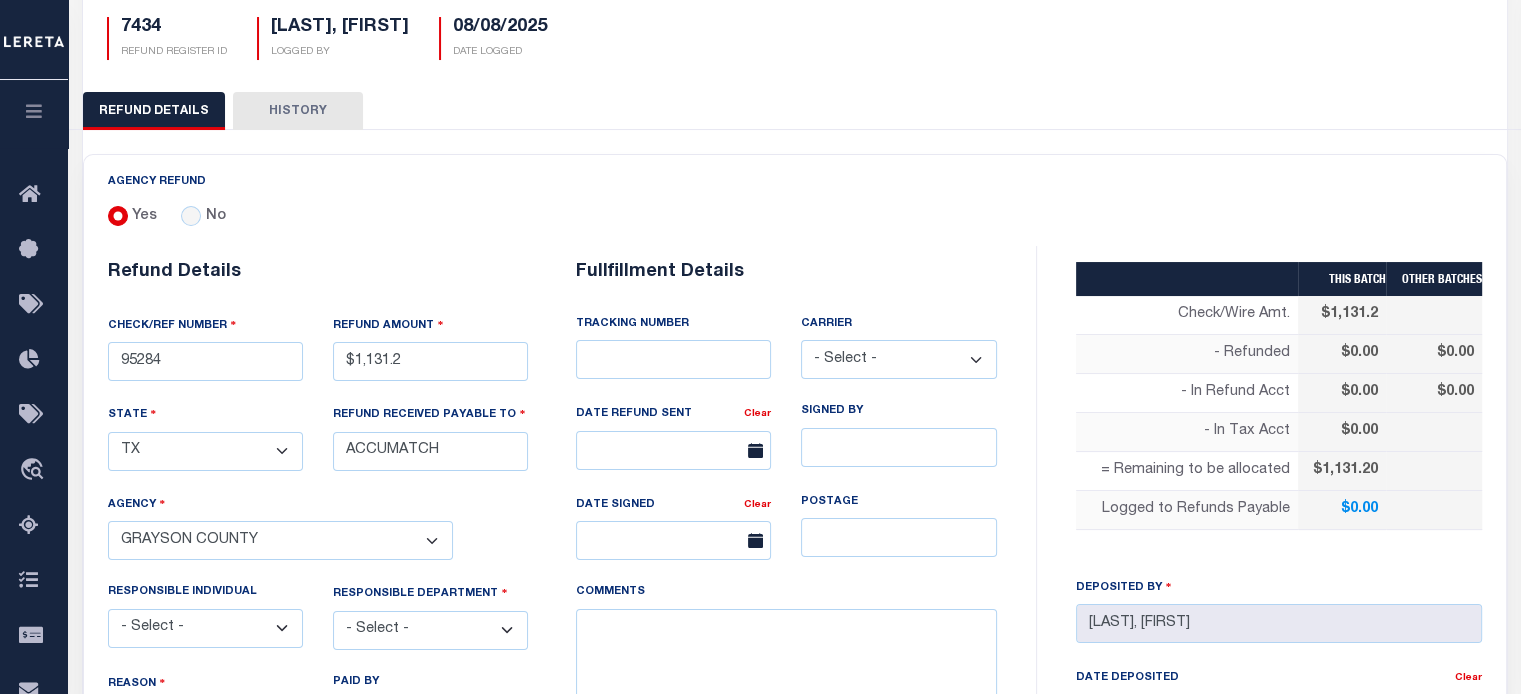 scroll, scrollTop: 400, scrollLeft: 0, axis: vertical 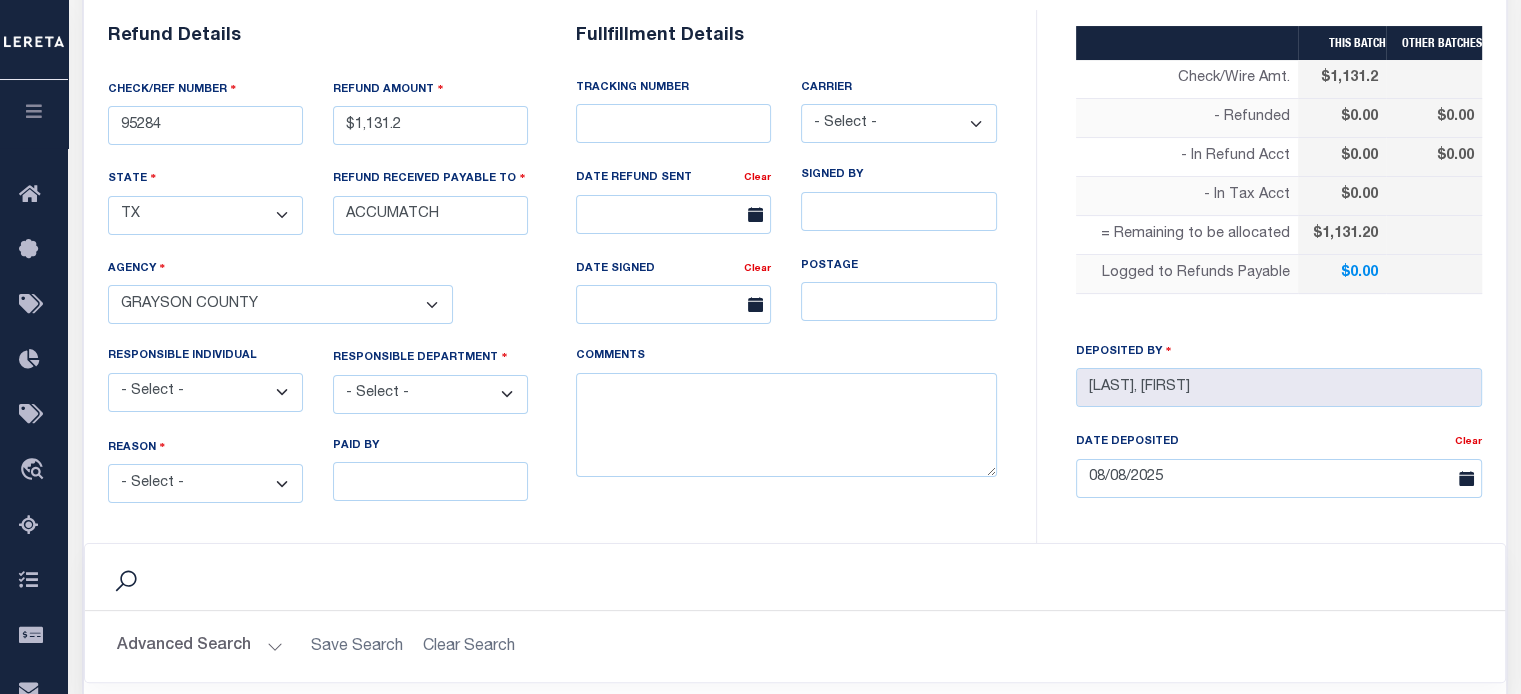 click on "- Select -
Change In Value
Discount Applied
Duplicate Payment
Exemption Applied
Keying Error
Other
Overpayment
Paid Incorrect Parcel
Partial Payment
Unknown" at bounding box center [205, 483] 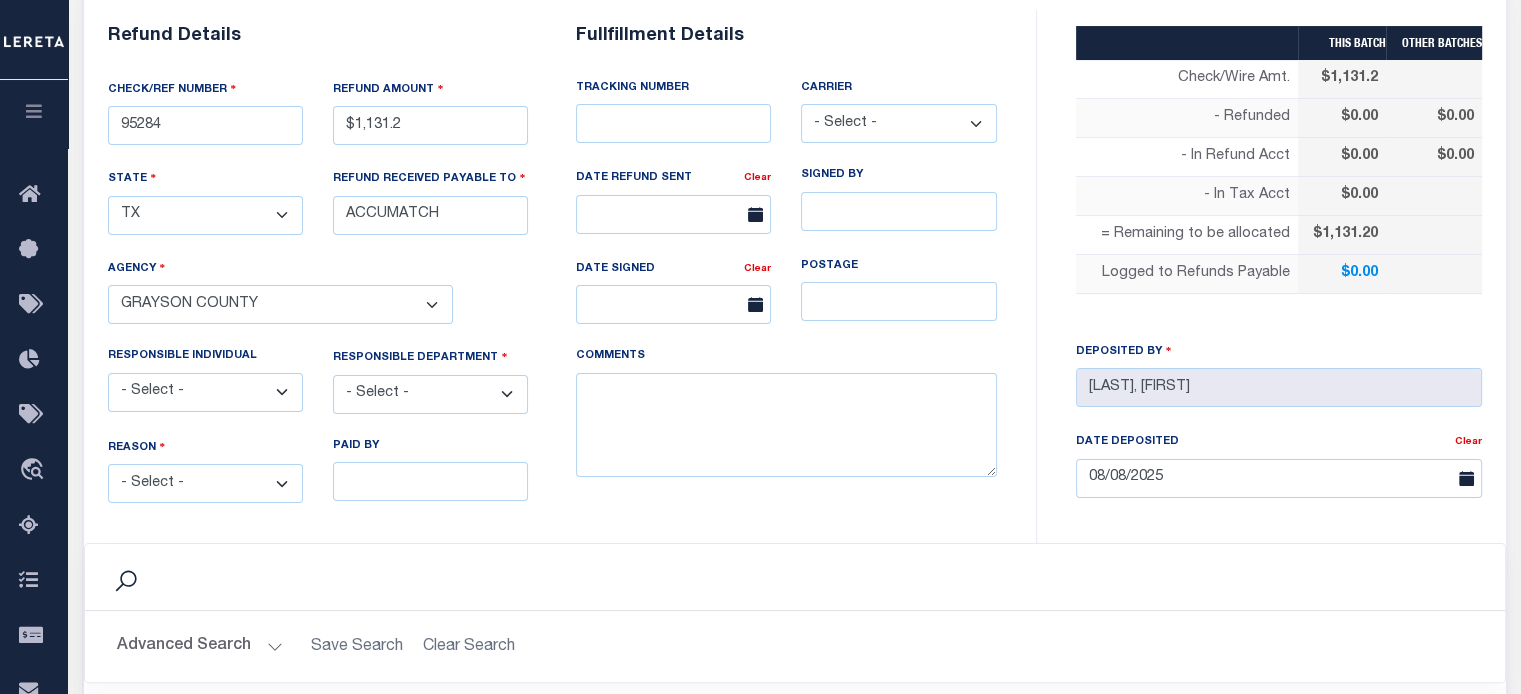 select on "OVP" 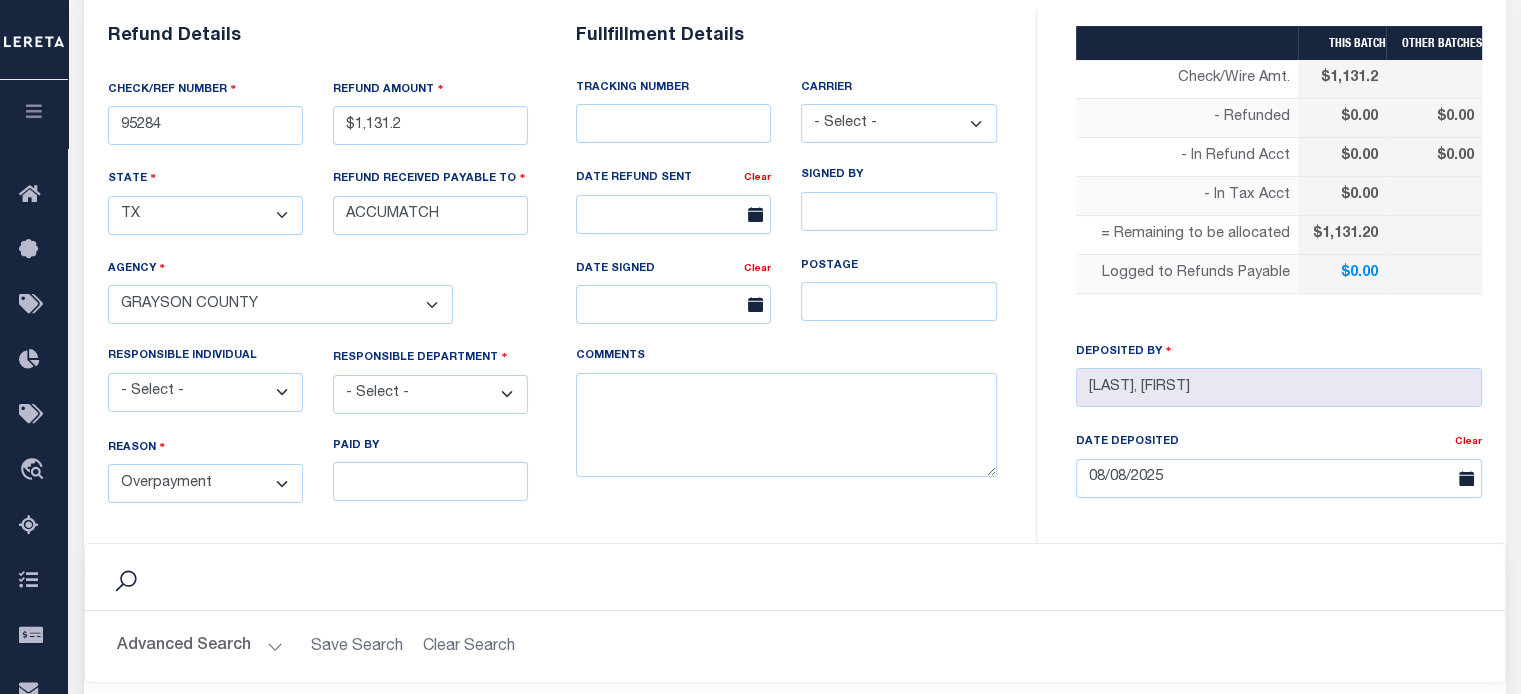 click on "- Select -
Change In Value
Discount Applied
Duplicate Payment
Exemption Applied
Keying Error
Other
Overpayment
Paid Incorrect Parcel
Partial Payment
Unknown" at bounding box center [205, 483] 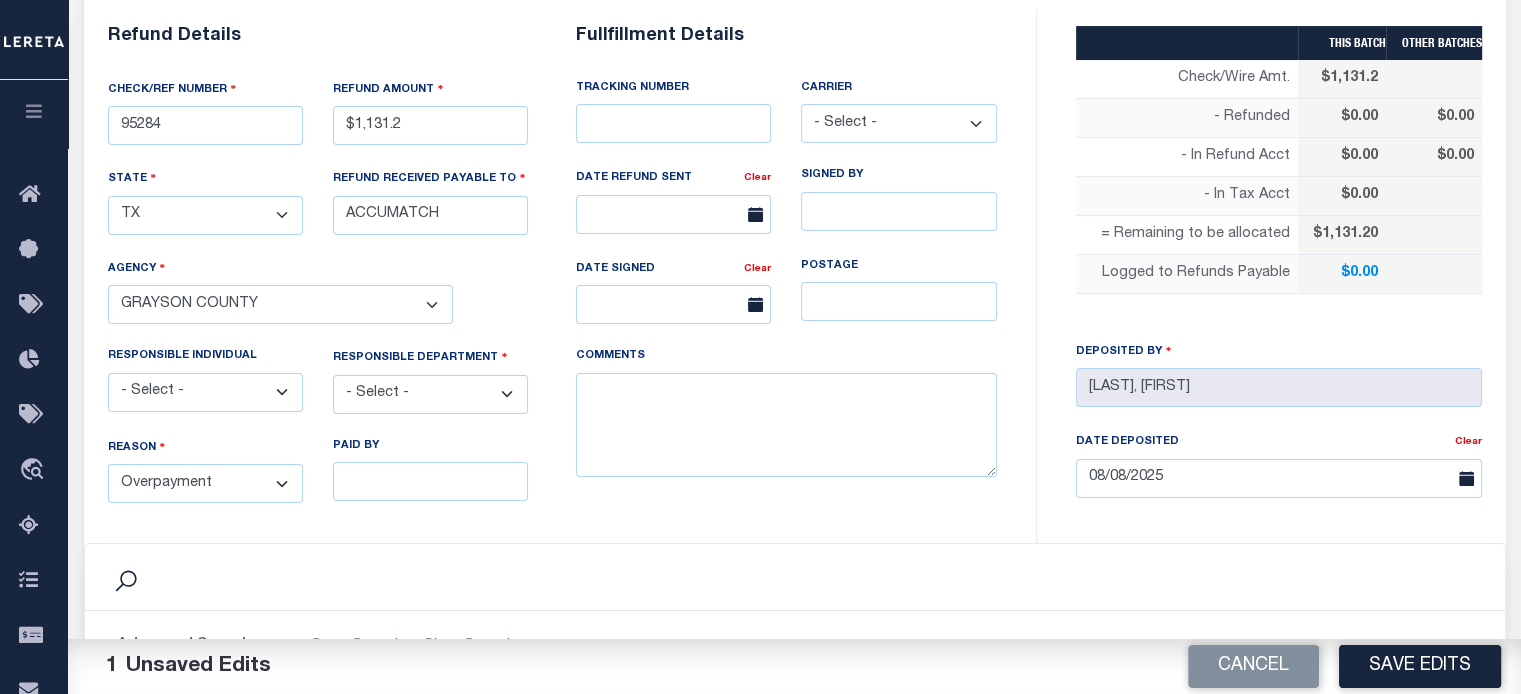 click on "- Select -
3rd Party
Accounting
AI
Collector
Customer
Customer Service
FactR
JAXTAX
Knowledge Splice
Locate
Other
Outside
Redemptions
Setup
TaxOps
Technology
TES" at bounding box center [430, 394] 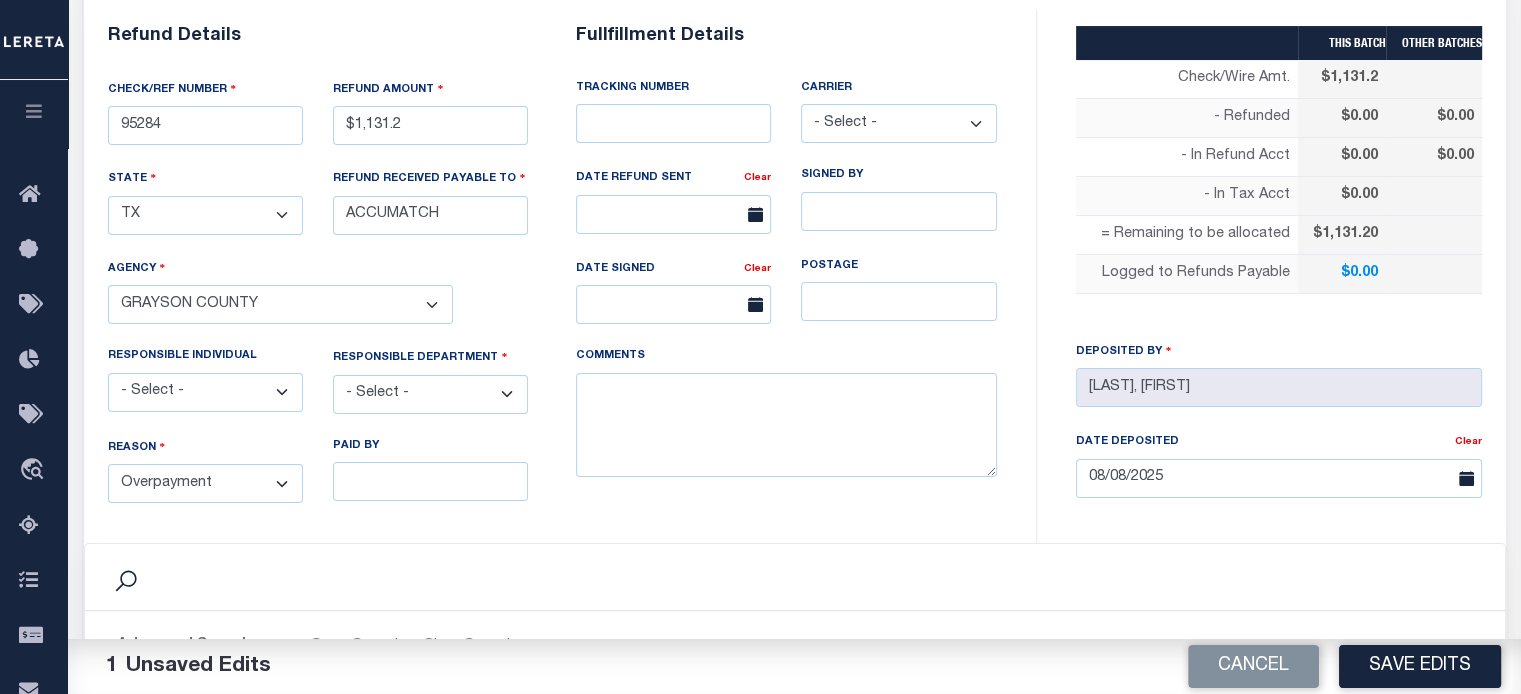 select on "COL" 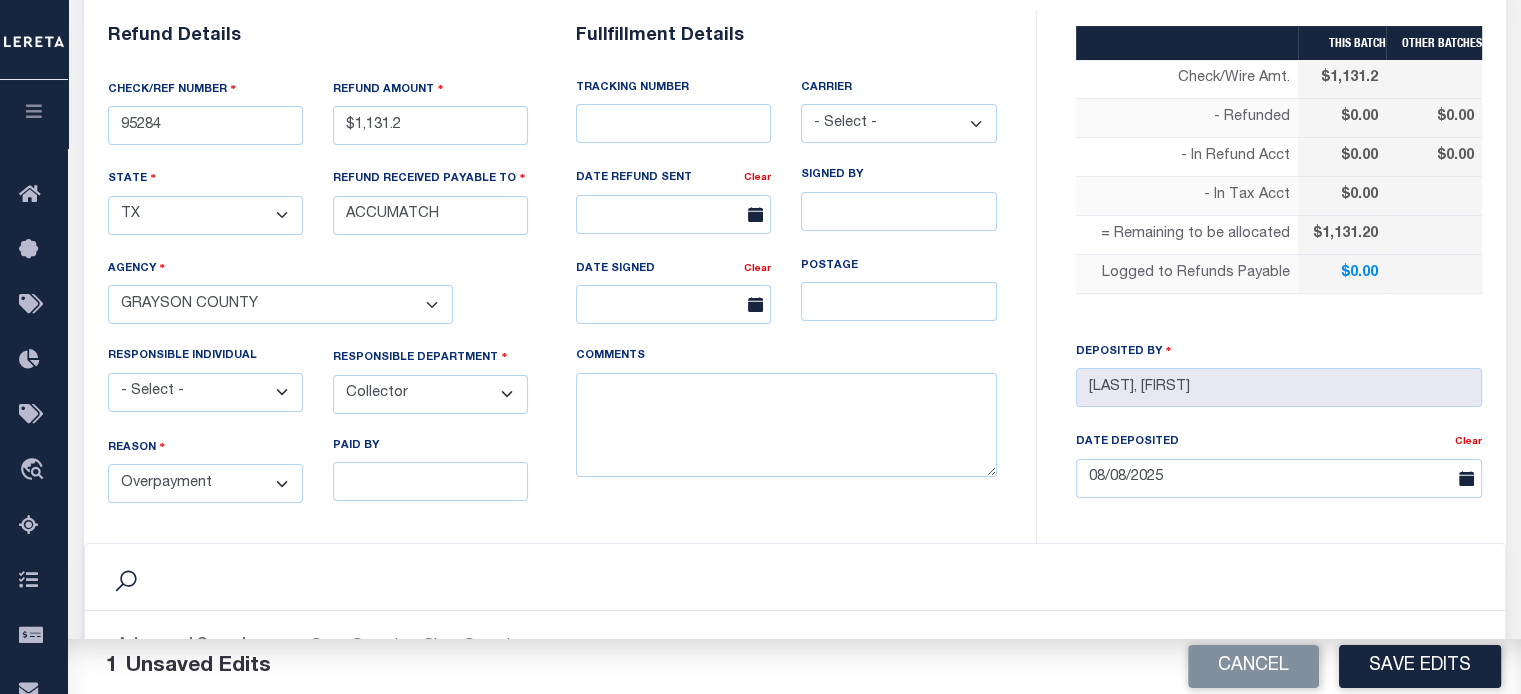 click on "- Select -
3rd Party
Accounting
AI
Collector
Customer
Customer Service
FactR
JAXTAX
Knowledge Splice
Locate
Other
Outside
Redemptions
Setup
TaxOps
Technology
TES" at bounding box center (430, 394) 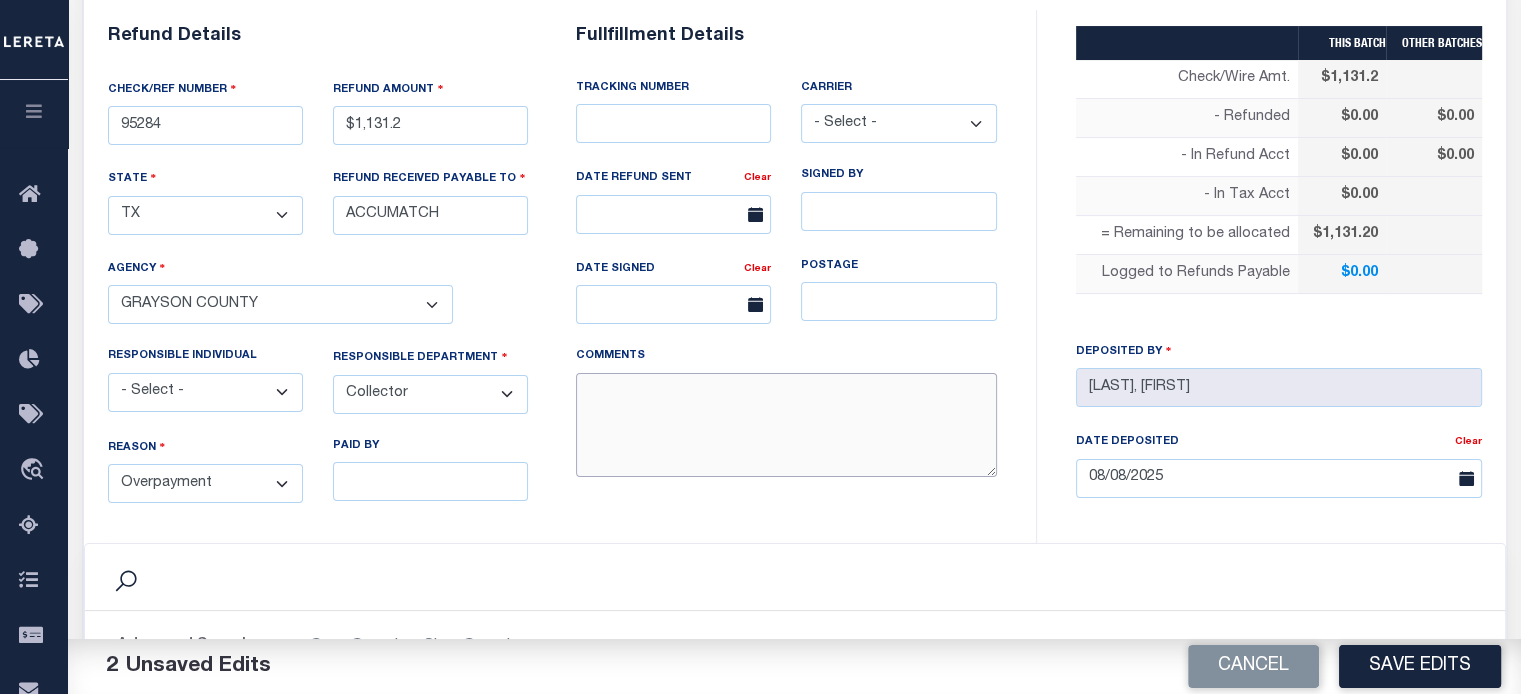 click on "COMMENTS" at bounding box center [786, 425] 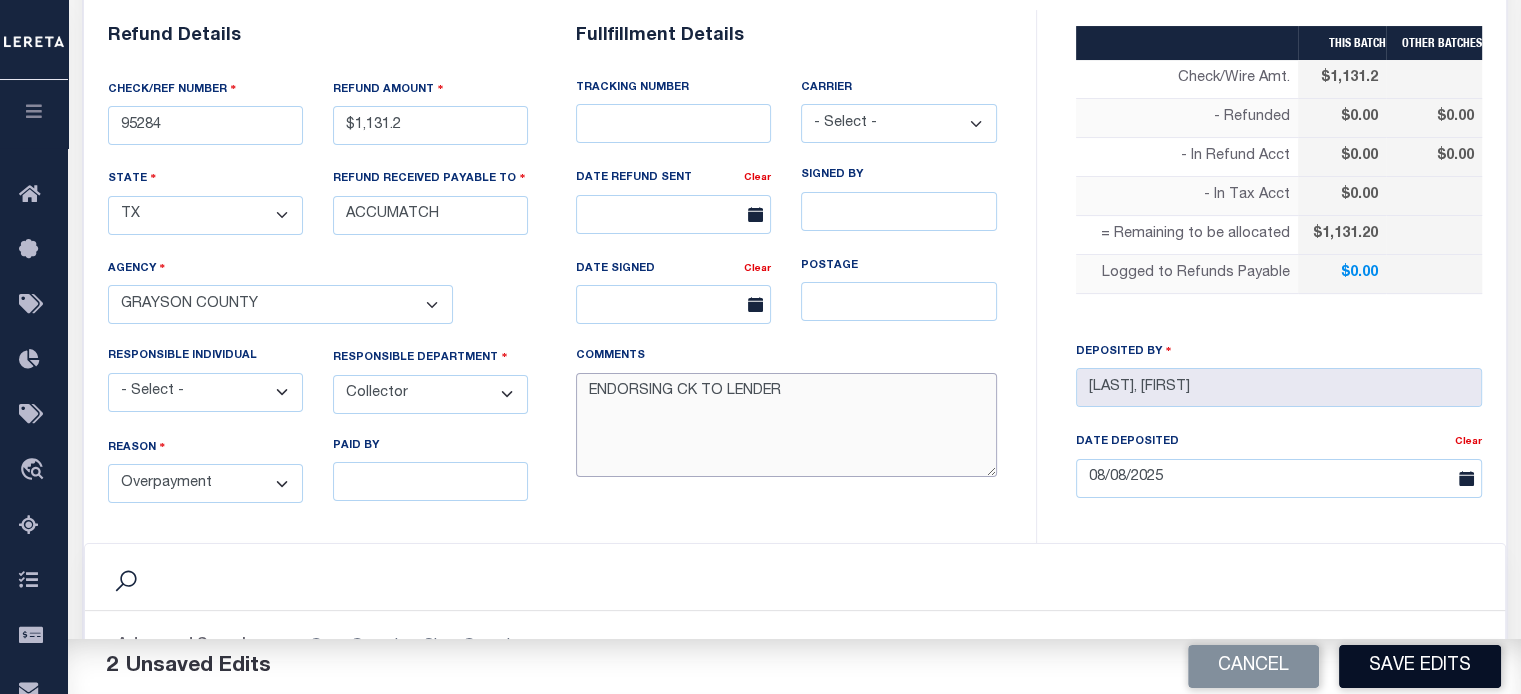 type on "ENDORSING CK TO LENDER" 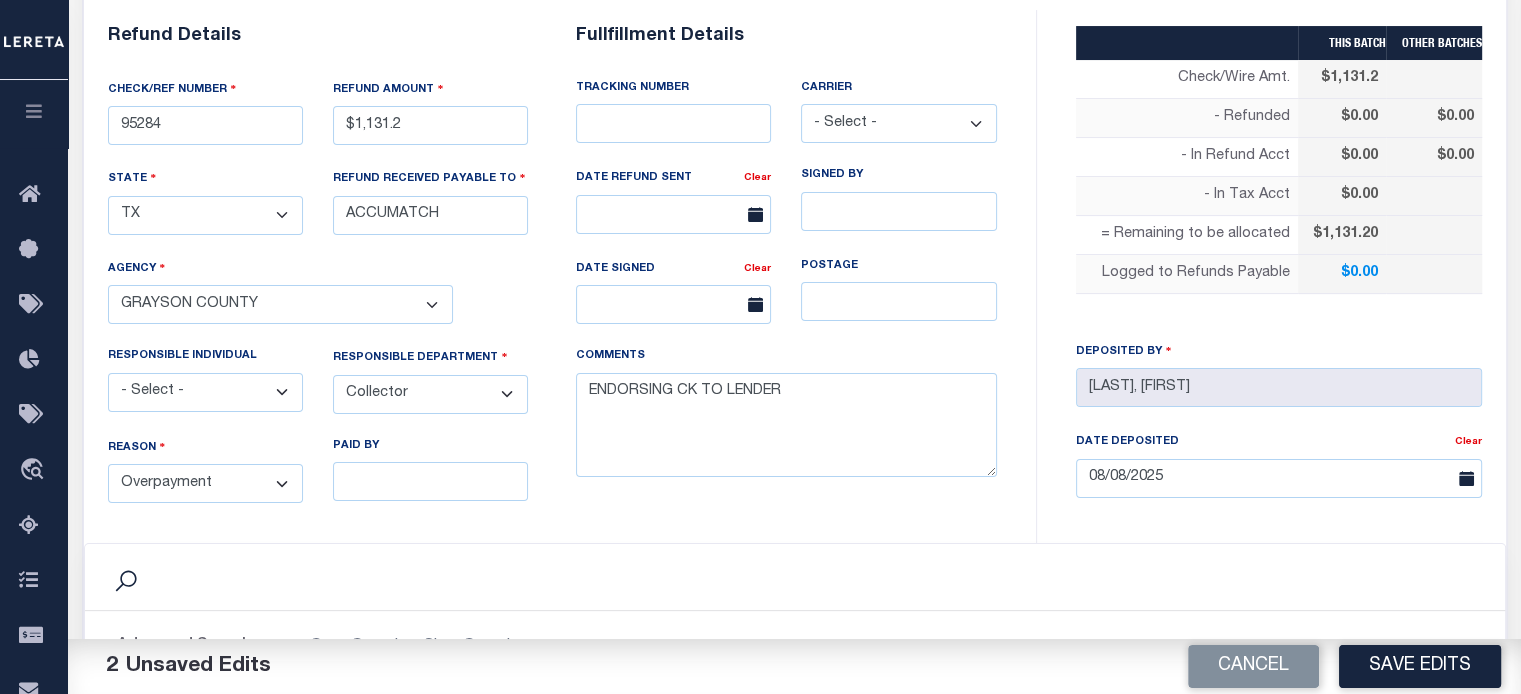 click on "Save Edits" at bounding box center (1420, 666) 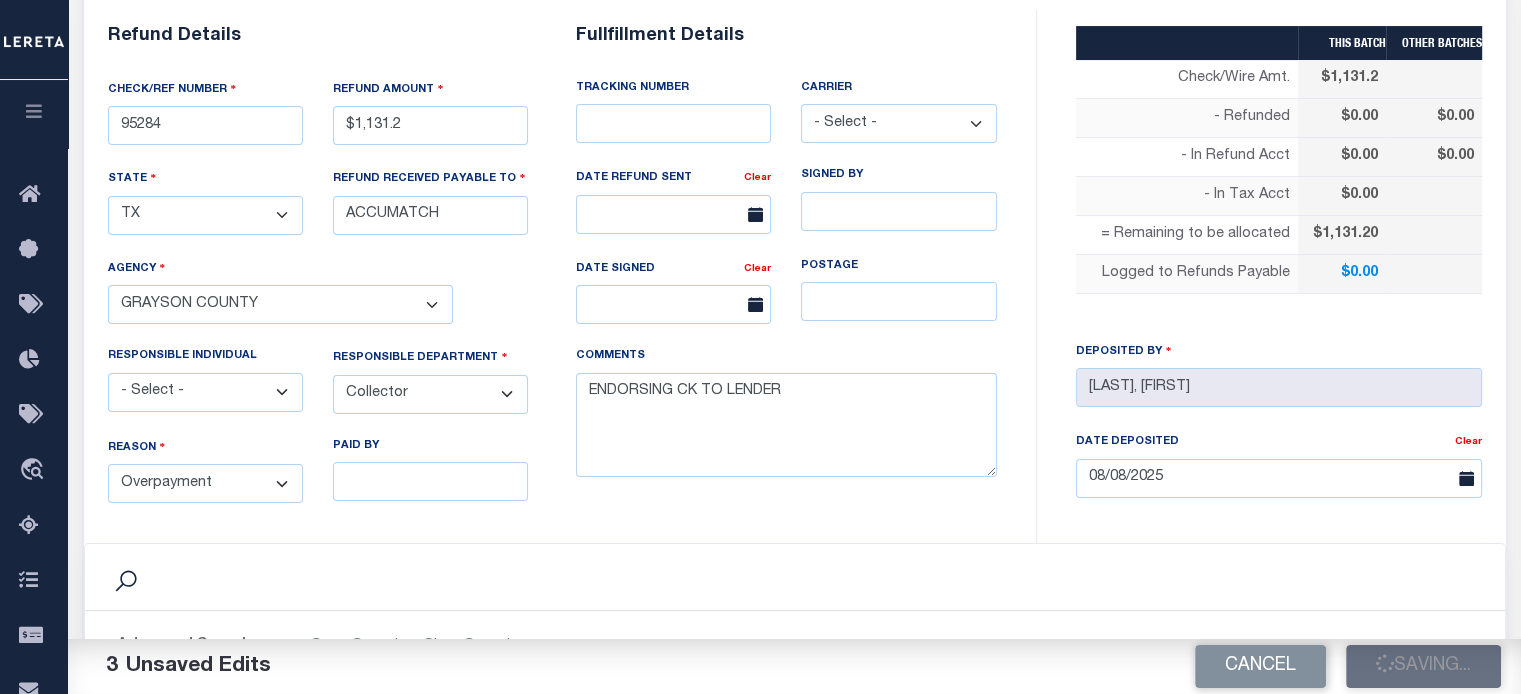 type on "$1,131.2" 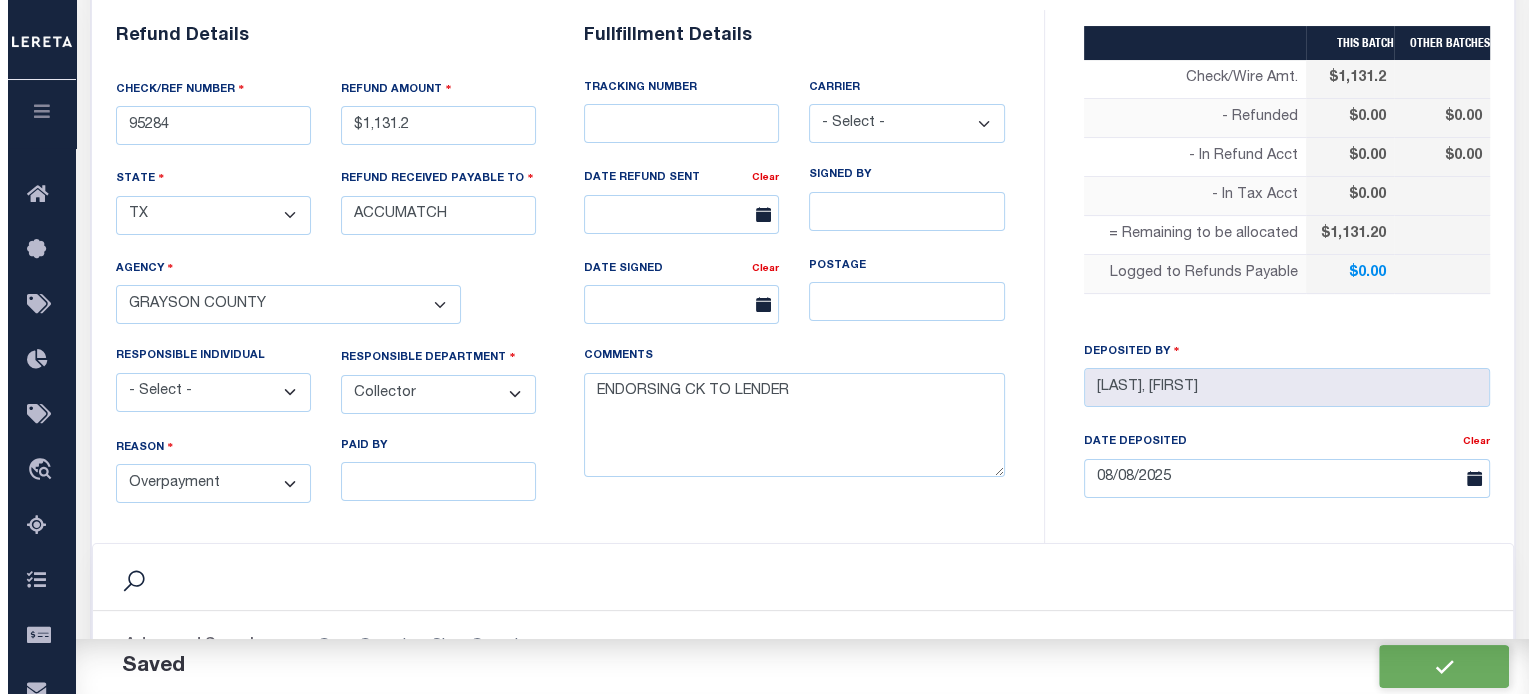 scroll, scrollTop: 600, scrollLeft: 0, axis: vertical 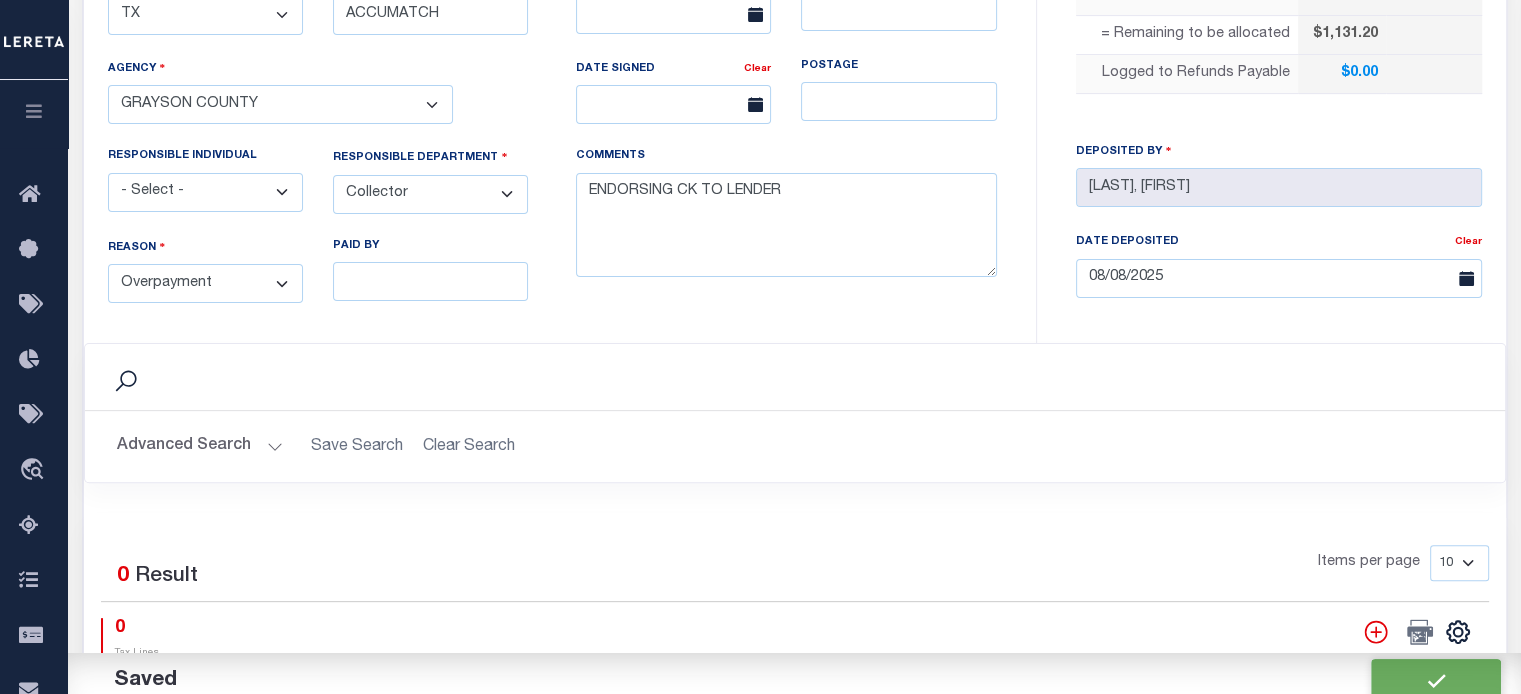 click 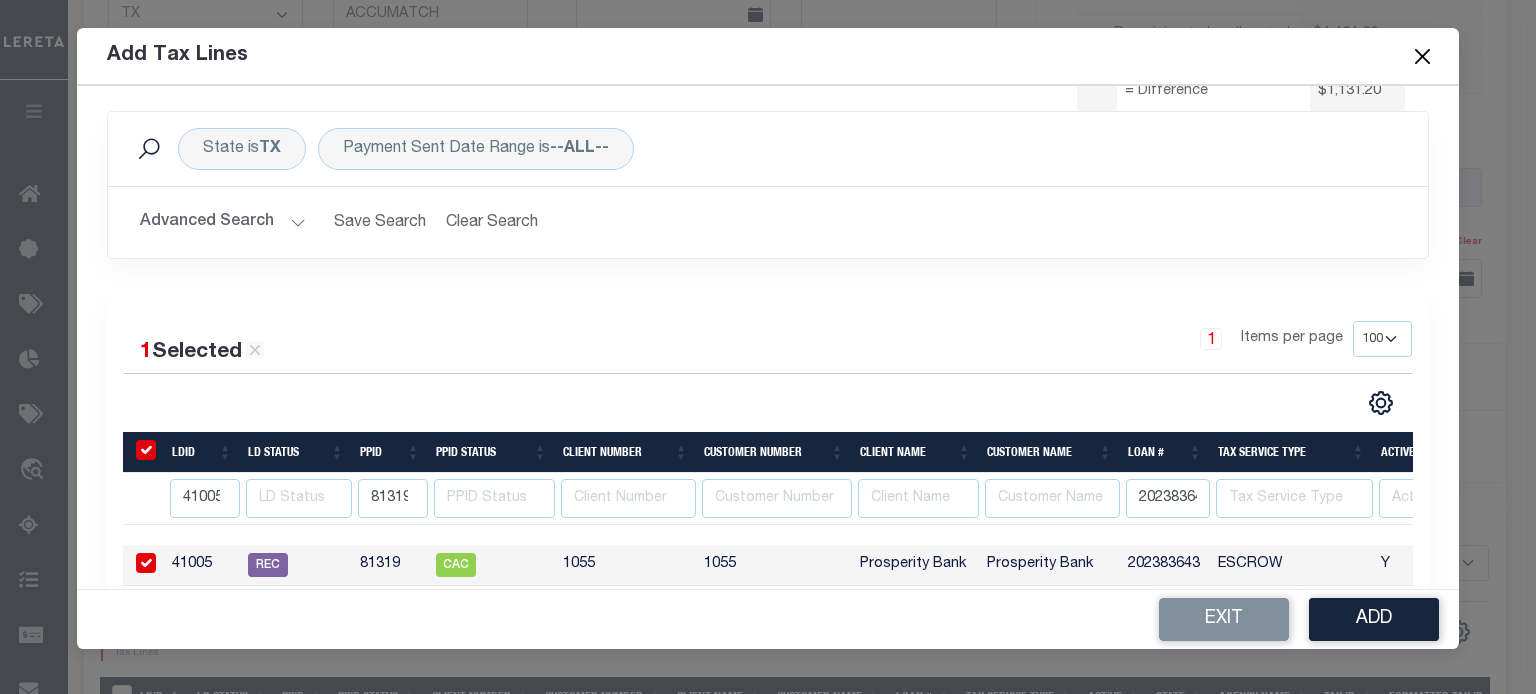 scroll, scrollTop: 0, scrollLeft: 0, axis: both 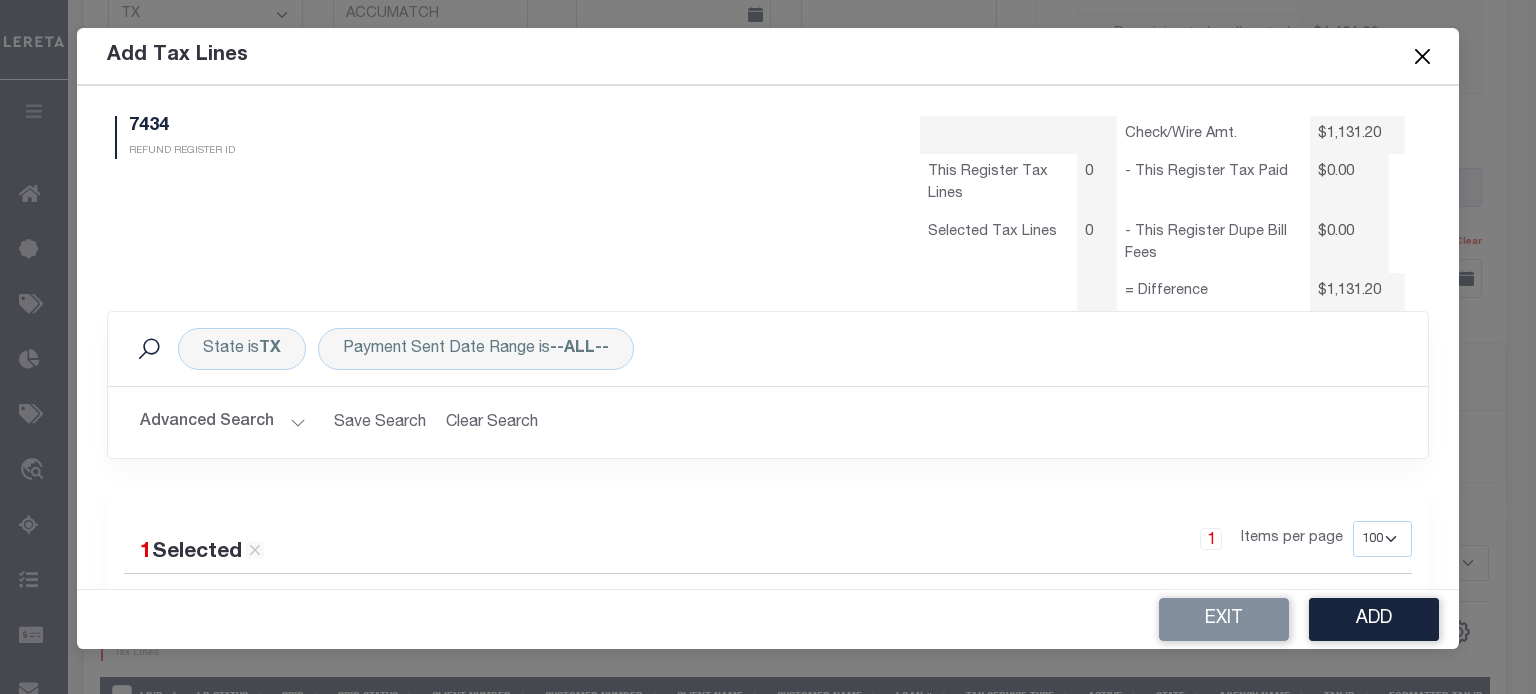 select on "100" 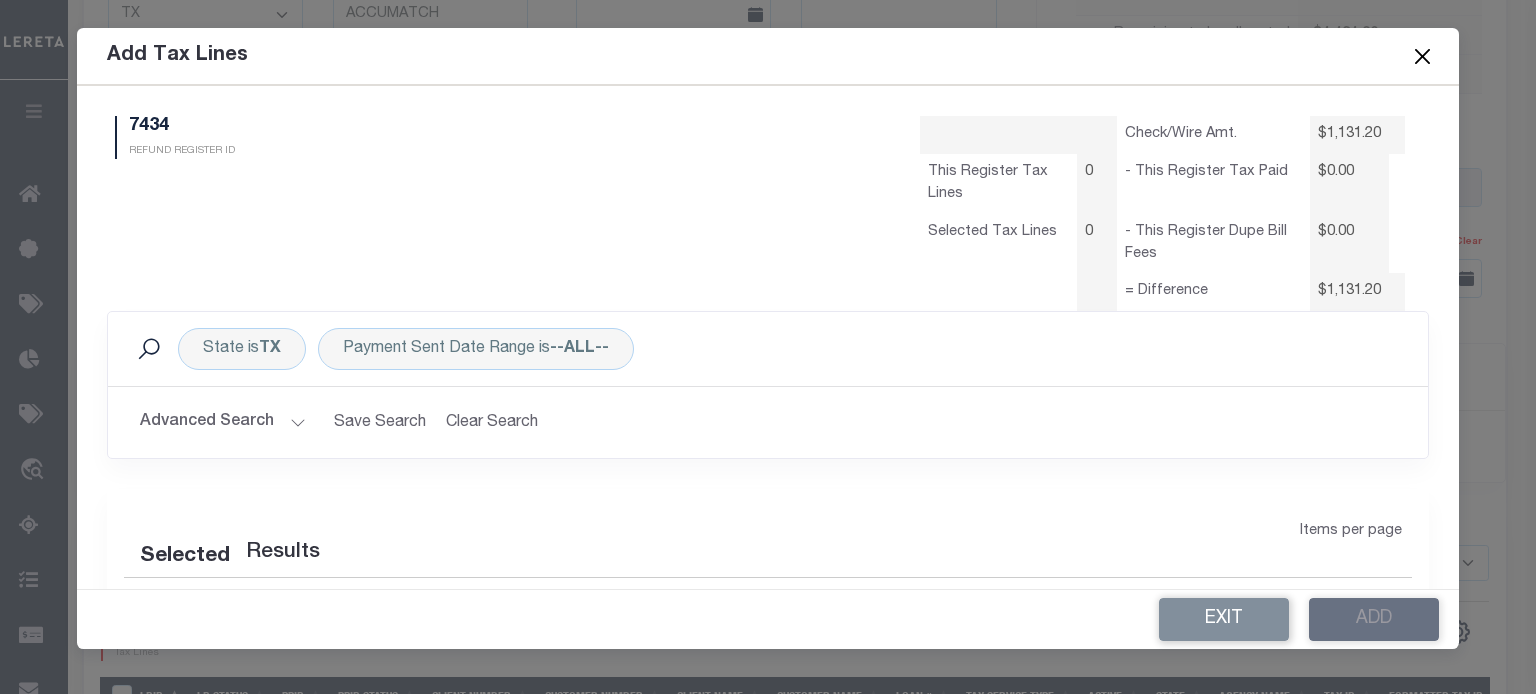 select on "100" 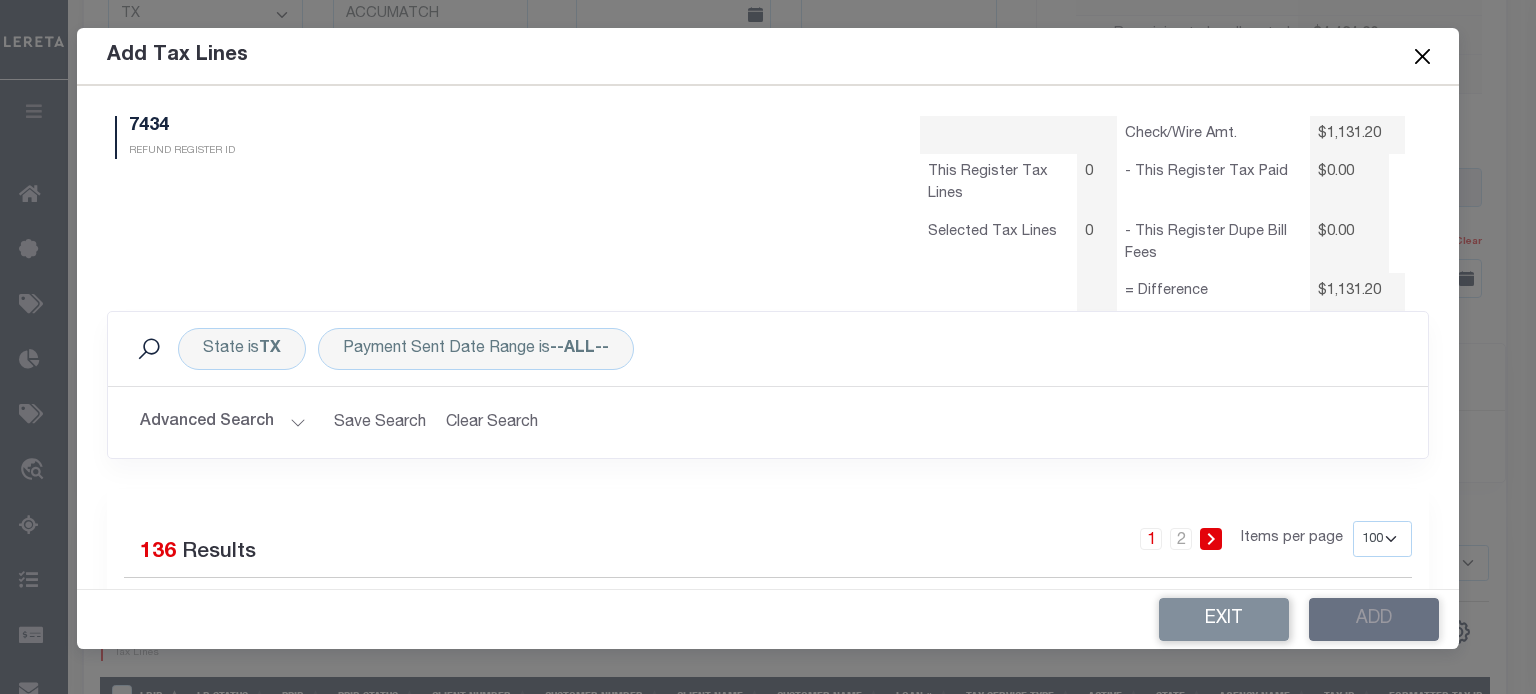 scroll, scrollTop: 100, scrollLeft: 0, axis: vertical 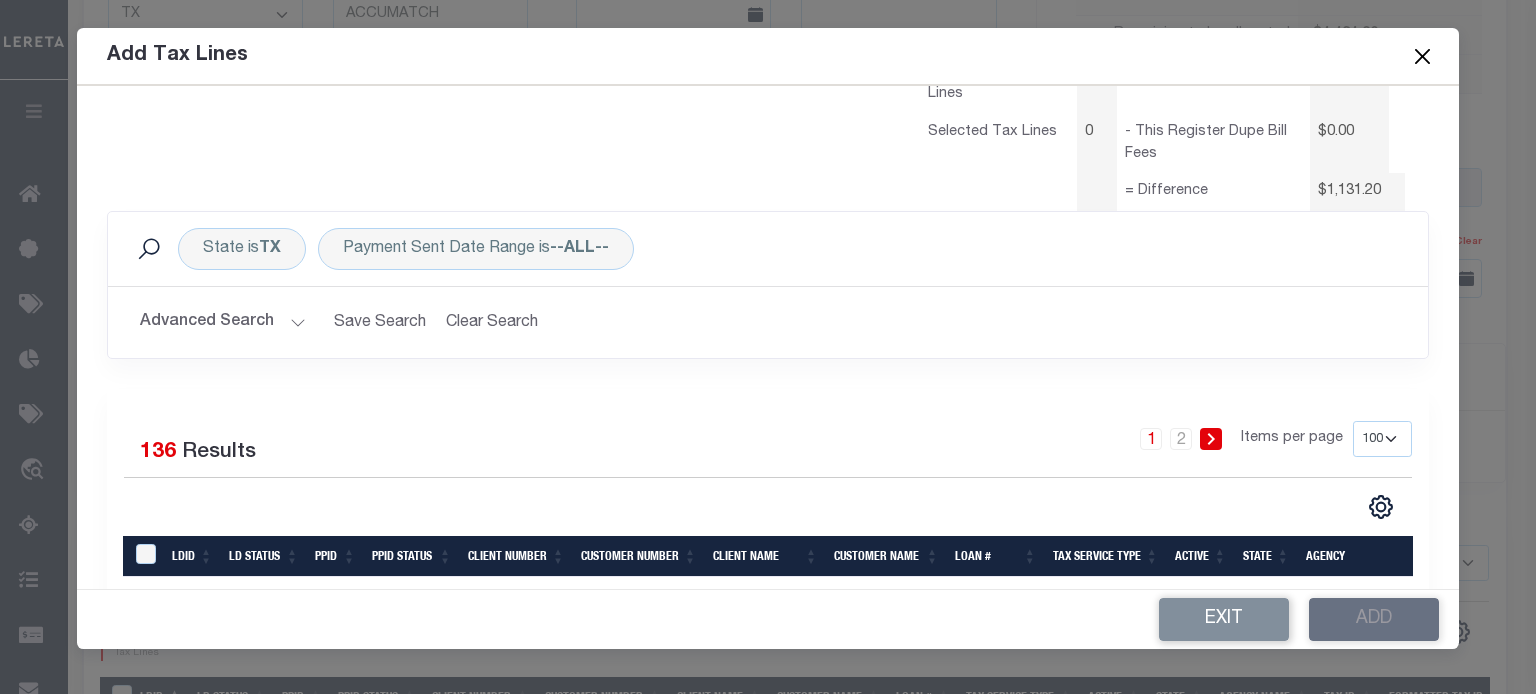 click on "Advanced Search" at bounding box center [223, 322] 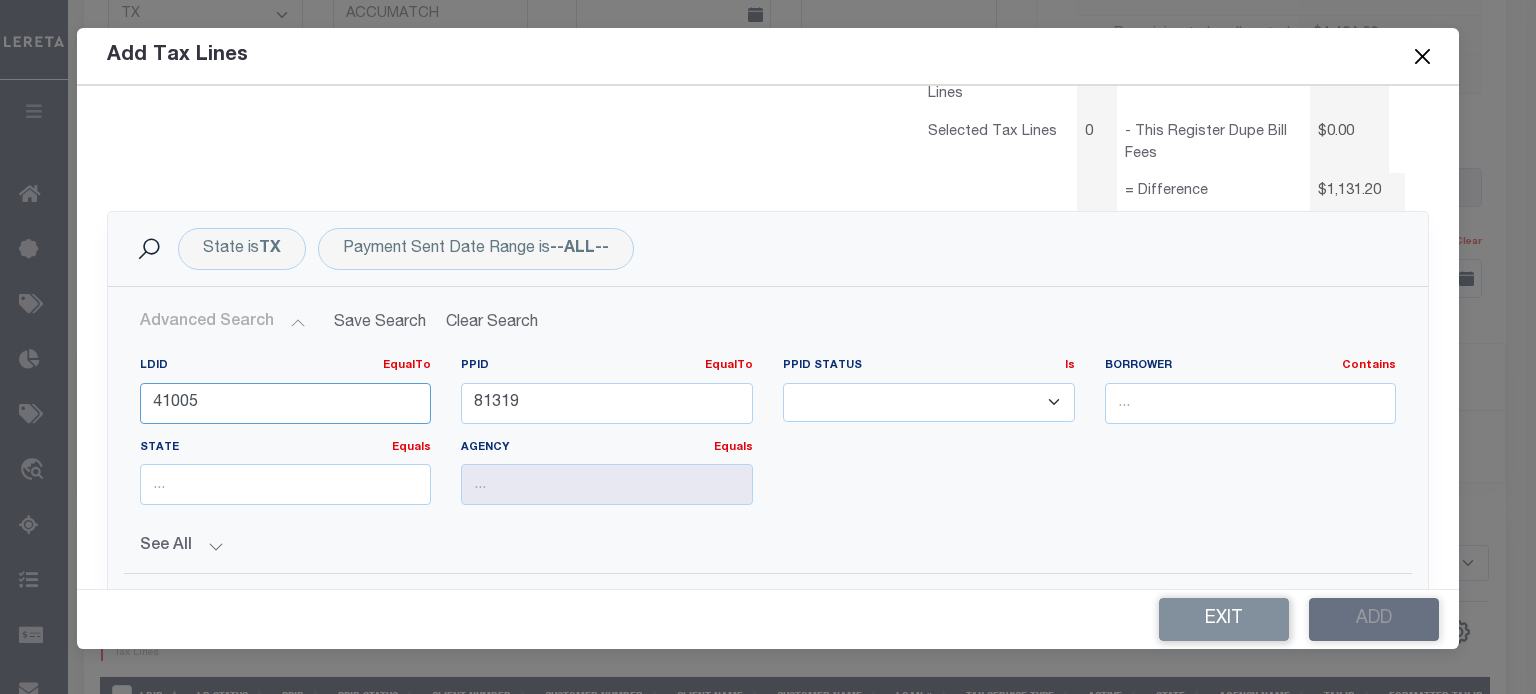 click on "Home Refunds Details
Profile Sign out" at bounding box center (768, 249) 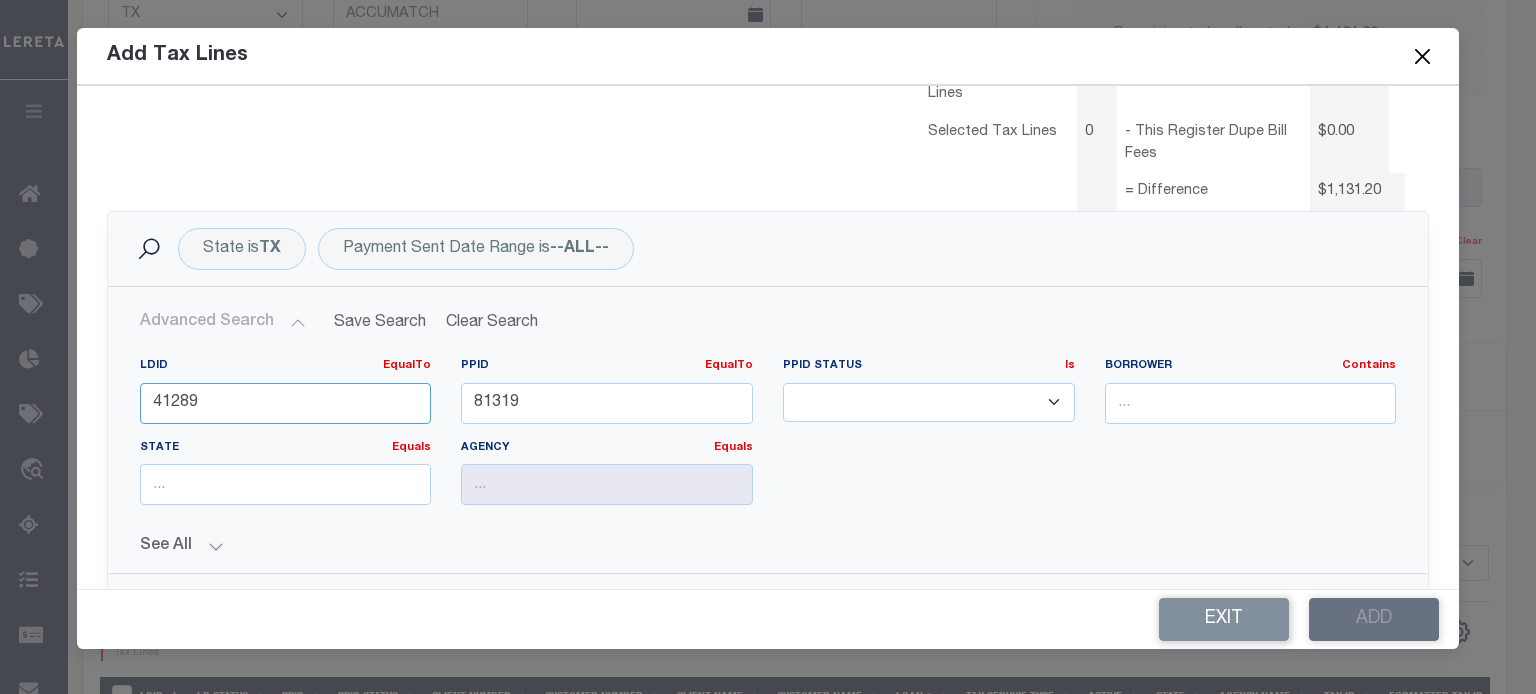 type on "41289" 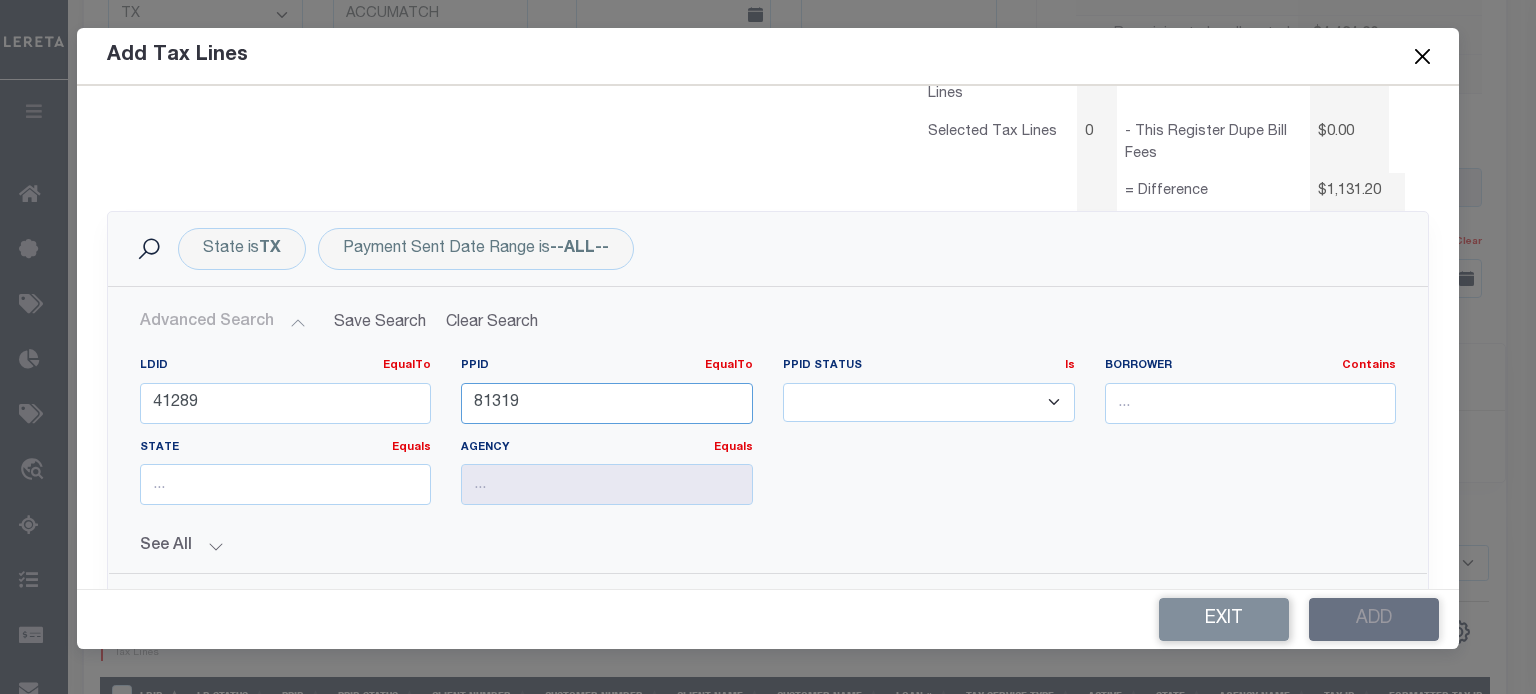 click on "Home Refunds Details
Profile Sign out" at bounding box center (768, 249) 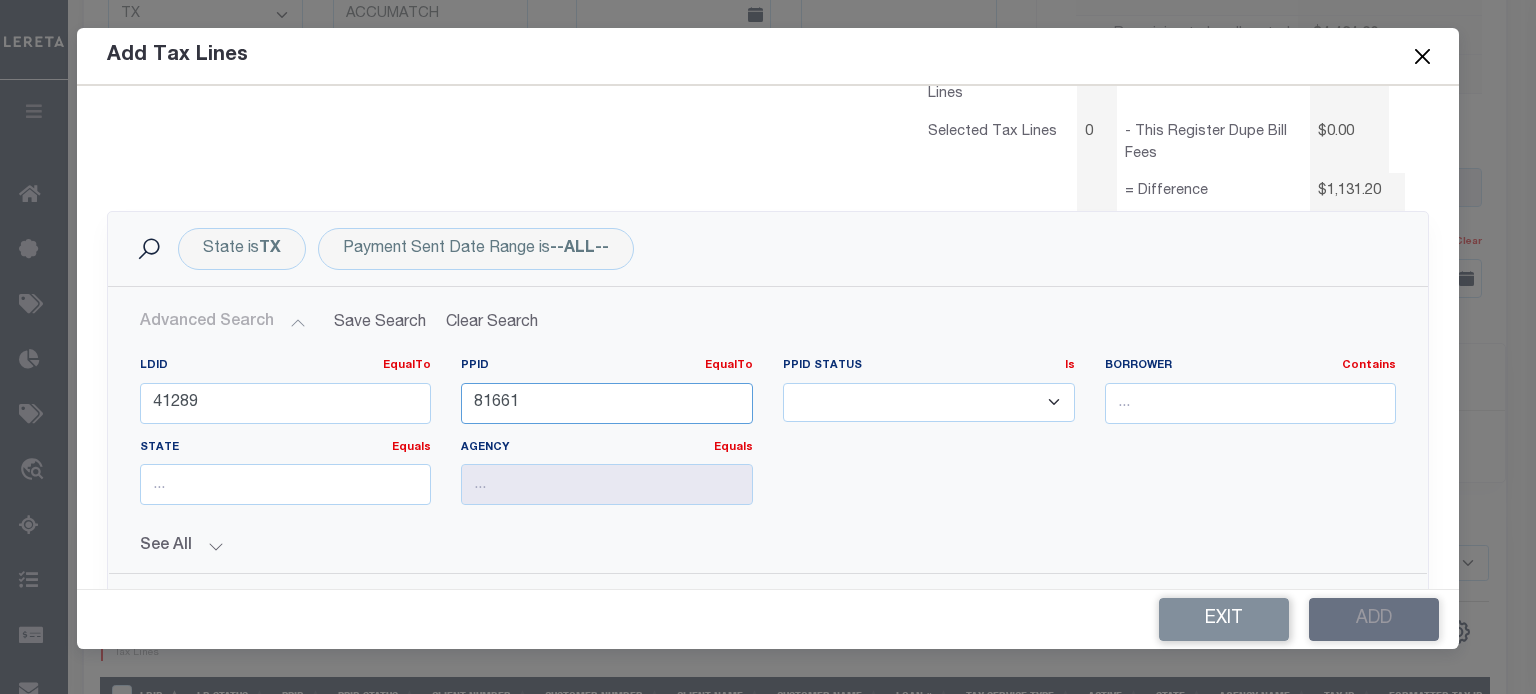 type on "81661" 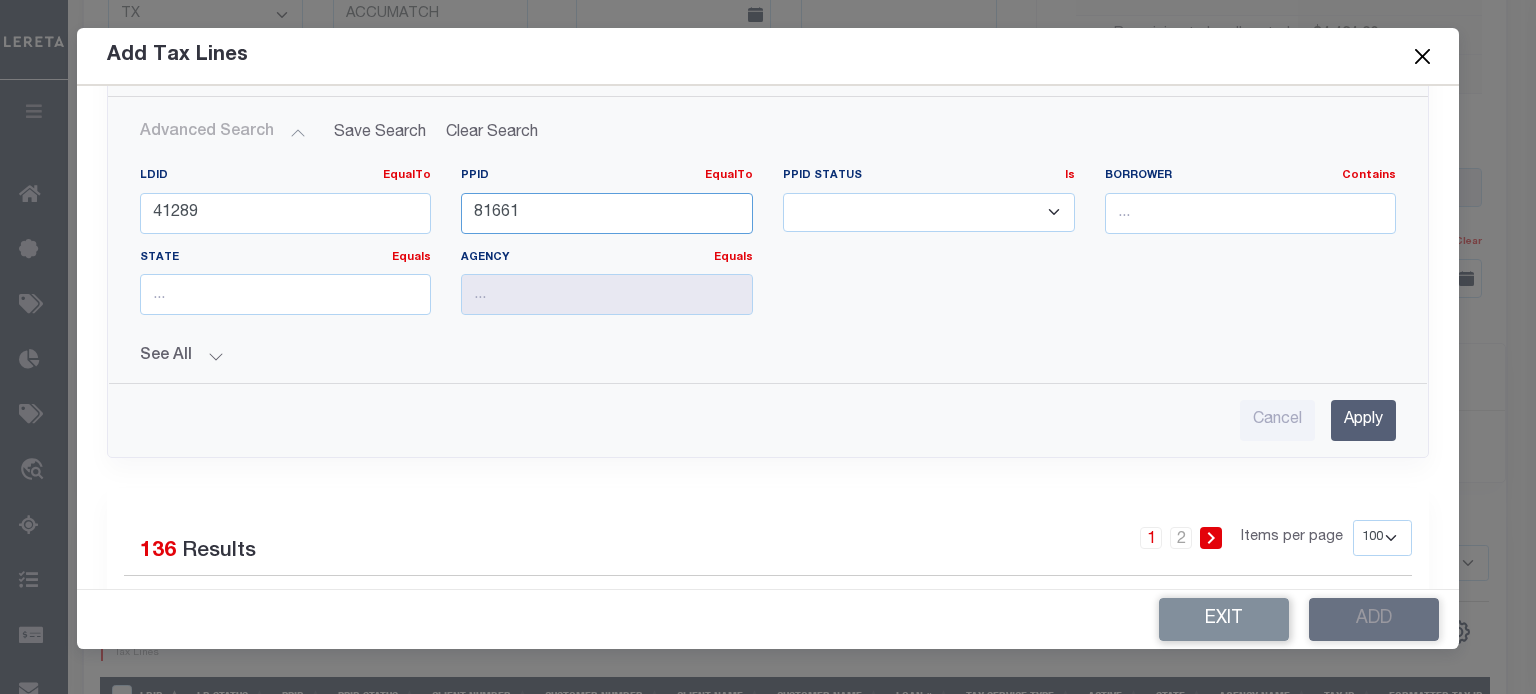 scroll, scrollTop: 300, scrollLeft: 0, axis: vertical 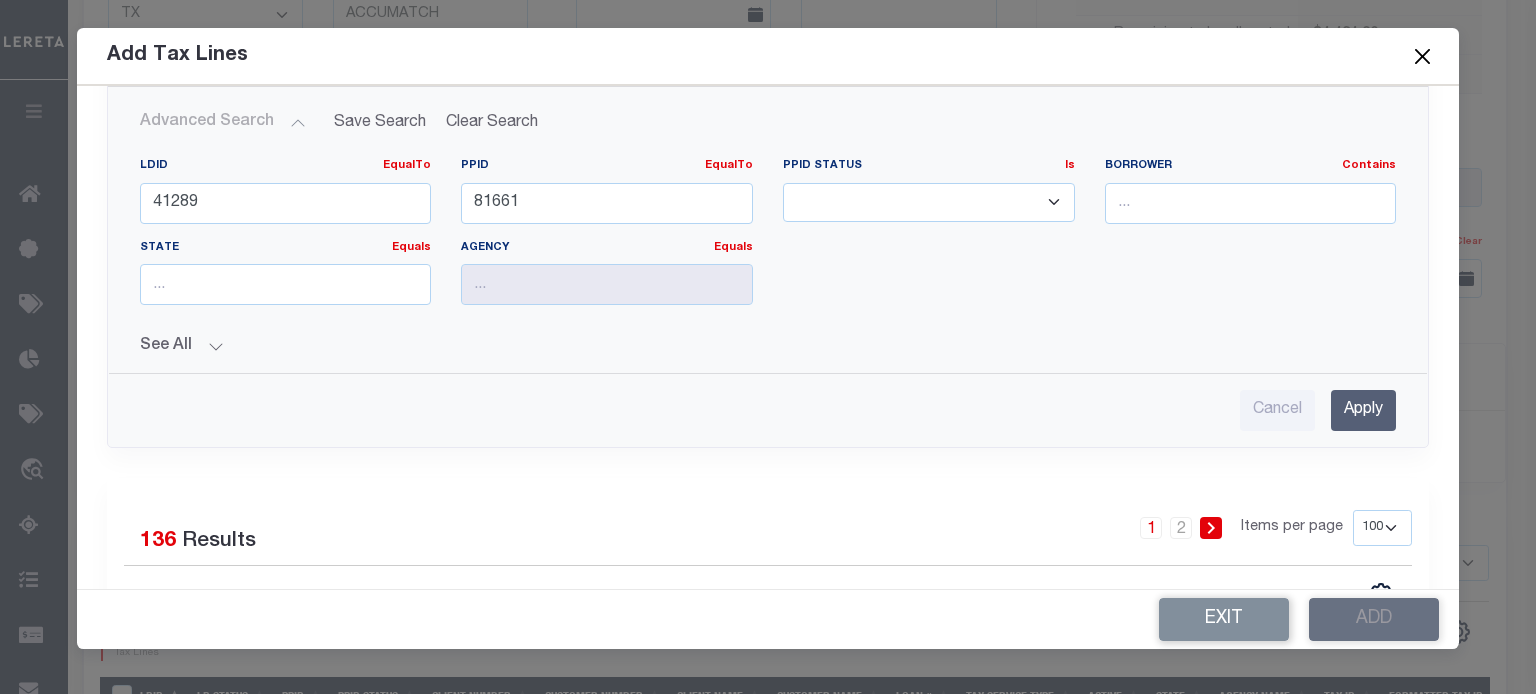 click on "Apply" at bounding box center [1363, 410] 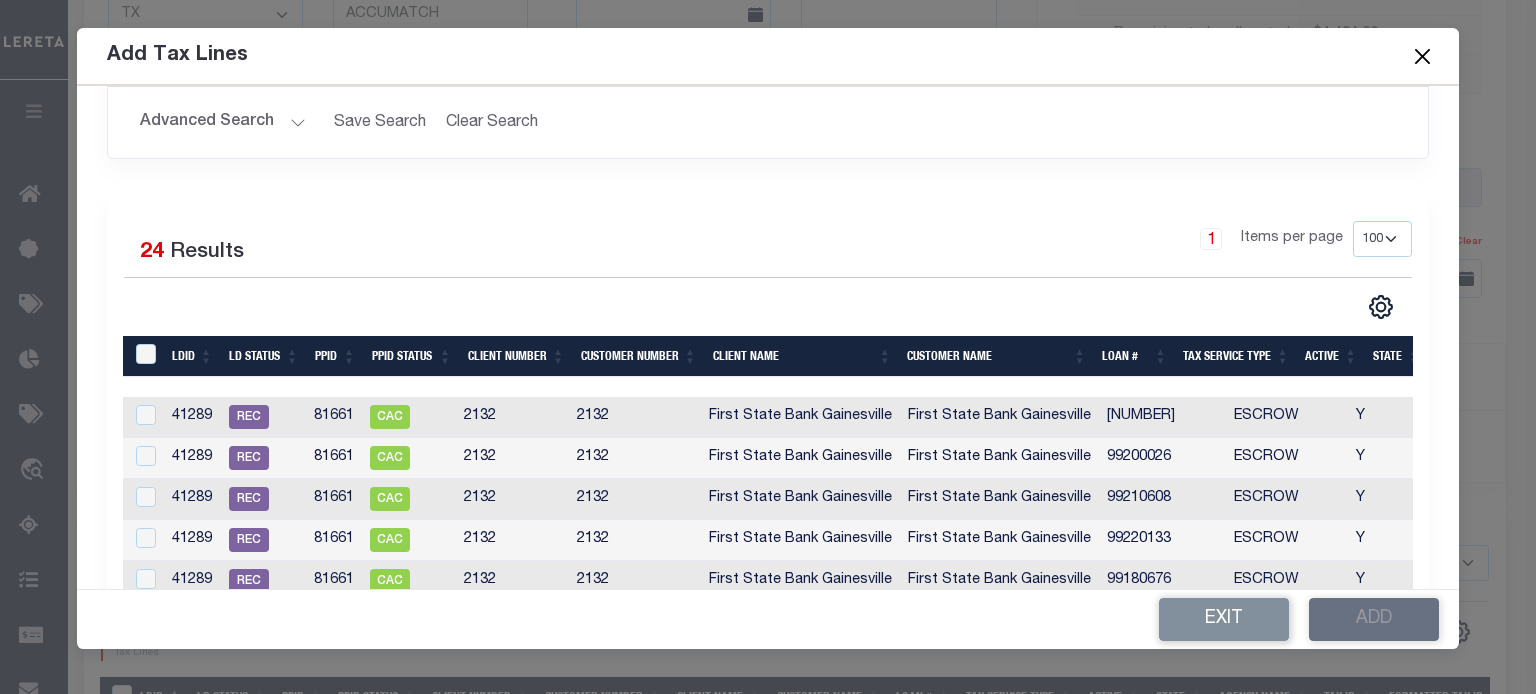 click on "Loan #" at bounding box center (1134, 356) 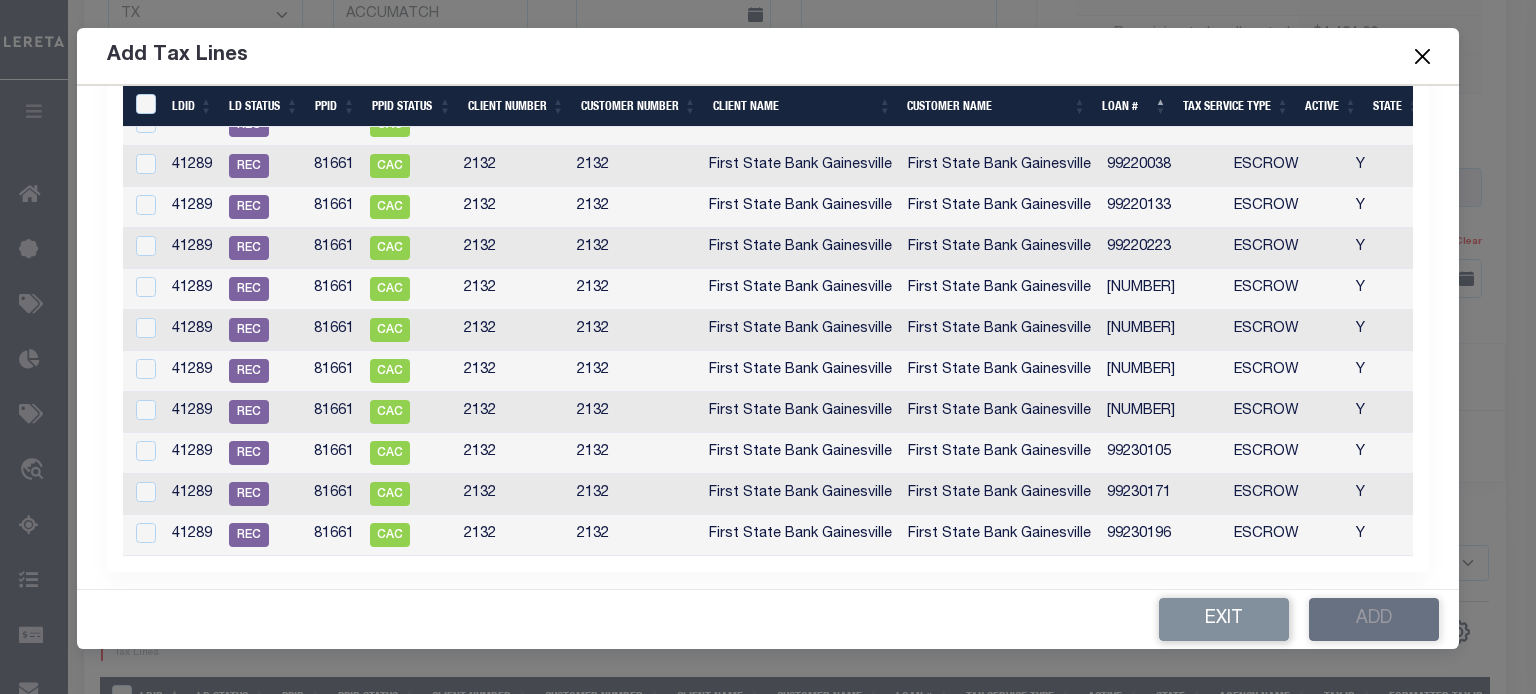 scroll, scrollTop: 1146, scrollLeft: 0, axis: vertical 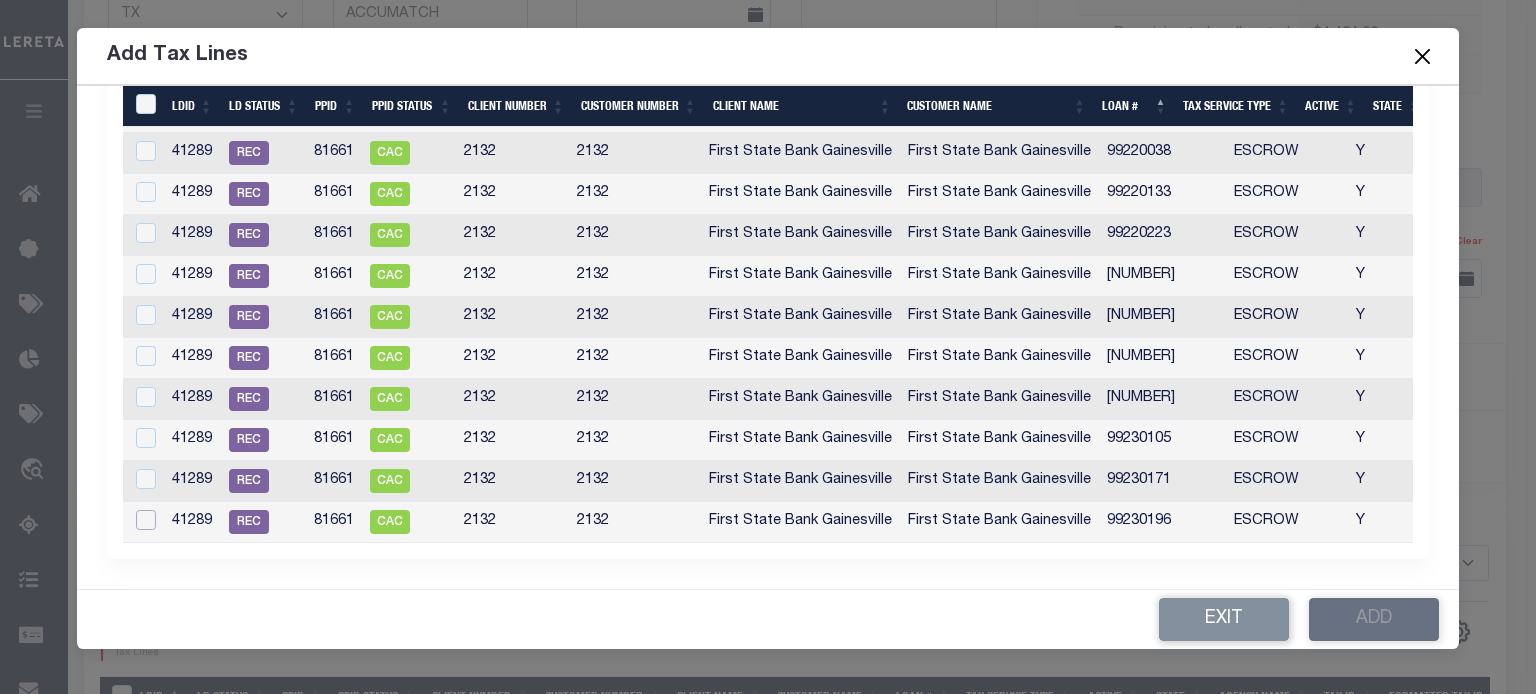 click at bounding box center [146, 520] 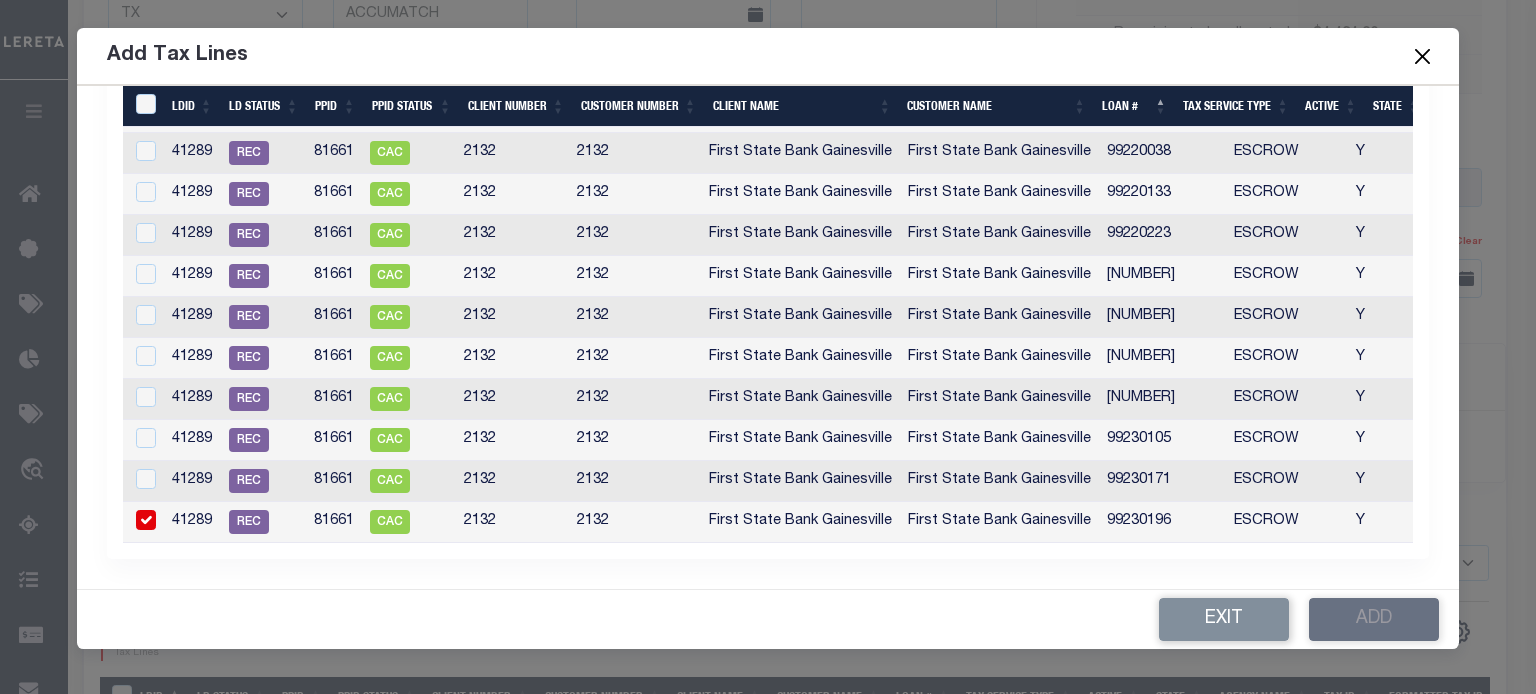 checkbox on "true" 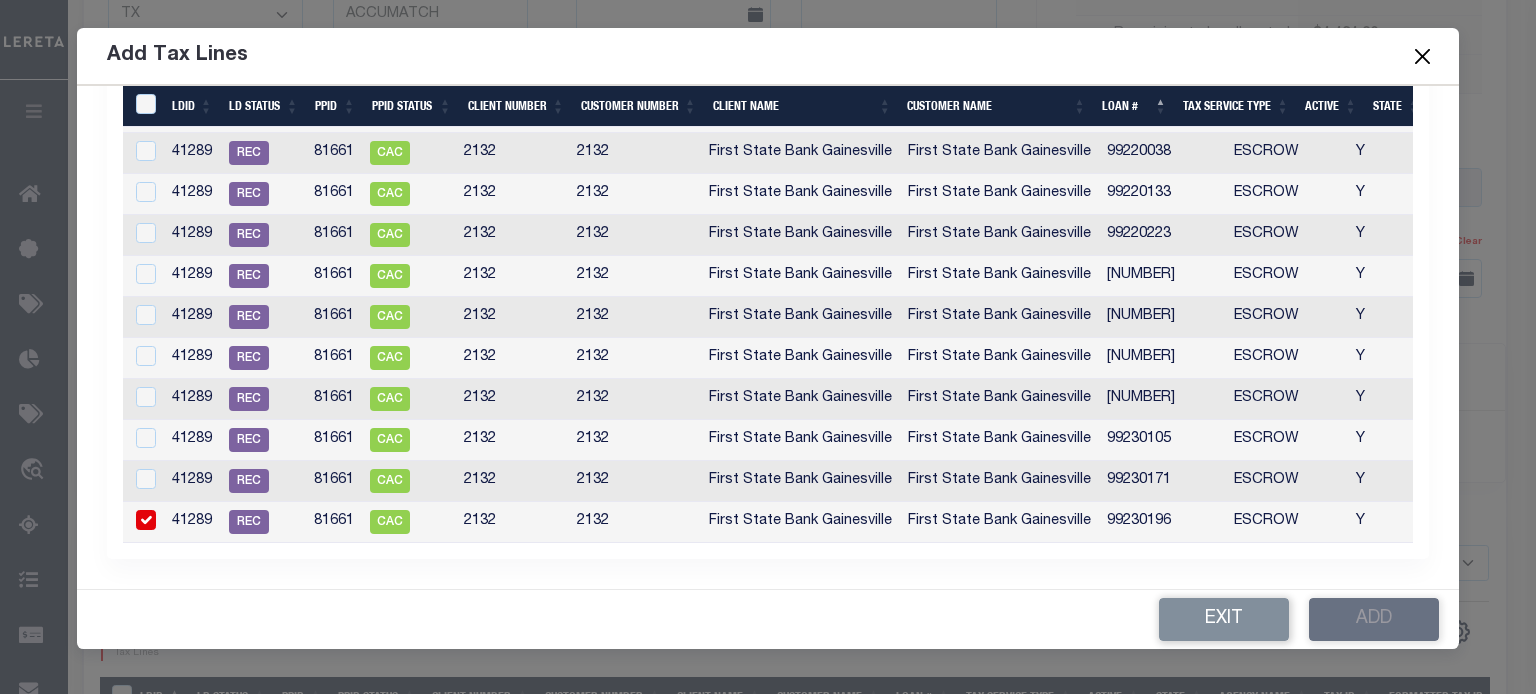 scroll, scrollTop: 1142, scrollLeft: 0, axis: vertical 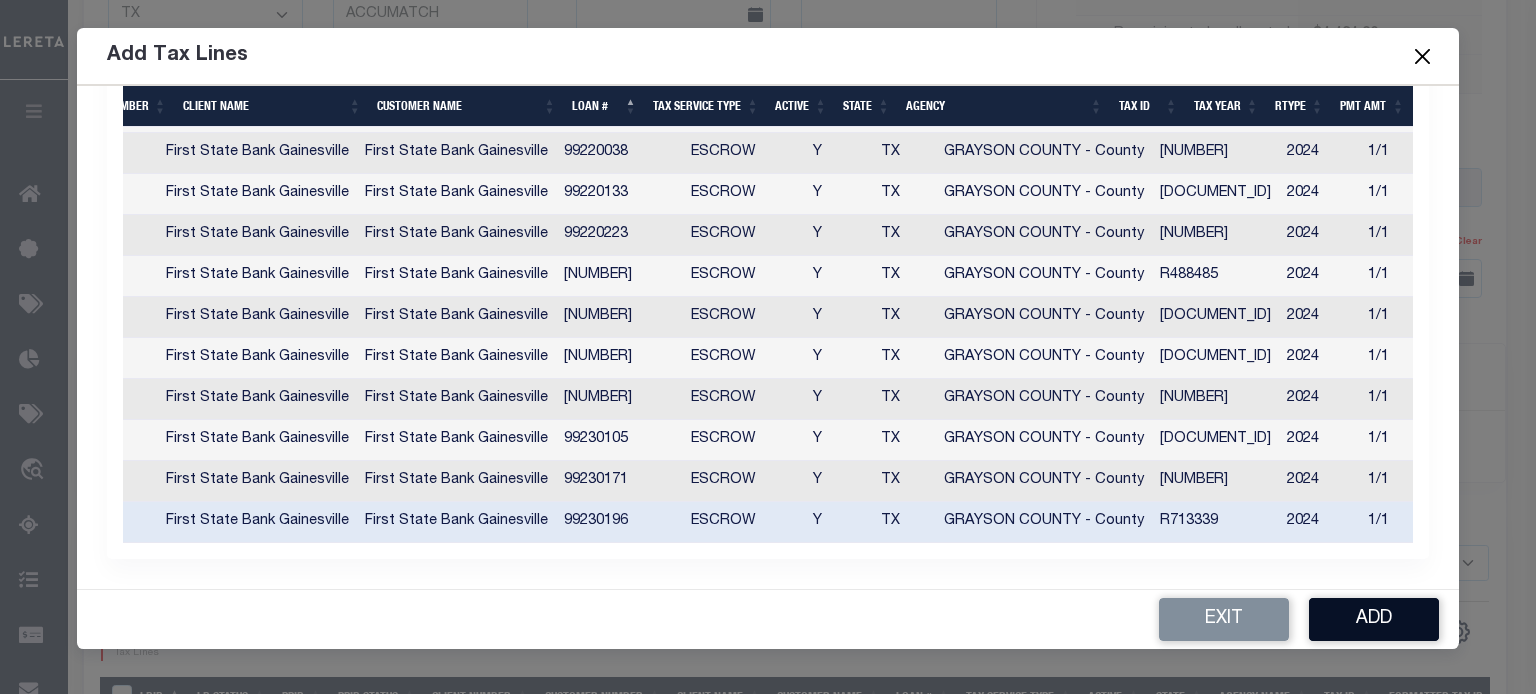 click on "Add" at bounding box center (1374, 619) 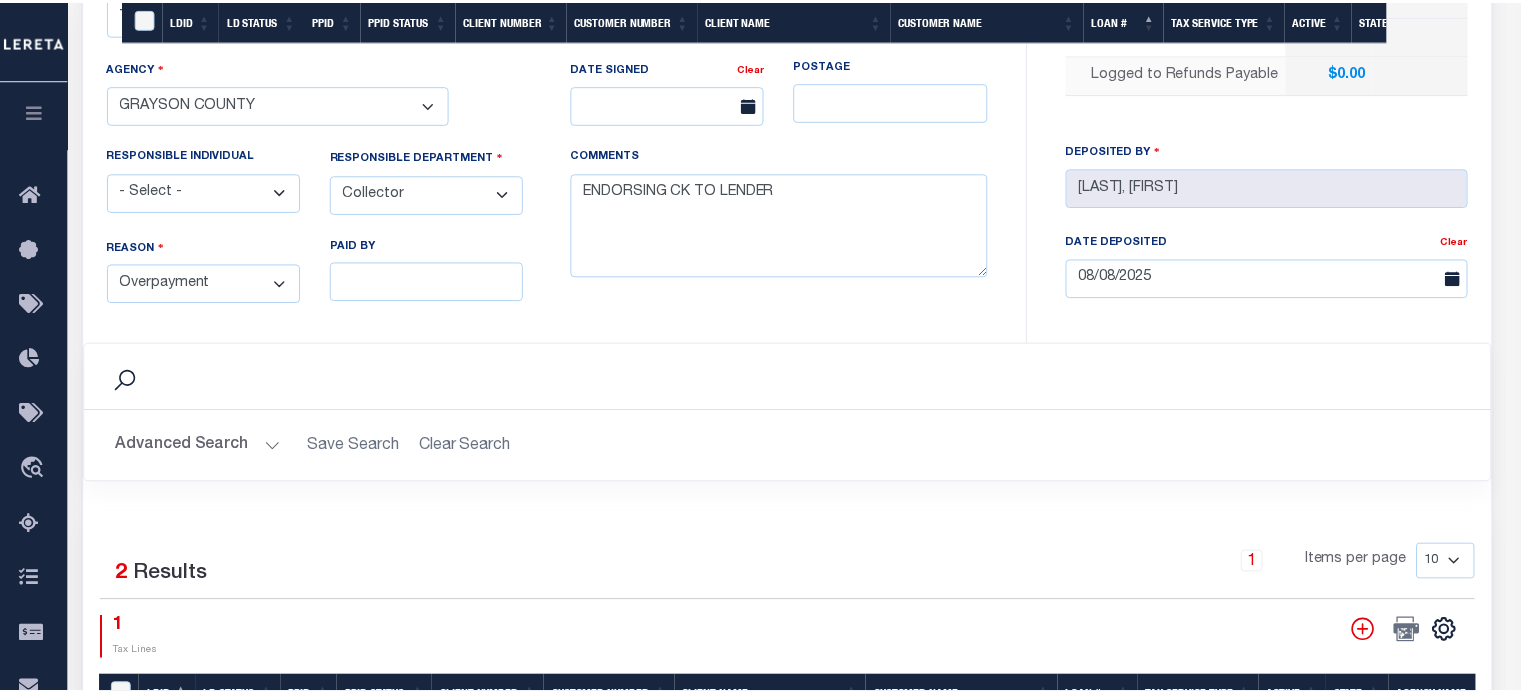 scroll, scrollTop: 0, scrollLeft: 0, axis: both 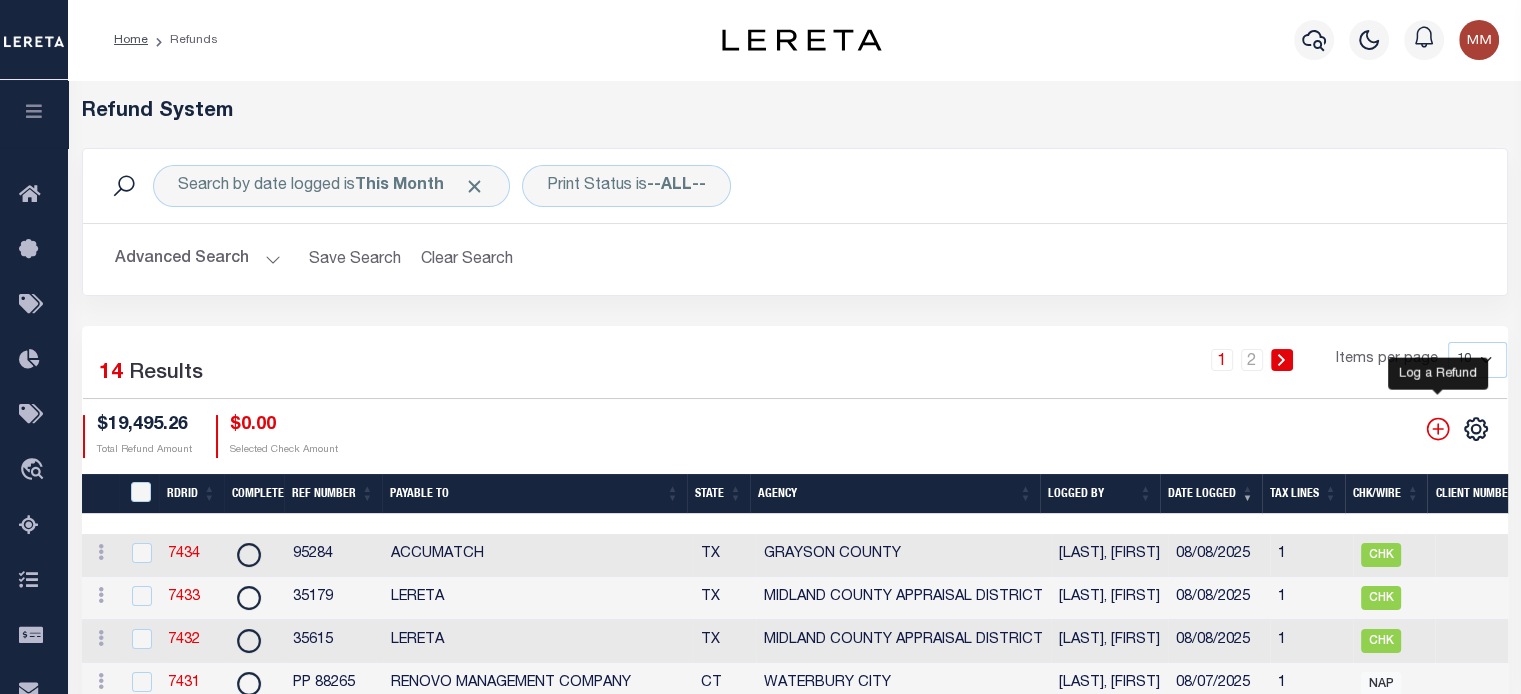 click 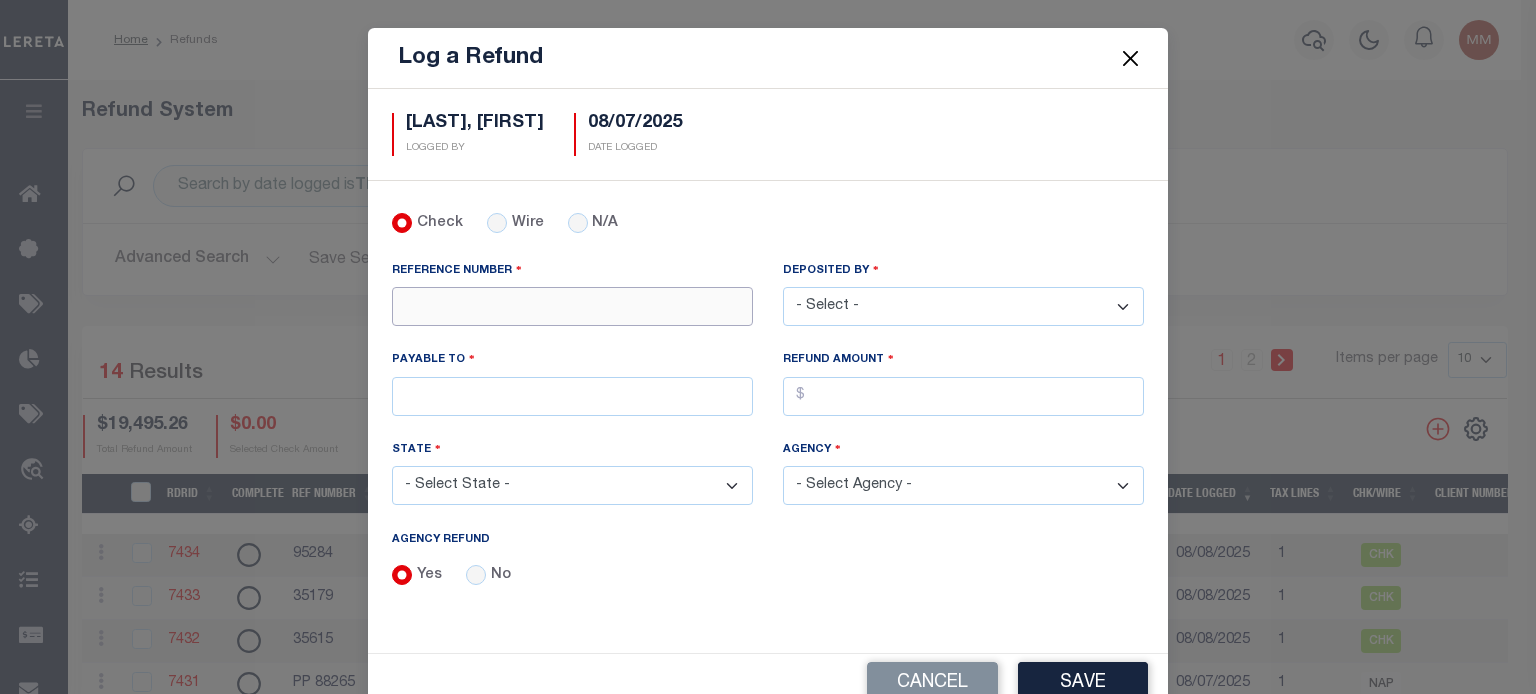 click on "REFERENCE NUMBER" at bounding box center (572, 306) 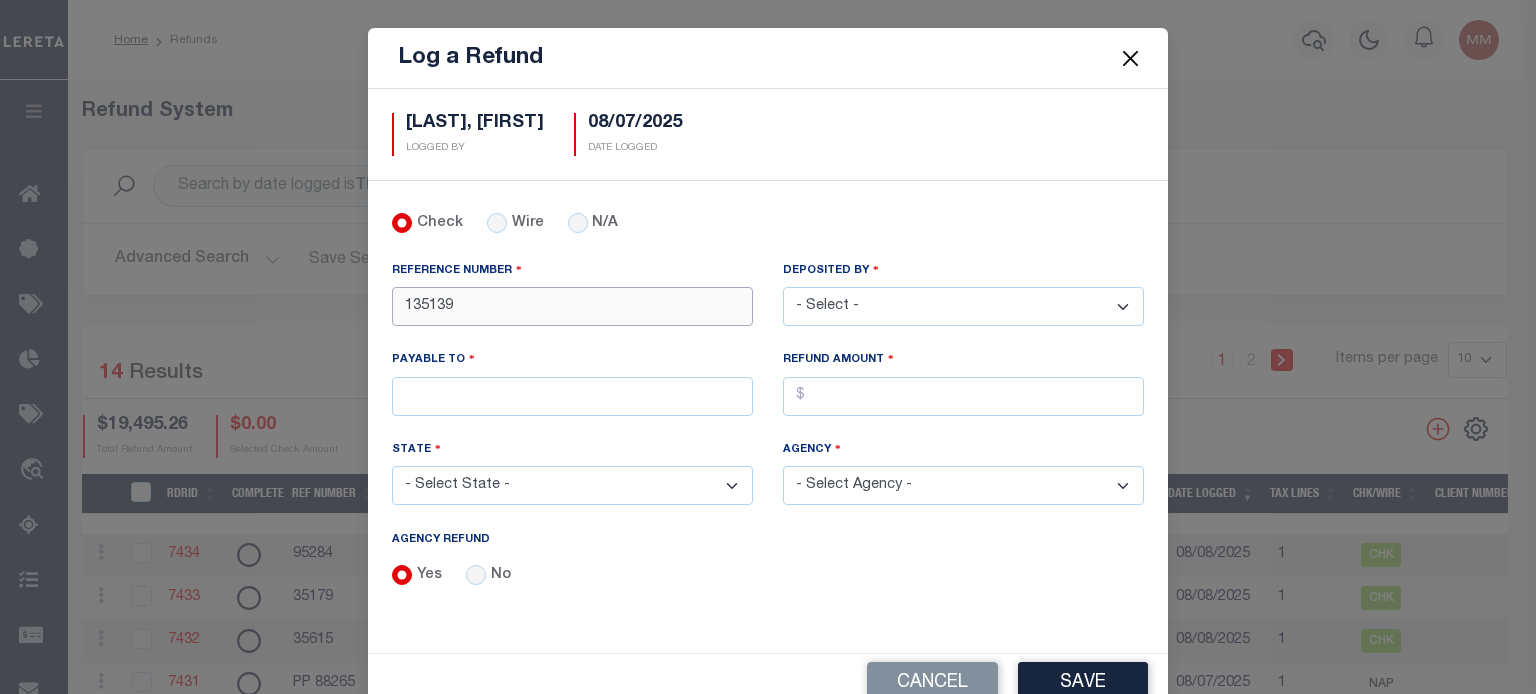 type on "135139" 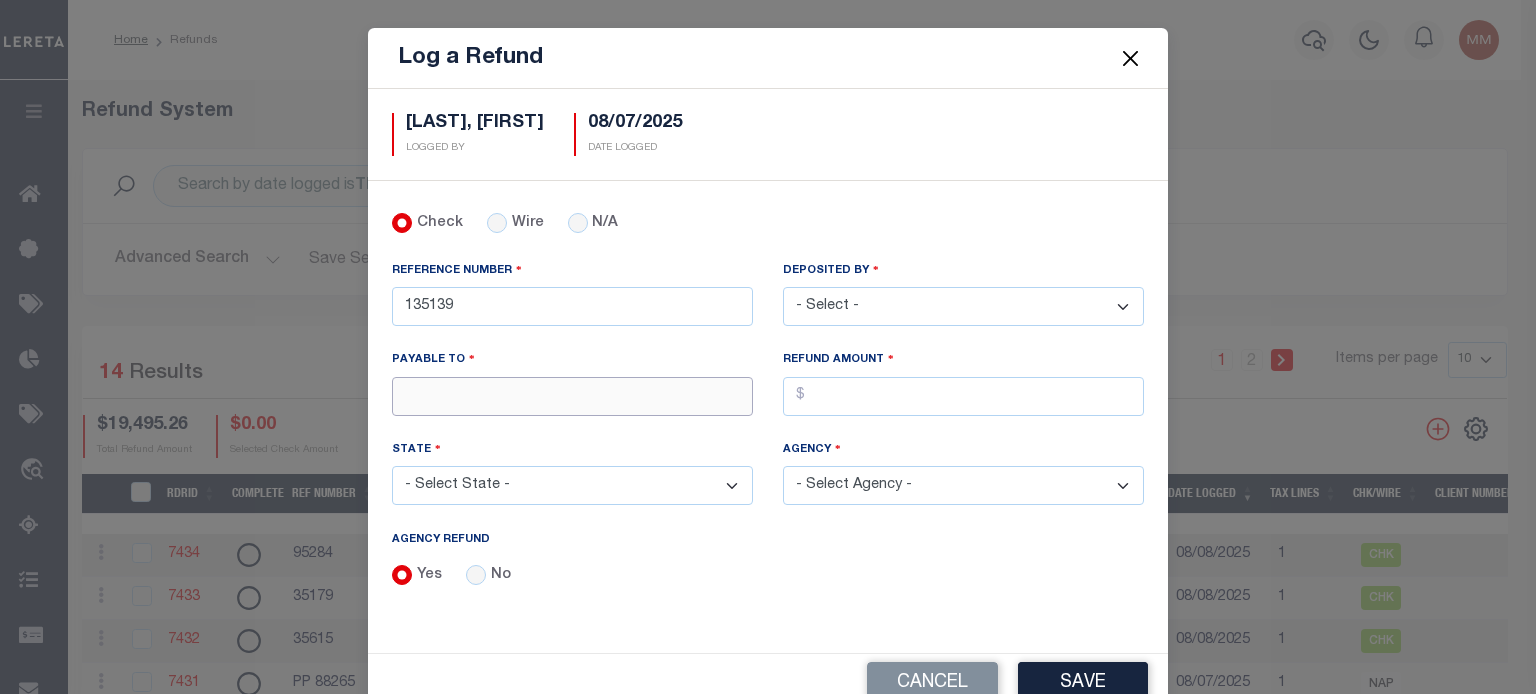 click on "PAYABLE TO" at bounding box center (572, 396) 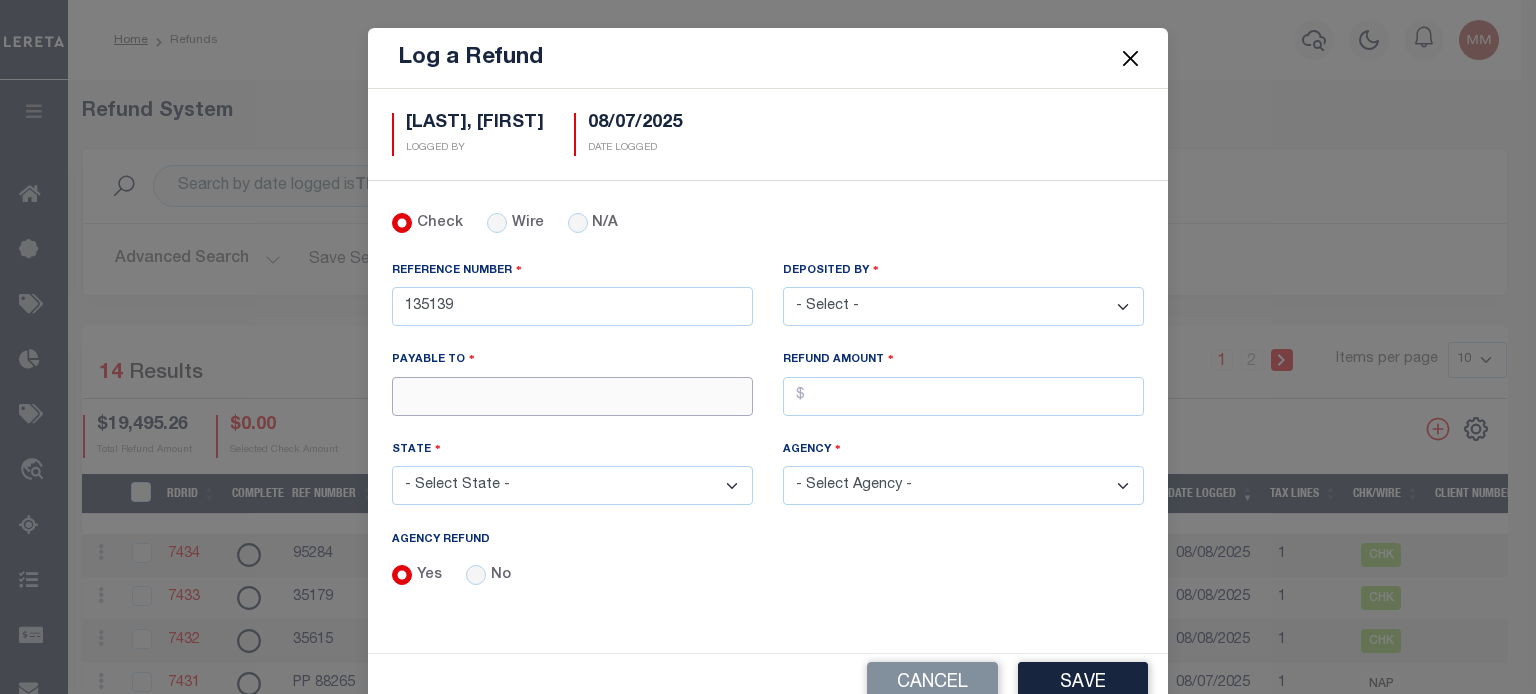 type on "ACCUMATCH" 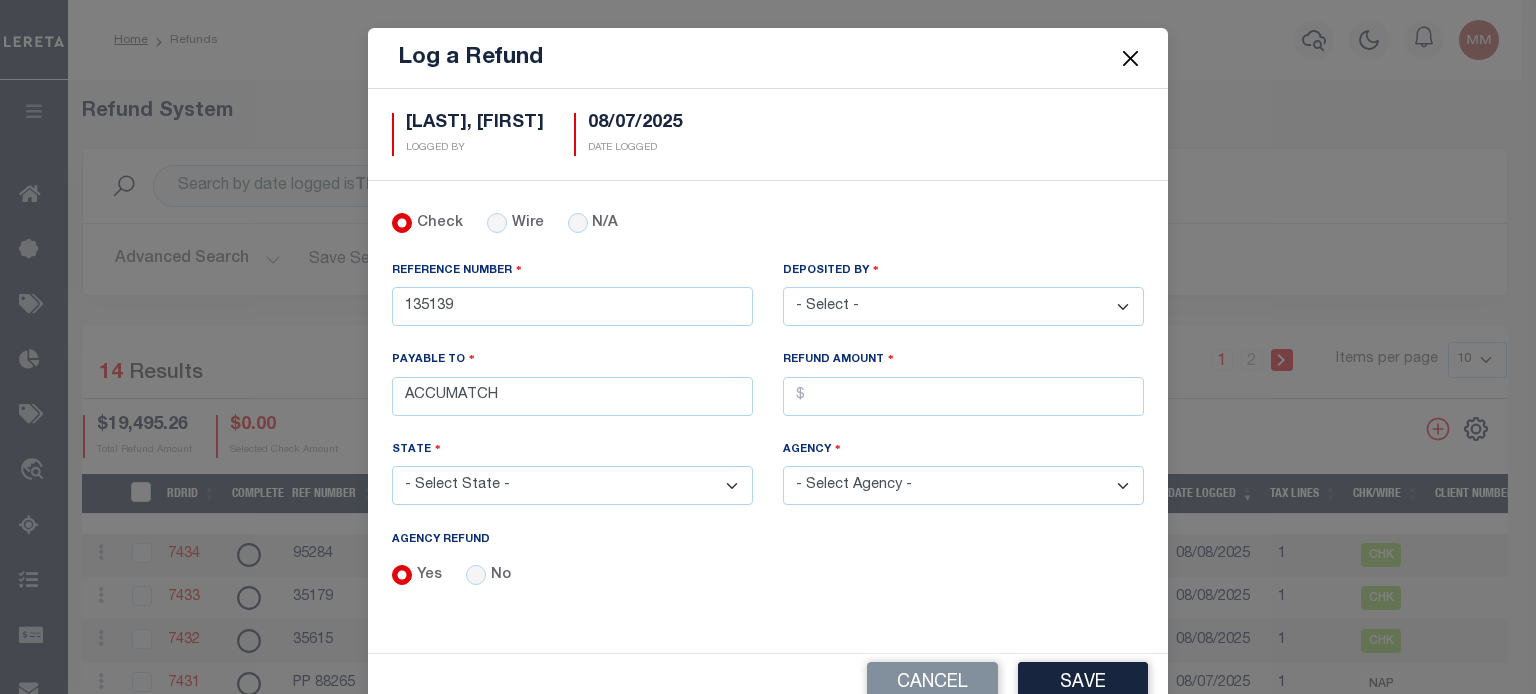 click on "- Select State -
AK
AL
AR
AZ
CA
CO
CT
DC
DE
FL
GA
GU
HI
IA
ID
IL
IN
KS
KY
LA
MA
MD
ME
MI
MN
MO
MS
MT
NC
ND
NE
NH
NJ
NM
NV
NY
OH
OK
OR
PA
PR
RI
SC
SD
TN
TX
UT
VA
VI
VT
WA
WI
WV
WY" at bounding box center (572, 485) 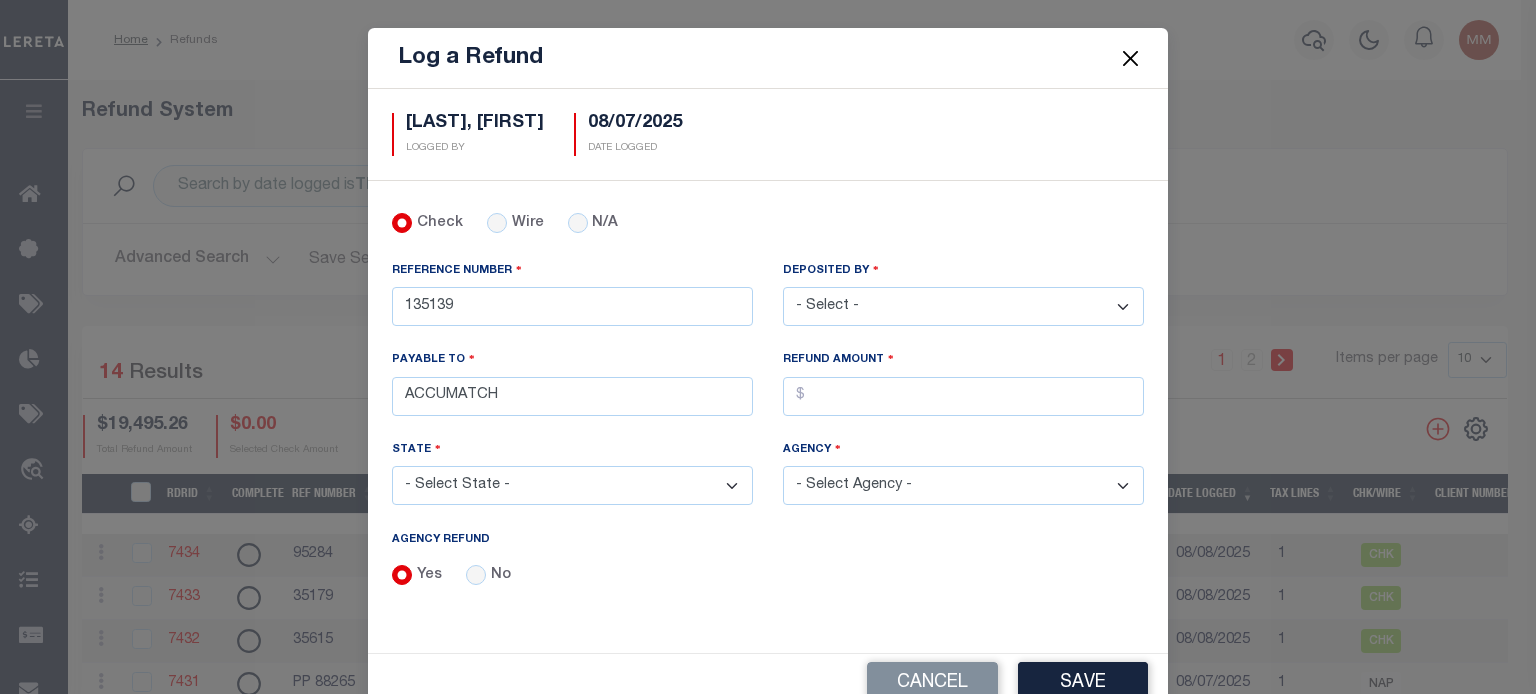 select on "TX" 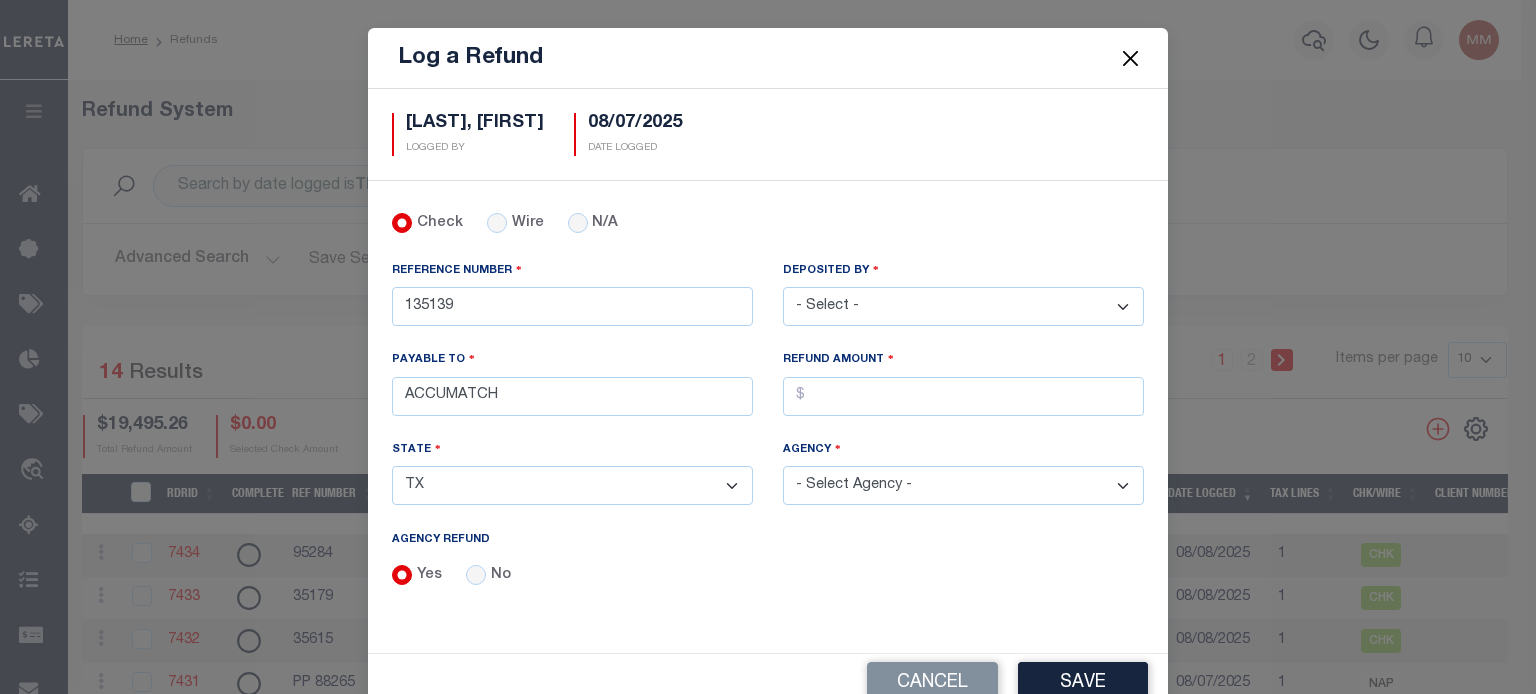 click on "- Select State -
AK
AL
AR
AZ
CA
CO
CT
DC
DE
FL
GA
GU
HI
IA
ID
IL
IN
KS
KY
LA
MA
MD
ME
MI
MN
MO
MS
MT
NC
ND
NE
NH
NJ
NM
NV
NY
OH
OK
OR
PA
PR
RI
SC
SD
TN
TX
UT
VA
VI
VT
WA
WI
WV
WY" at bounding box center (572, 485) 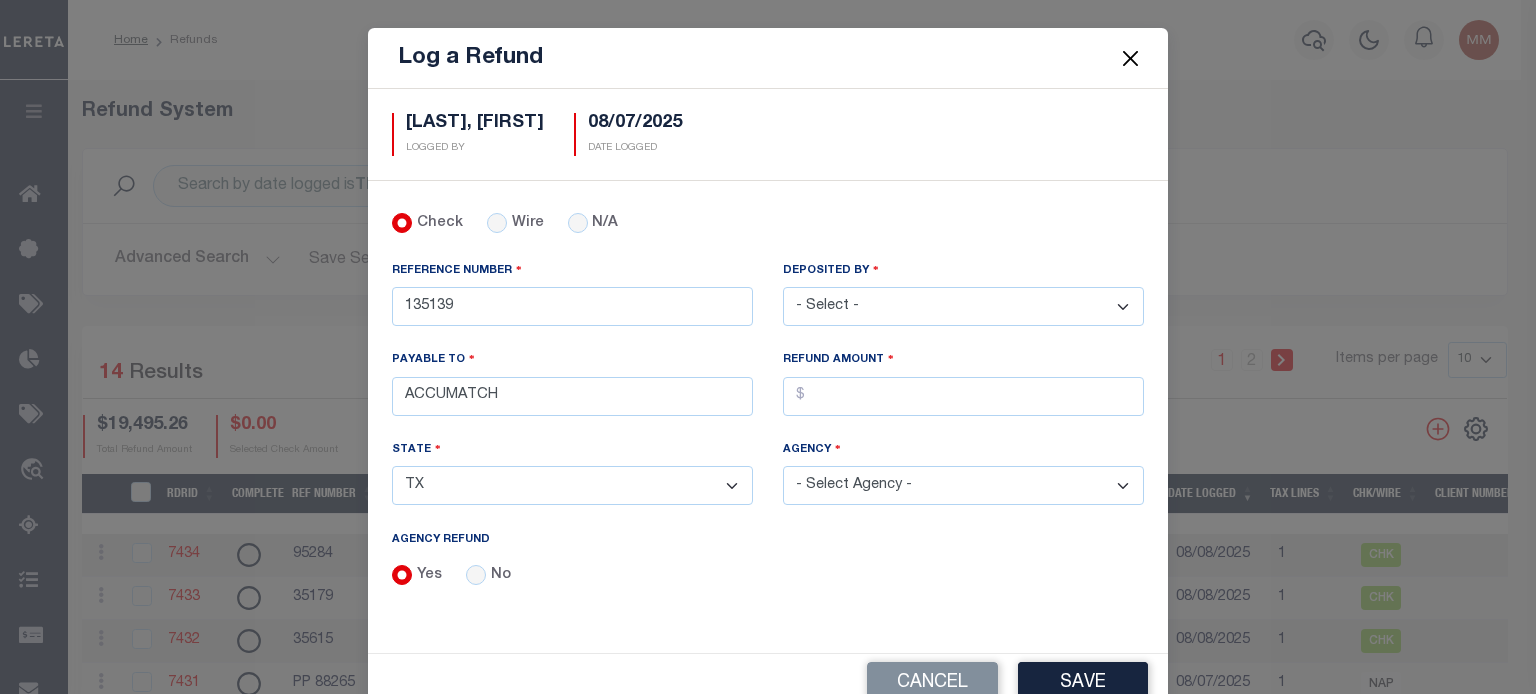 click on "- Select -
Aakash Patel
Abdul Muzain
Adams, Pamela S
Agustin Fernandez
Agustin Maturino
Ahmad Darwish
Ajay Kumar
Alberto Estrada
Allen, Mark
Allison, Rachael
Amanulla Arbin
Amick, Heather
Anders, Tim
Anderson, Juanita
Armstrong, Sheila
Artiga, Mario
Asad, Rameela
Ashwini Manjegowda
Avery, Jane
Avila, Veronica
Babu Bhargavi
Bailon, Alysha
Baiza, Deserie
Balachandra Bhat
Barlag, Lisa
Bartels, Verna
Beard, Shannon
Beebe, Mike
Beech, Jory
Betty Boultinghouse
Bharat Mendapara
Blas Alan
Bledsoe, Mitch
Boede, Kate
Bolt, Keri A
Boultinghouse, Betty
Bowers, Cynthia
Brad Martin
Bradford, Gavin
Bradley, Gabrielle
Brinn, Jana
Butler, Joanne M
Byrnes, Louise
Cadorine Robert
Caple, Debra
Carlos Contreres
Carmody, Brian
Carranco, Crystian
Casillas, Travis
Castanon, Jesse
Castillo, Laura
Cendejas, Eunice
Charles Angela M
Chatterjee, Amrita
Chavez, Arthur
Chethan Kasturi
Chethan Vijaykumar
Christensen Donald" at bounding box center (963, 306) 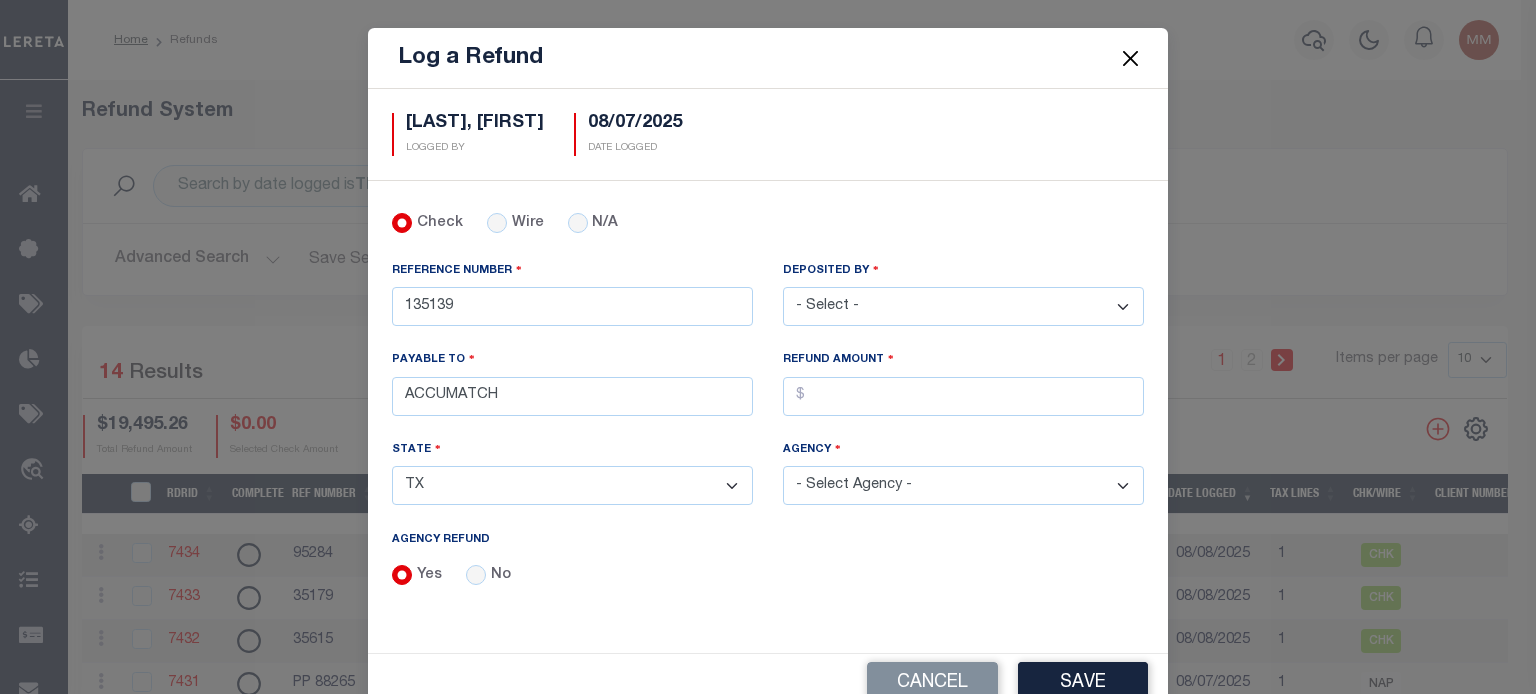 select on "Martinez, Myrna" 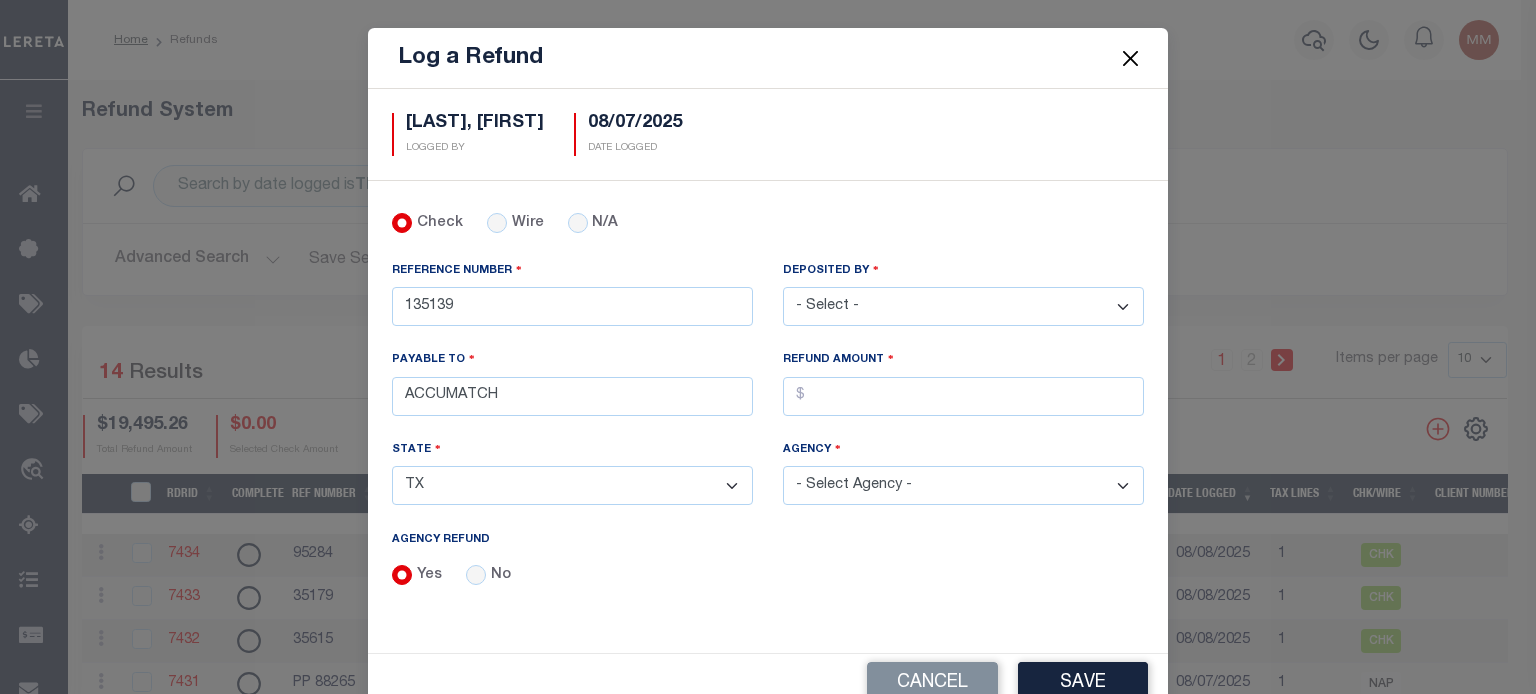 click on "- Select -
Aakash Patel
Abdul Muzain
Adams, Pamela S
Agustin Fernandez
Agustin Maturino
Ahmad Darwish
Ajay Kumar
Alberto Estrada
Allen, Mark
Allison, Rachael
Amanulla Arbin
Amick, Heather
Anders, Tim
Anderson, Juanita
Armstrong, Sheila
Artiga, Mario
Asad, Rameela
Ashwini Manjegowda
Avery, Jane
Avila, Veronica
Babu Bhargavi
Bailon, Alysha
Baiza, Deserie
Balachandra Bhat
Barlag, Lisa
Bartels, Verna
Beard, Shannon
Beebe, Mike
Beech, Jory
Betty Boultinghouse
Bharat Mendapara
Blas Alan
Bledsoe, Mitch
Boede, Kate
Bolt, Keri A
Boultinghouse, Betty
Bowers, Cynthia
Brad Martin
Bradford, Gavin
Bradley, Gabrielle
Brinn, Jana
Butler, Joanne M
Byrnes, Louise
Cadorine Robert
Caple, Debra
Carlos Contreres
Carmody, Brian
Carranco, Crystian
Casillas, Travis
Castanon, Jesse
Castillo, Laura
Cendejas, Eunice
Charles Angela M
Chatterjee, Amrita
Chavez, Arthur
Chethan Kasturi
Chethan Vijaykumar
Christensen Donald" at bounding box center [963, 306] 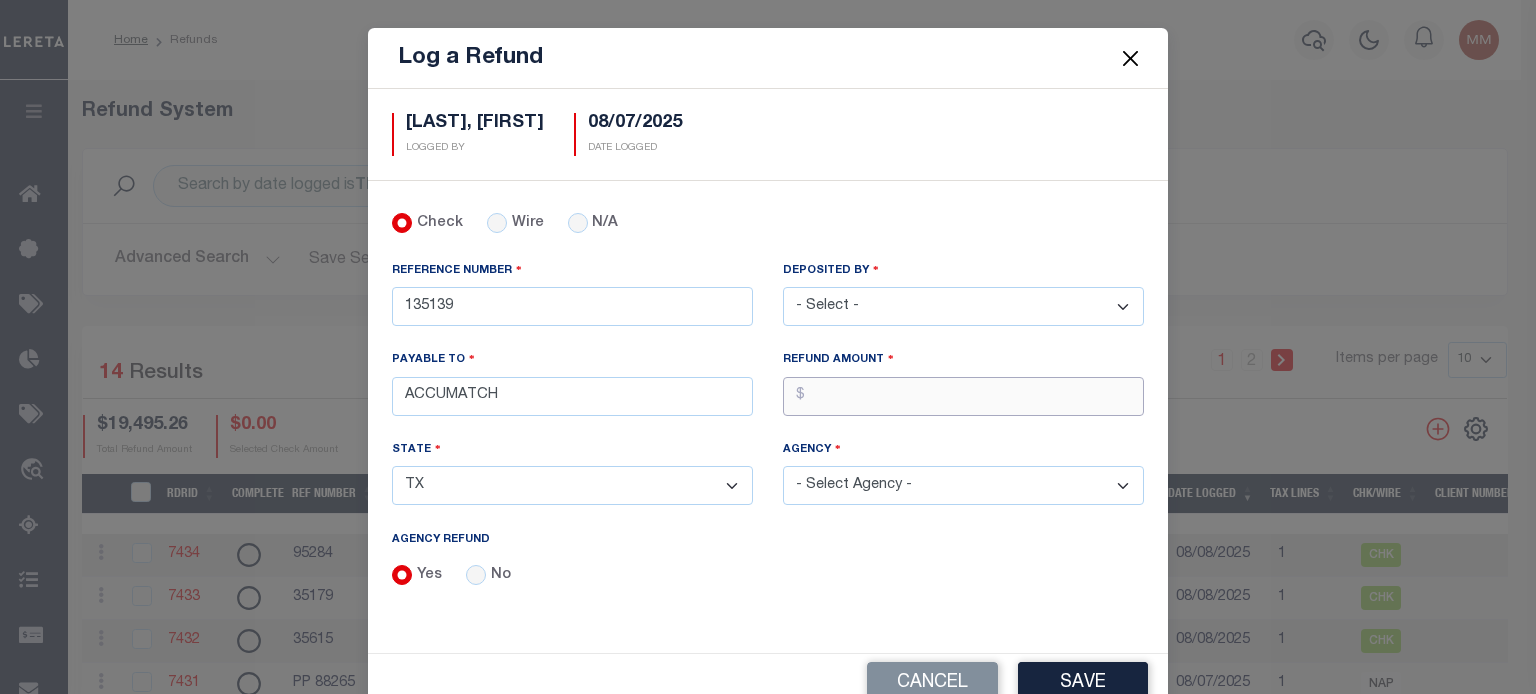 click on "AGENCY REFUND" at bounding box center [963, 396] 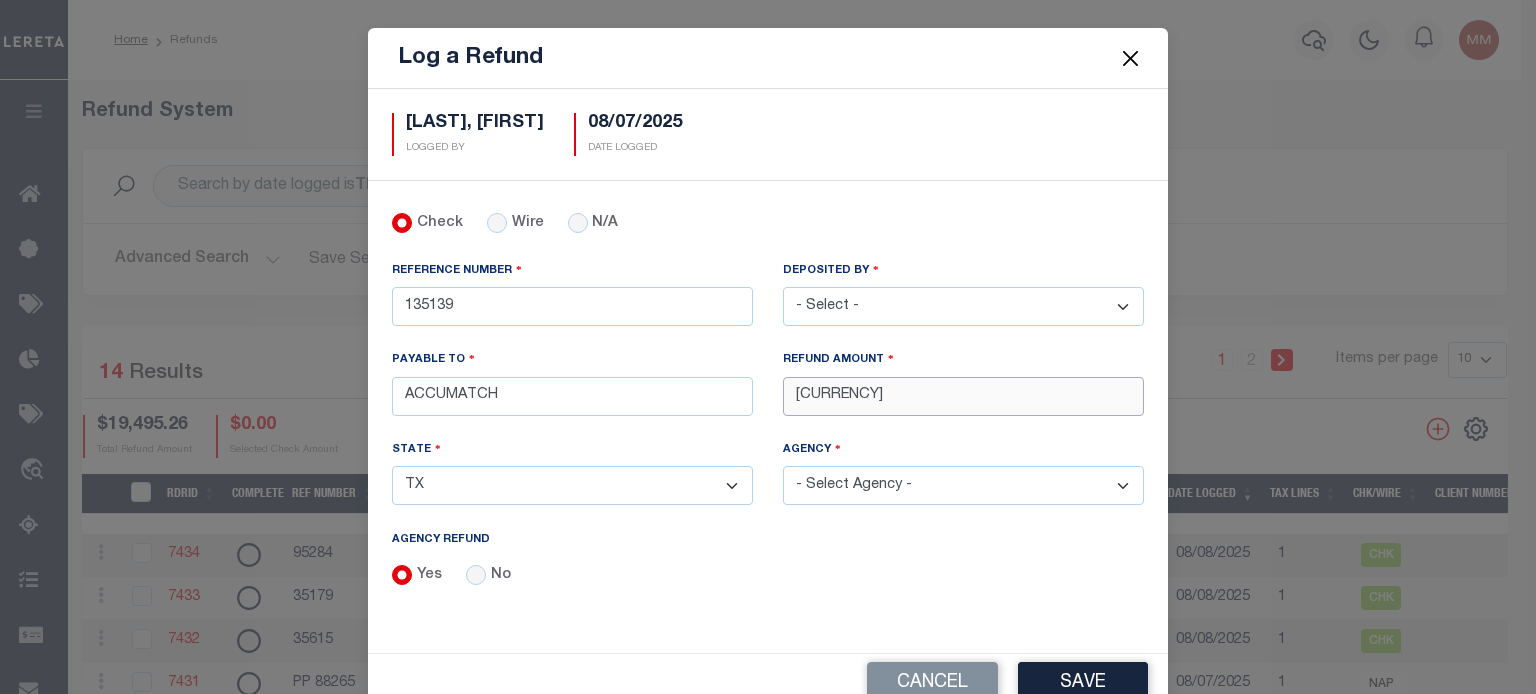 type on "$3.03" 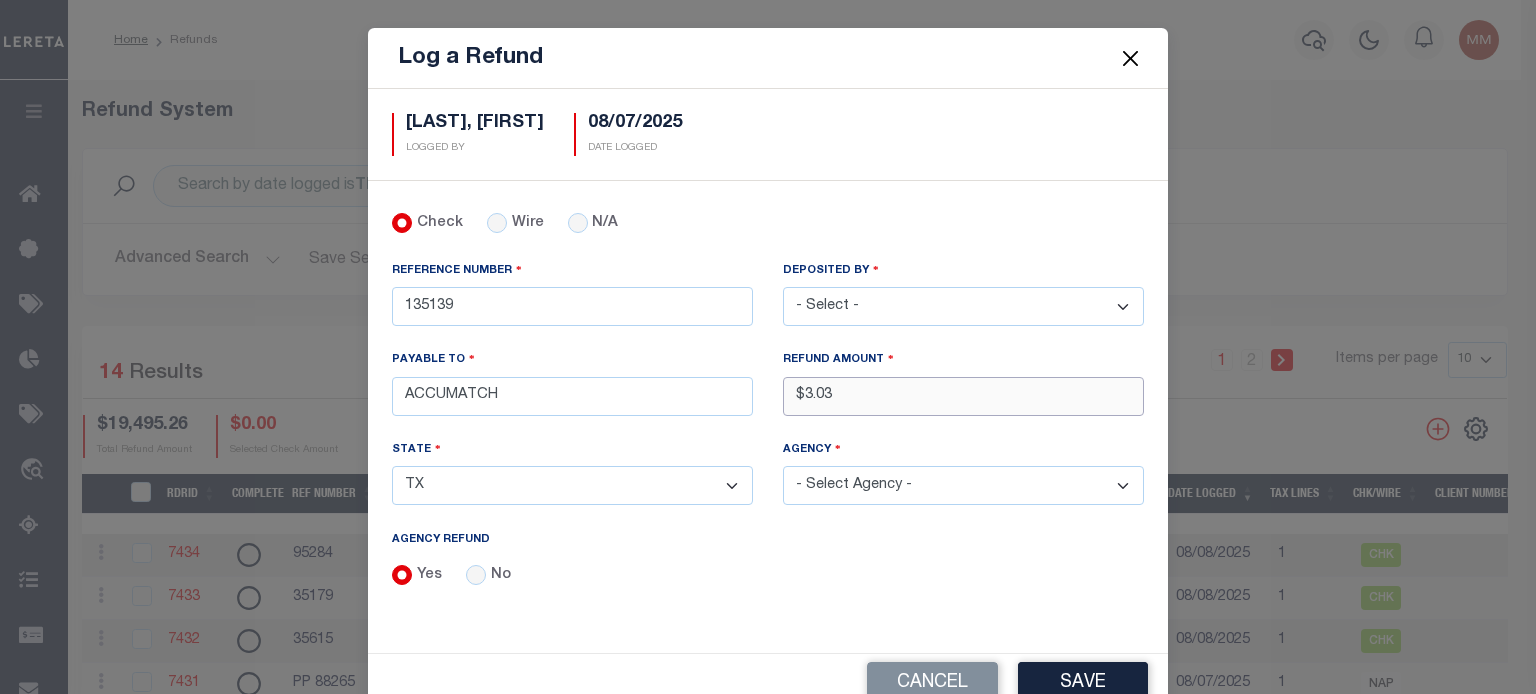 drag, startPoint x: 887, startPoint y: 389, endPoint x: 685, endPoint y: 409, distance: 202.98769 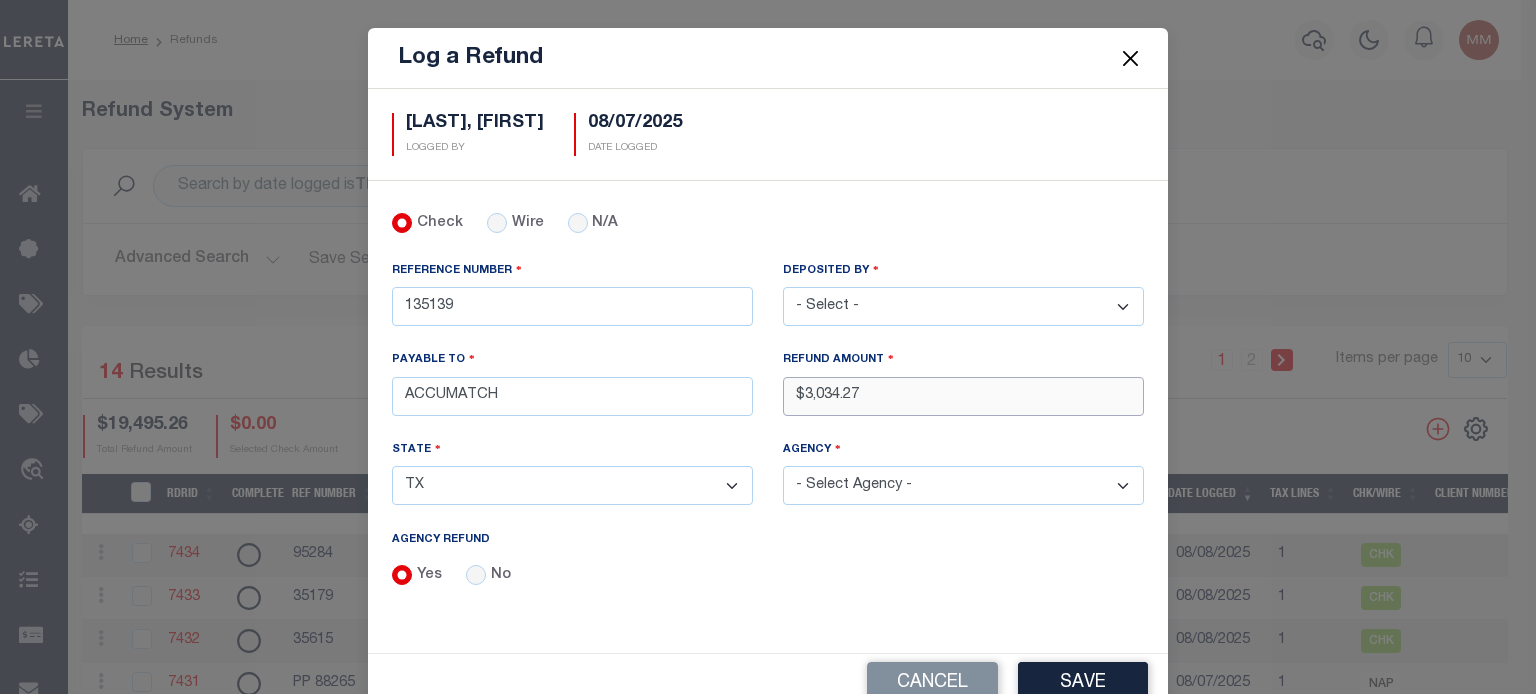 type on "$3,034.27" 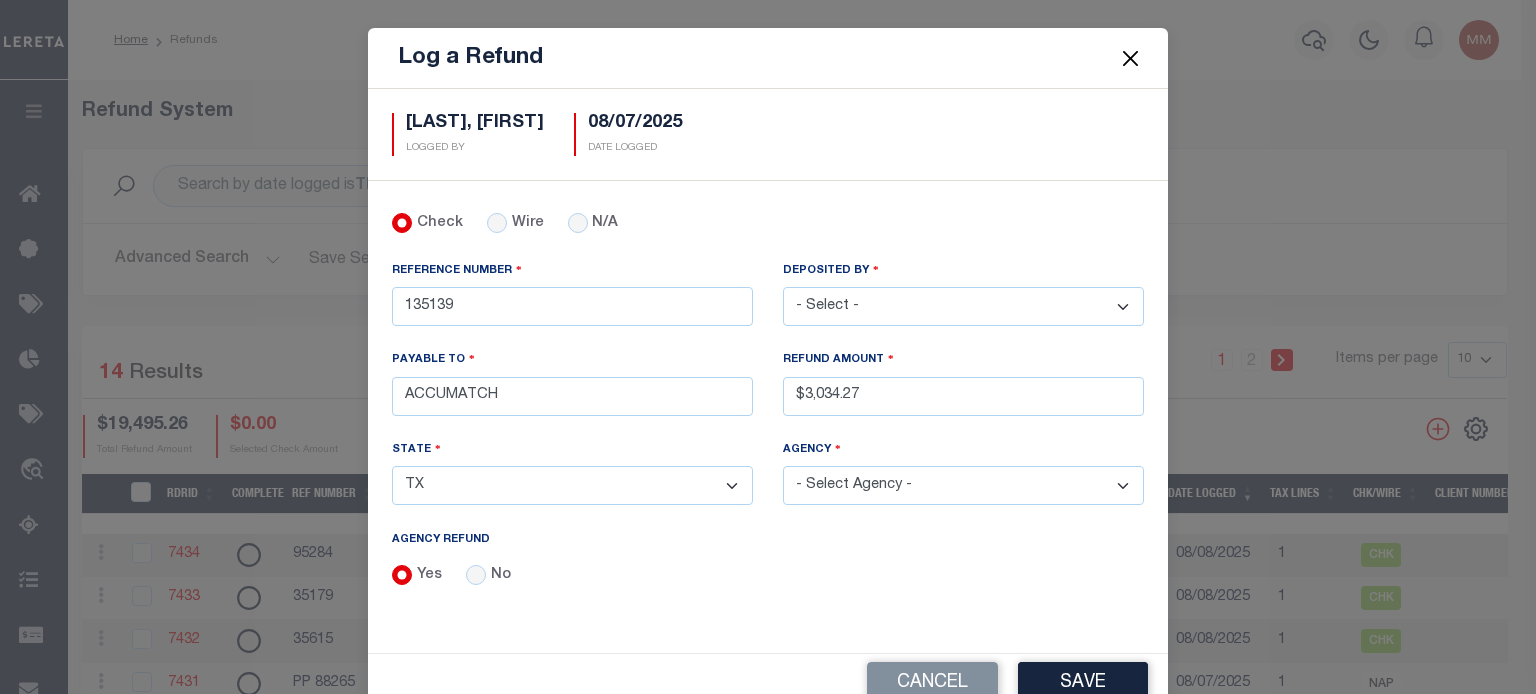 click on "- Select Agency - ADAMS GARDEN IRR DIST #19            ADDICKS UD                           AIRPORT ROAD MUD                     ALAMO CITY                (INACTIVE) ALAMO HEIGHTS CITY        (INACTIVE) ALDINE ISD                           ALDINE ISD MOBILE HOMES ALIEF ISD                            ANDERSON COUNTY                      ANDERSON COUNTY MOBILE HOMES ANDREWS COUNTY                       ANDREWS COUNTY MOBILE HOMES ANDREWS ISD                          ANDREWS ISD MOBILE HOMES ANGELINA CO CENTRAL COLLECTIONS IAA  ANGELINA COUNTY                      ANGELINA COUNTY MOBILE HOMES         ANTHEM MUD ARANSAS COUNTY                       ARANSAS COUNTY MOBILE HOMES ARCHER COUNTY                        ARCHER COUNTY MOBILE HOMES ARCOLA MUNI MGMT DISTRICT            ARMSTRONG CO CENTRAL COLLECTIONS     ARMSTRONG CO CENTRAL COLLECTIONS MH ARMSTRONG COUNTY                     ASHFORD COMMUNITY ASSOCIATION, INC. ASPERMONT ISD             (INACTIVE) ASPERMONT ISD MOBILE HOMES  INACTIVE ATASCOCITA CIA CNP UD" at bounding box center [963, 485] 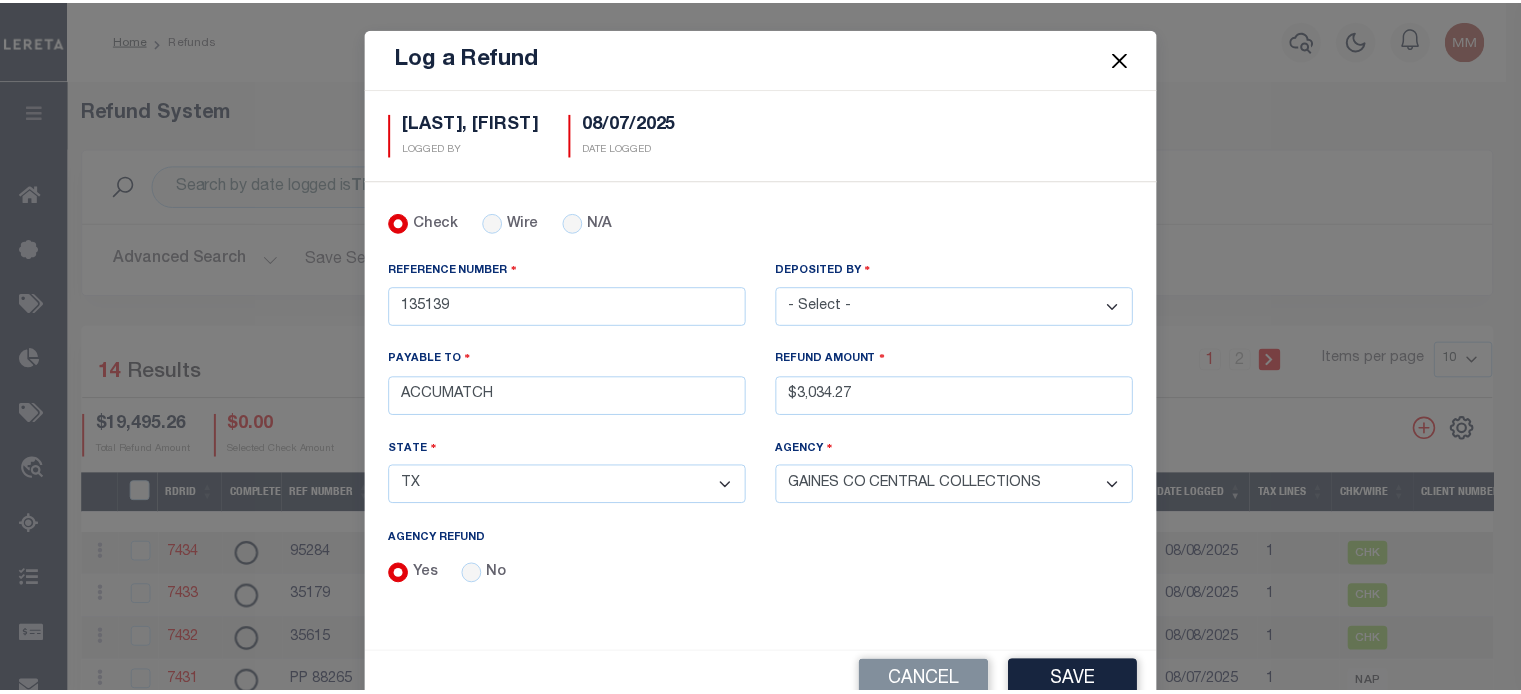scroll, scrollTop: 42, scrollLeft: 0, axis: vertical 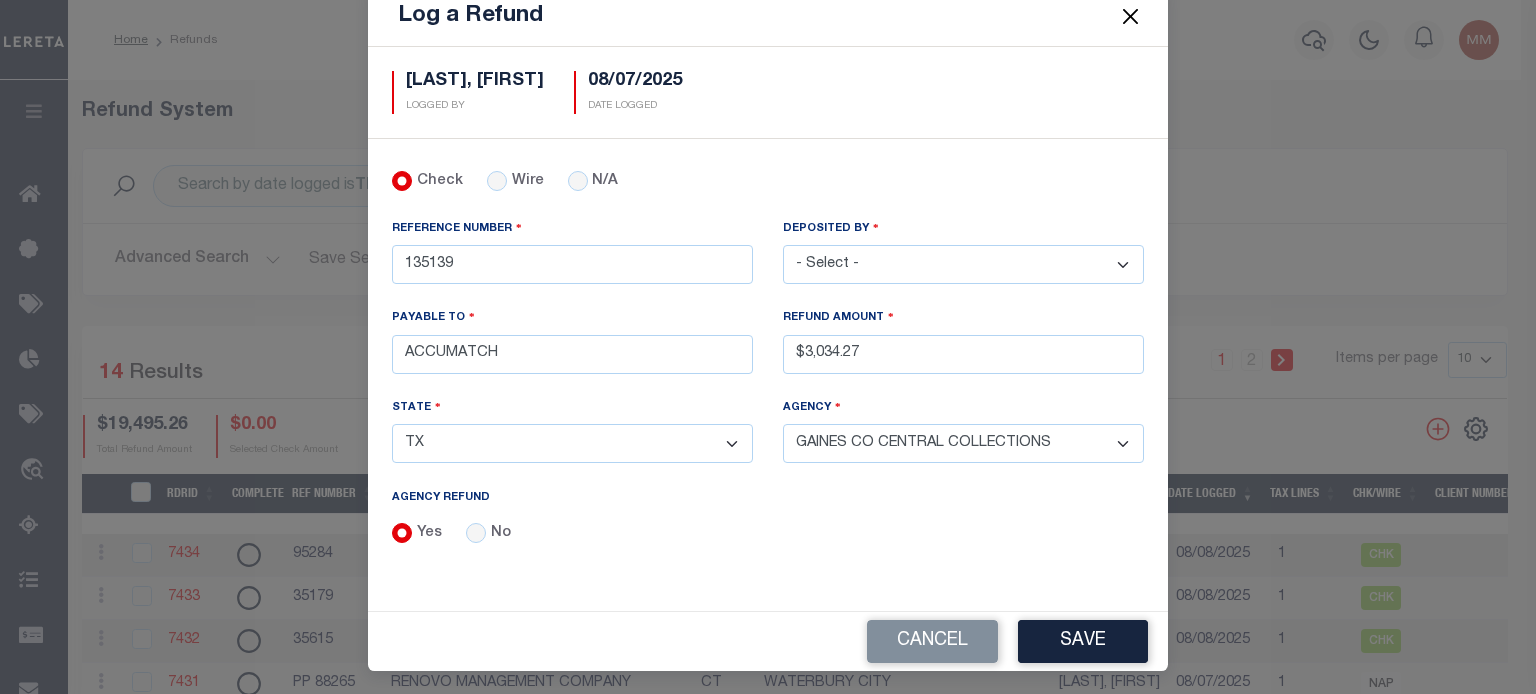 click on "- Select Agency - ADAMS GARDEN IRR DIST #19            ADDICKS UD                           AIRPORT ROAD MUD                     ALAMO CITY                (INACTIVE) ALAMO HEIGHTS CITY        (INACTIVE) ALDINE ISD                           ALDINE ISD MOBILE HOMES ALIEF ISD                            ANDERSON COUNTY                      ANDERSON COUNTY MOBILE HOMES ANDREWS COUNTY                       ANDREWS COUNTY MOBILE HOMES ANDREWS ISD                          ANDREWS ISD MOBILE HOMES ANGELINA CO CENTRAL COLLECTIONS IAA  ANGELINA COUNTY                      ANGELINA COUNTY MOBILE HOMES         ANTHEM MUD ARANSAS COUNTY                       ARANSAS COUNTY MOBILE HOMES ARCHER COUNTY                        ARCHER COUNTY MOBILE HOMES ARCOLA MUNI MGMT DISTRICT            ARMSTRONG CO CENTRAL COLLECTIONS     ARMSTRONG CO CENTRAL COLLECTIONS MH ARMSTRONG COUNTY                     ASHFORD COMMUNITY ASSOCIATION, INC. ASPERMONT ISD             (INACTIVE) ASPERMONT ISD MOBILE HOMES  INACTIVE ATASCOCITA CIA CNP UD" at bounding box center [963, 443] 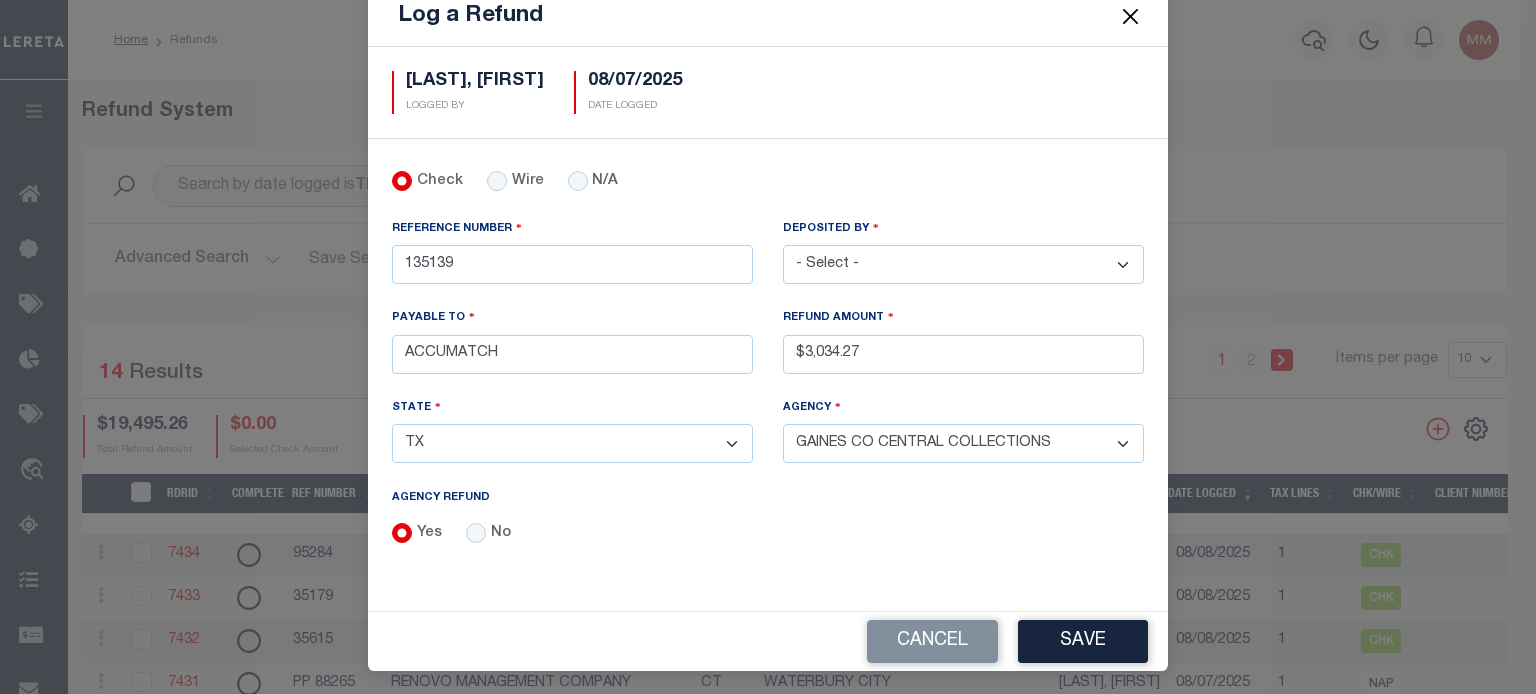 select on "4818300000" 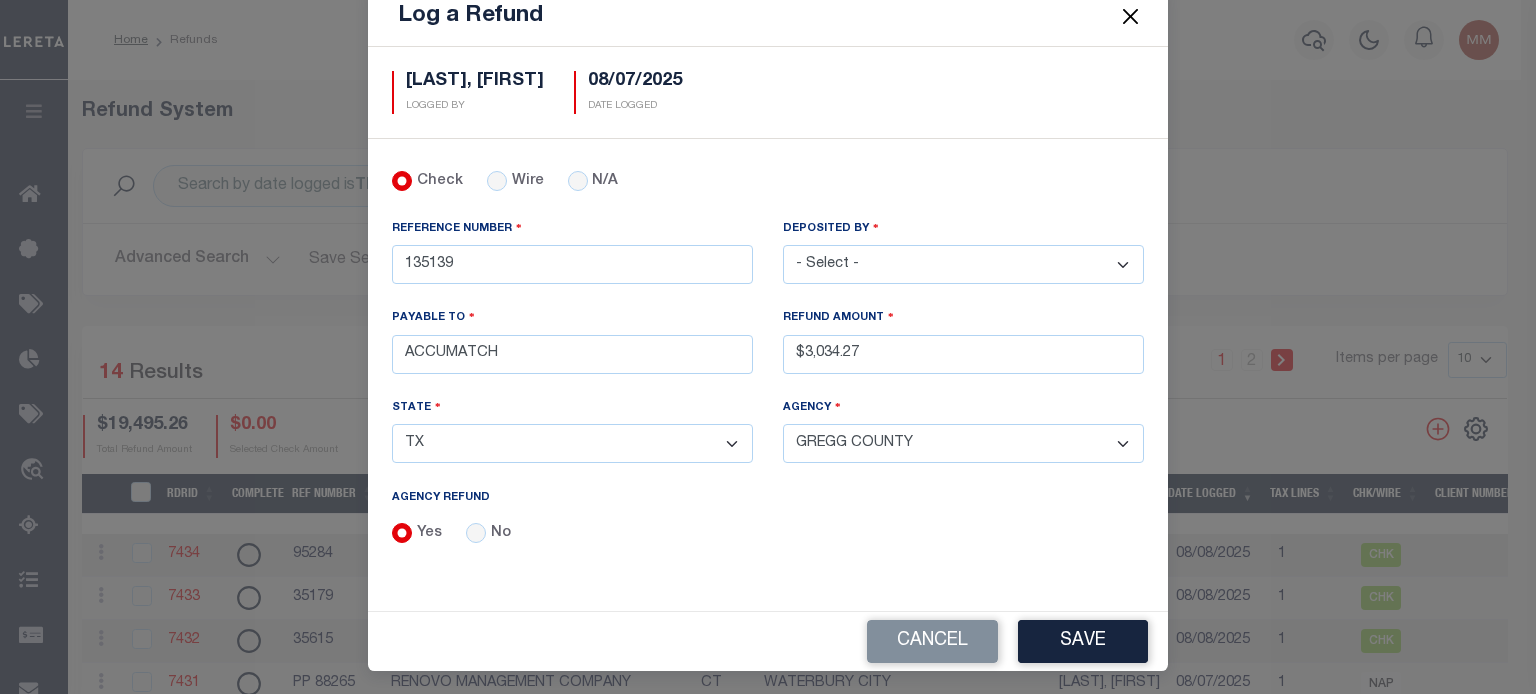 click on "- Select Agency - ADAMS GARDEN IRR DIST #19            ADDICKS UD                           AIRPORT ROAD MUD                     ALAMO CITY                (INACTIVE) ALAMO HEIGHTS CITY        (INACTIVE) ALDINE ISD                           ALDINE ISD MOBILE HOMES ALIEF ISD                            ANDERSON COUNTY                      ANDERSON COUNTY MOBILE HOMES ANDREWS COUNTY                       ANDREWS COUNTY MOBILE HOMES ANDREWS ISD                          ANDREWS ISD MOBILE HOMES ANGELINA CO CENTRAL COLLECTIONS IAA  ANGELINA COUNTY                      ANGELINA COUNTY MOBILE HOMES         ANTHEM MUD ARANSAS COUNTY                       ARANSAS COUNTY MOBILE HOMES ARCHER COUNTY                        ARCHER COUNTY MOBILE HOMES ARCOLA MUNI MGMT DISTRICT            ARMSTRONG CO CENTRAL COLLECTIONS     ARMSTRONG CO CENTRAL COLLECTIONS MH ARMSTRONG COUNTY                     ASHFORD COMMUNITY ASSOCIATION, INC. ASPERMONT ISD             (INACTIVE) ASPERMONT ISD MOBILE HOMES  INACTIVE ATASCOCITA CIA CNP UD" at bounding box center (963, 443) 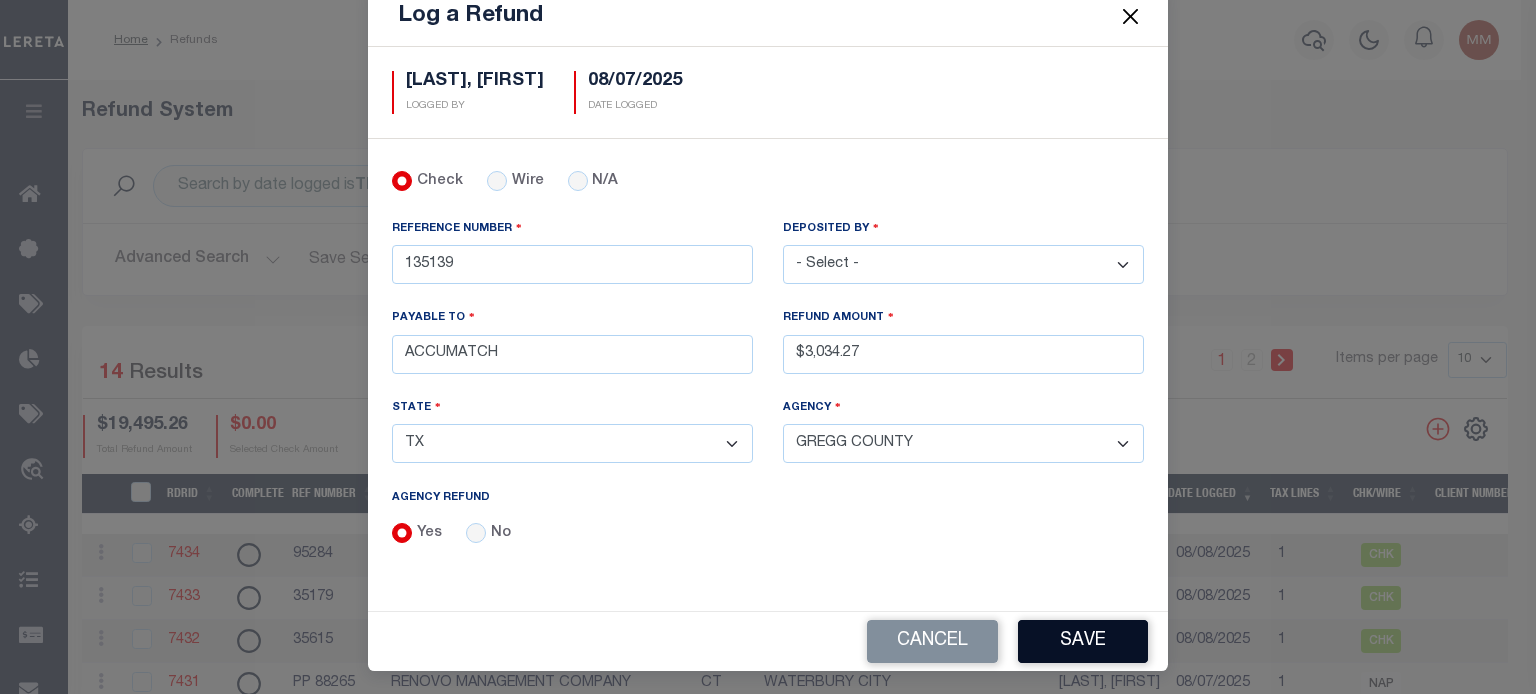 click on "Save" at bounding box center (1083, 641) 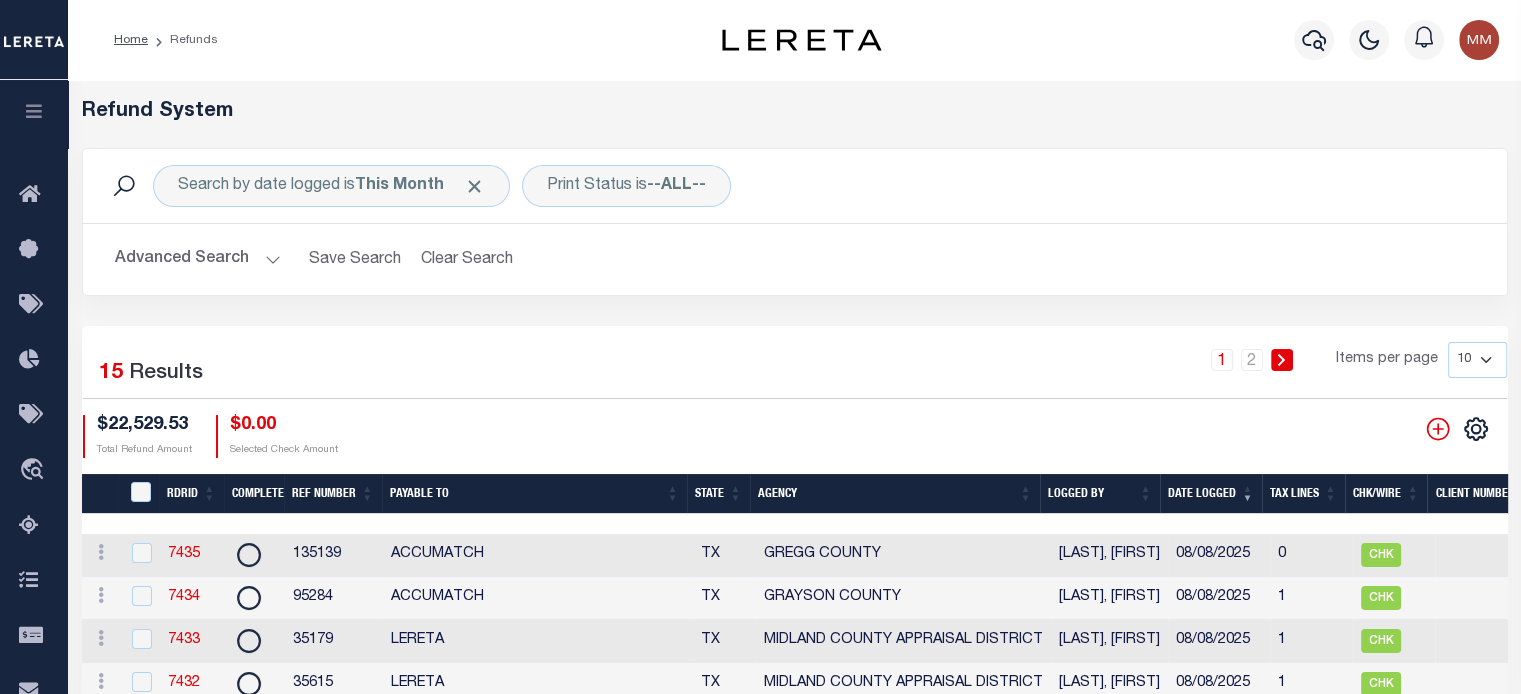 scroll, scrollTop: 0, scrollLeft: 832, axis: horizontal 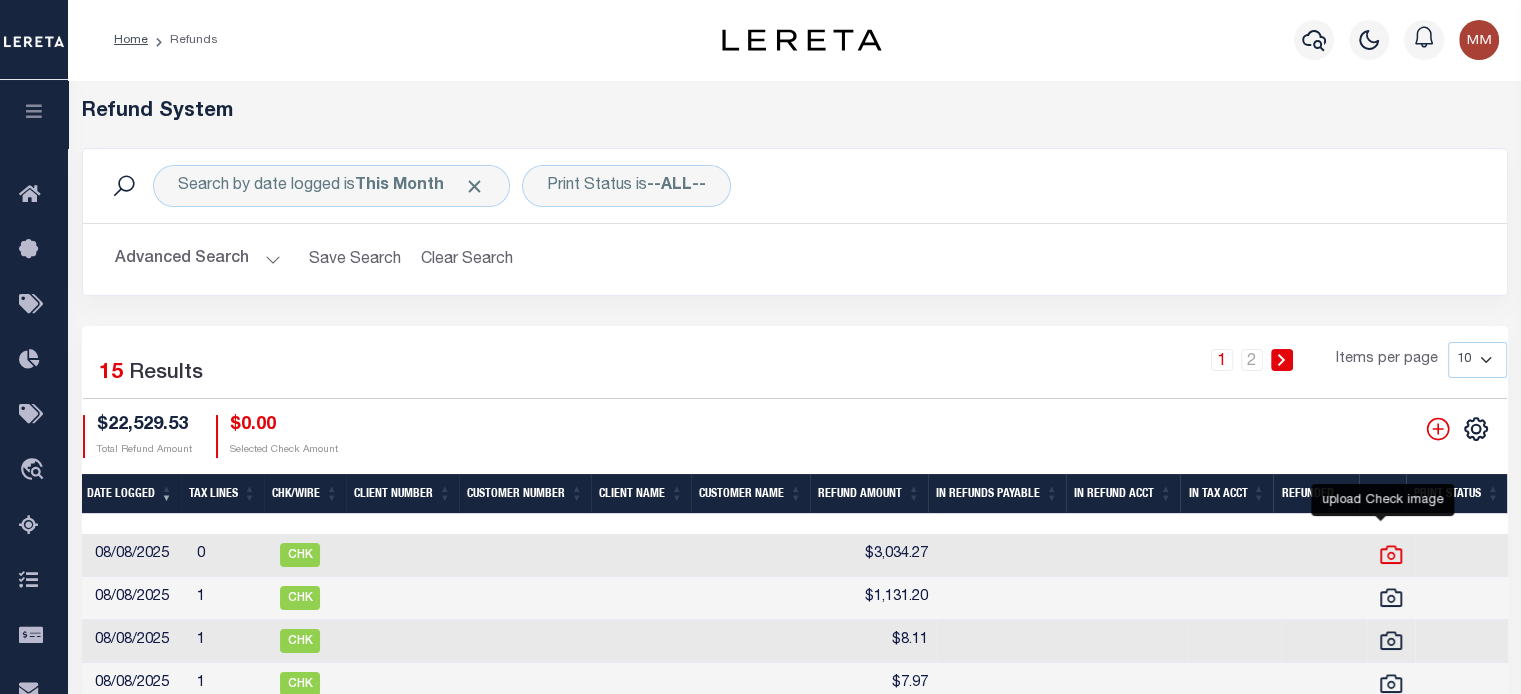 click 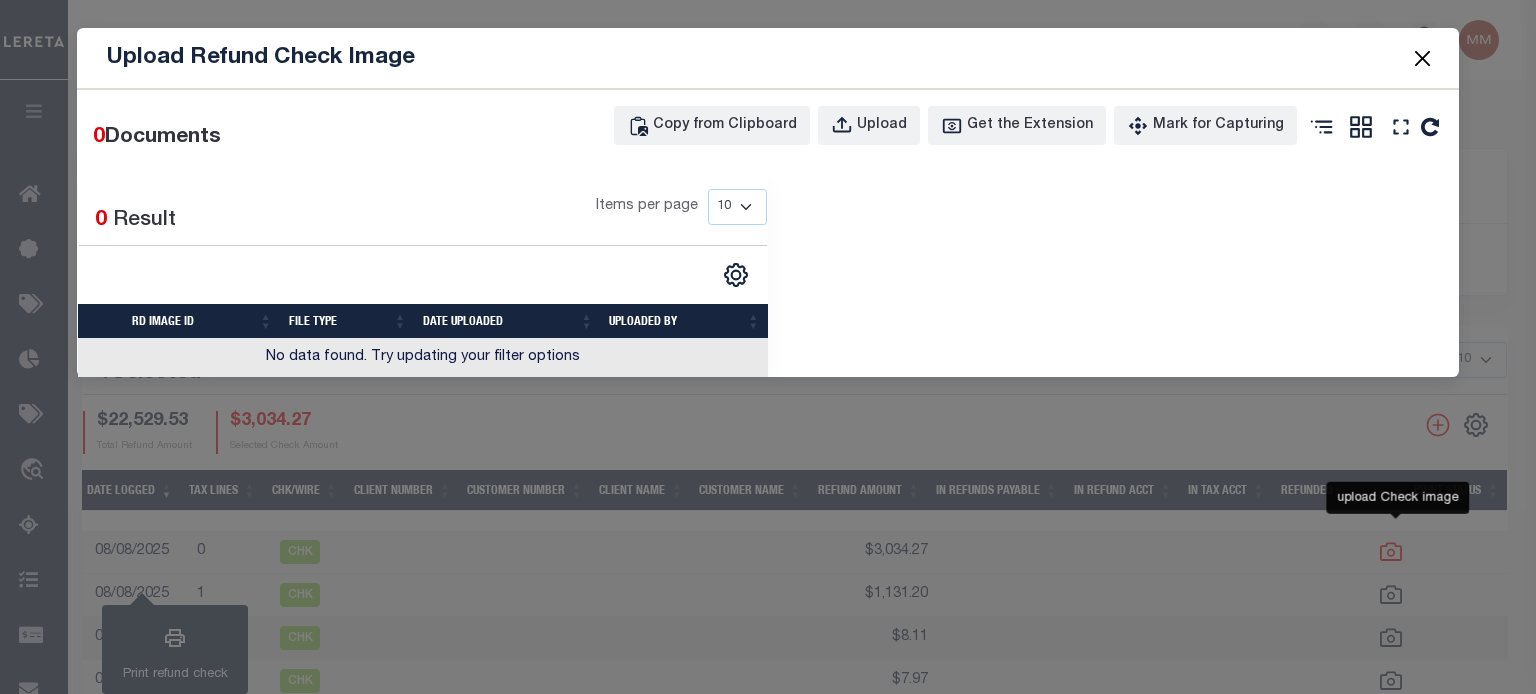 scroll, scrollTop: 0, scrollLeft: 1066, axis: horizontal 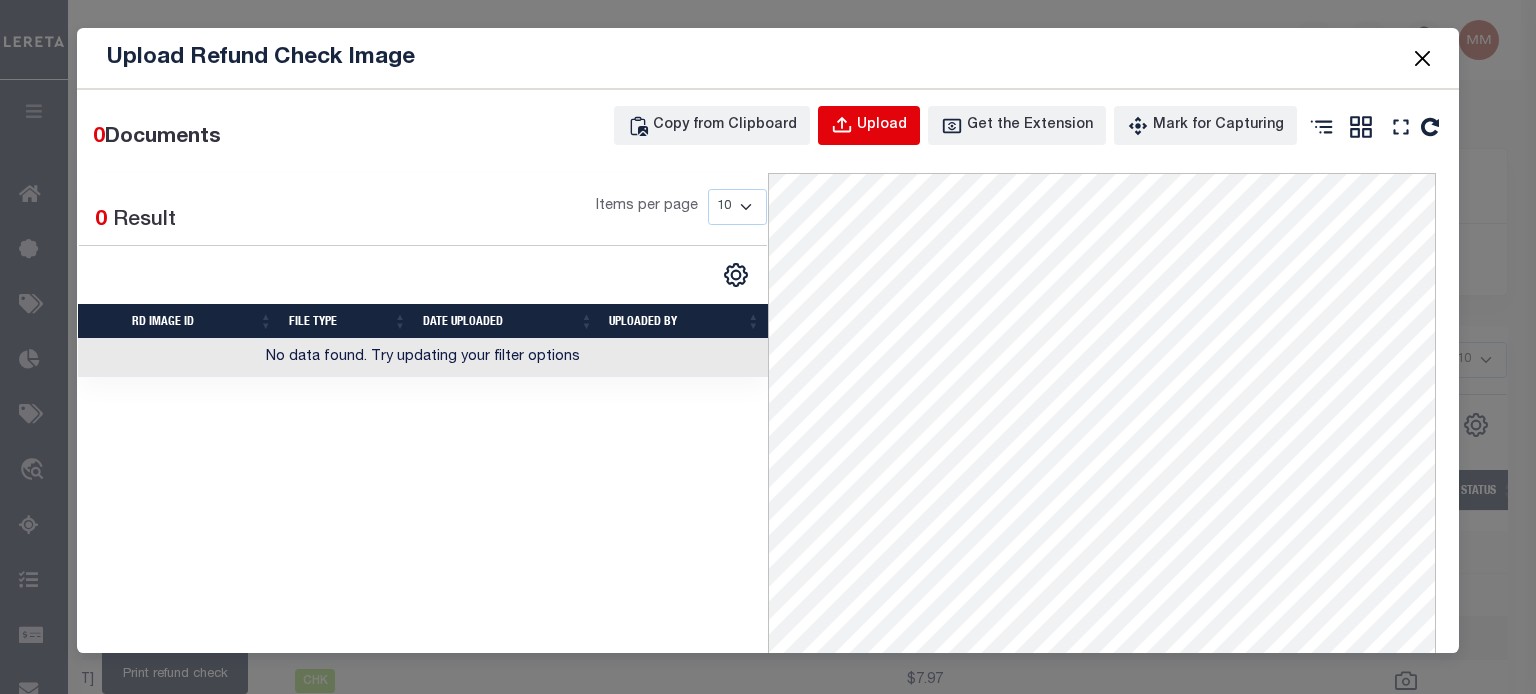 click on "Upload" at bounding box center [882, 126] 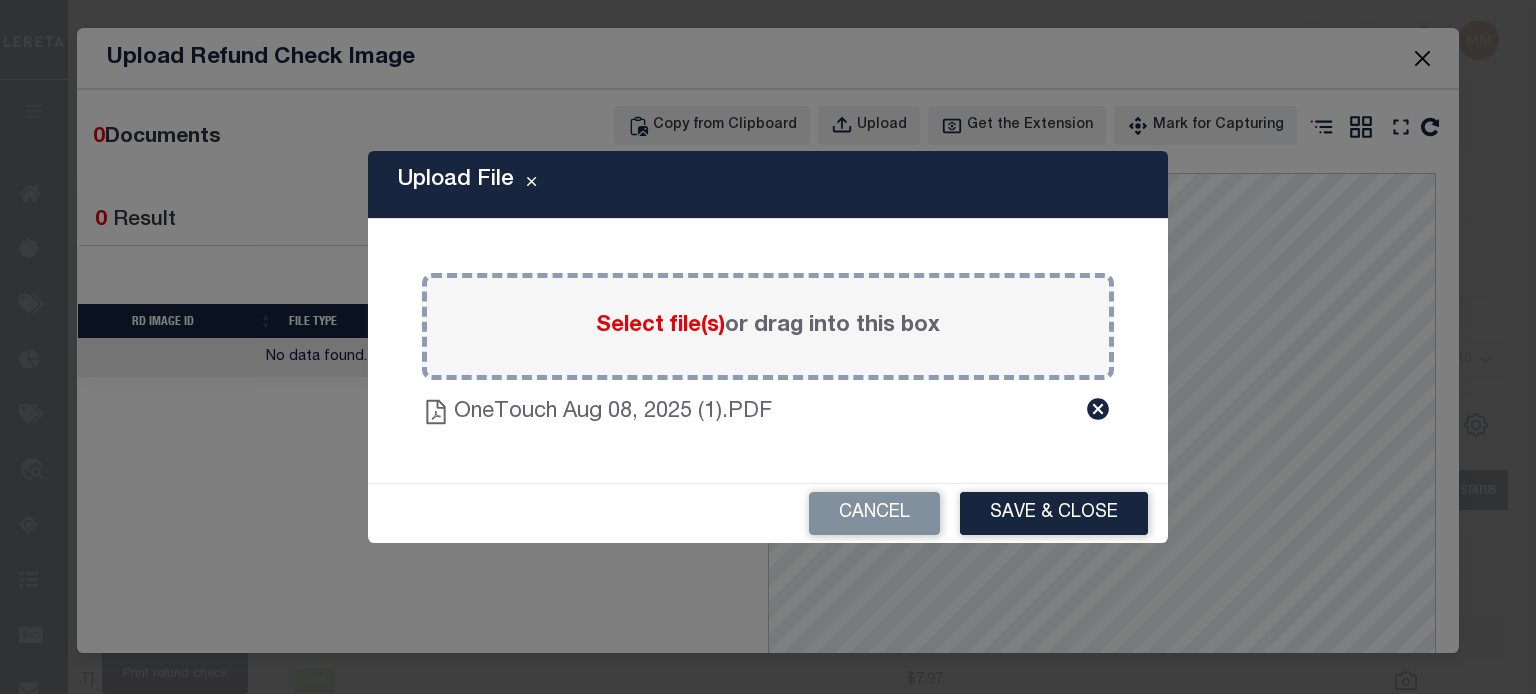 click on "Save & Close" at bounding box center [1054, 513] 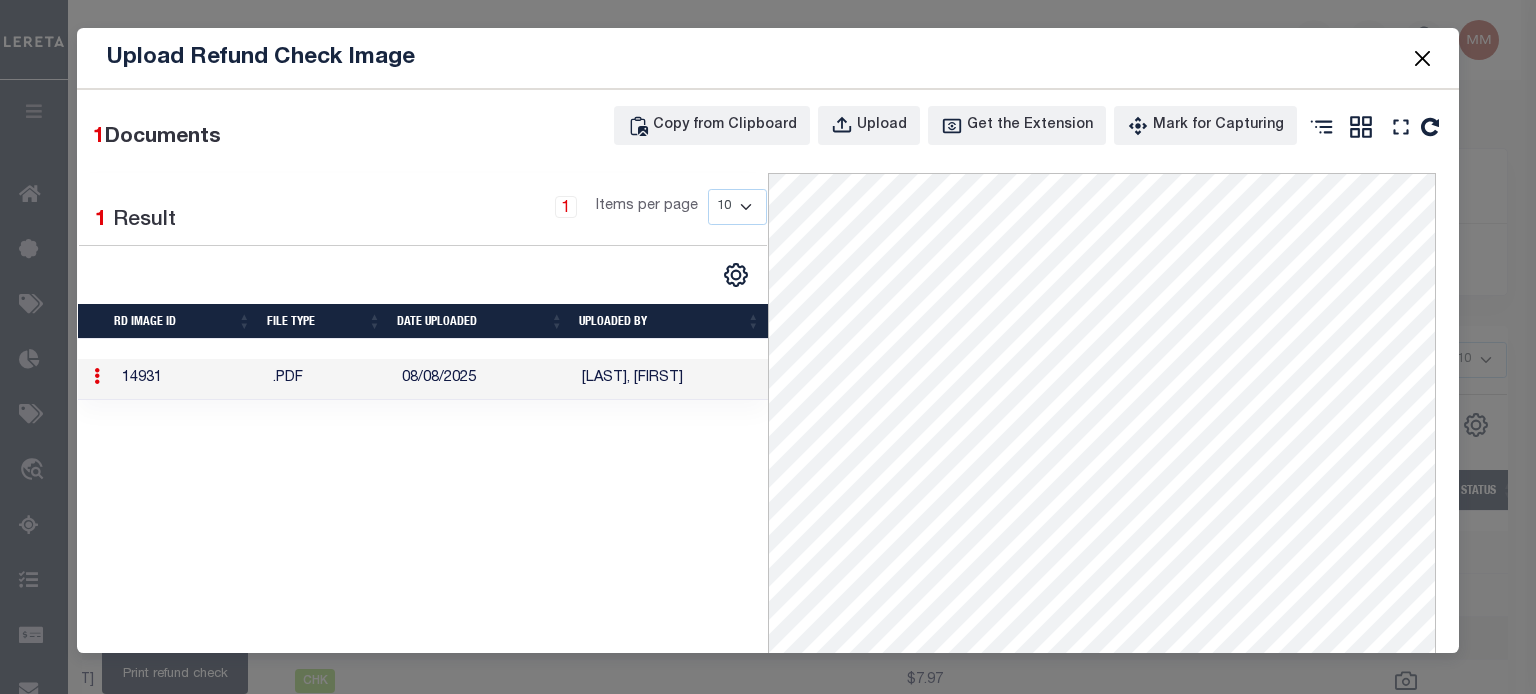 click at bounding box center (1422, 58) 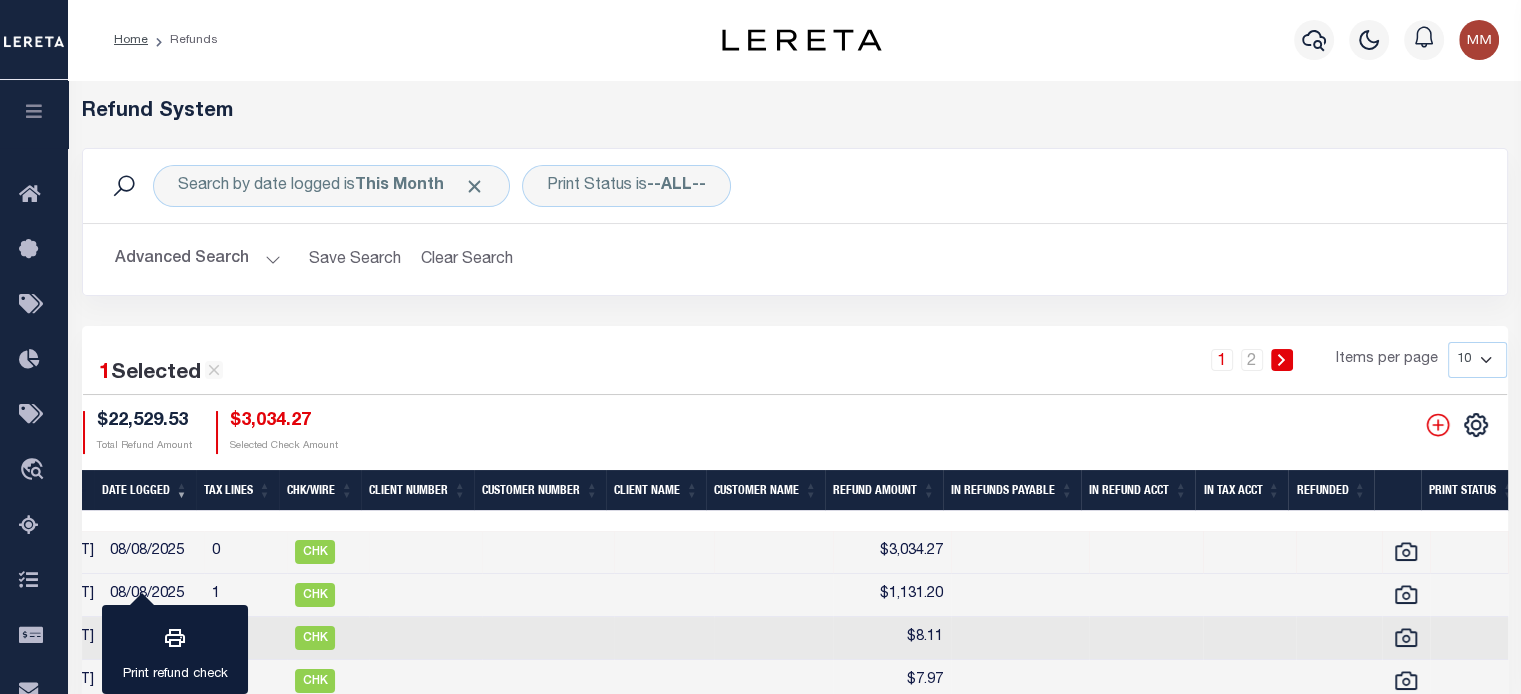 scroll, scrollTop: 0, scrollLeft: 848, axis: horizontal 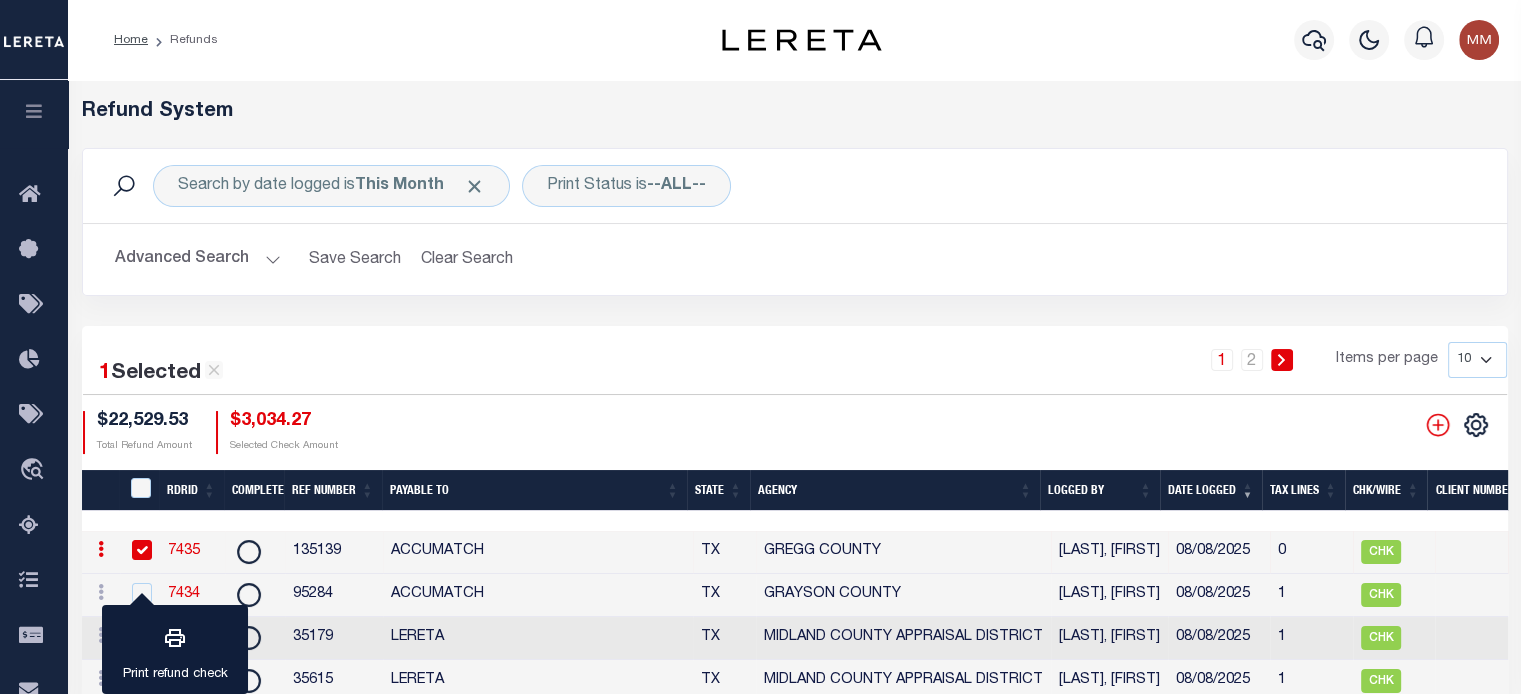 click on "7435" at bounding box center (184, 551) 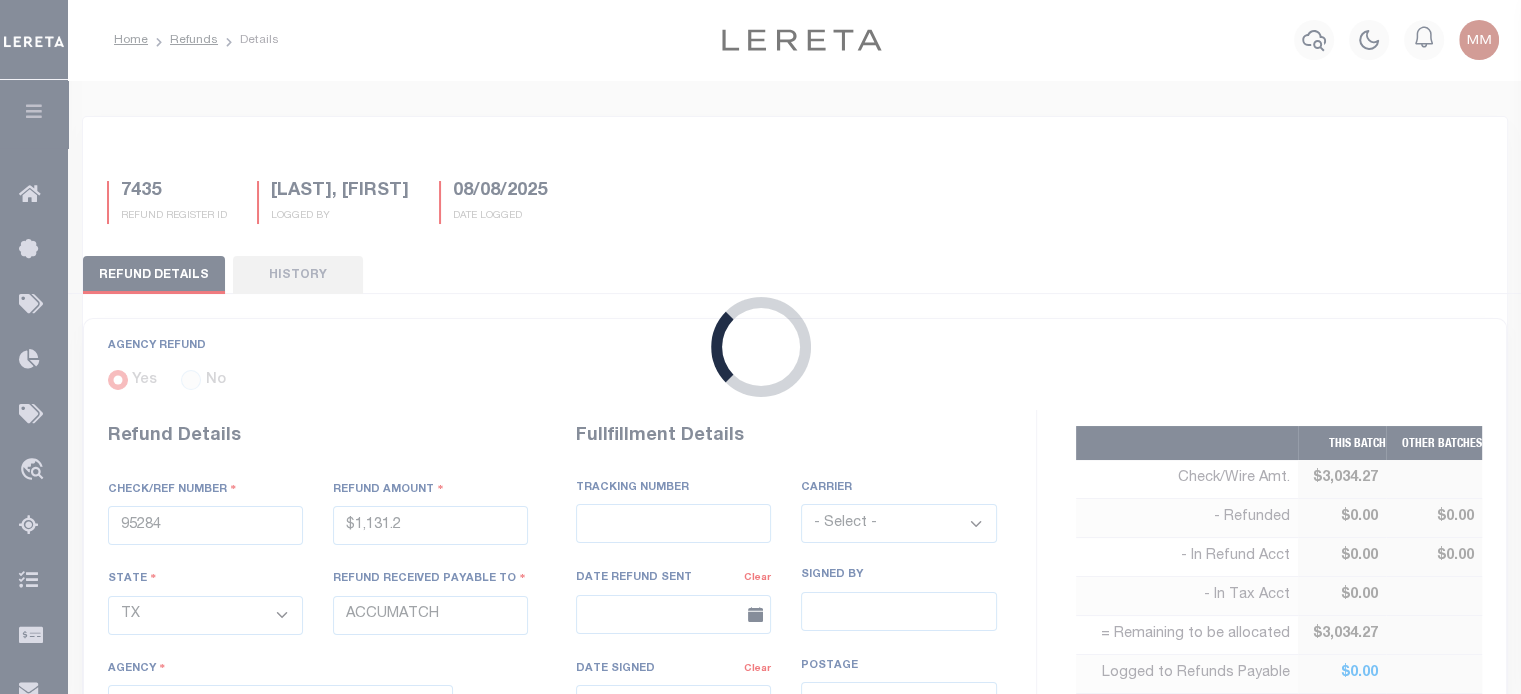 type on "135139" 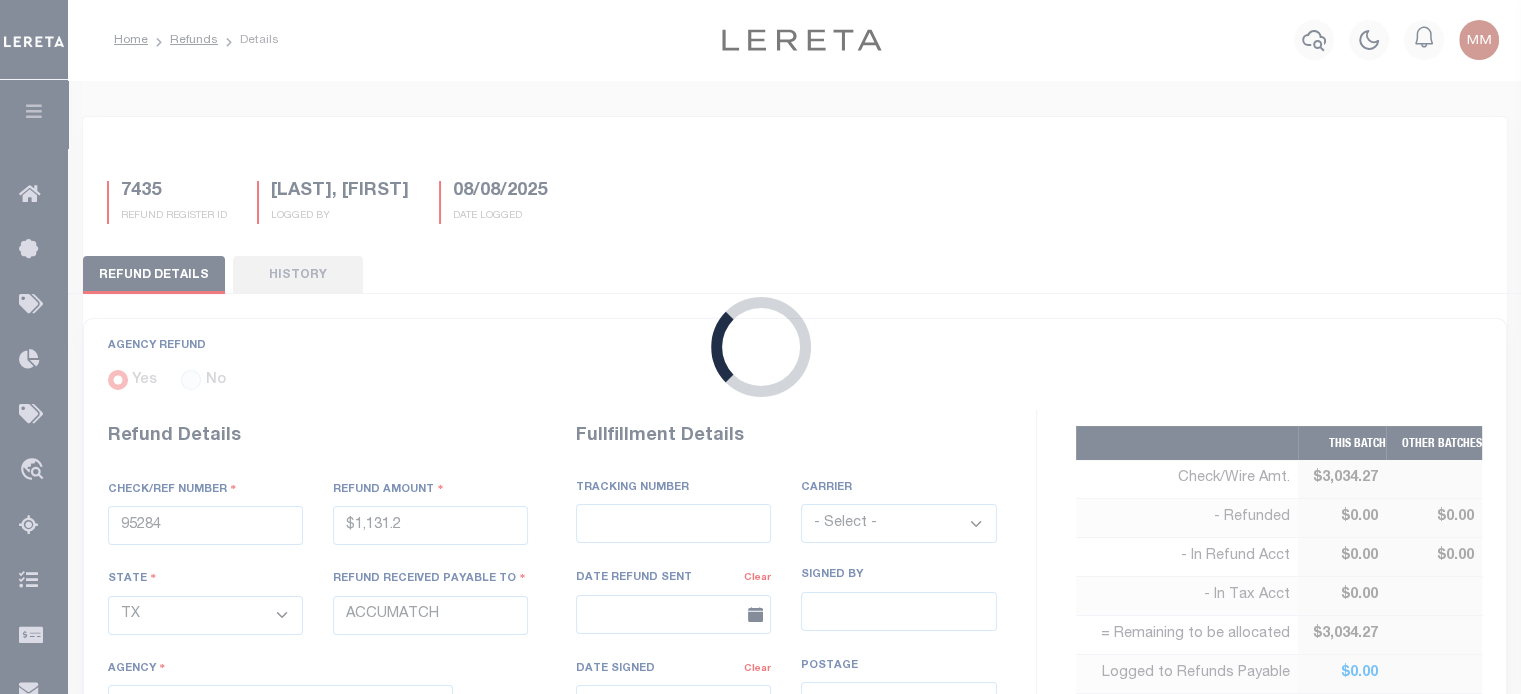 type on "$3,034.27" 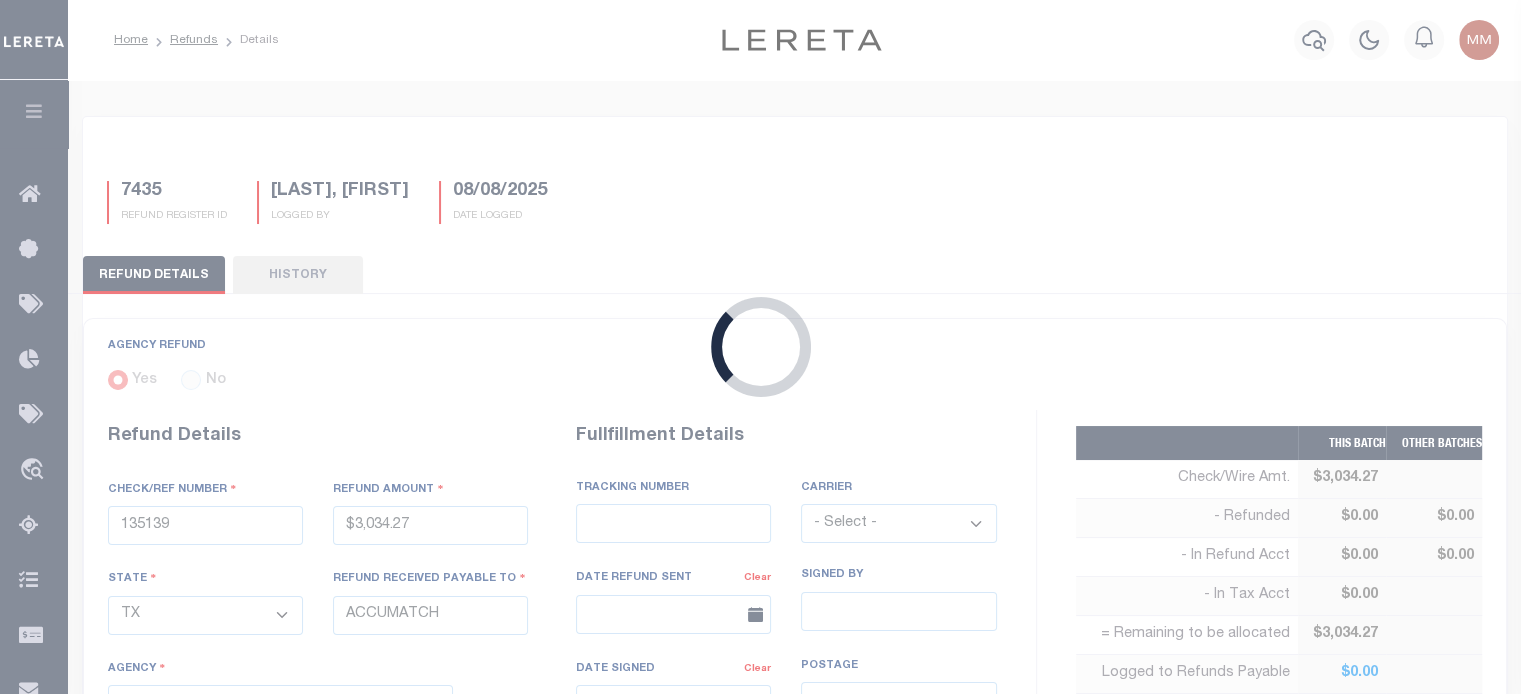 select on "4818300000" 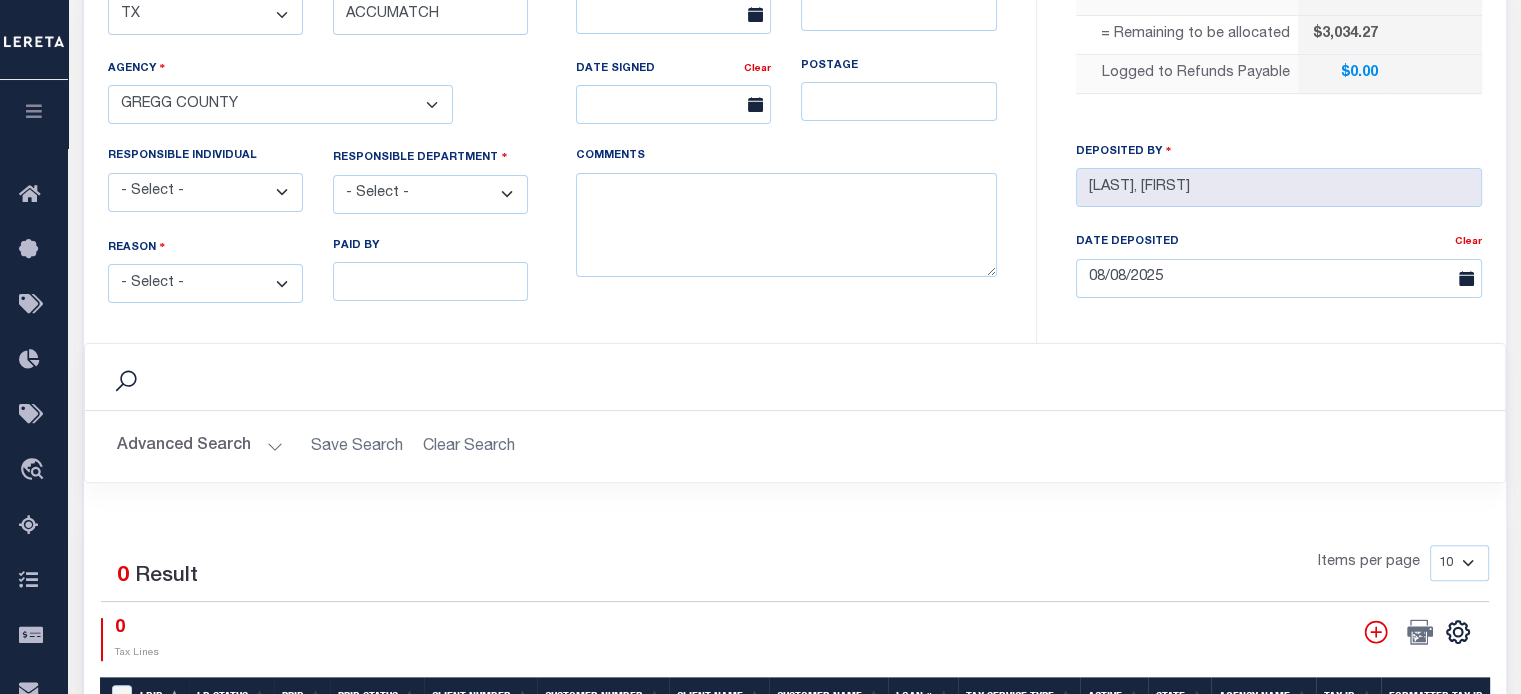 click on "- Select -
Change In Value
Discount Applied
Duplicate Payment
Exemption Applied
Keying Error
Other
Overpayment
Paid Incorrect Parcel
Partial Payment
Unknown" at bounding box center (205, 283) 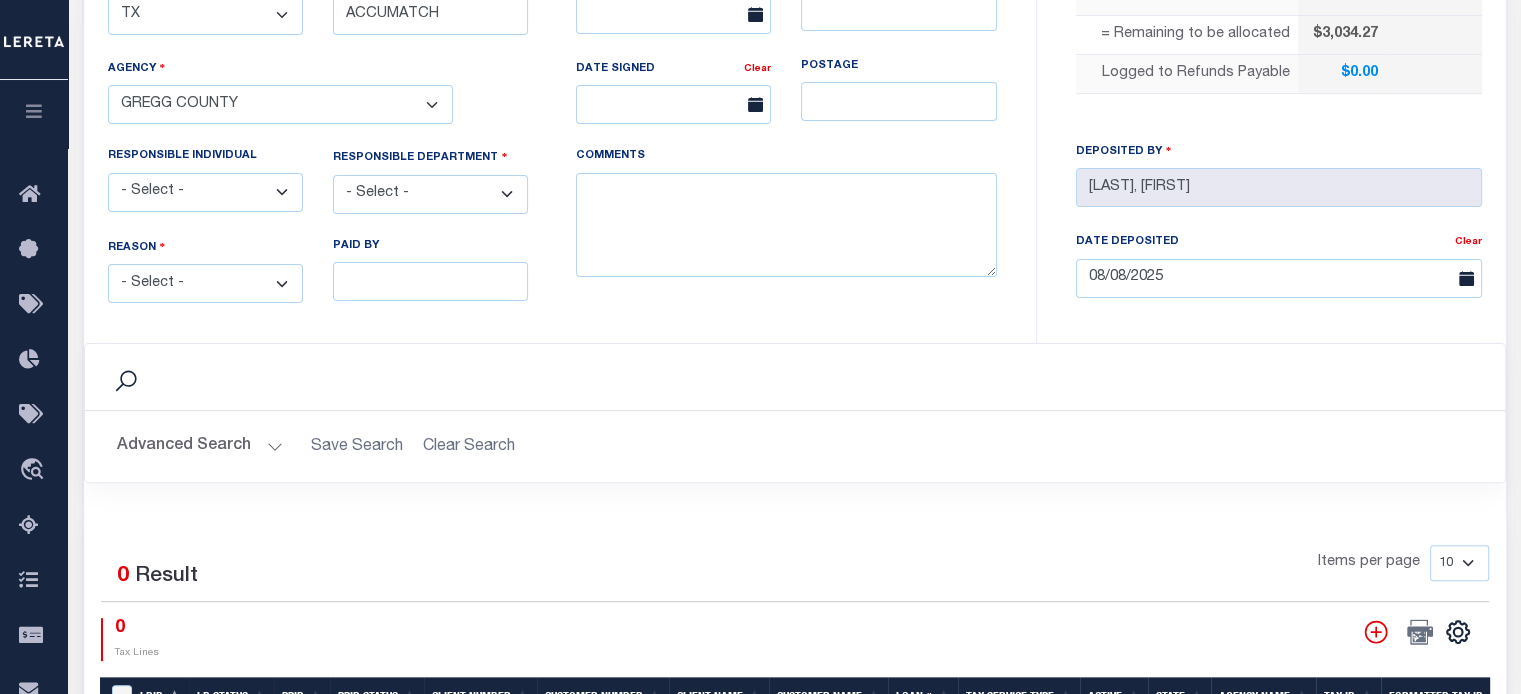 select on "OVP" 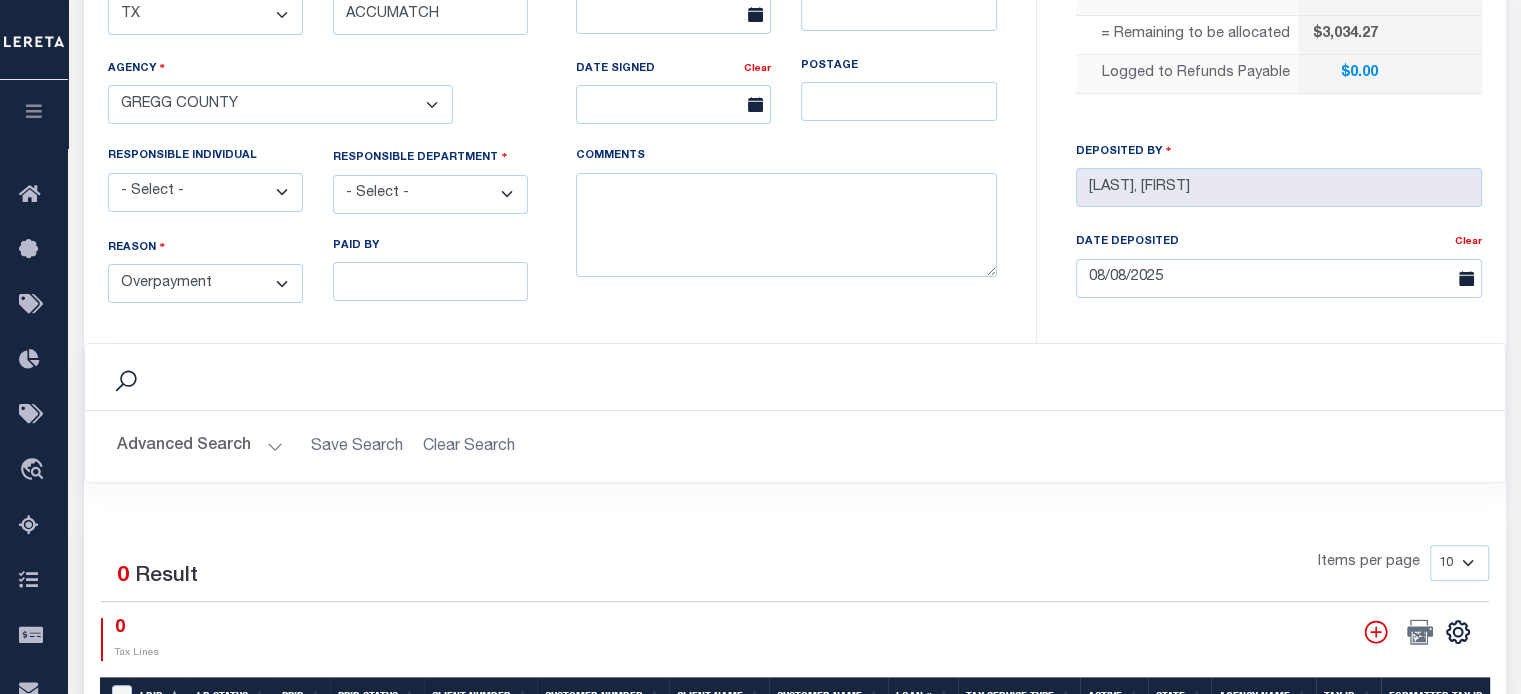 click on "- Select -
Change In Value
Discount Applied
Duplicate Payment
Exemption Applied
Keying Error
Other
Overpayment
Paid Incorrect Parcel
Partial Payment
Unknown" at bounding box center [205, 283] 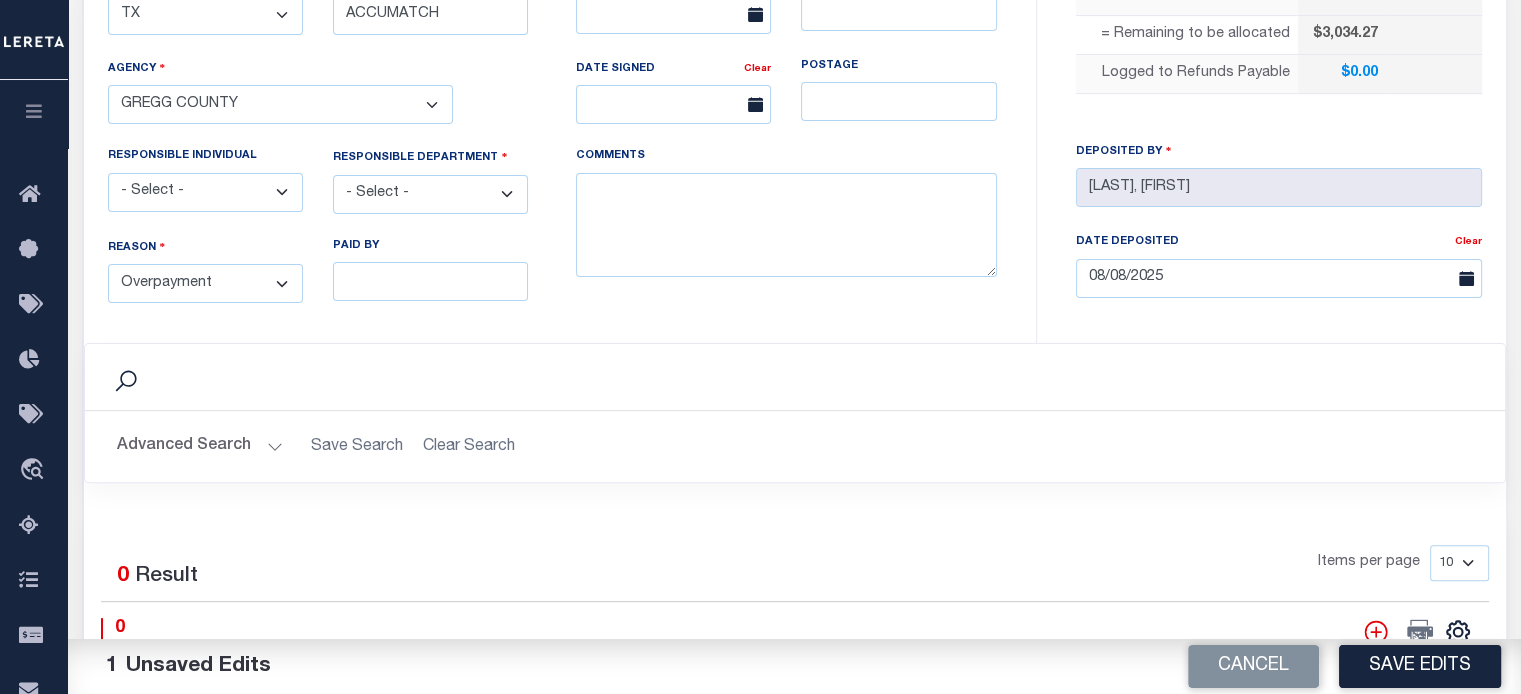 click on "- Select -
3rd Party
Accounting
AI
Collector
Customer
Customer Service
FactR
JAXTAX
Knowledge Splice
Locate
Other
Outside
Redemptions
Setup
TaxOps
Technology
TES" at bounding box center [430, 194] 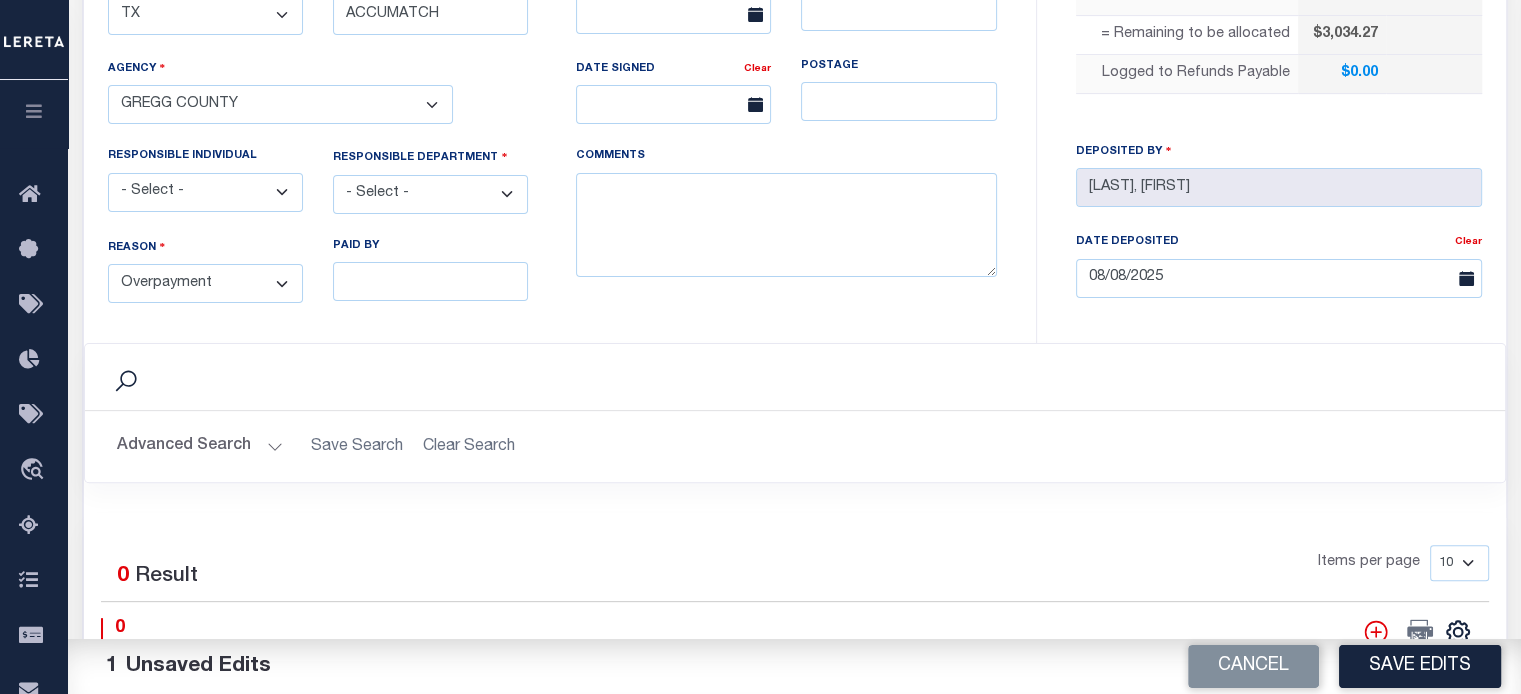 select on "COL" 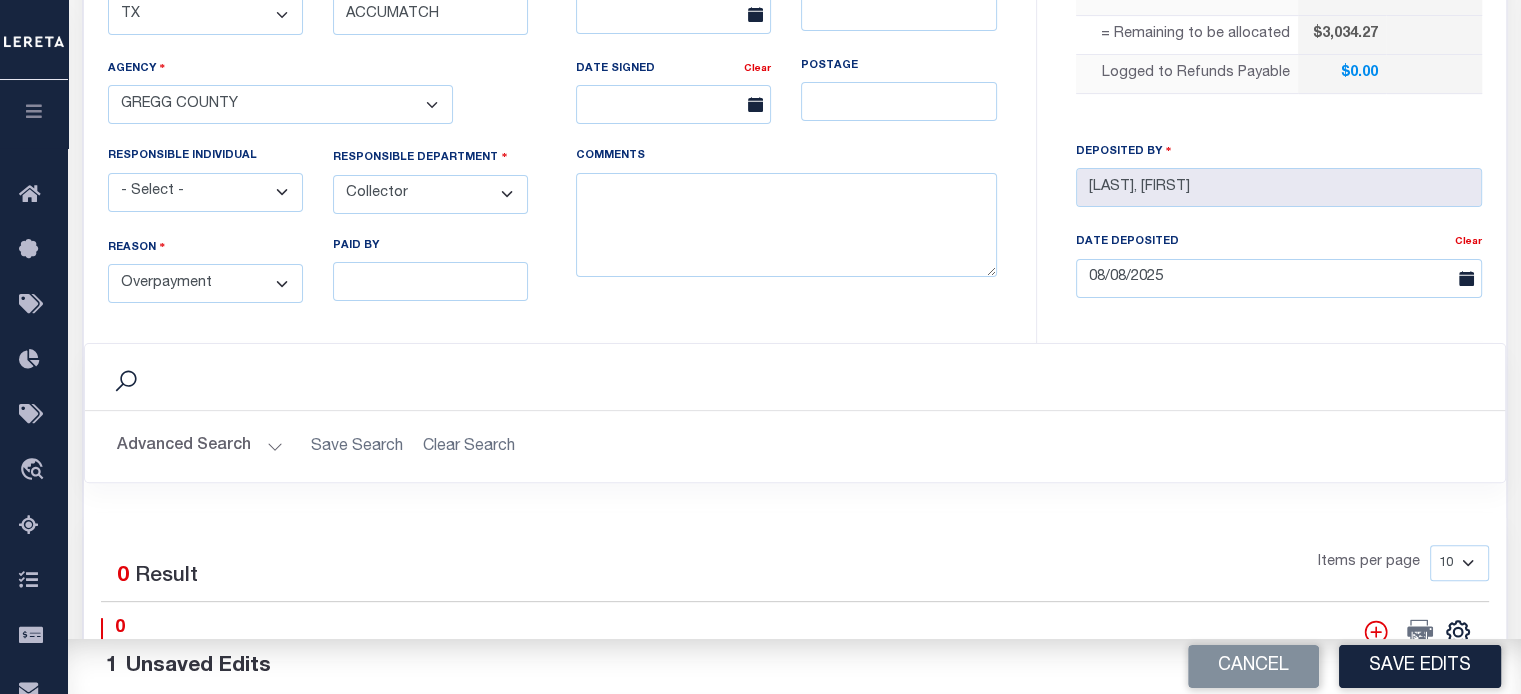 click on "- Select -
3rd Party
Accounting
AI
Collector
Customer
Customer Service
FactR
JAXTAX
Knowledge Splice
Locate
Other
Outside
Redemptions
Setup
TaxOps
Technology
TES" at bounding box center [430, 194] 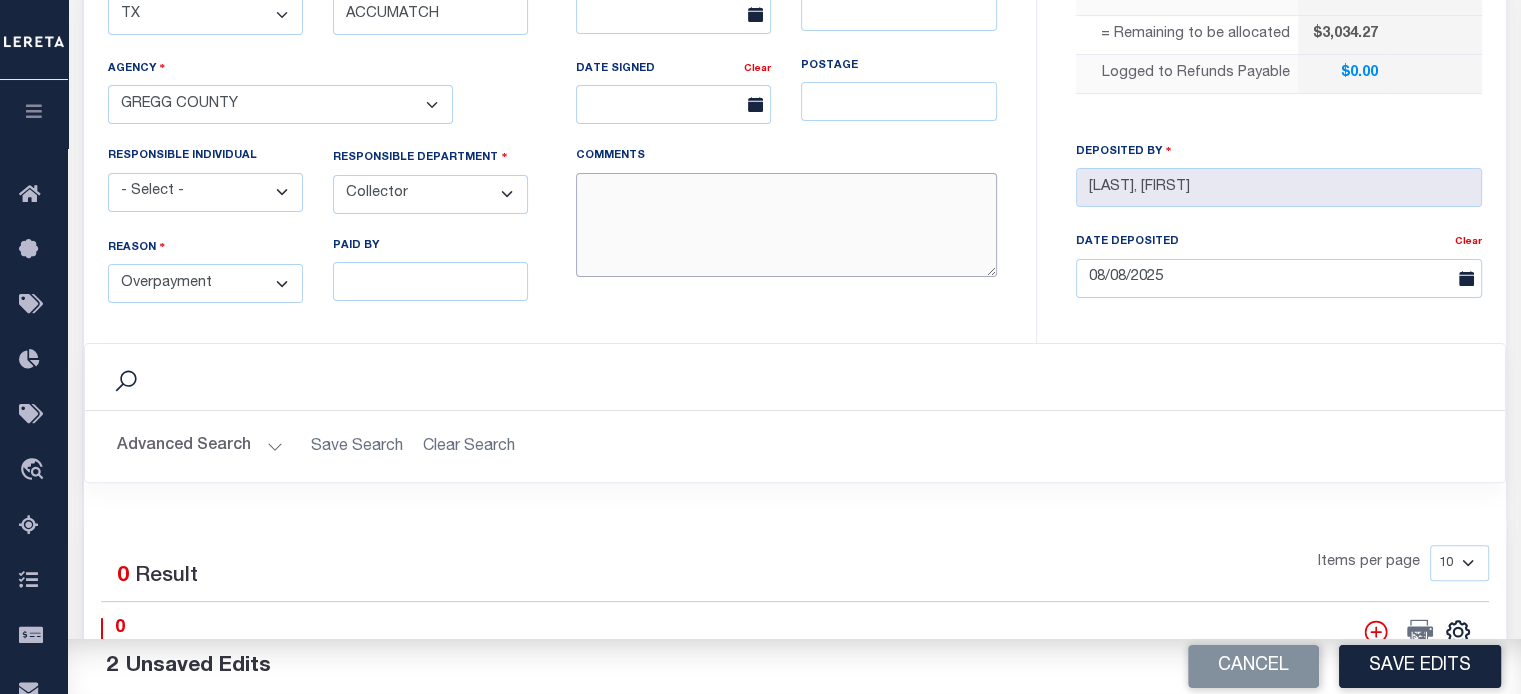 click on "COMMENTS" at bounding box center (786, 225) 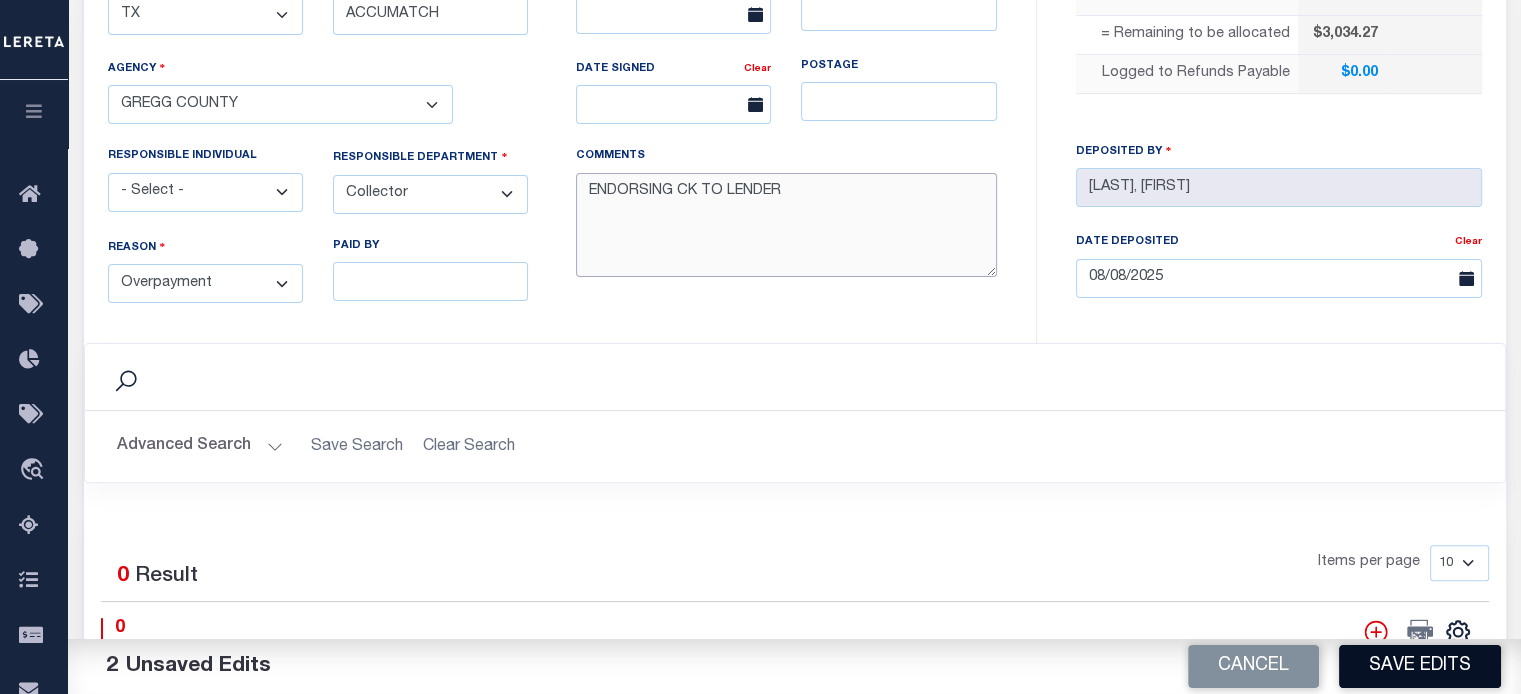 type on "ENDORSING CK TO LENDER" 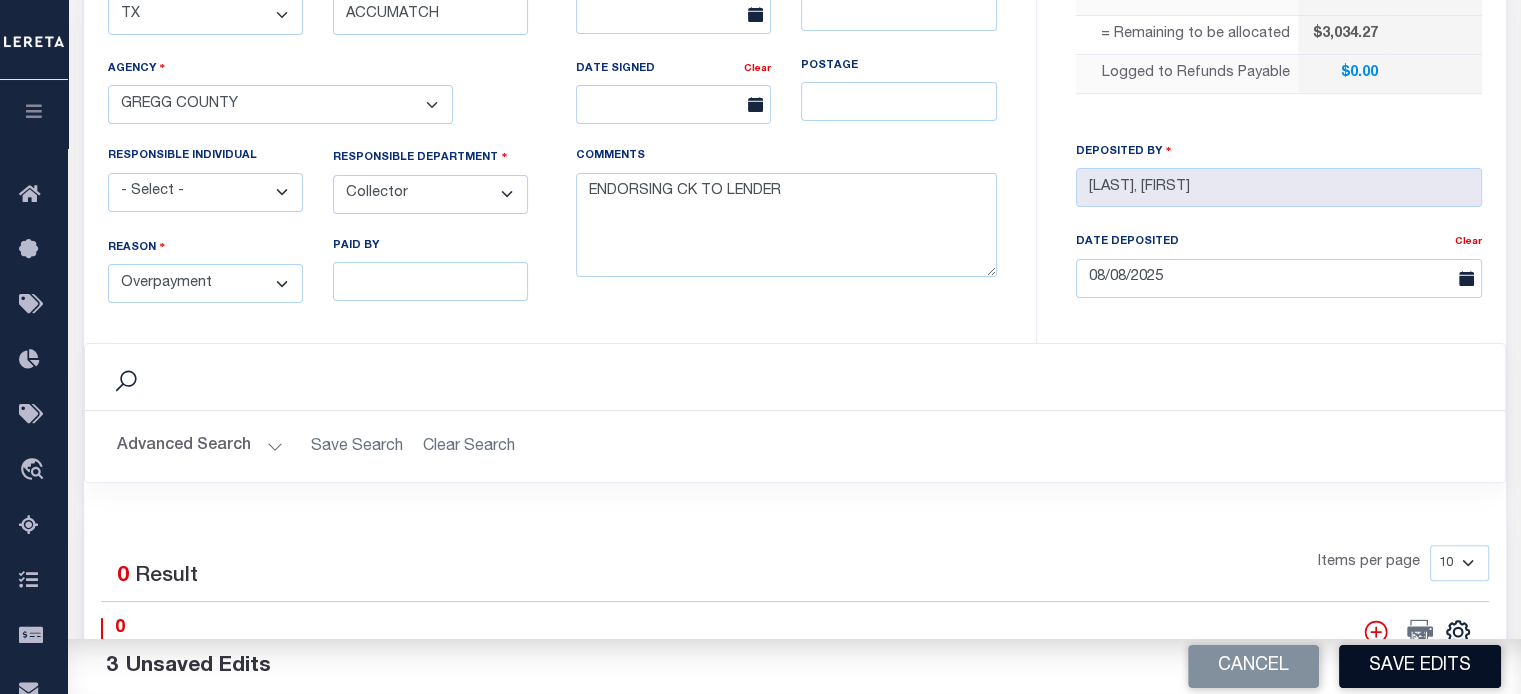 click on "Save Edits" at bounding box center [1420, 666] 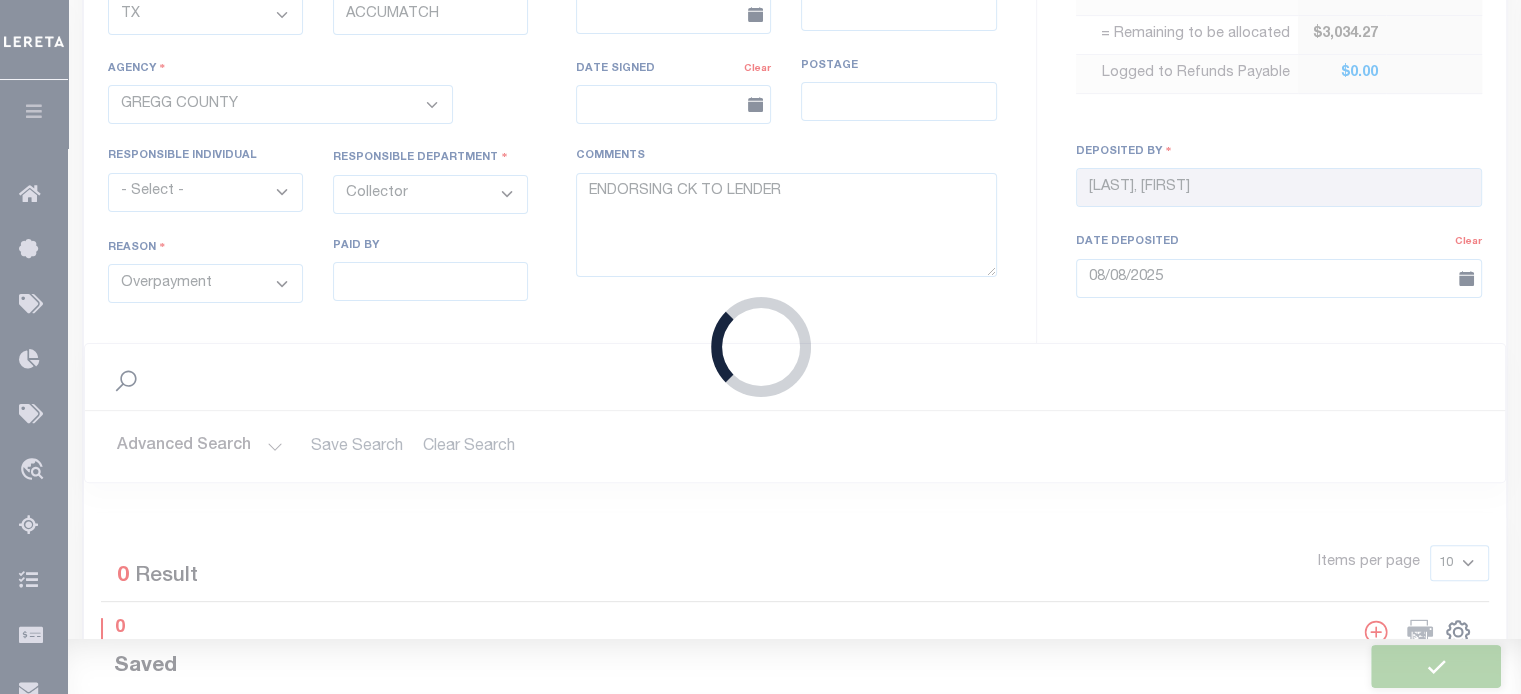 type on "$3,034.27" 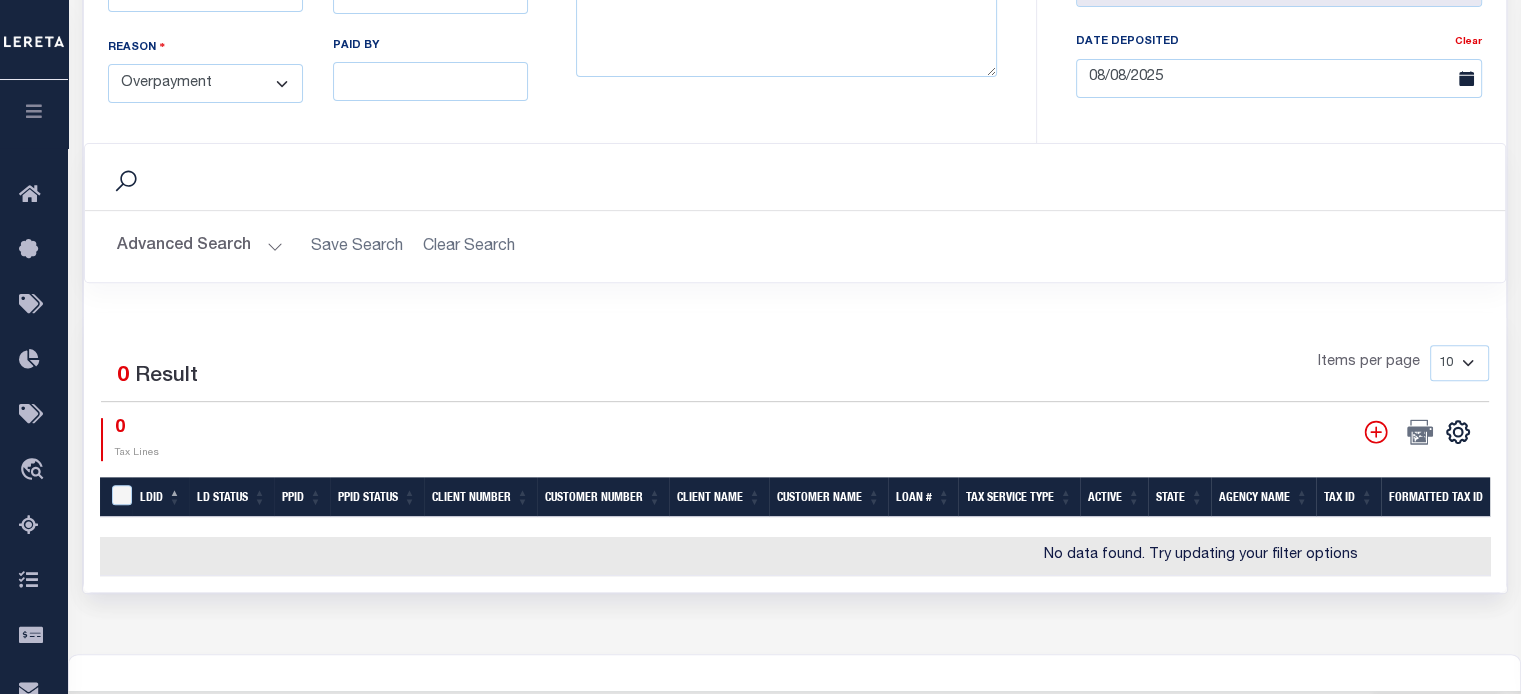 click 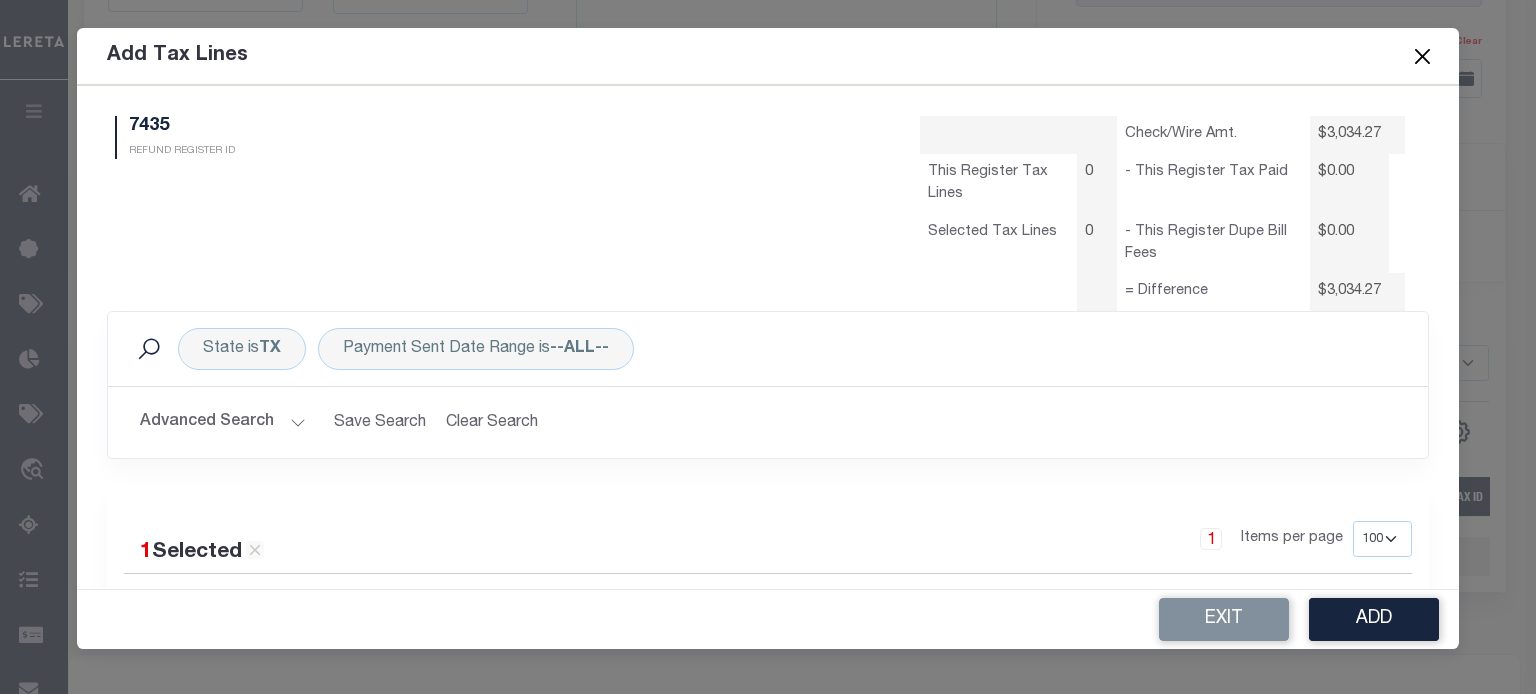 select on "100" 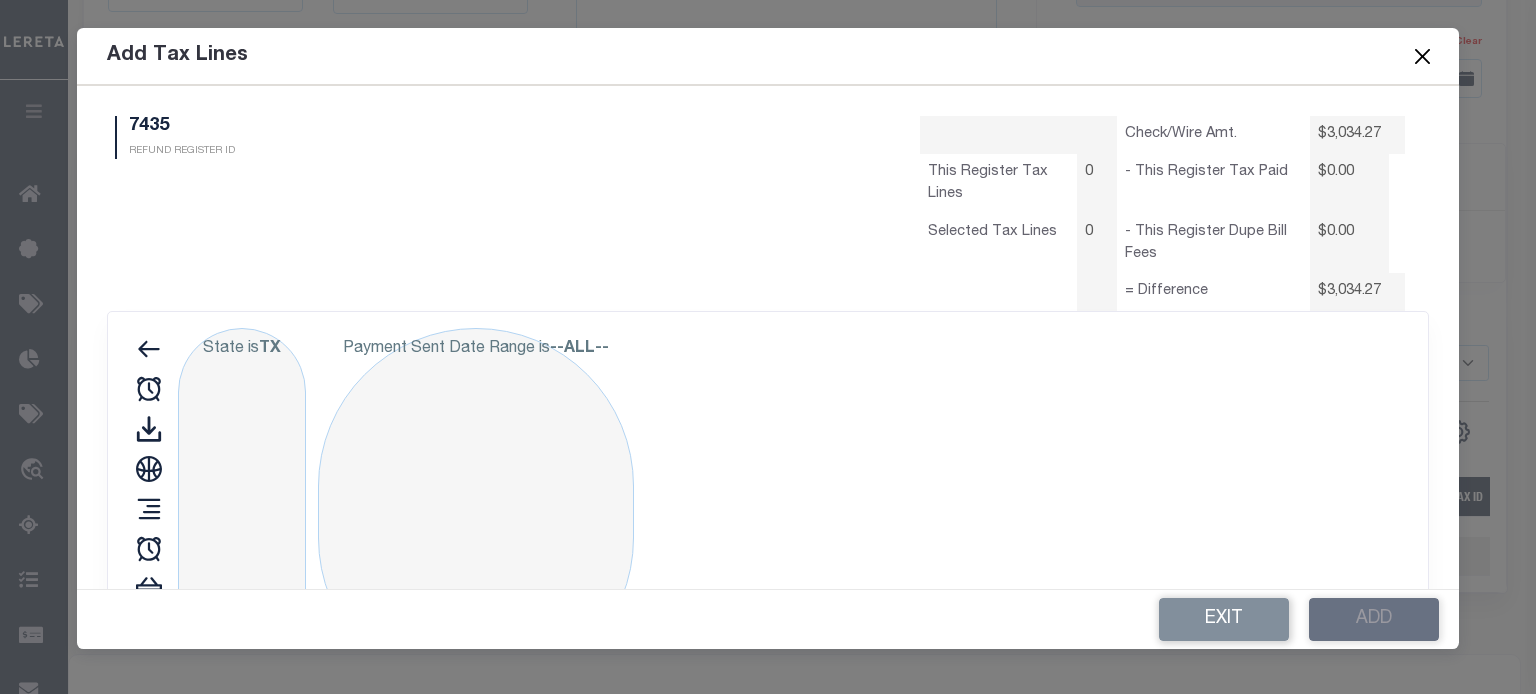 click on "Advanced Search" at bounding box center (223, 748) 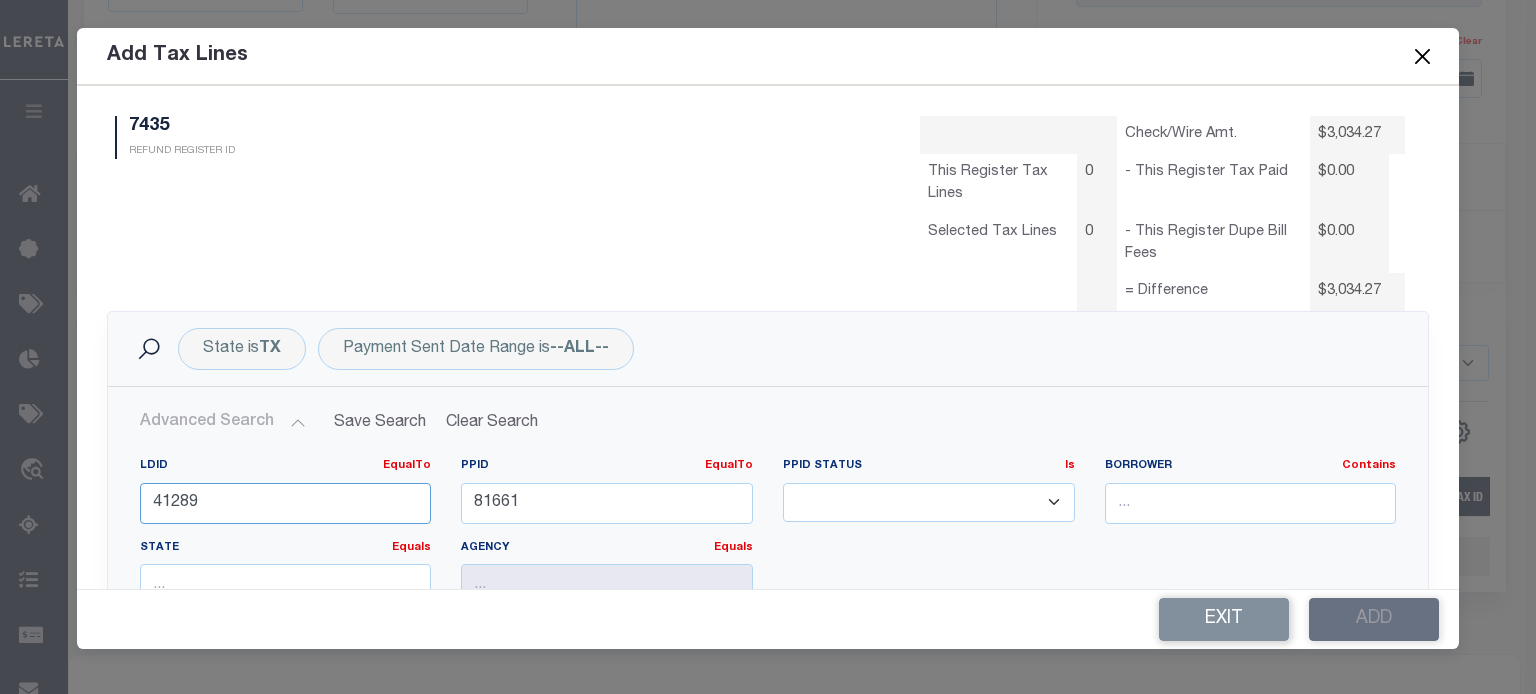 drag, startPoint x: 217, startPoint y: 502, endPoint x: -368, endPoint y: 425, distance: 590.0458 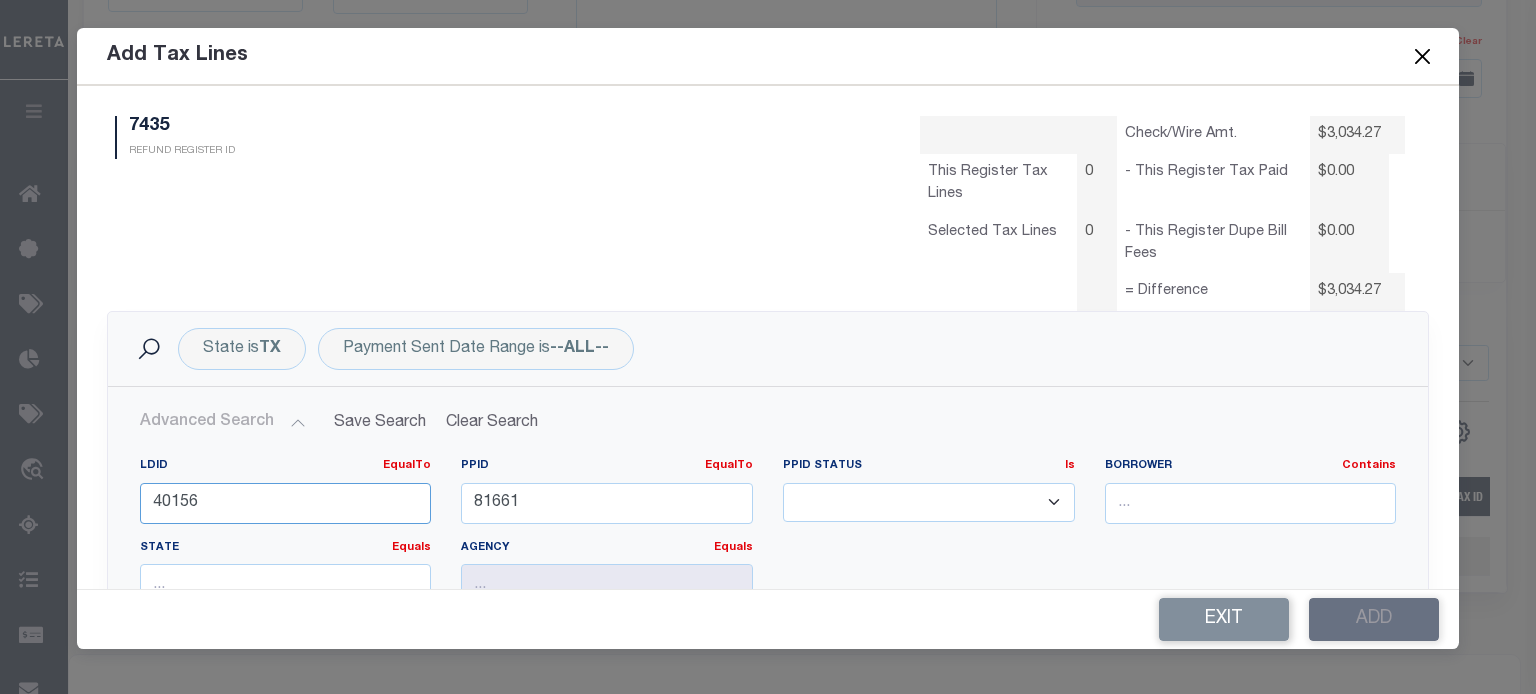 type on "40156" 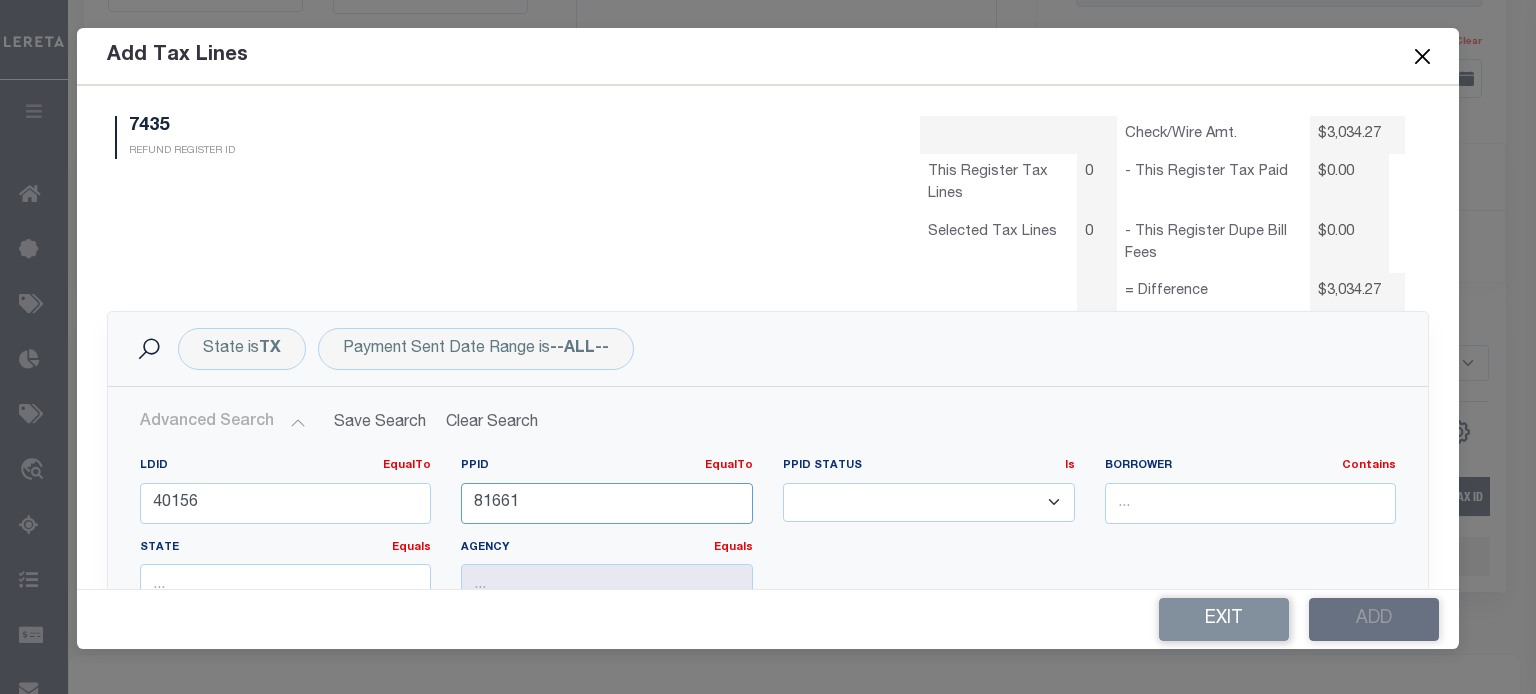 click on "Home Refunds Details
Profile Sign out" at bounding box center [768, 49] 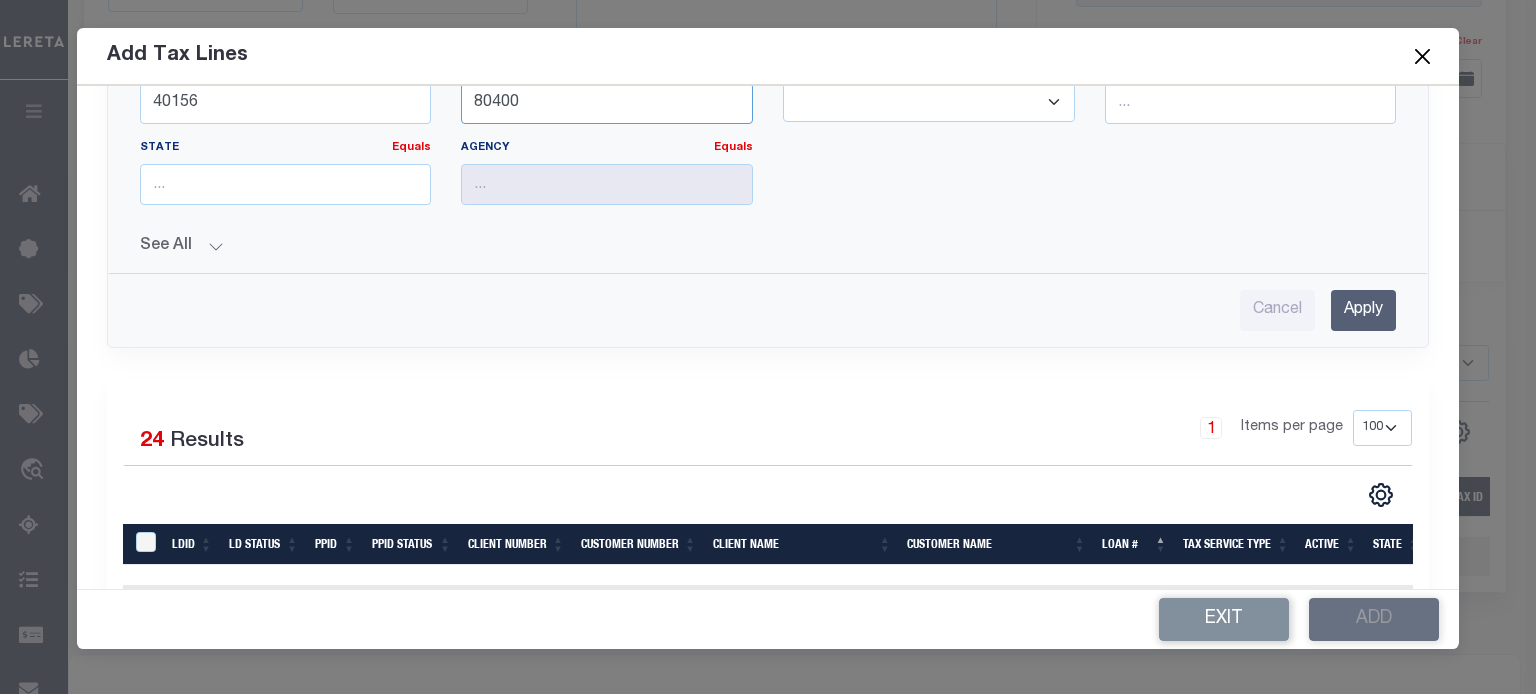 type on "80400" 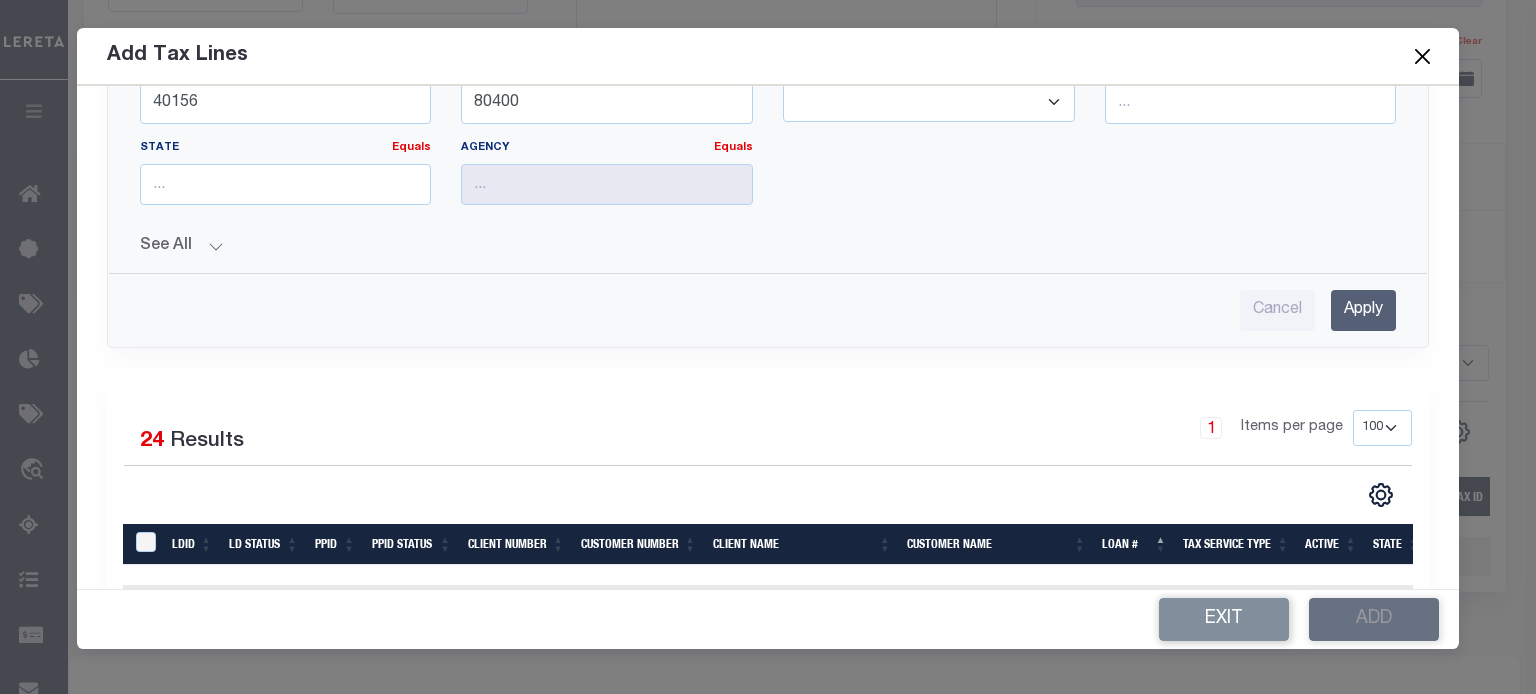 click on "Apply" at bounding box center [1363, 310] 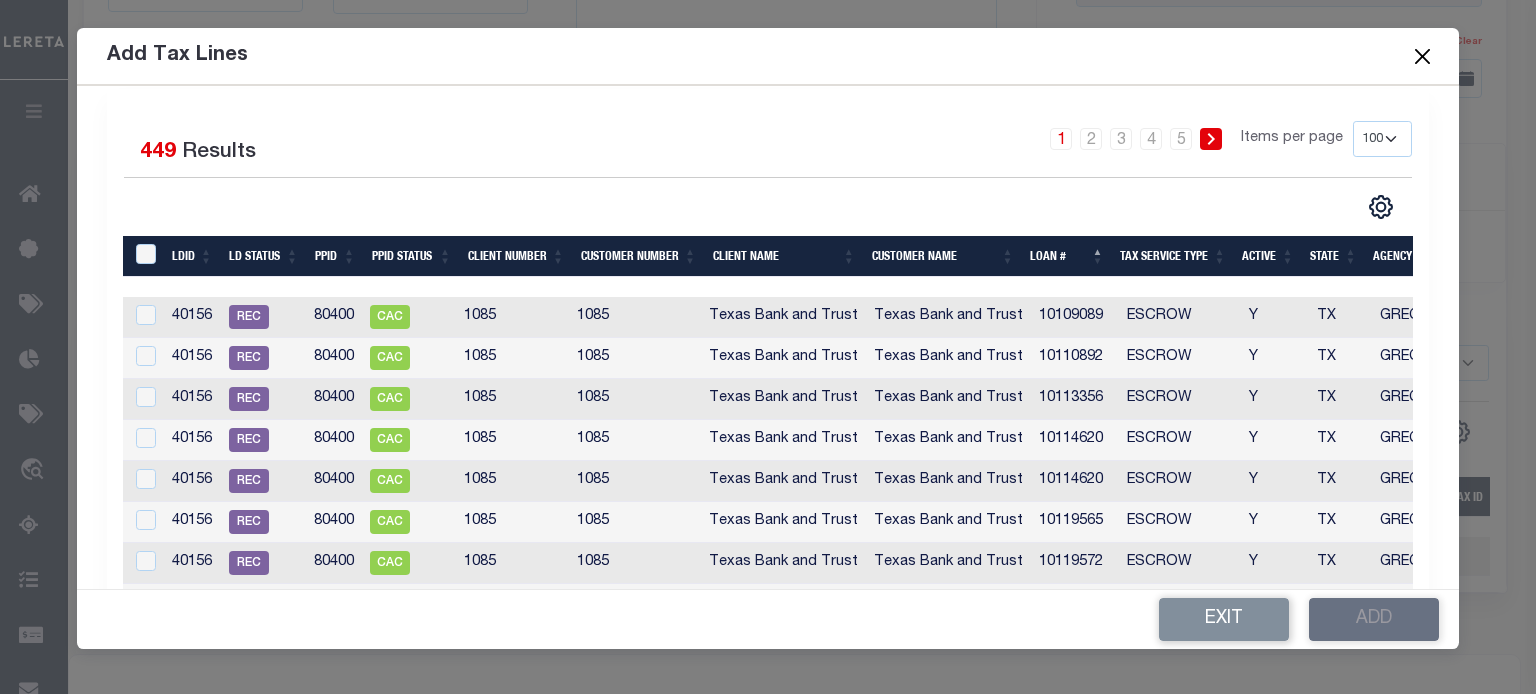 click on "10 25 50 100" at bounding box center (1382, 139) 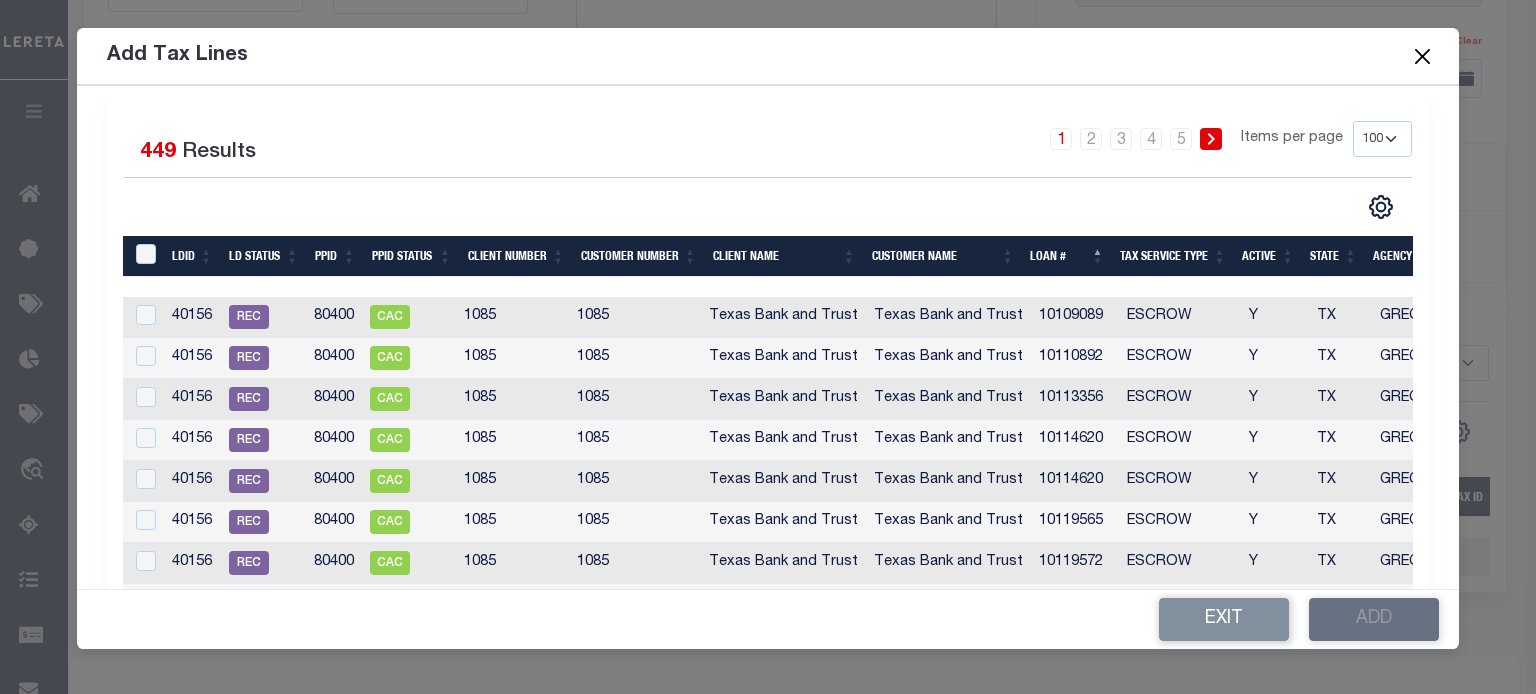 click on "10 25 50 100" at bounding box center [1382, 139] 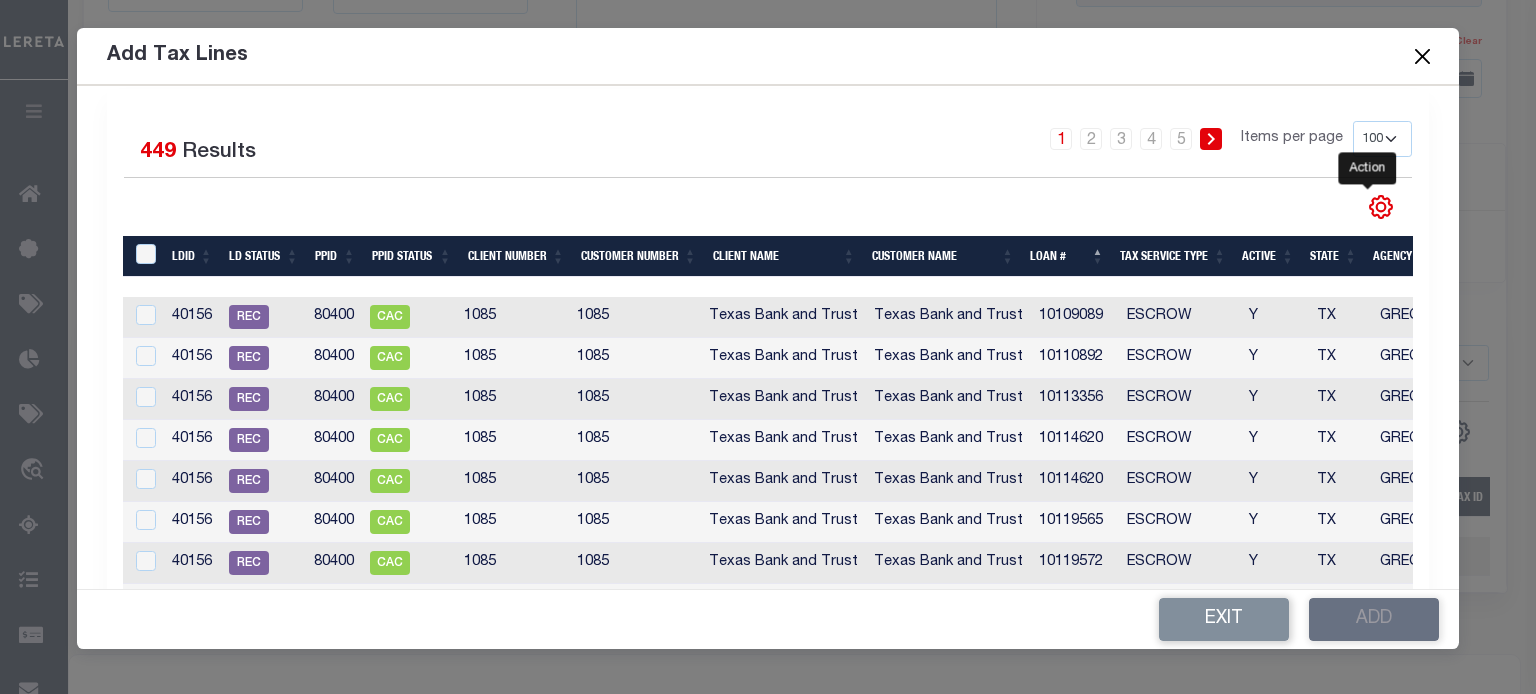 click 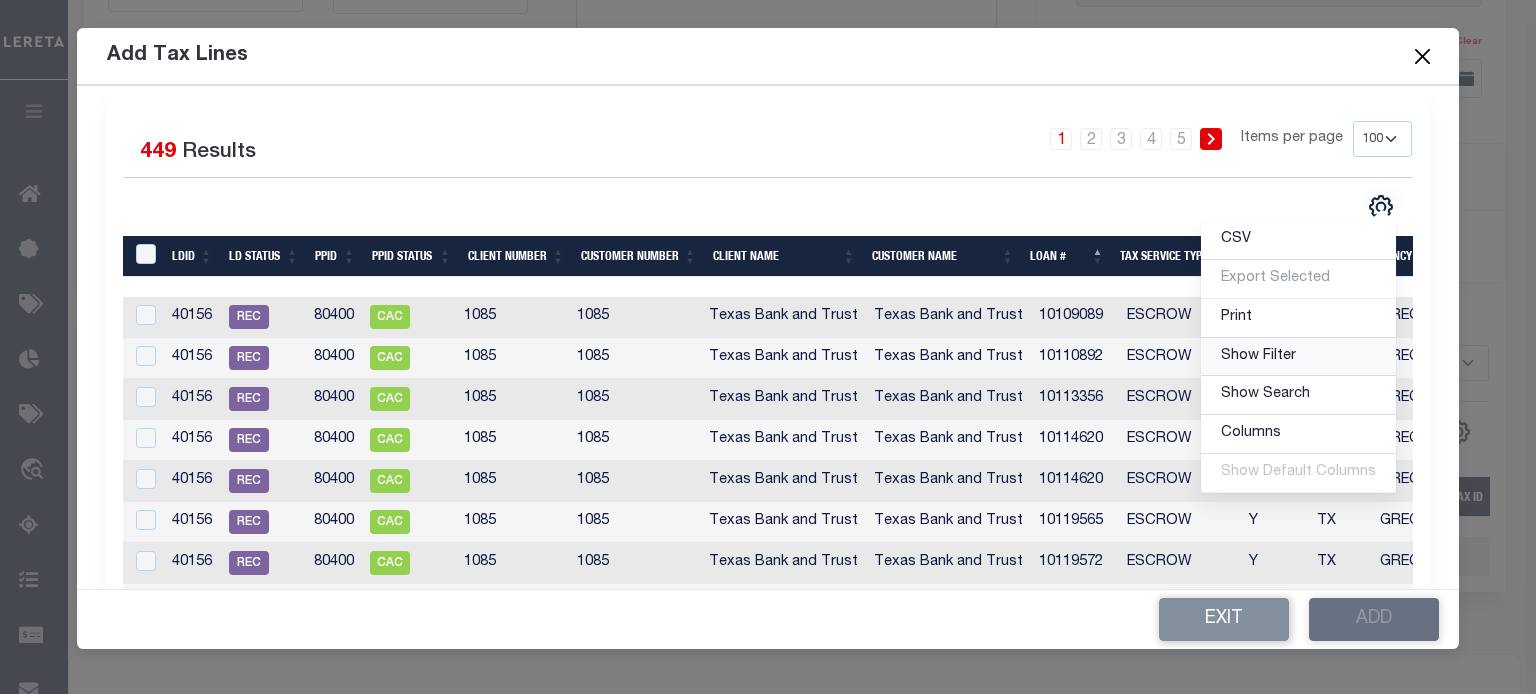 click on "Show Filter" at bounding box center (1258, 356) 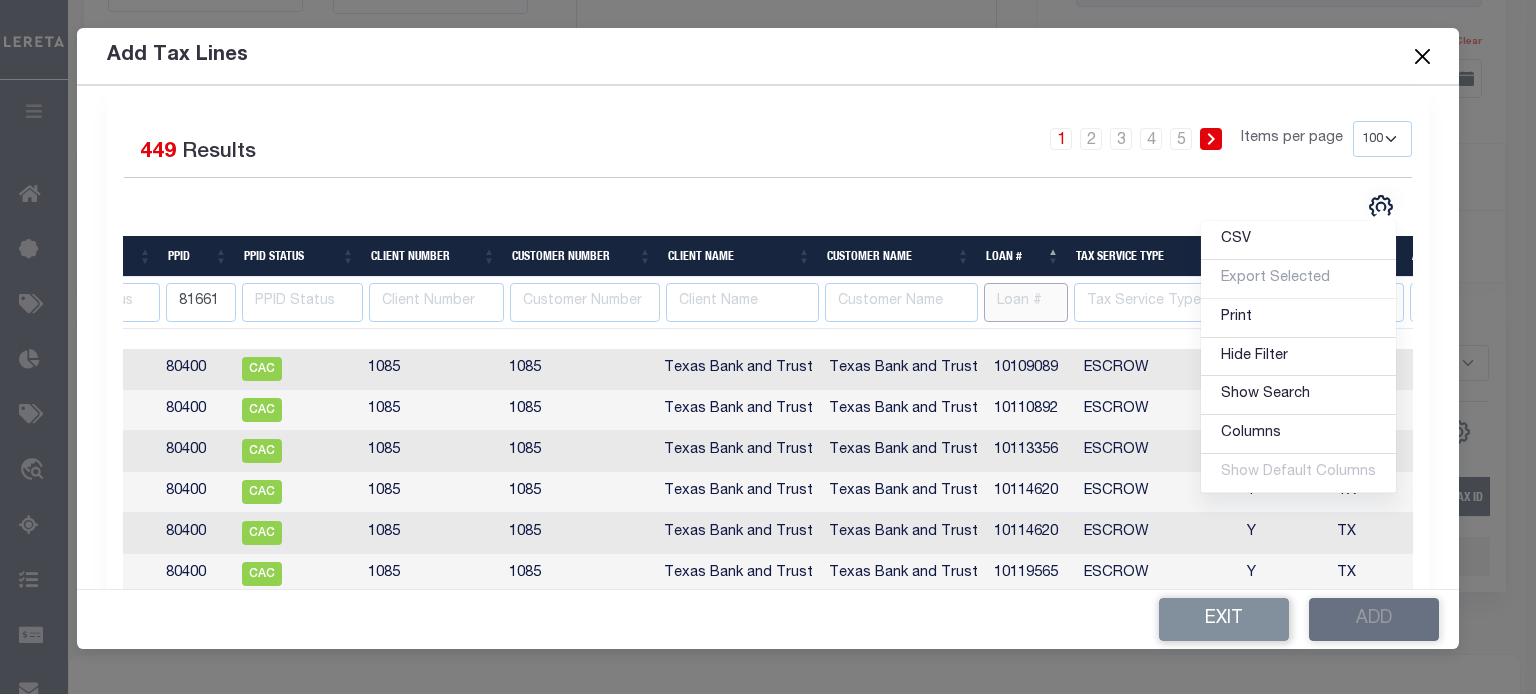 click at bounding box center [1026, 302] 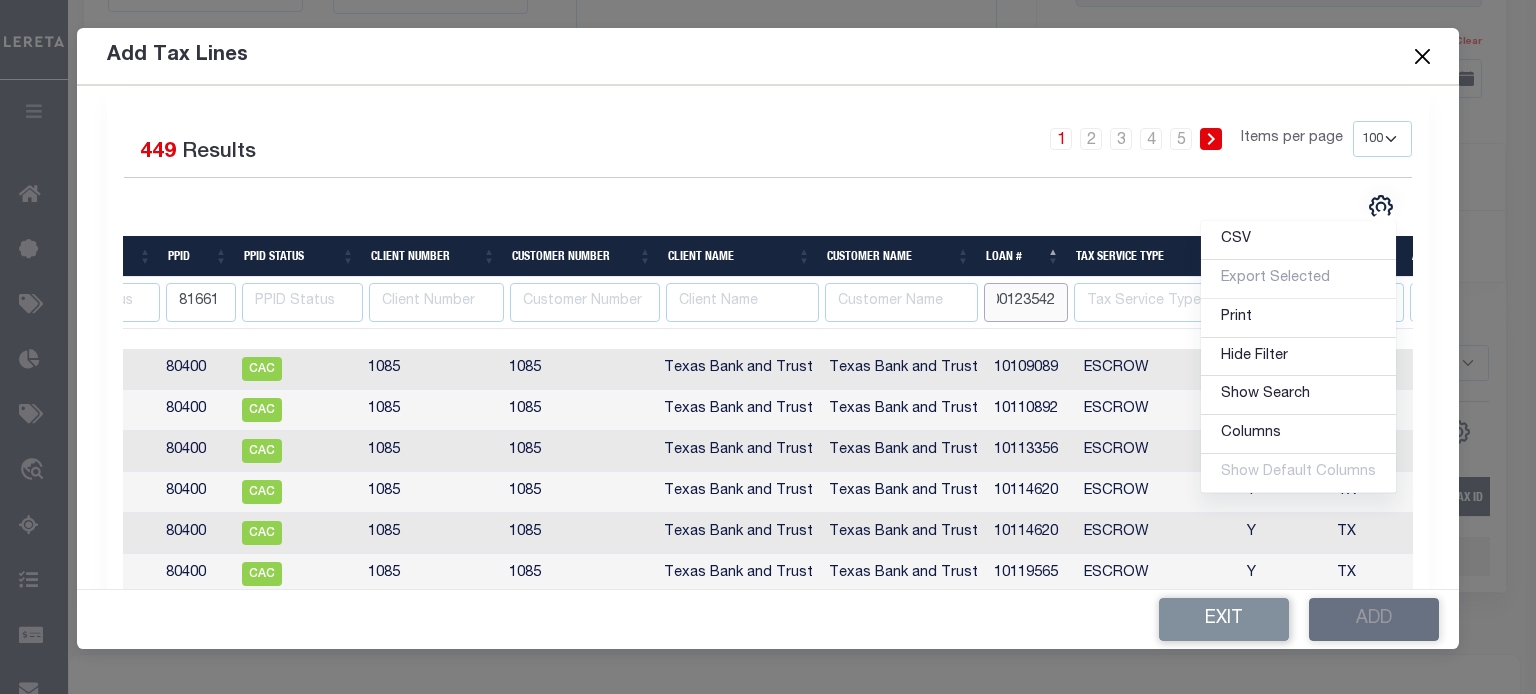 type on "1300123542" 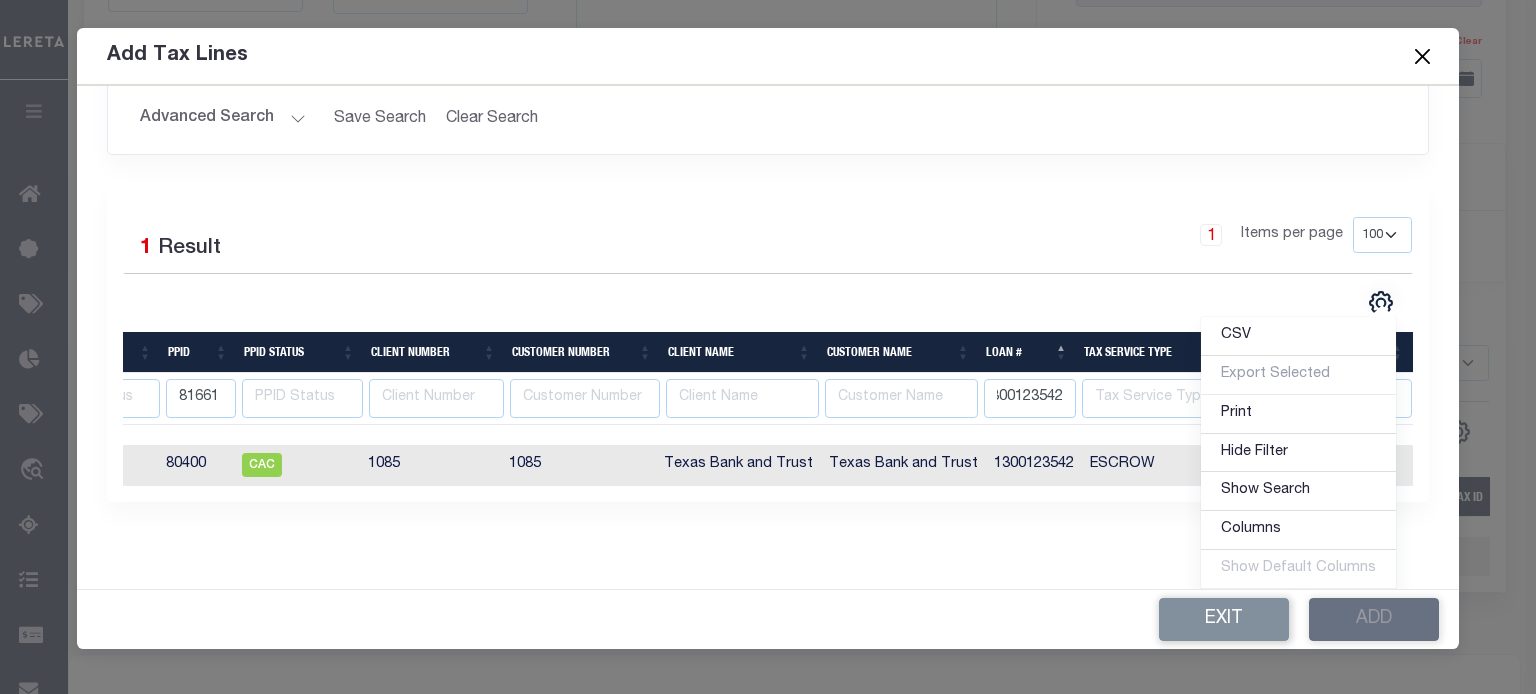 drag, startPoint x: 918, startPoint y: 465, endPoint x: 1043, endPoint y: 512, distance: 133.544 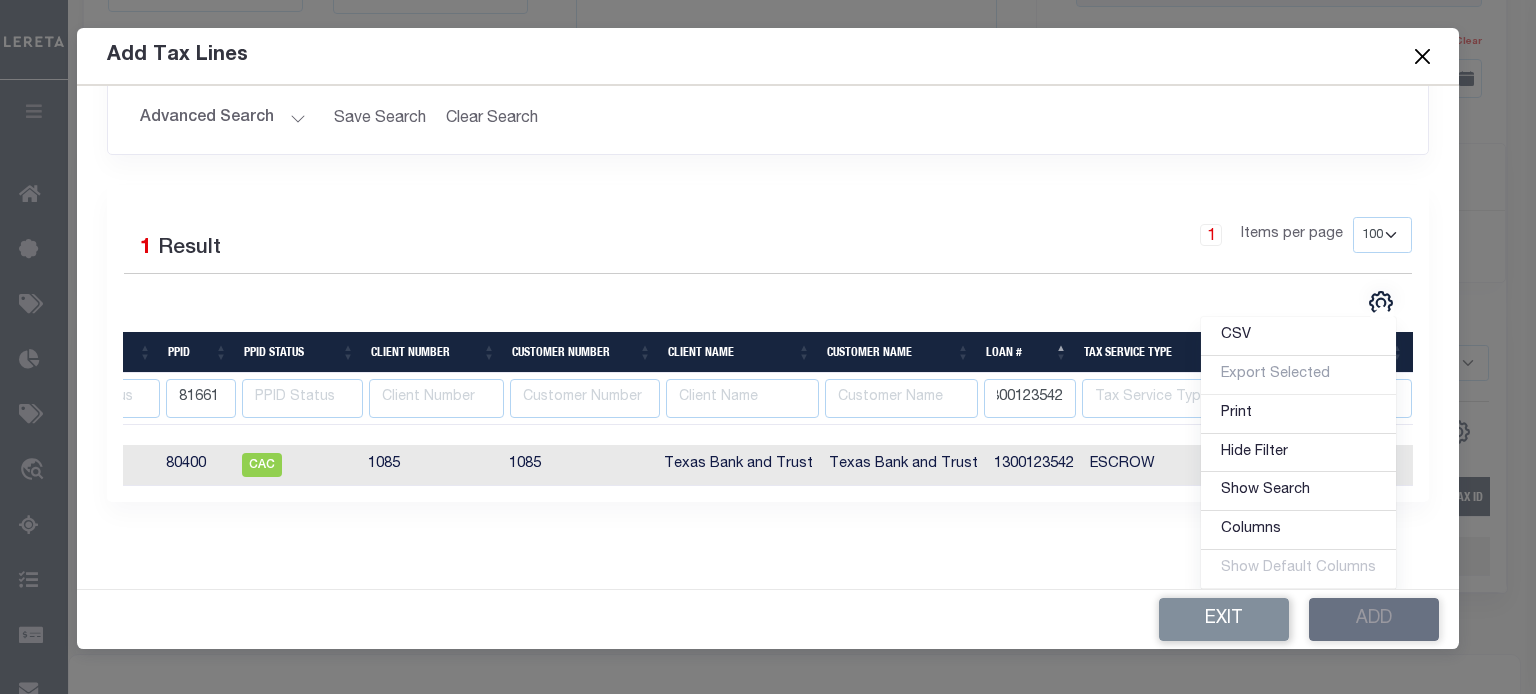 checkbox on "true" 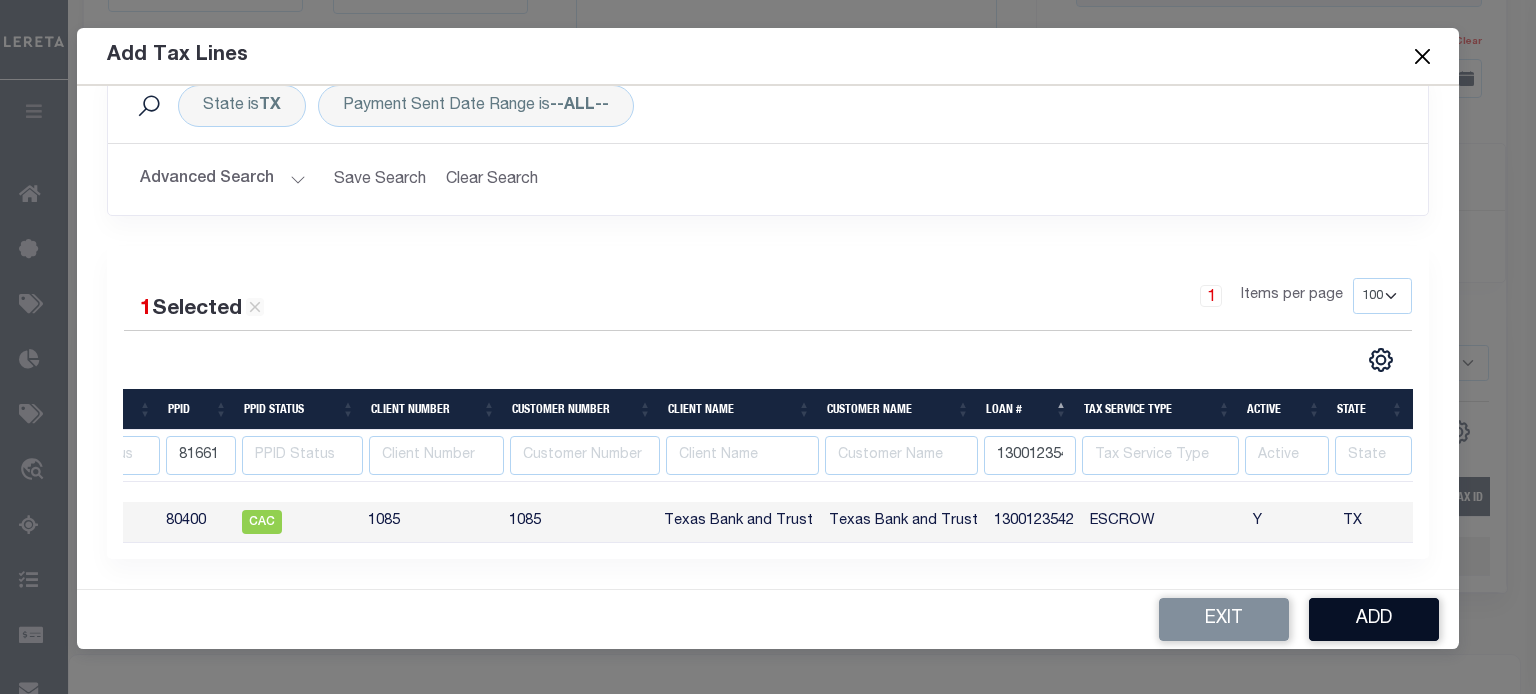 click on "Add" at bounding box center [1374, 619] 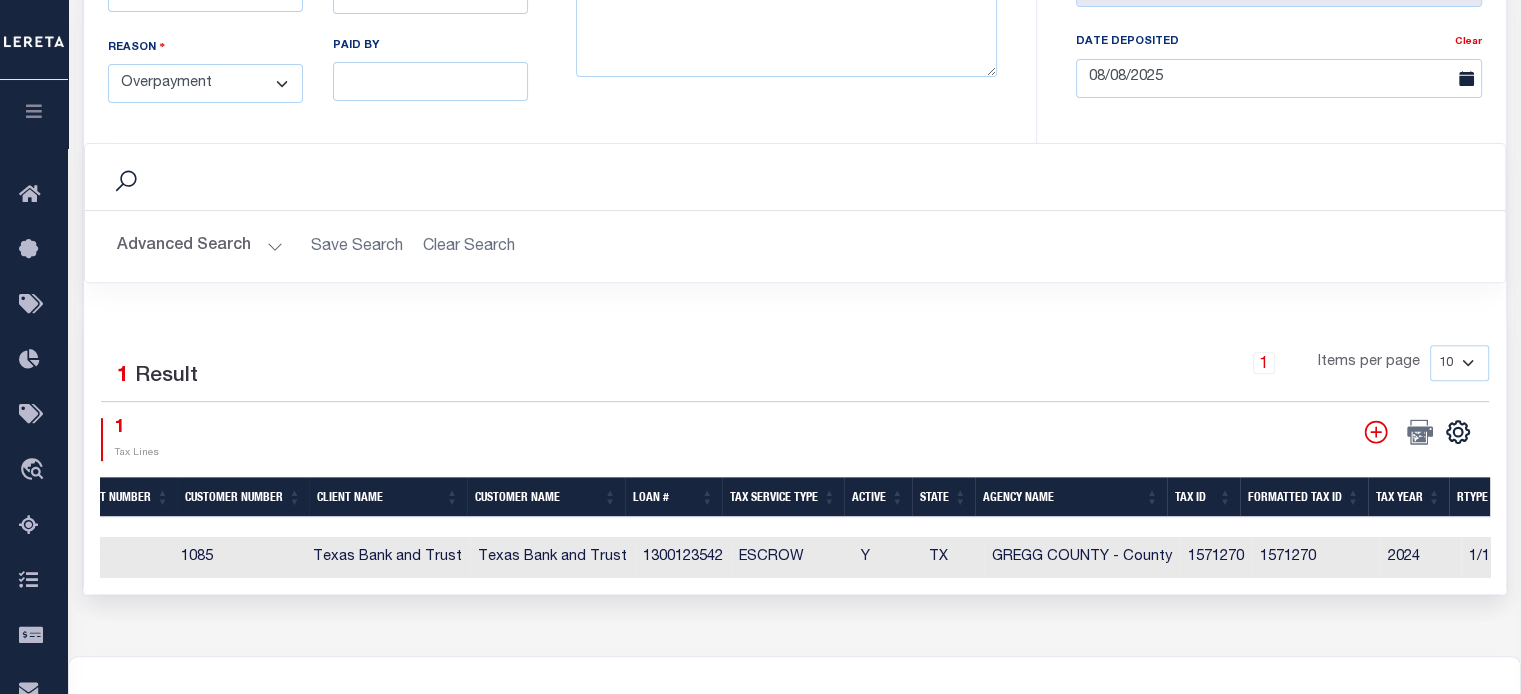 scroll, scrollTop: 0, scrollLeft: 588, axis: horizontal 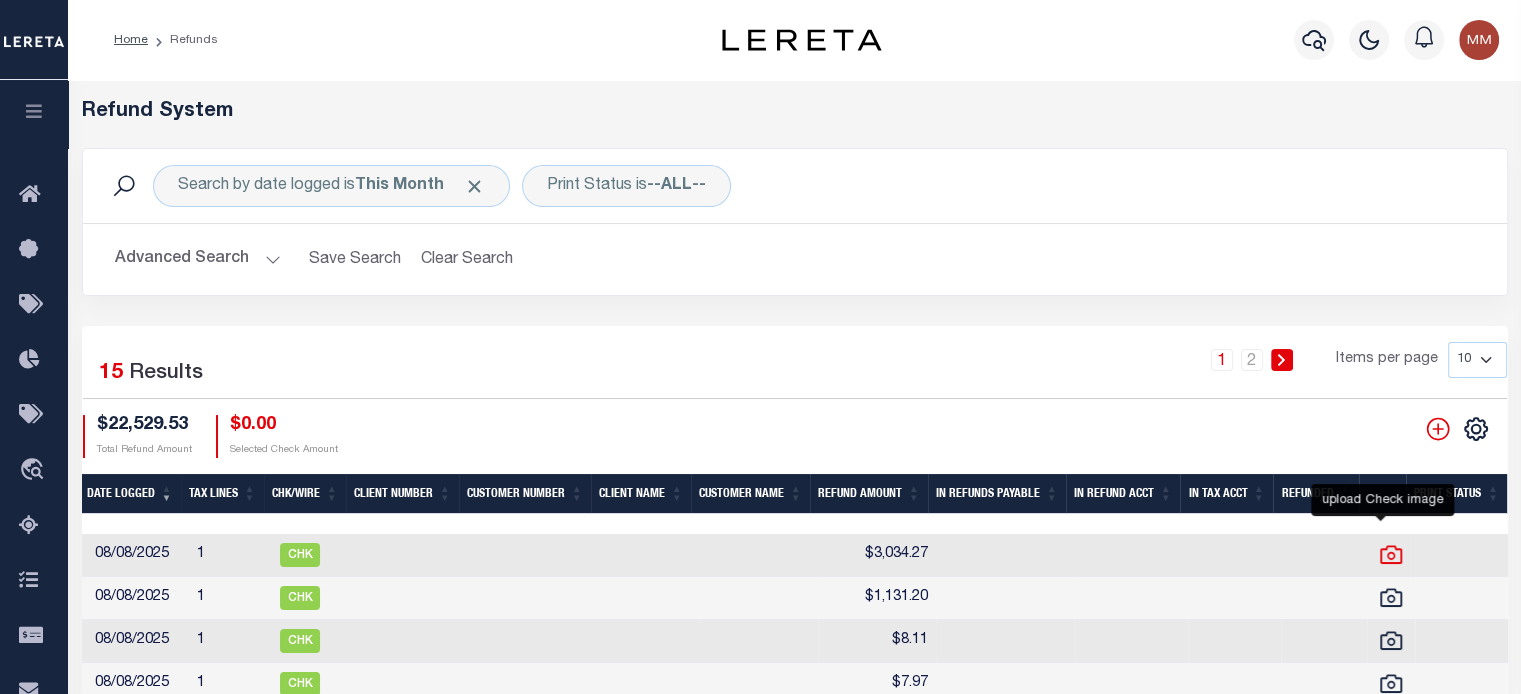 click 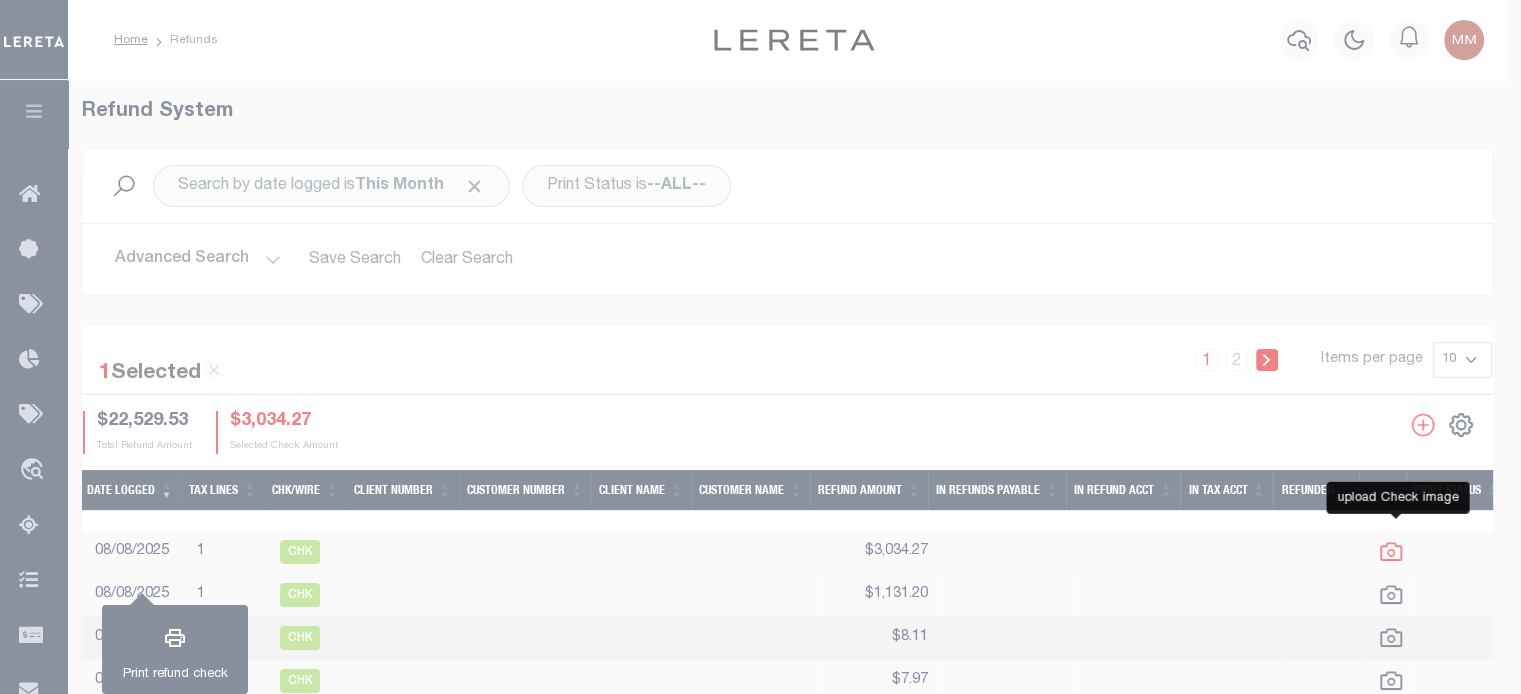 checkbox on "true" 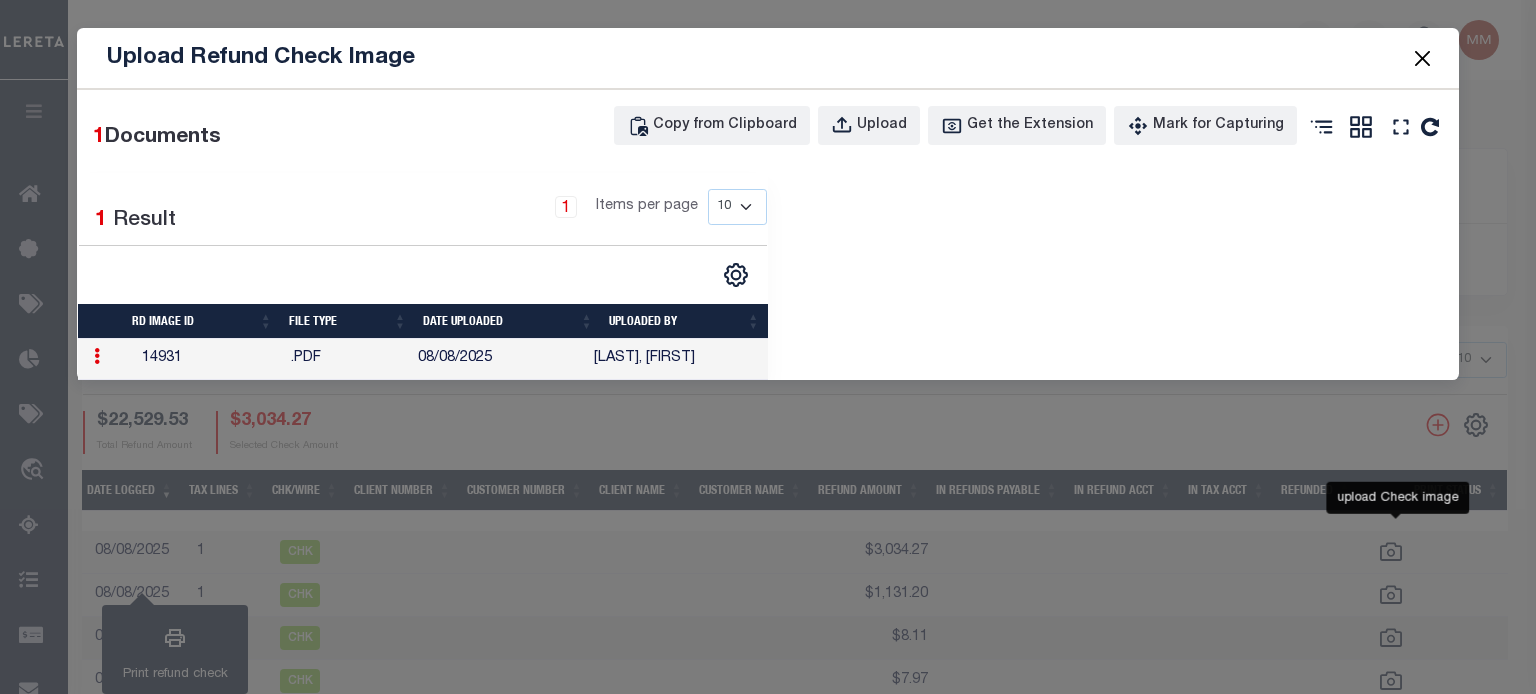 scroll, scrollTop: 0, scrollLeft: 1066, axis: horizontal 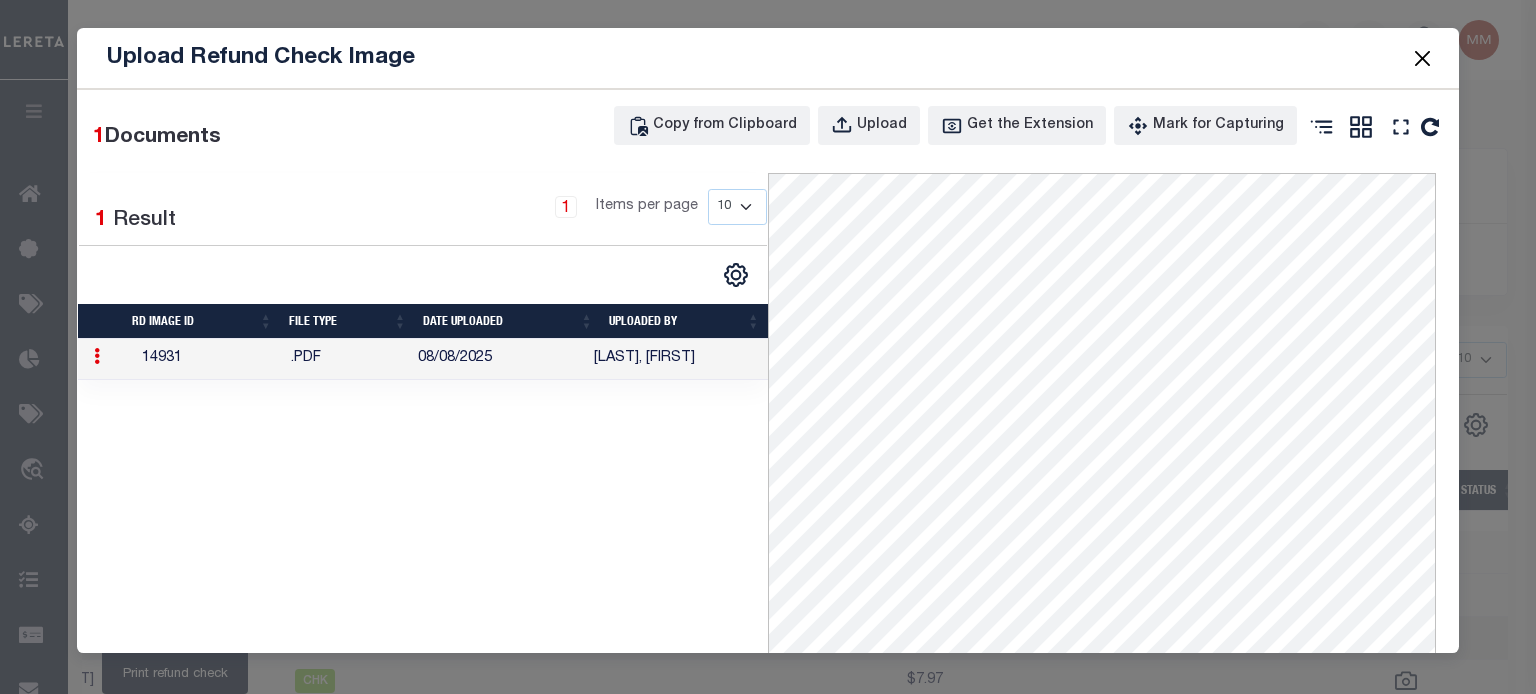 click at bounding box center (1422, 58) 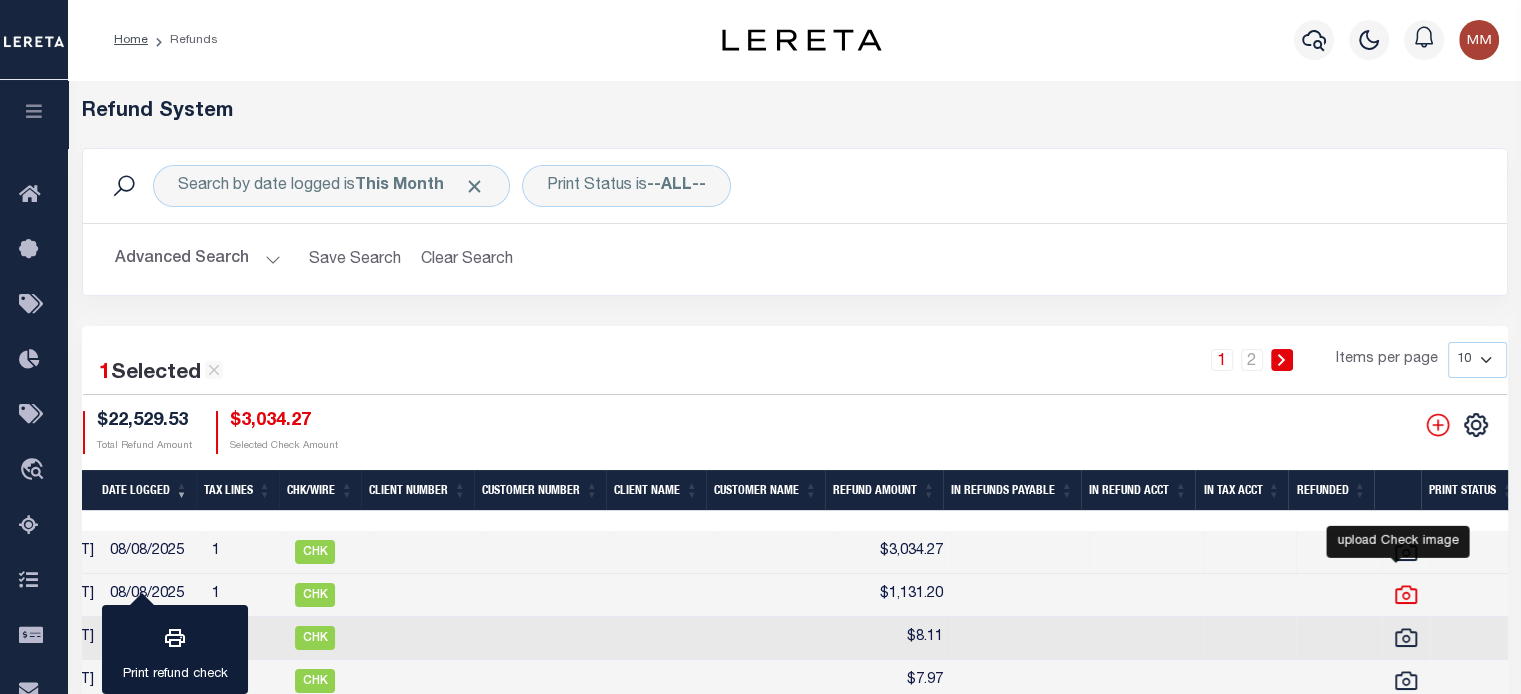 click 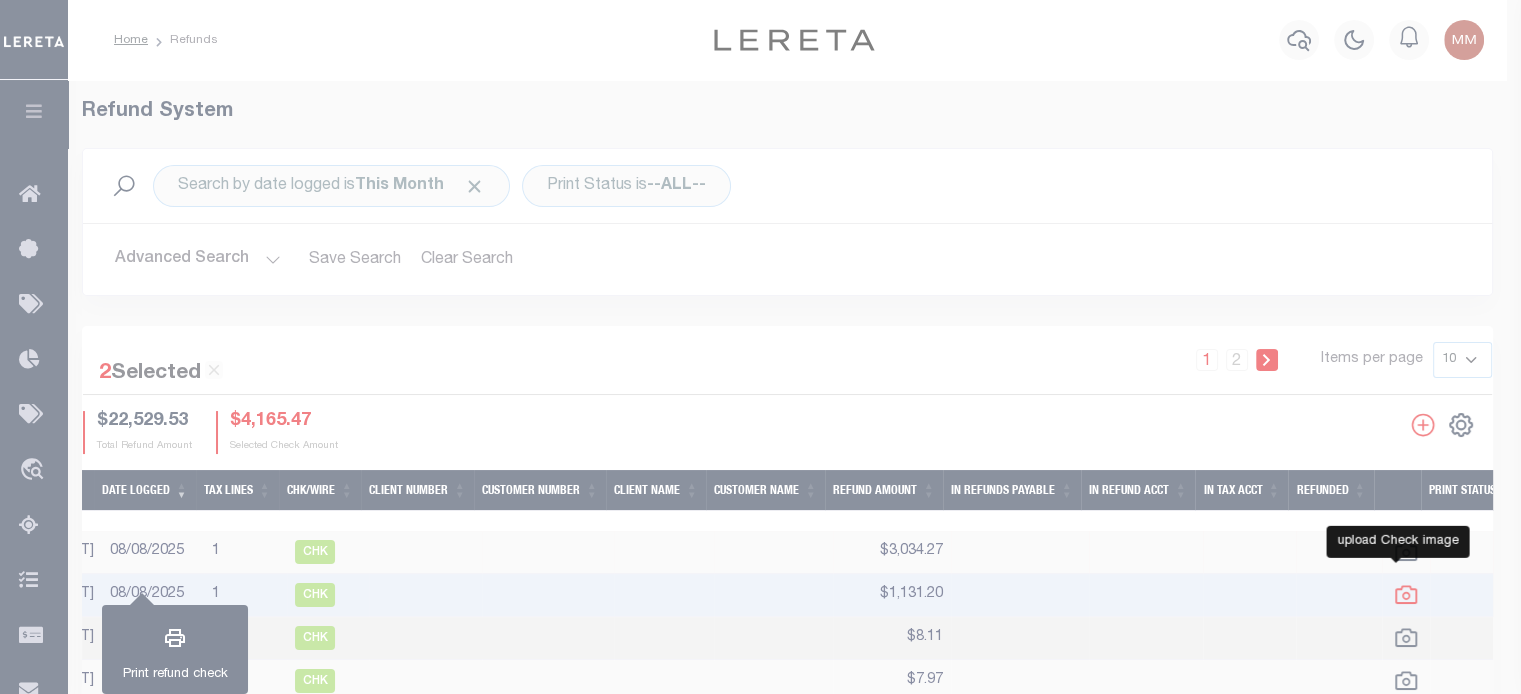 checkbox on "true" 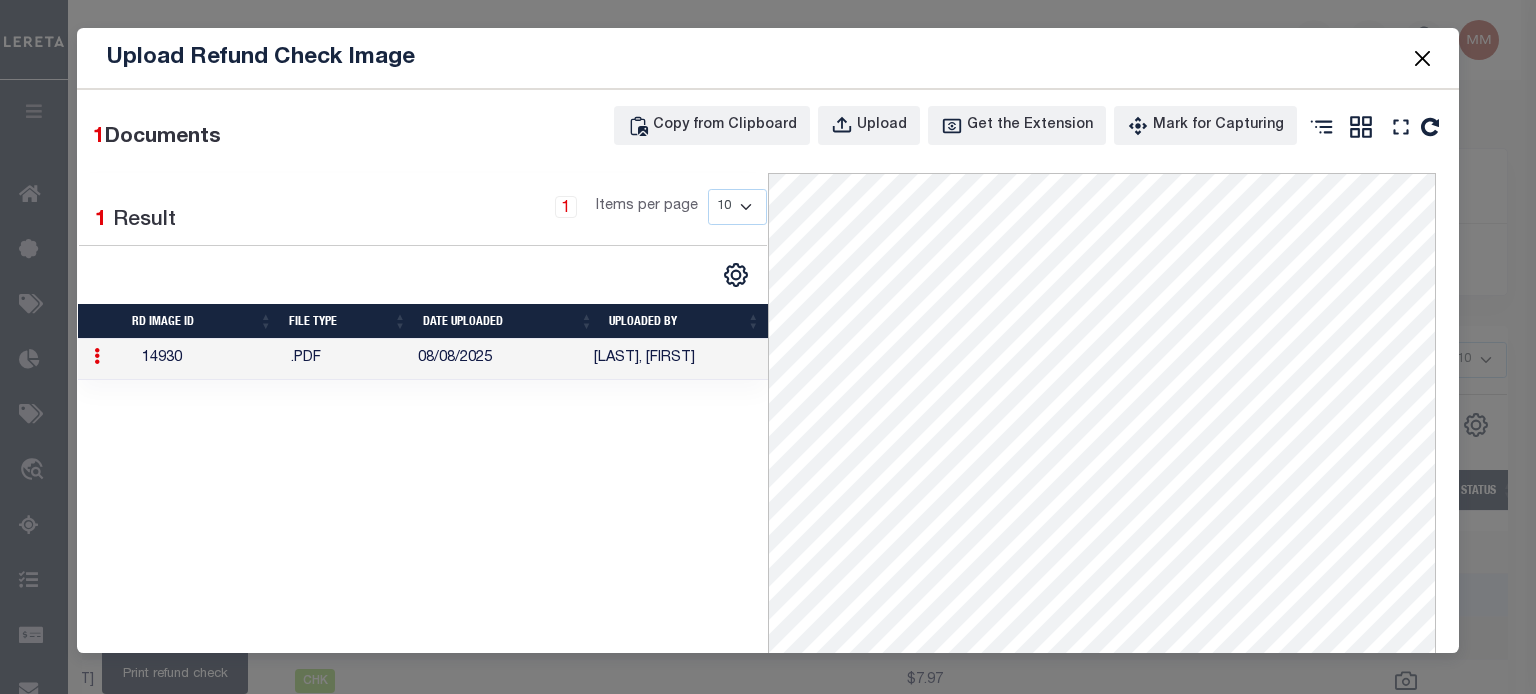 click at bounding box center (1422, 58) 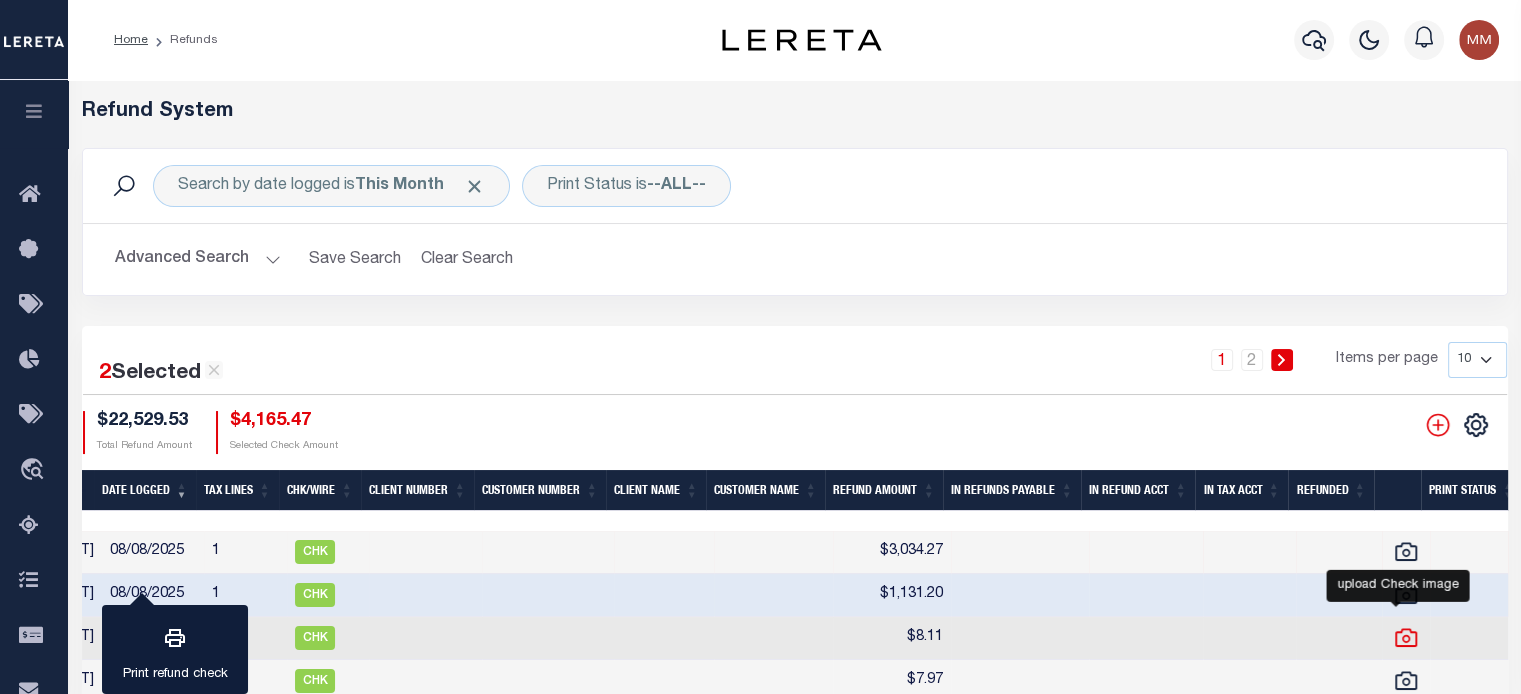 click 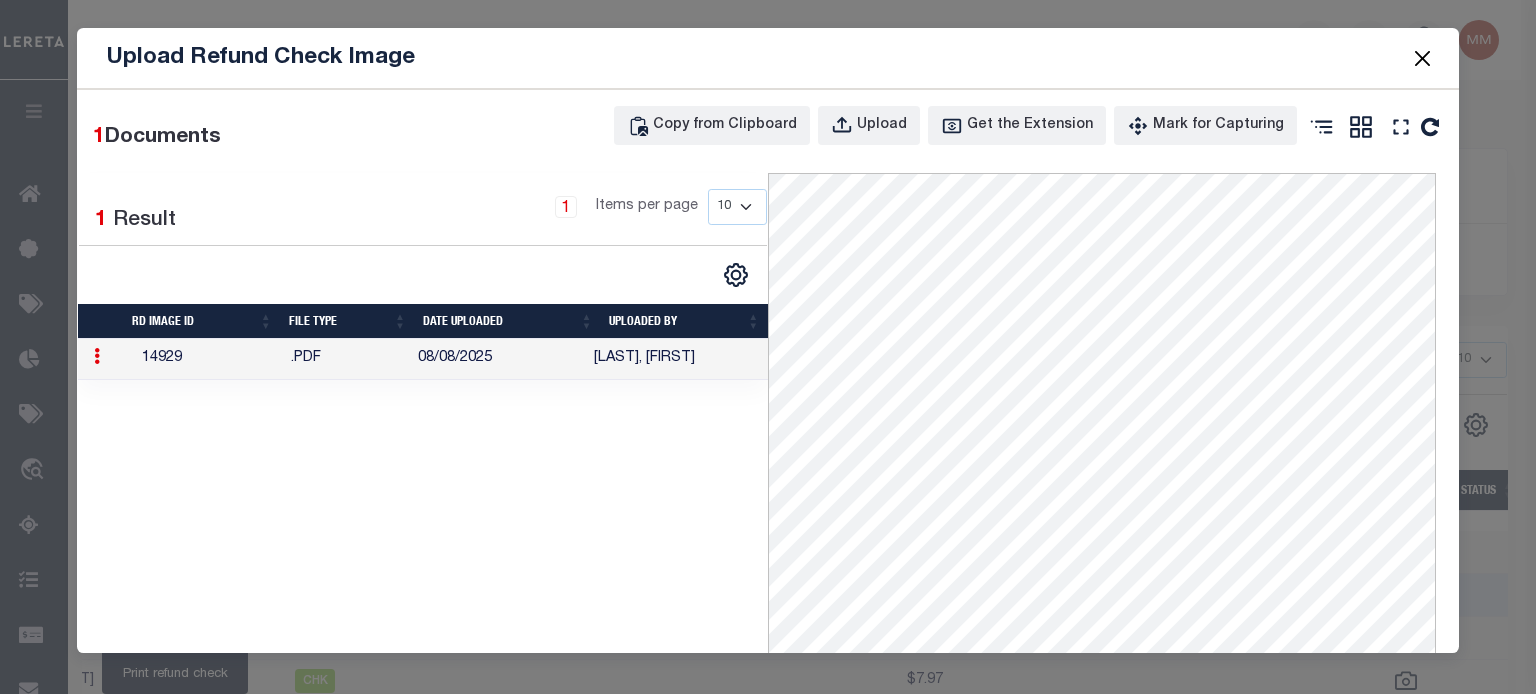click at bounding box center (1422, 58) 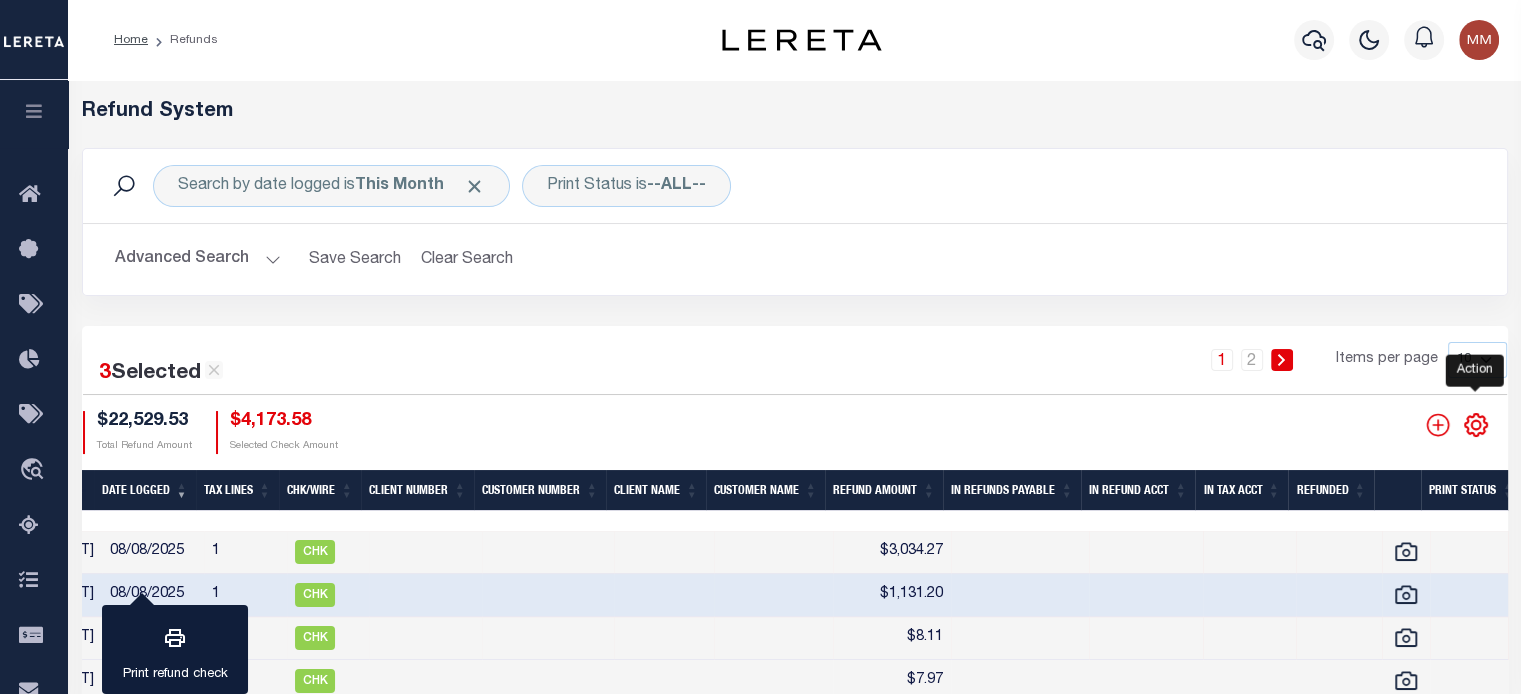click 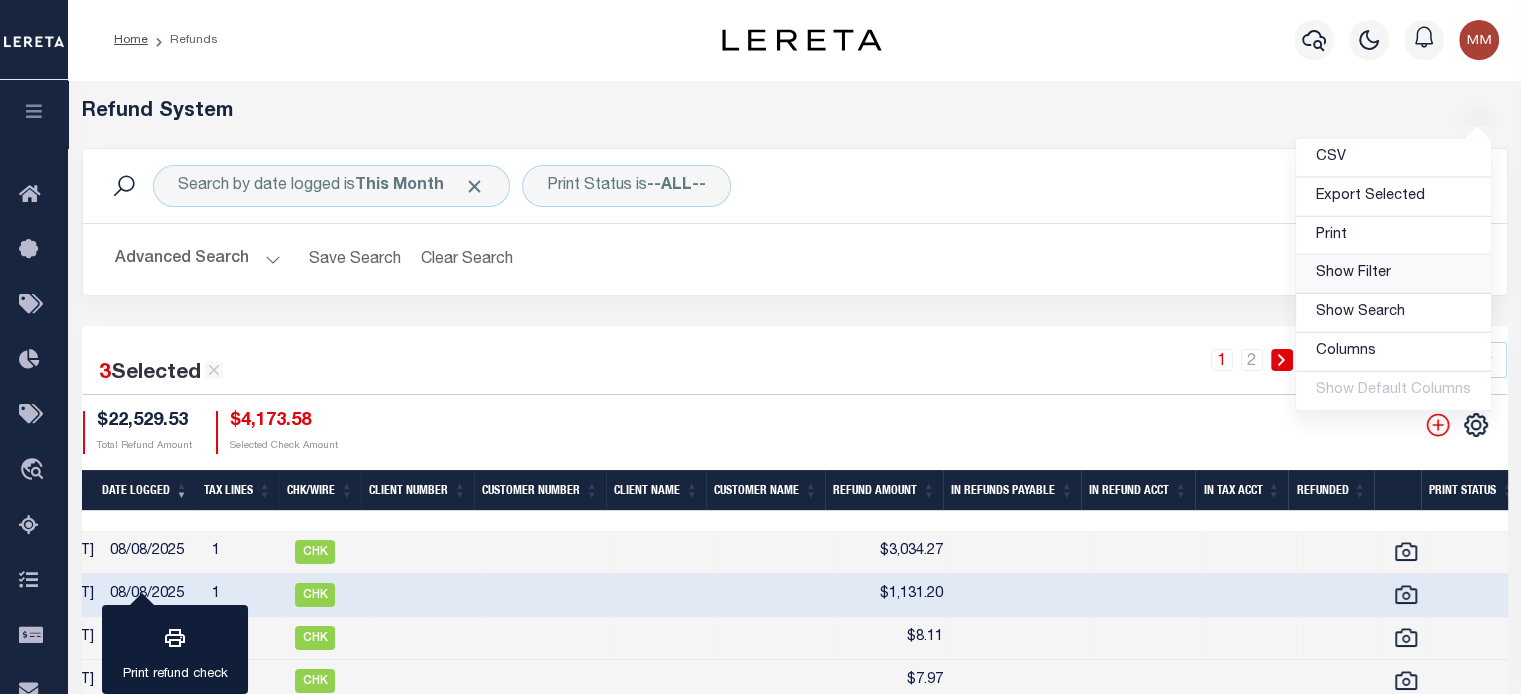 click on "Show Filter" at bounding box center (1353, 273) 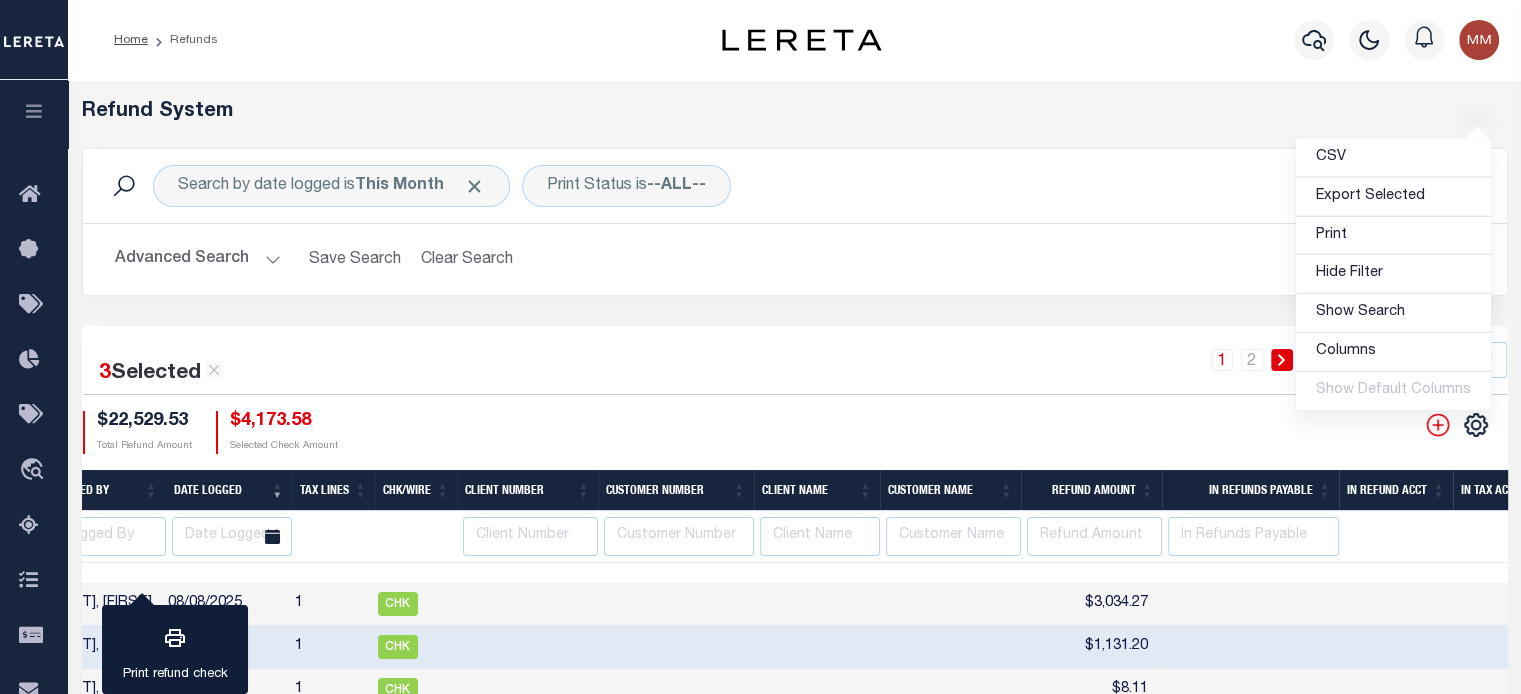 scroll, scrollTop: 0, scrollLeft: 82, axis: horizontal 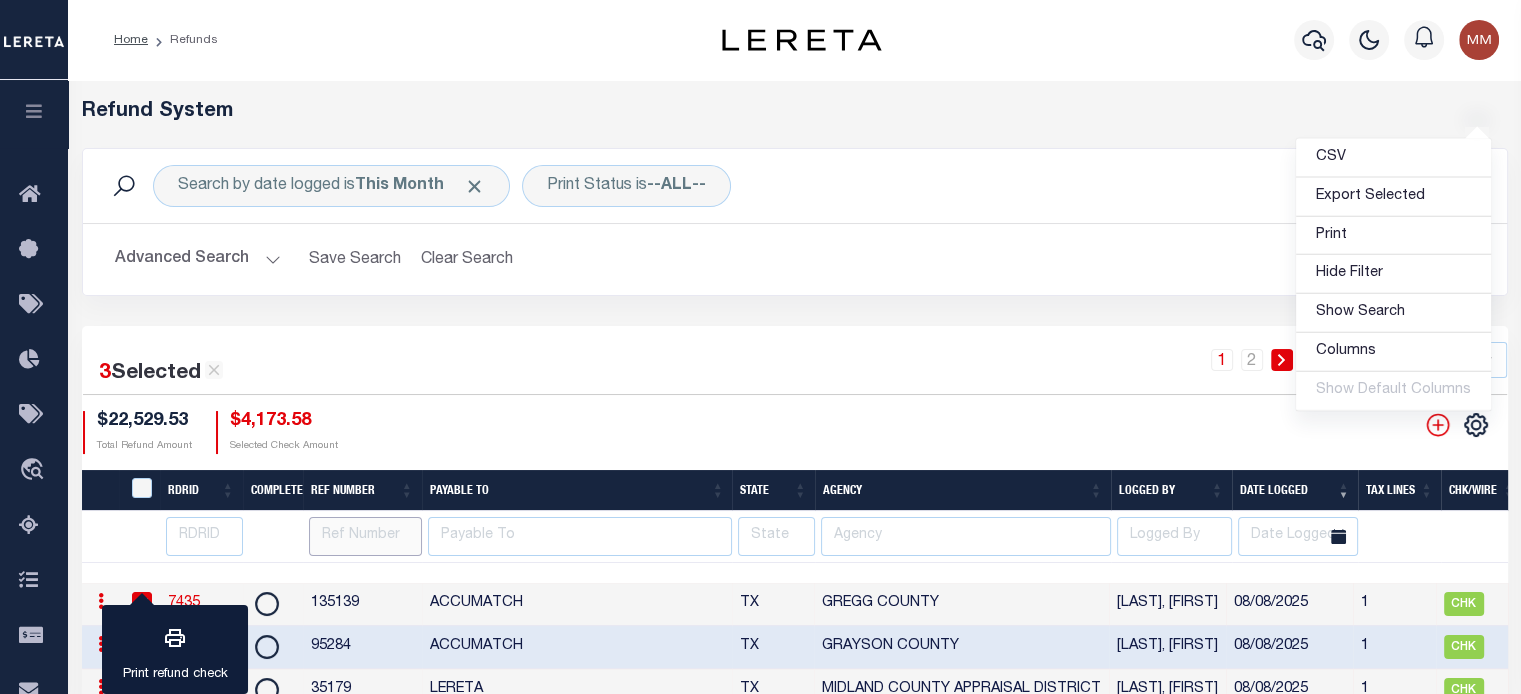 click at bounding box center (365, 536) 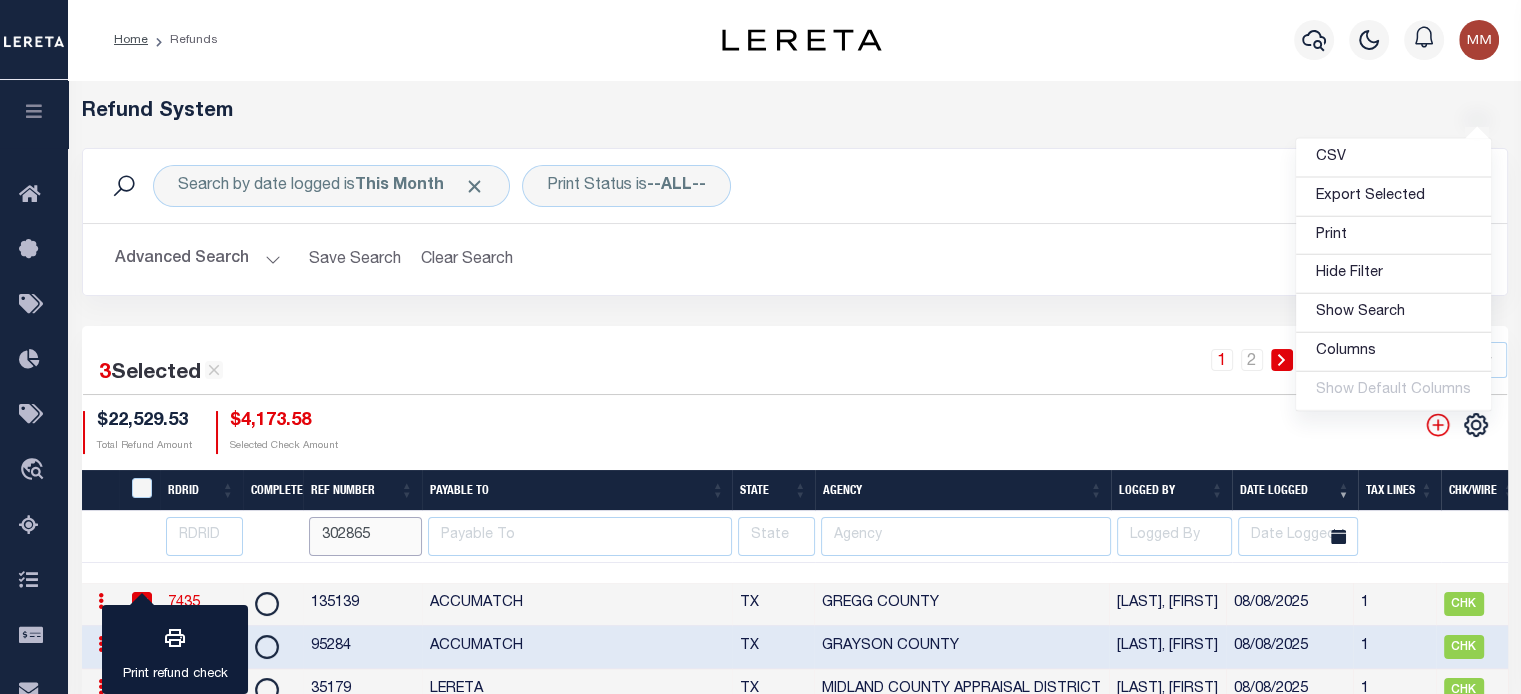 type on "302865" 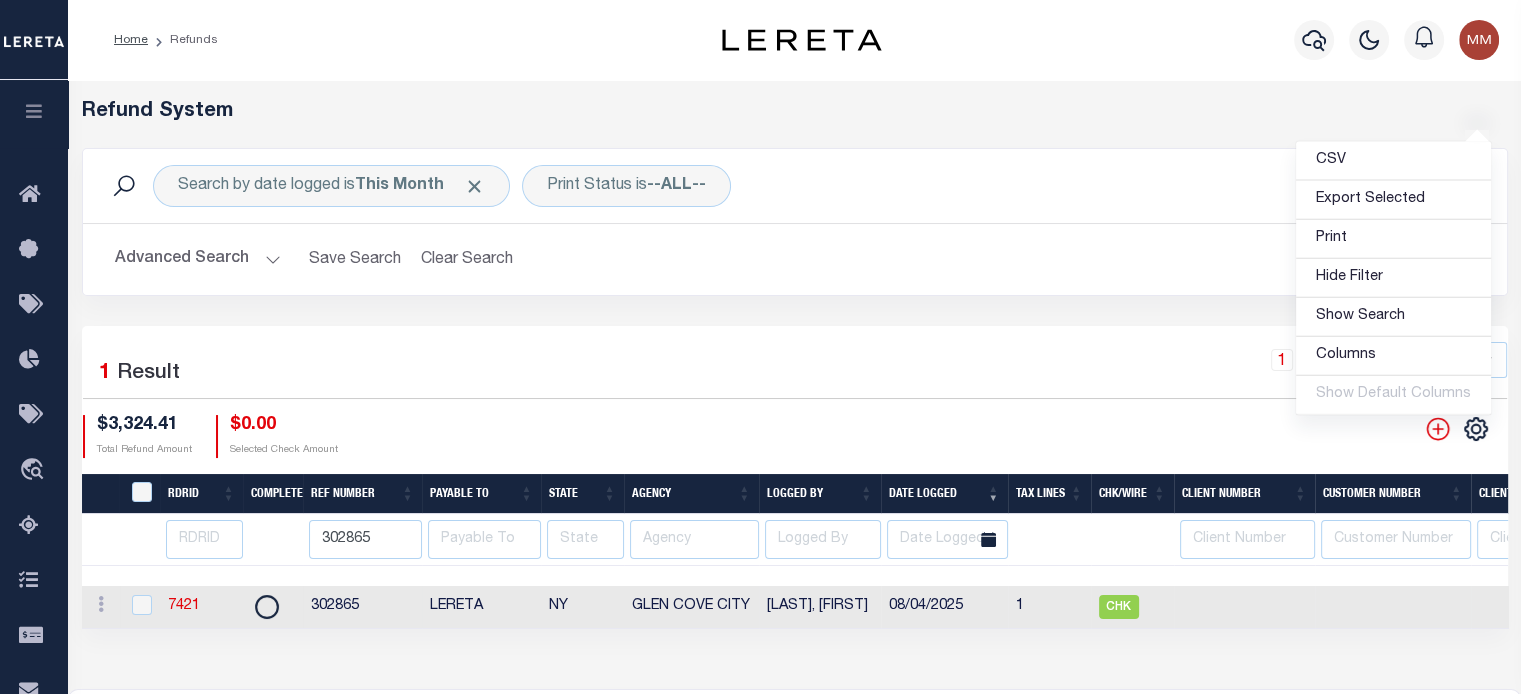 click on "7421" at bounding box center [201, 607] 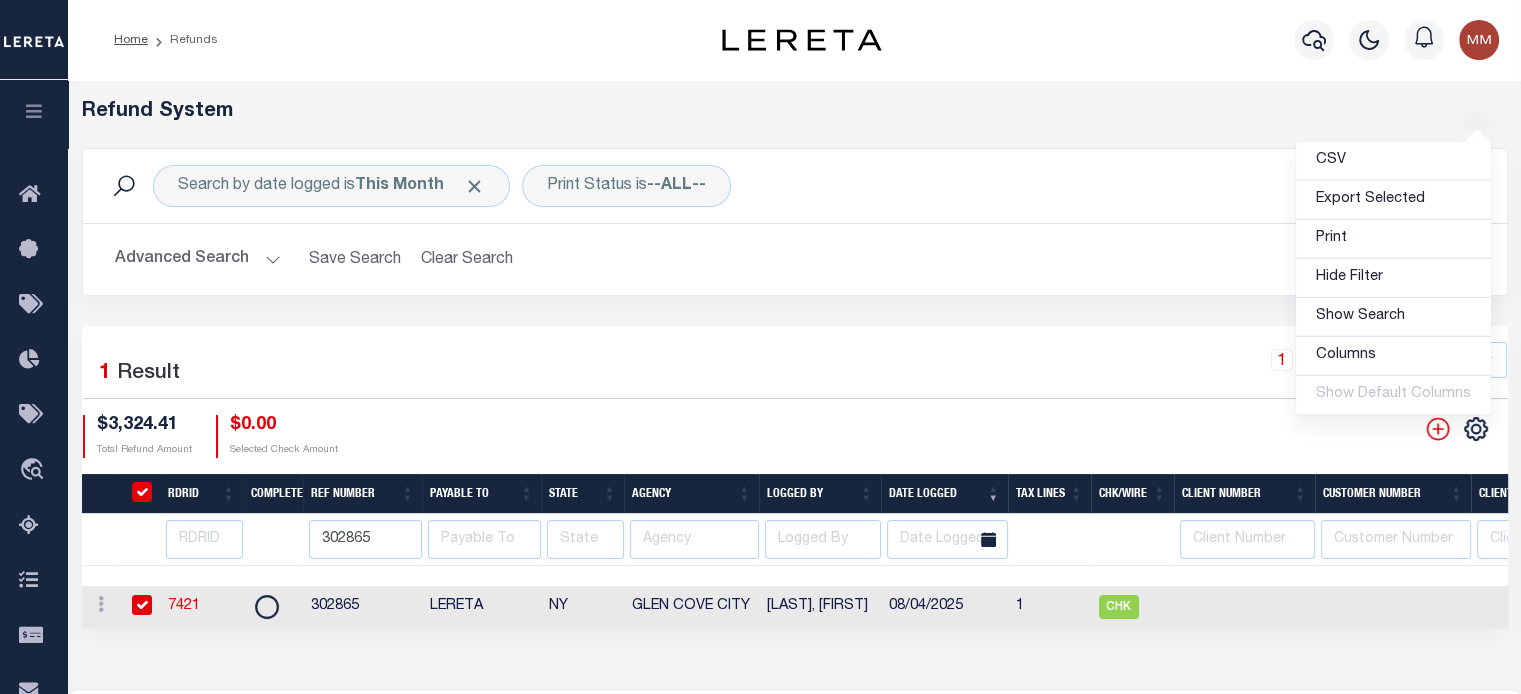 checkbox on "true" 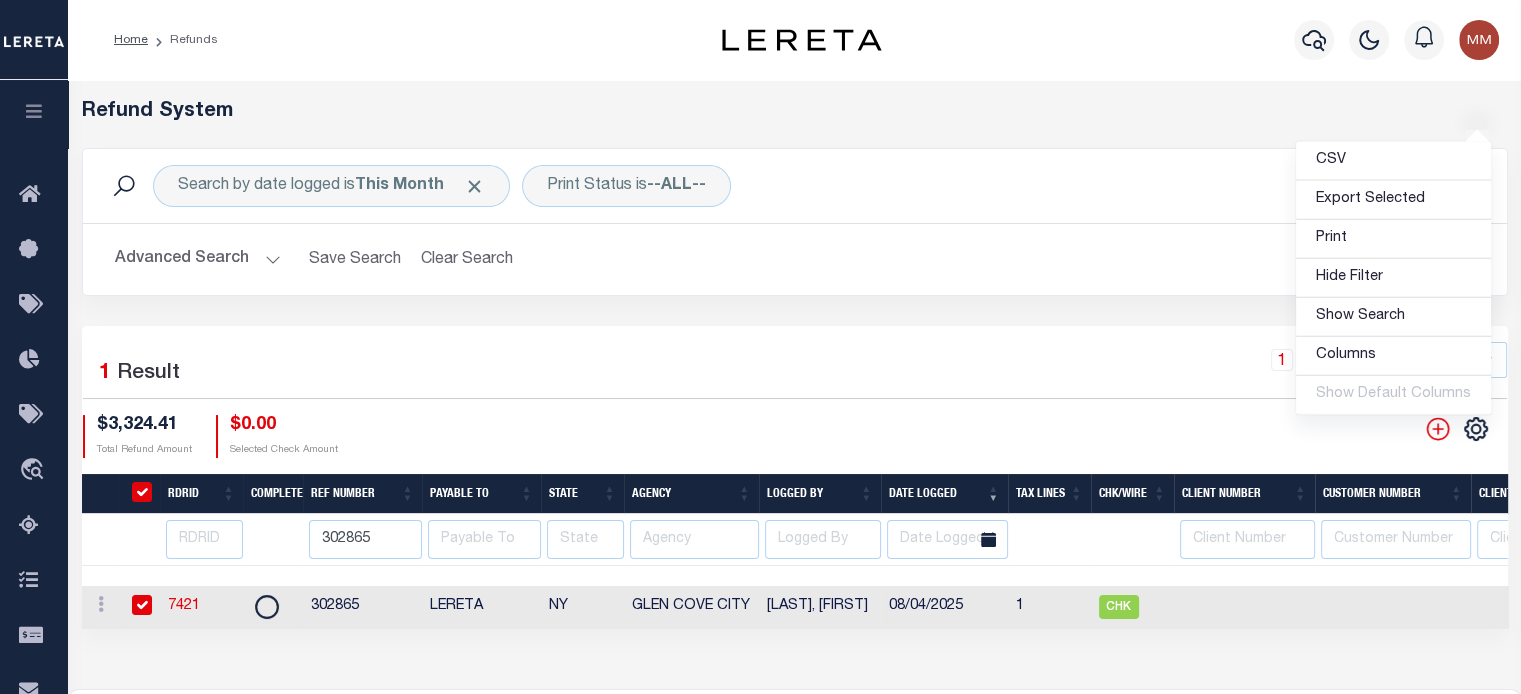 checkbox on "true" 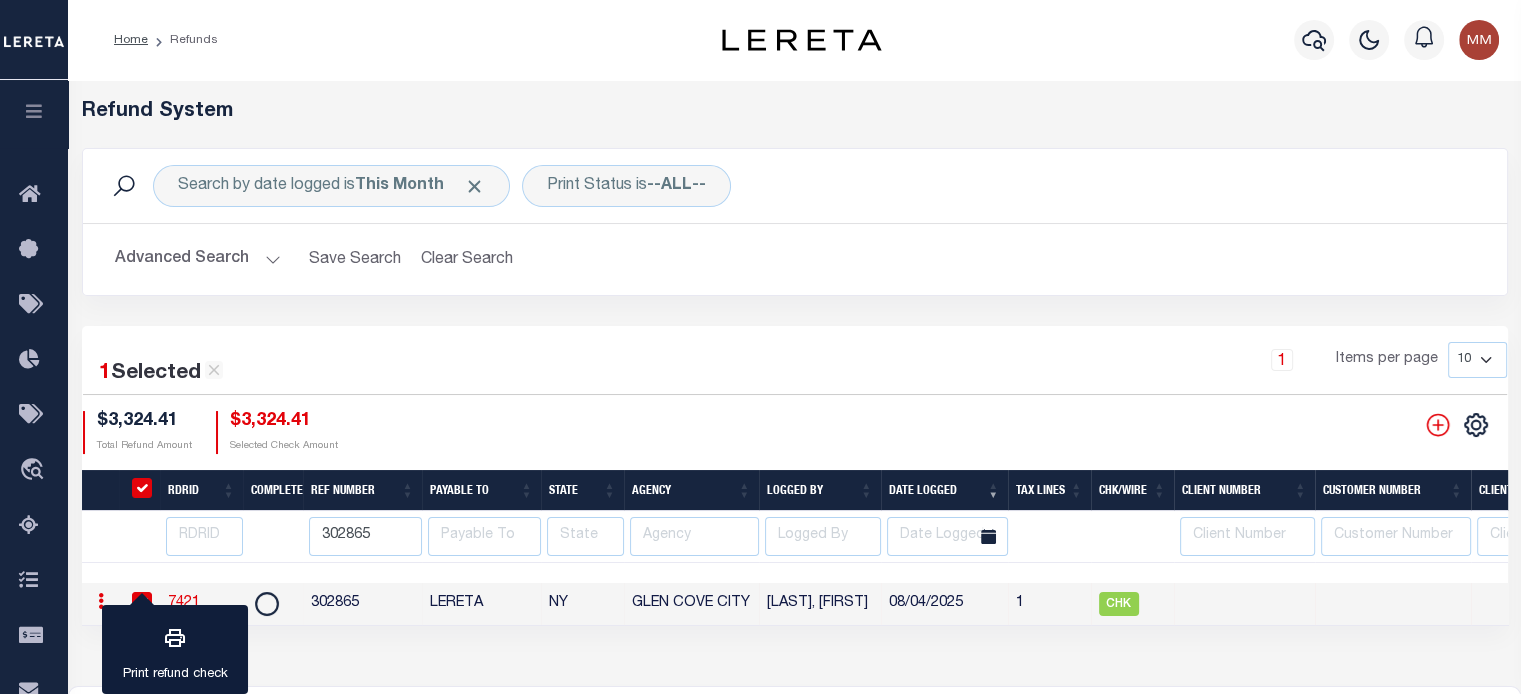 click on "7421" at bounding box center (184, 603) 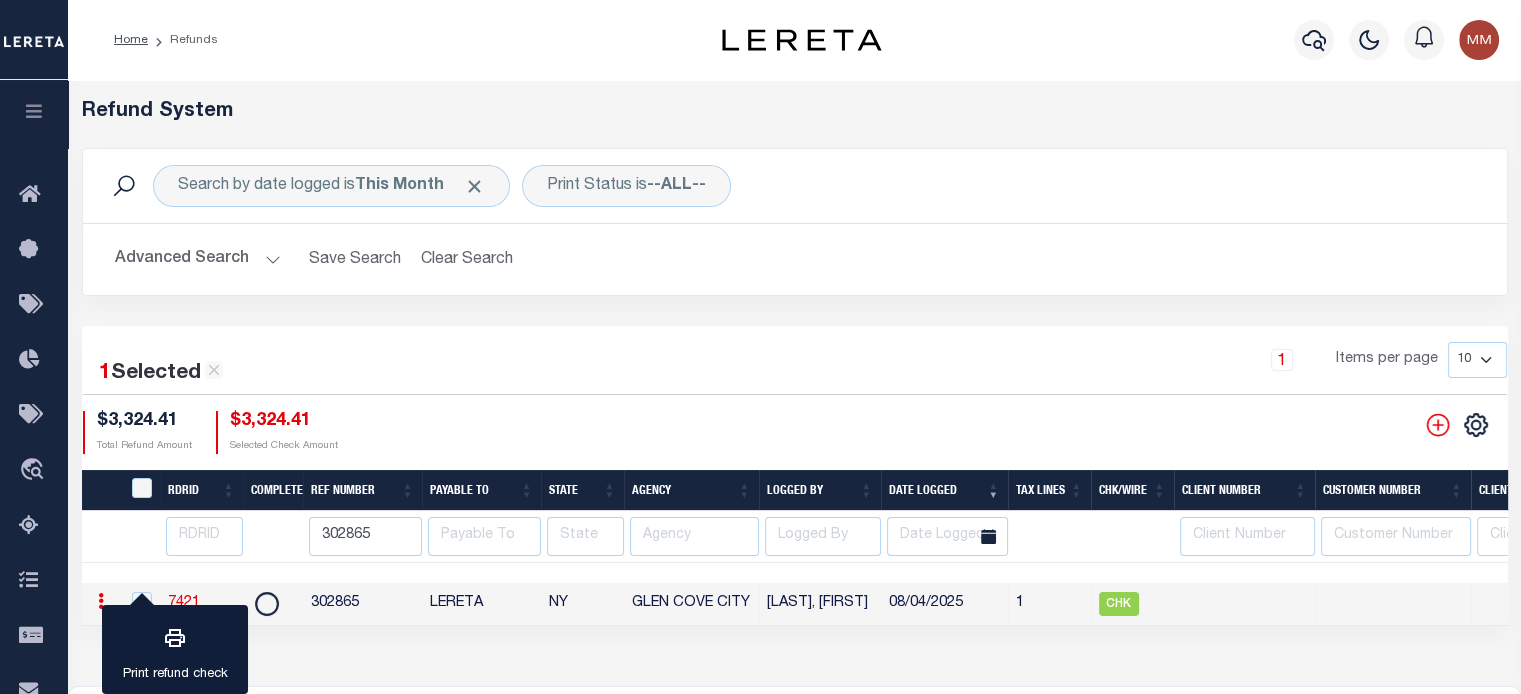 checkbox on "false" 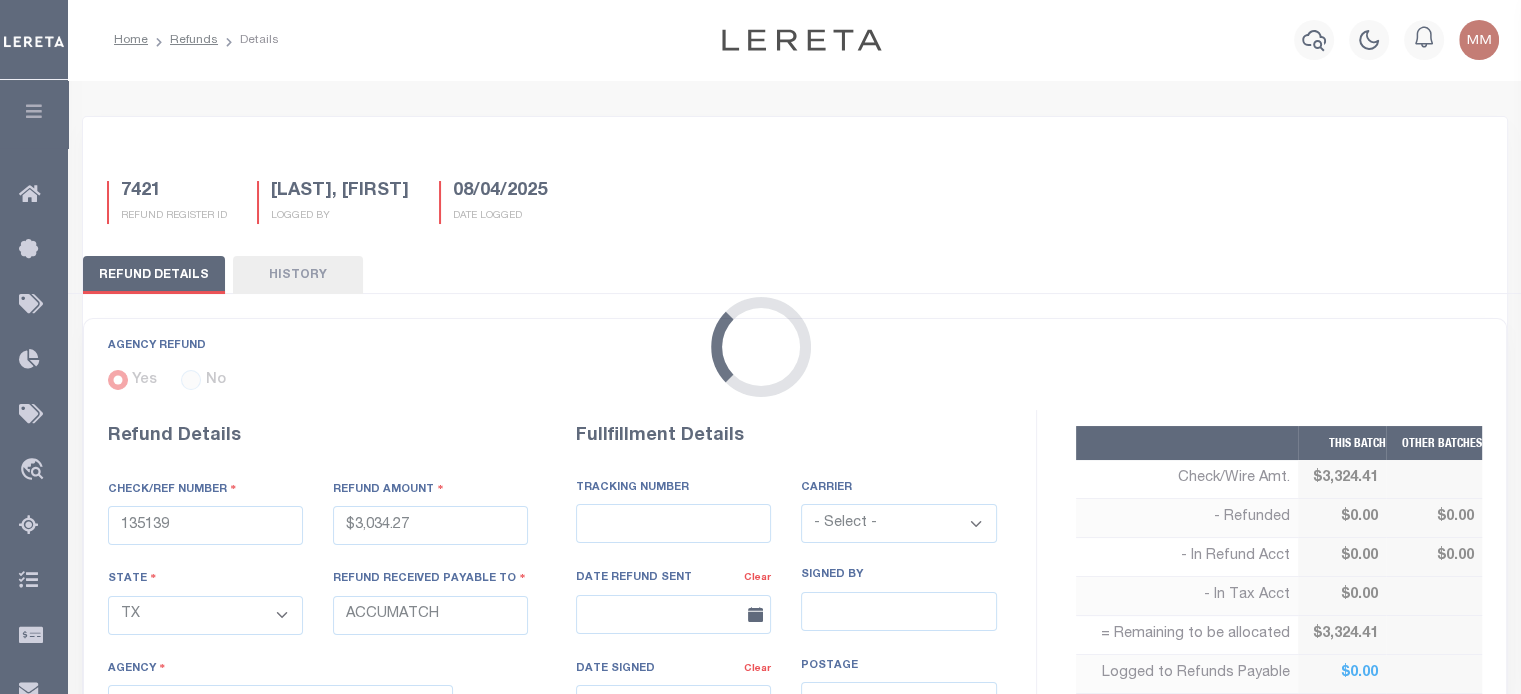 type on "302865" 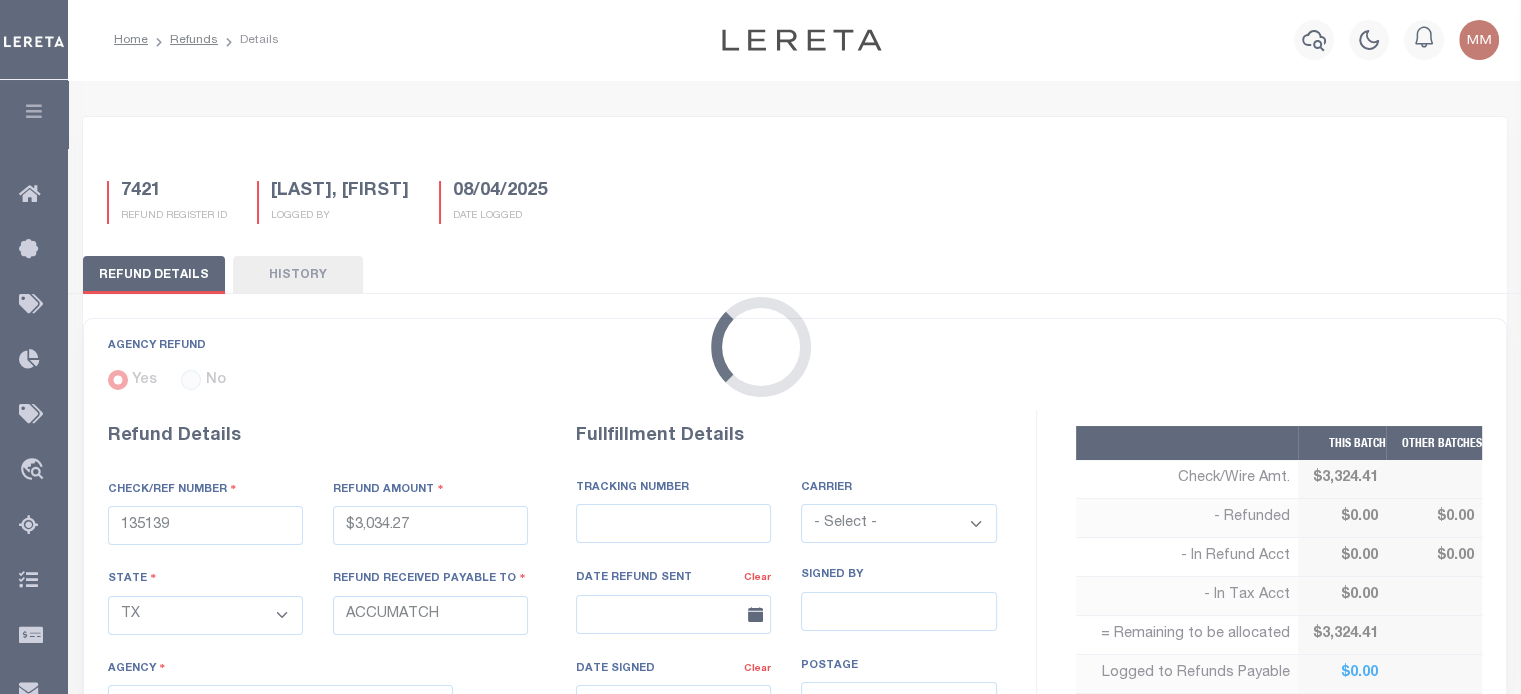 type on "$3,324.41" 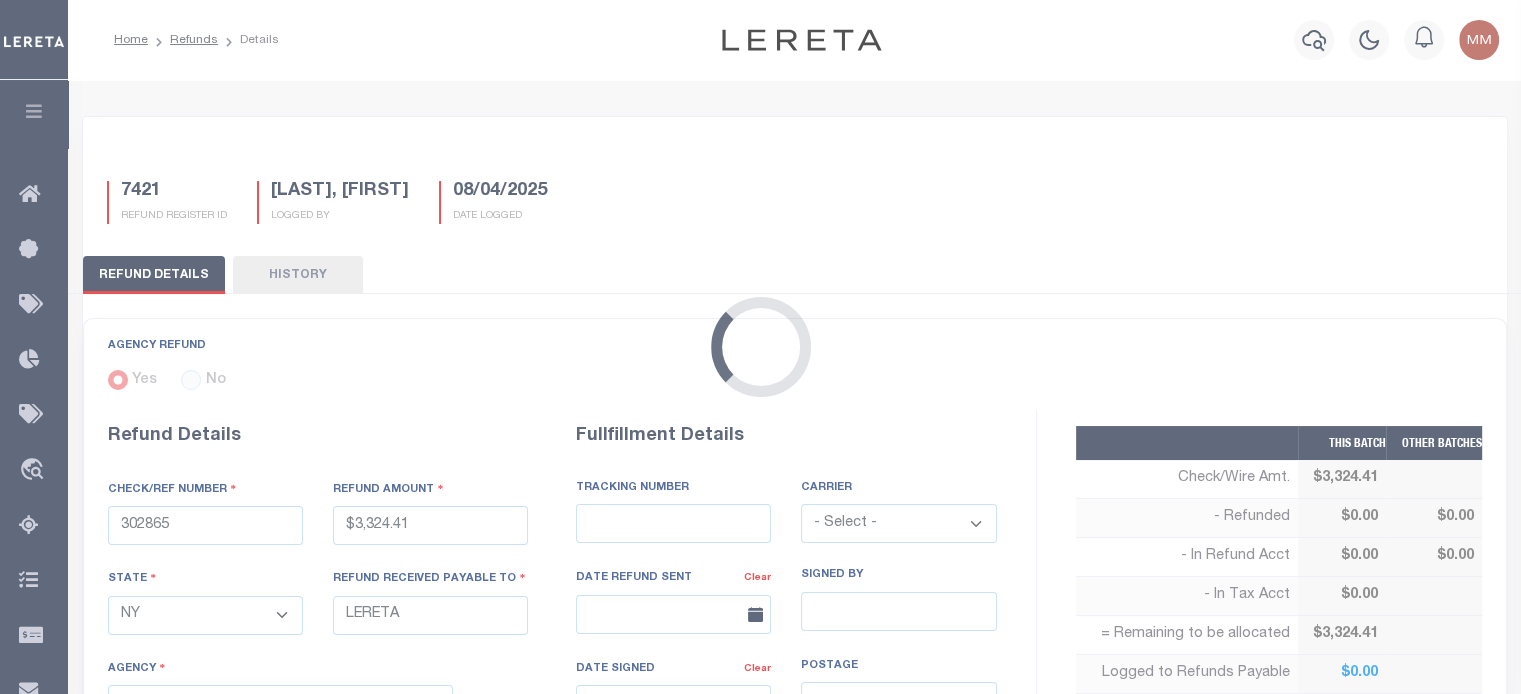 select 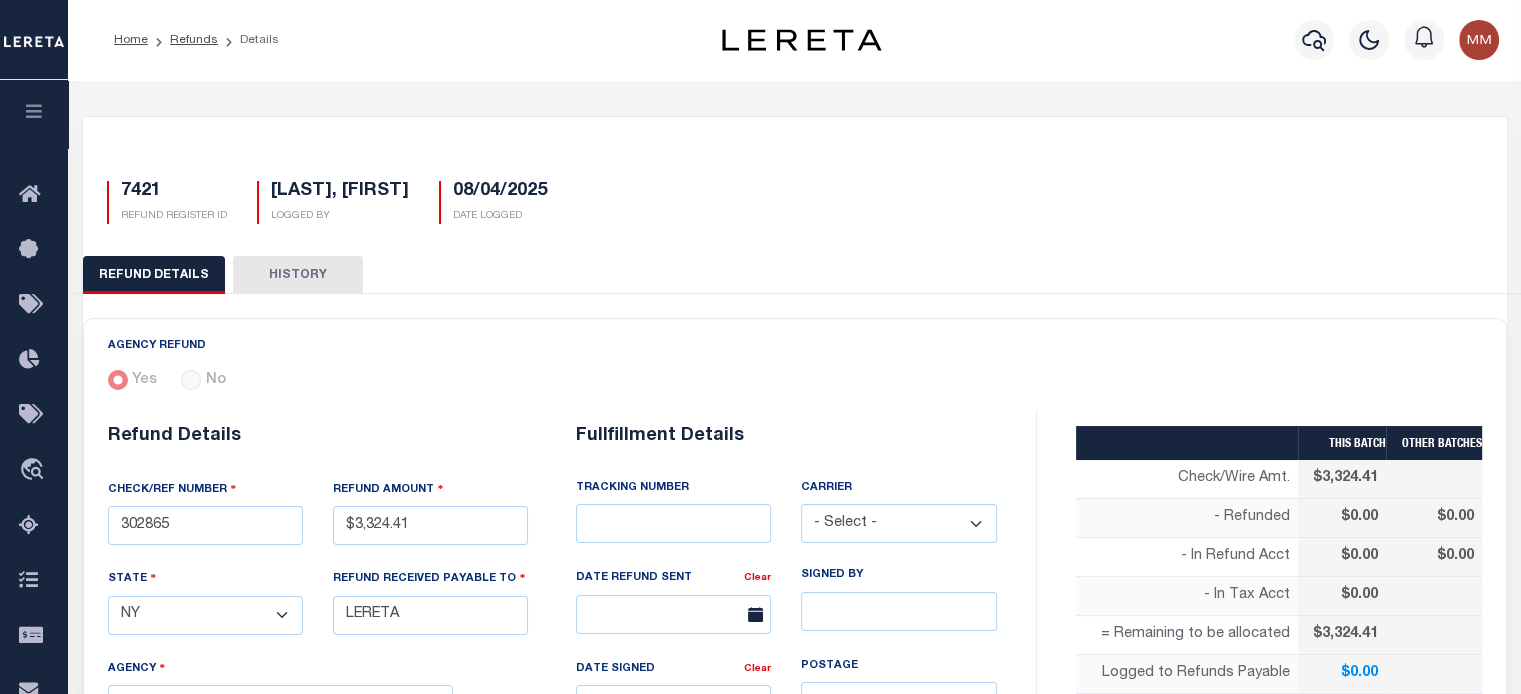 select on "3605904000" 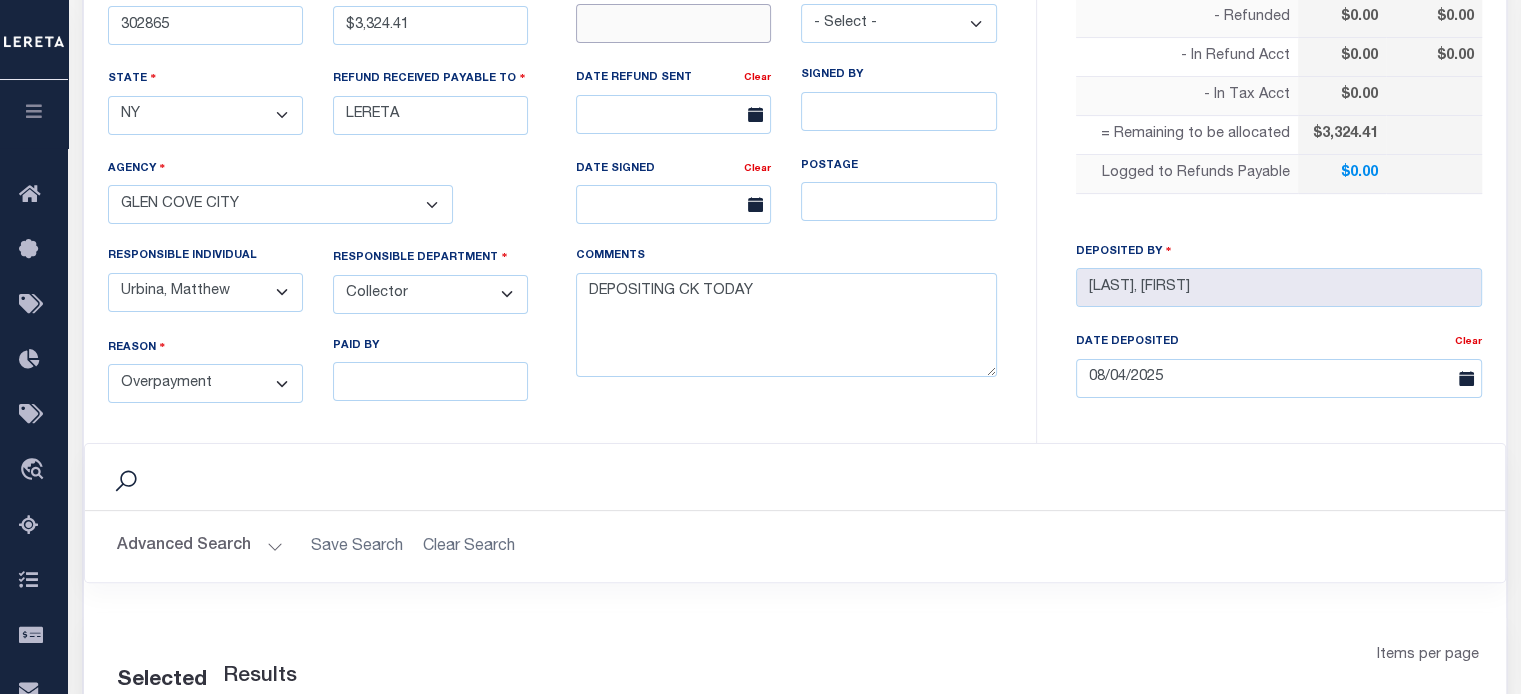 click at bounding box center [673, 23] 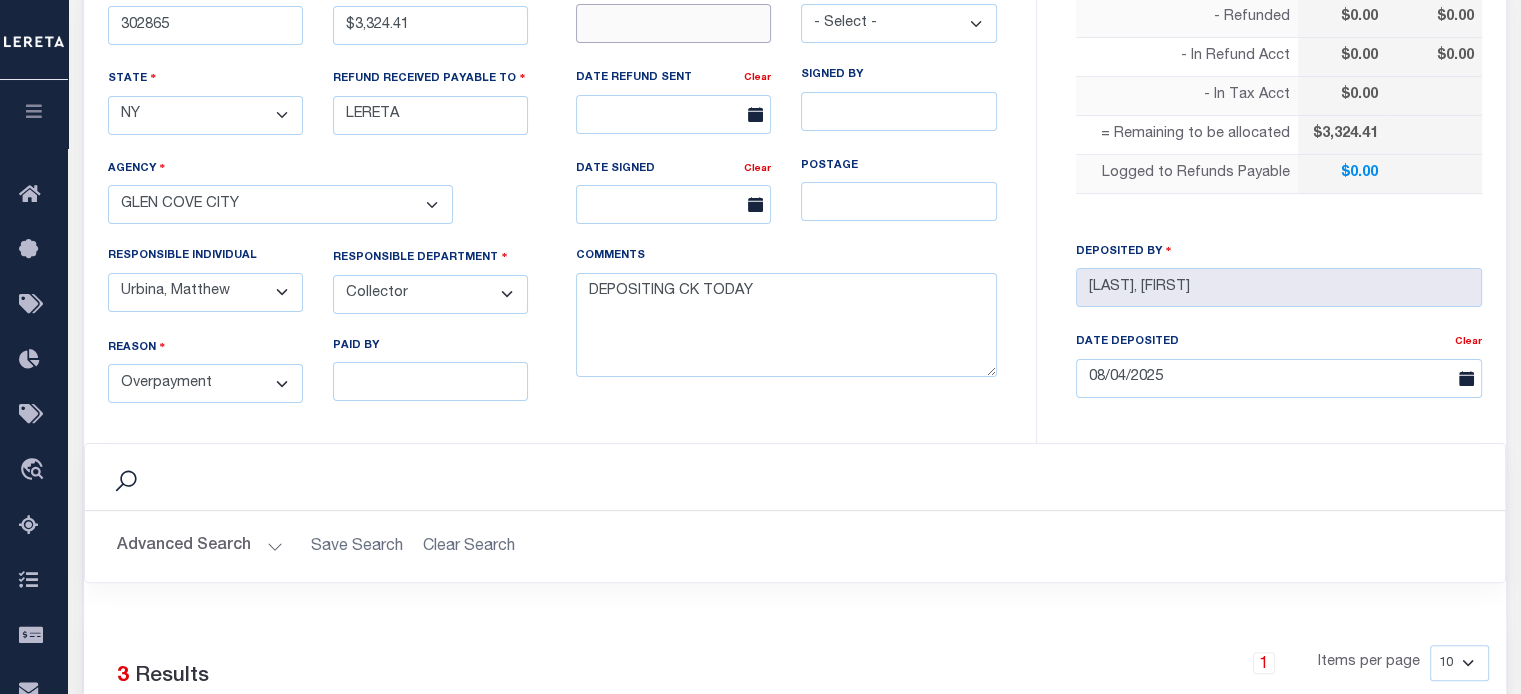 type on "WIRED FUNDS" 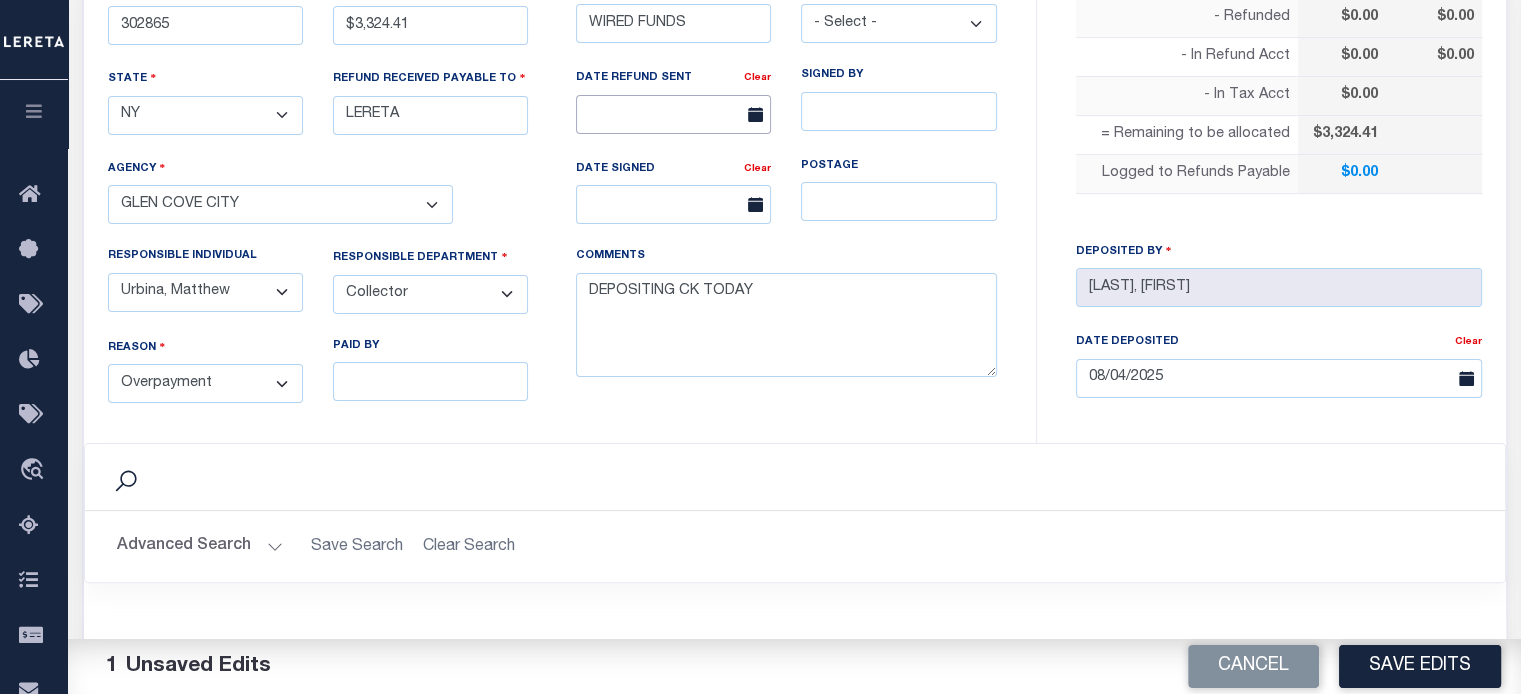 click at bounding box center [673, 114] 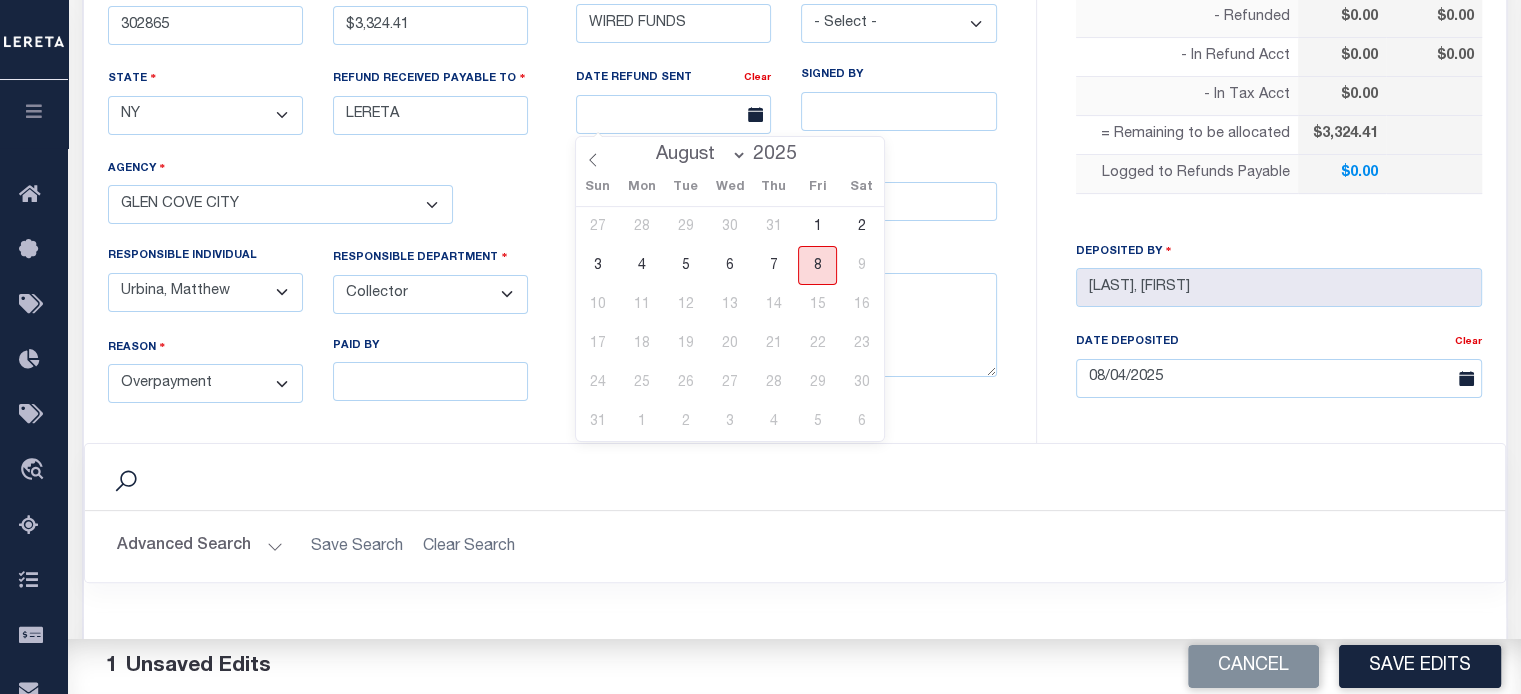 drag, startPoint x: 806, startPoint y: 269, endPoint x: 1059, endPoint y: 669, distance: 473.2959 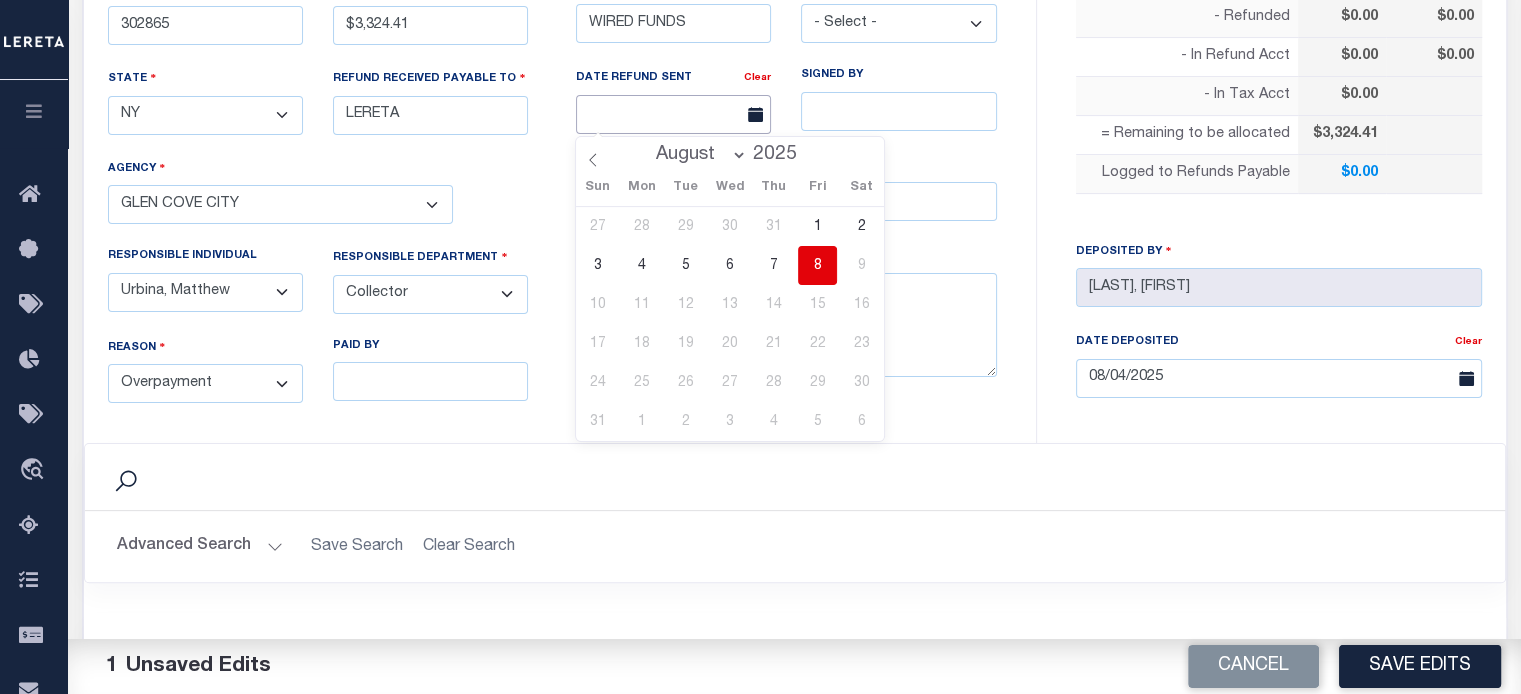type on "08/08/2025" 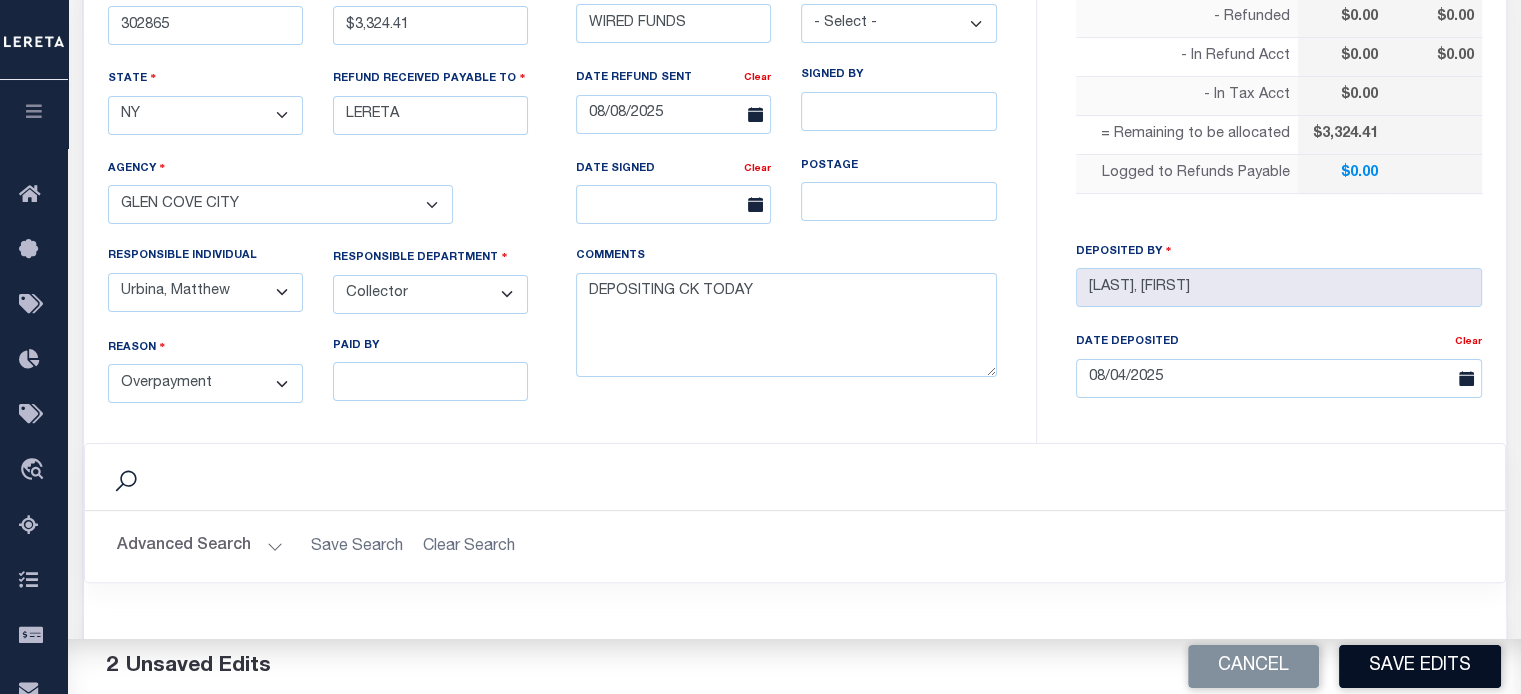 click on "Save Edits" at bounding box center [1420, 666] 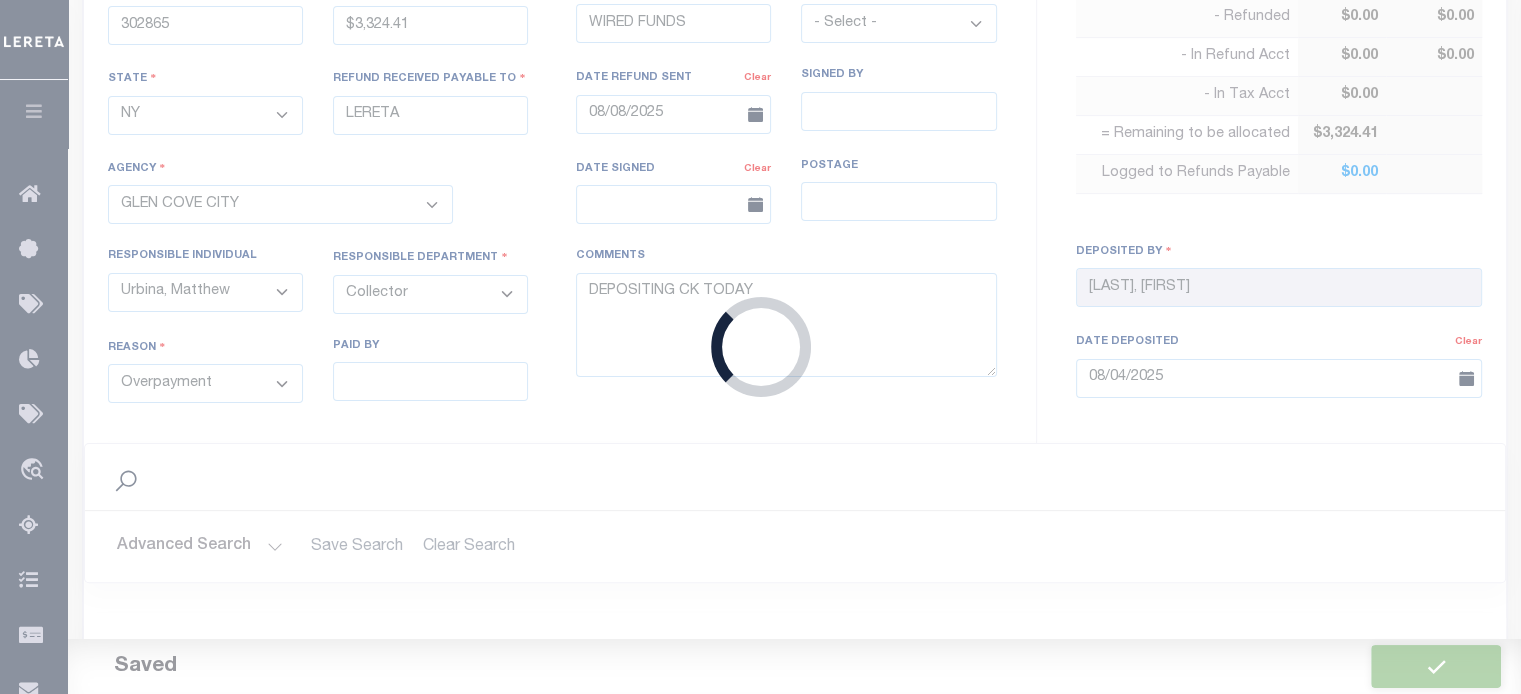 type on "$3,324.41" 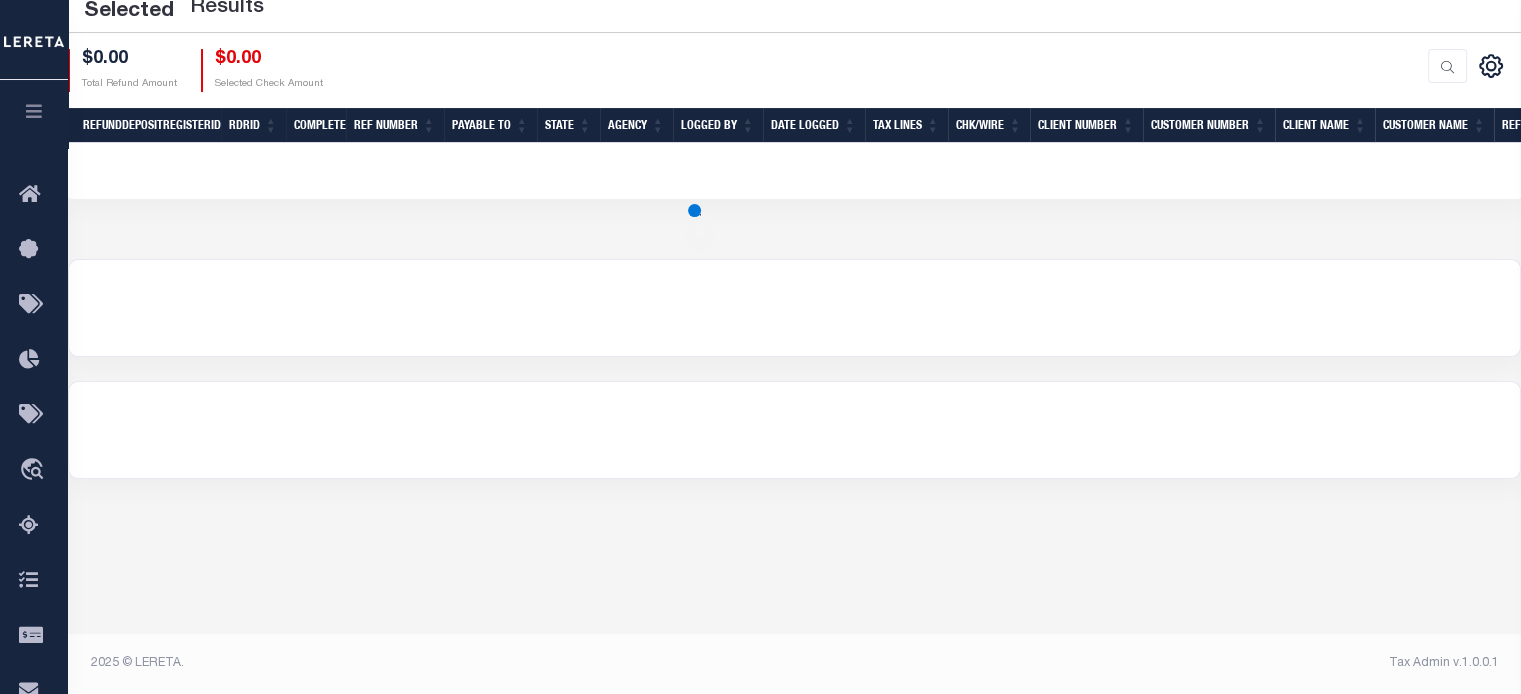 scroll, scrollTop: 0, scrollLeft: 0, axis: both 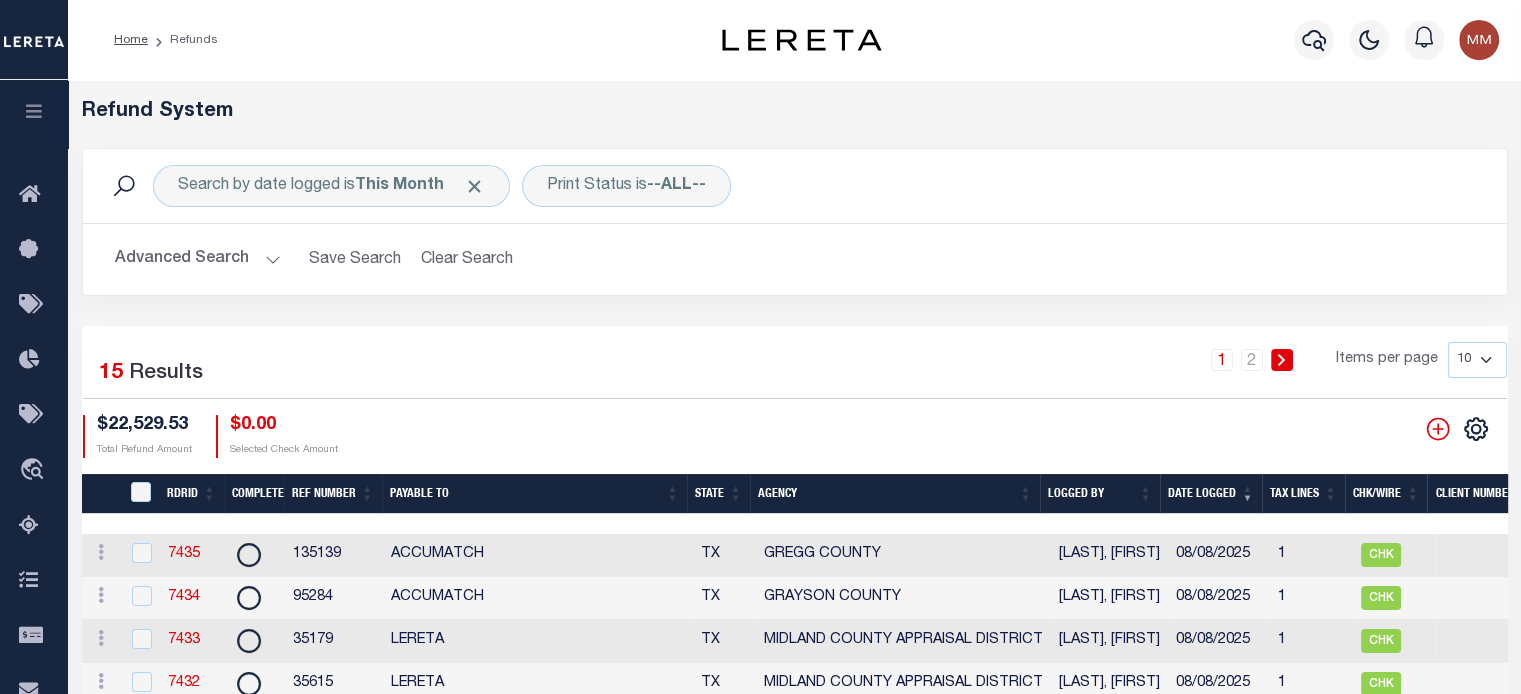 click 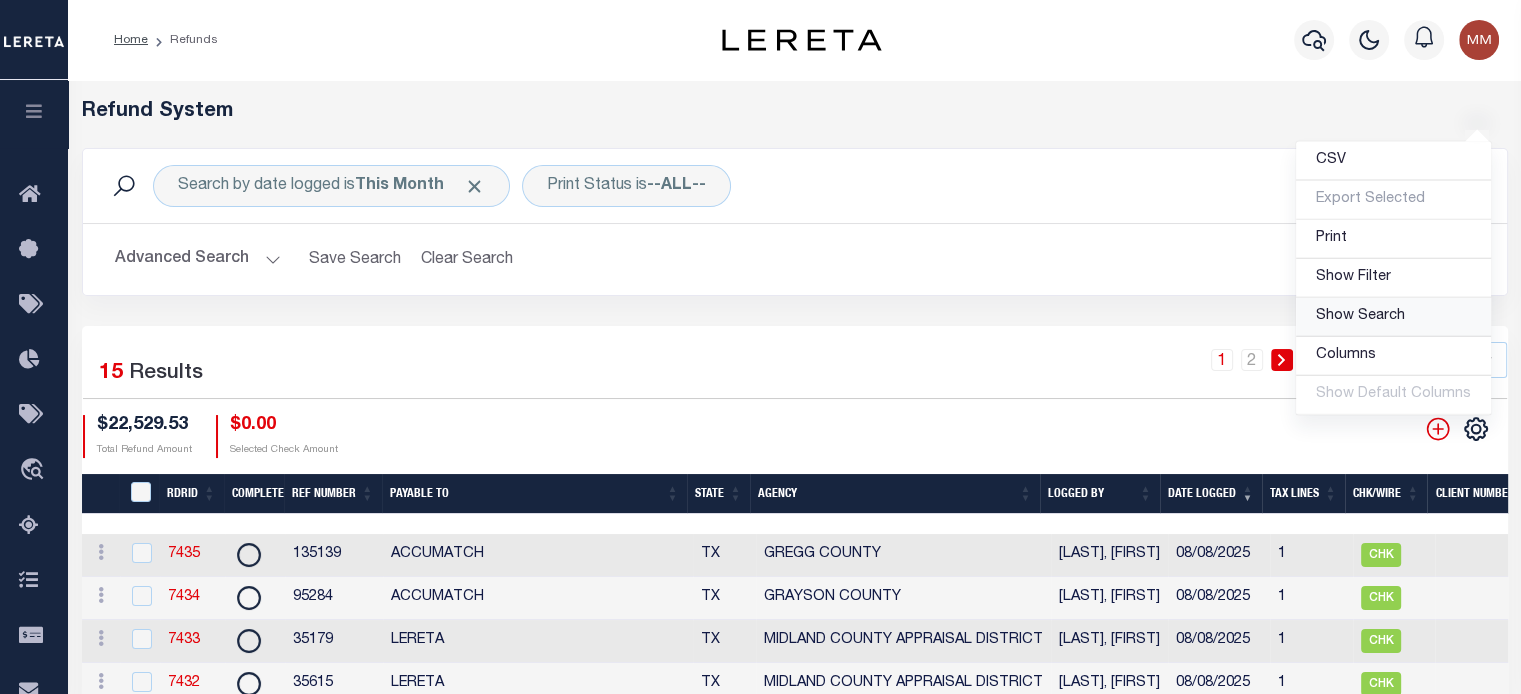 click on "Show Search" at bounding box center (1360, 315) 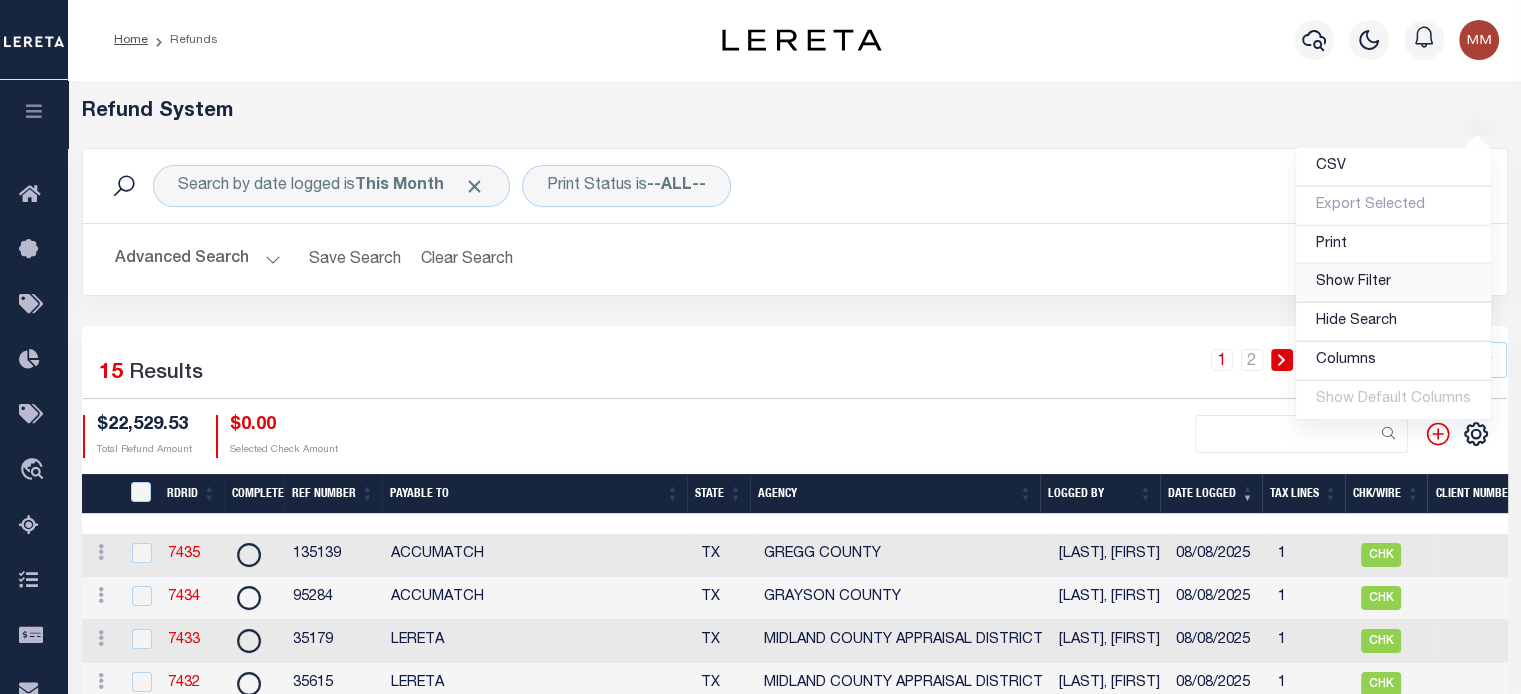click on "Show Filter" at bounding box center [1353, 282] 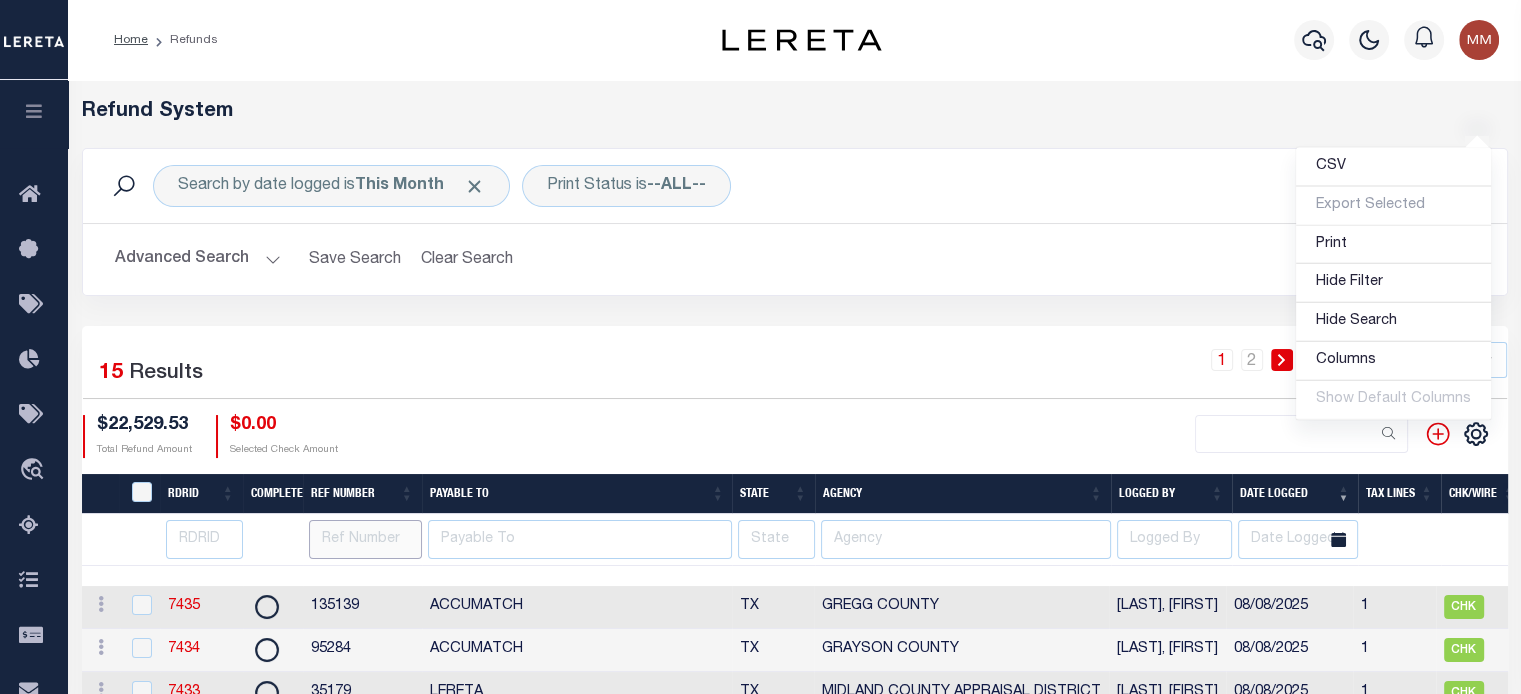 click at bounding box center (365, 539) 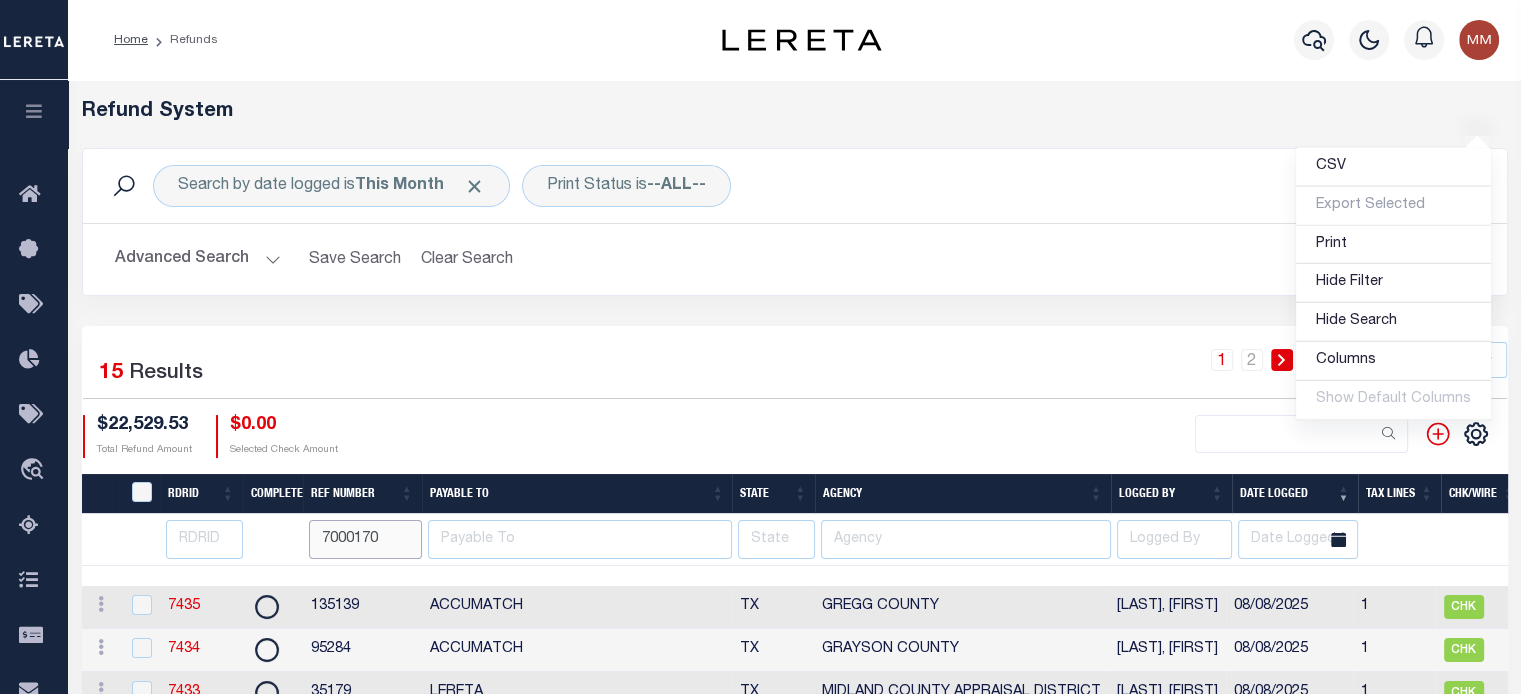 type on "7000170" 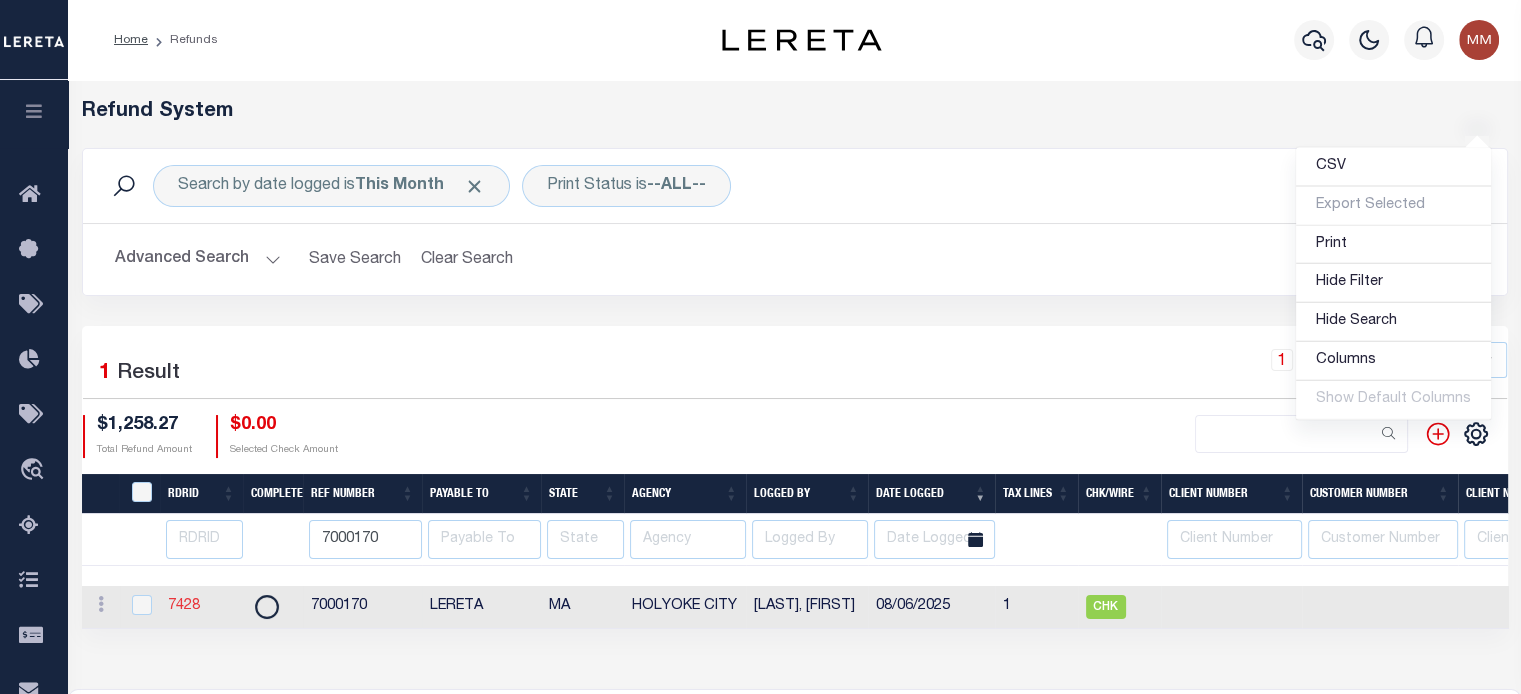 click on "7428" at bounding box center [184, 606] 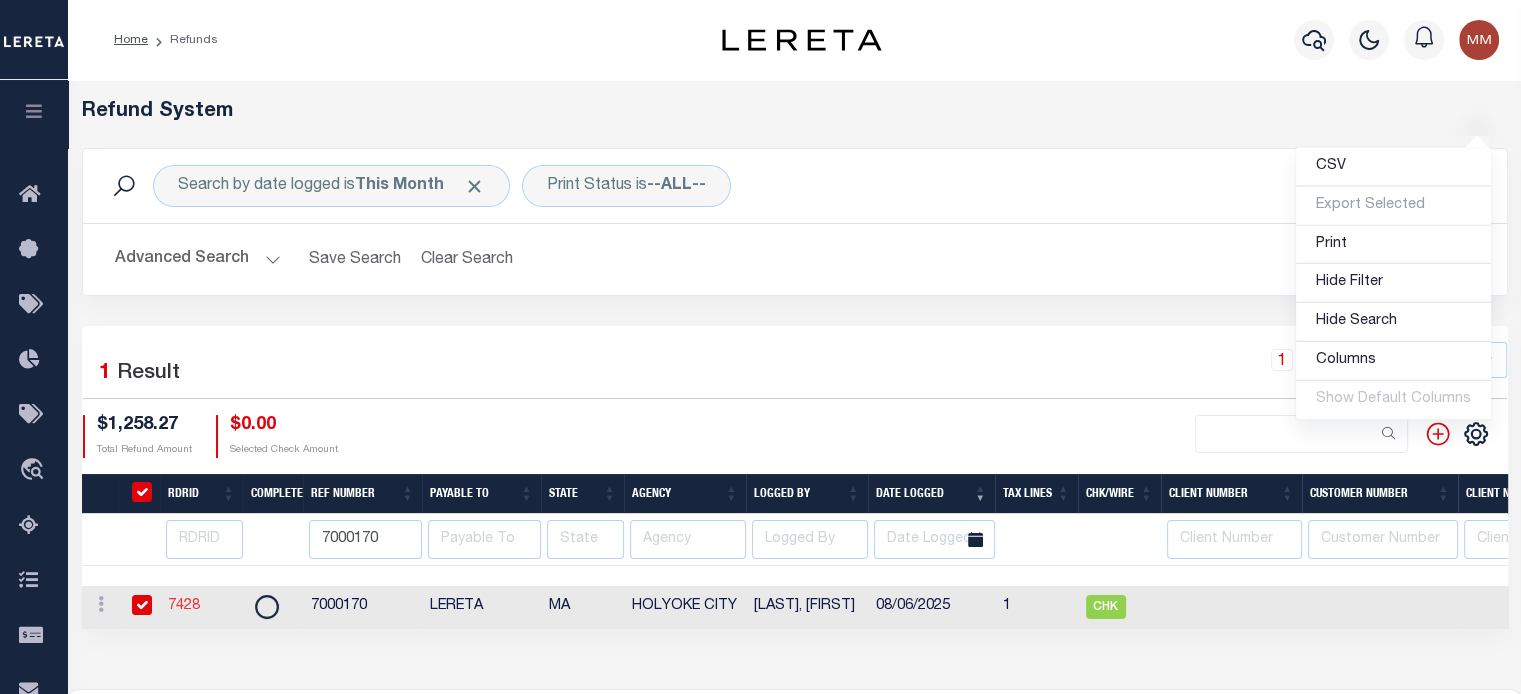 checkbox on "true" 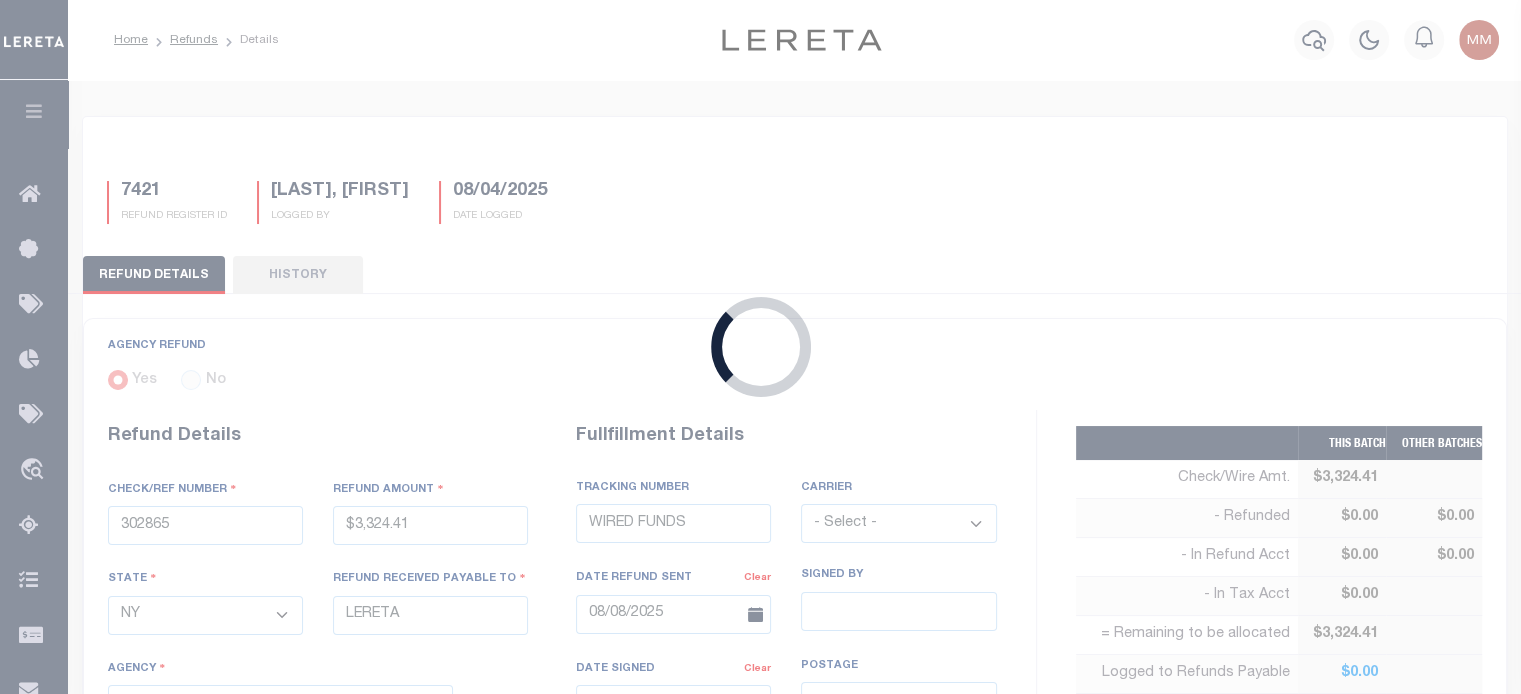 type on "7000170" 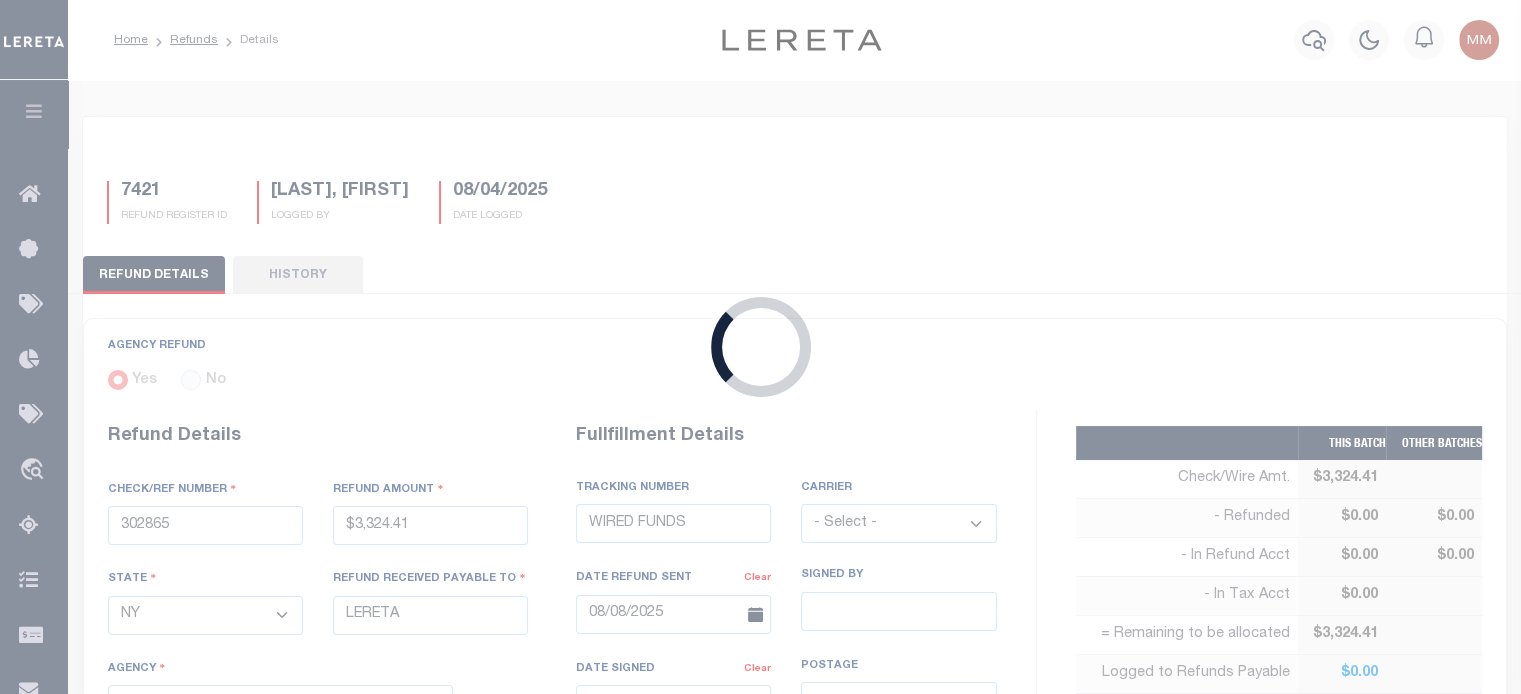 type on "$1,258.27" 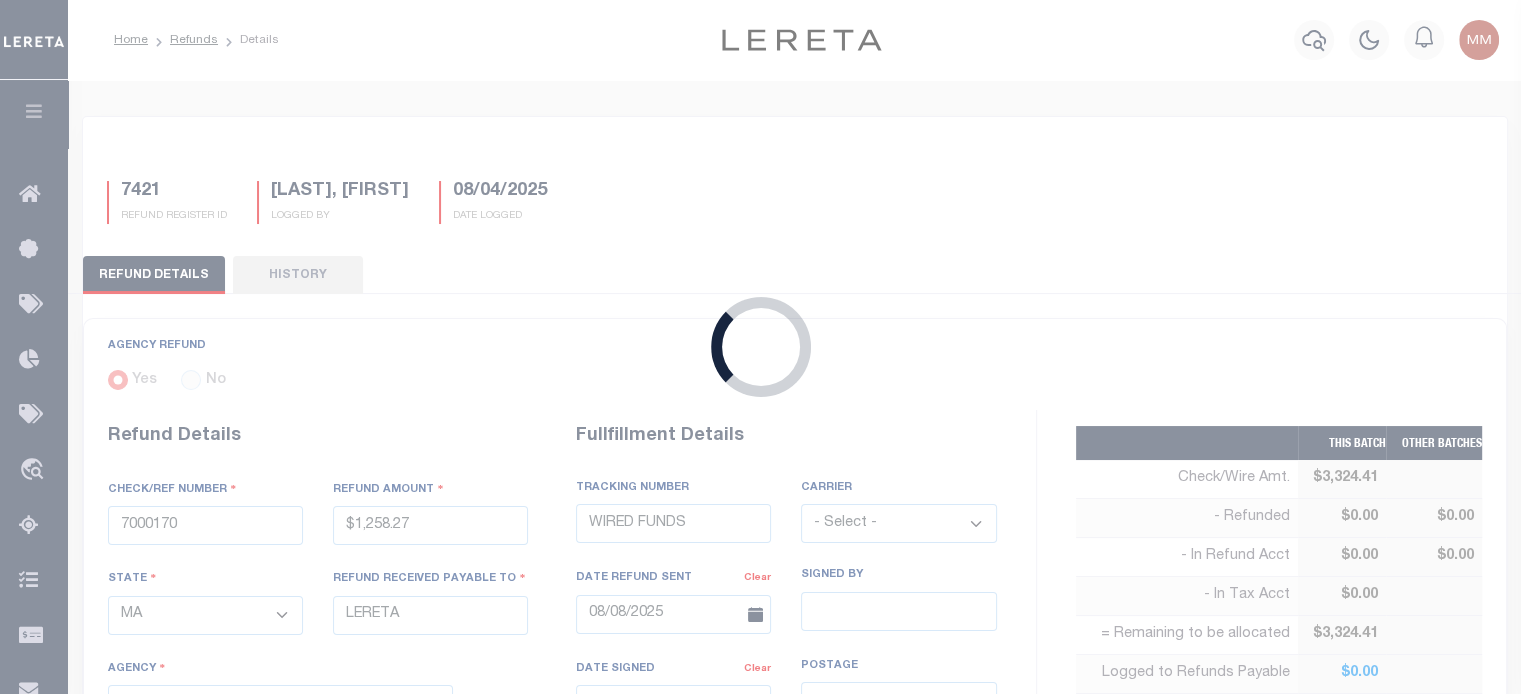 select 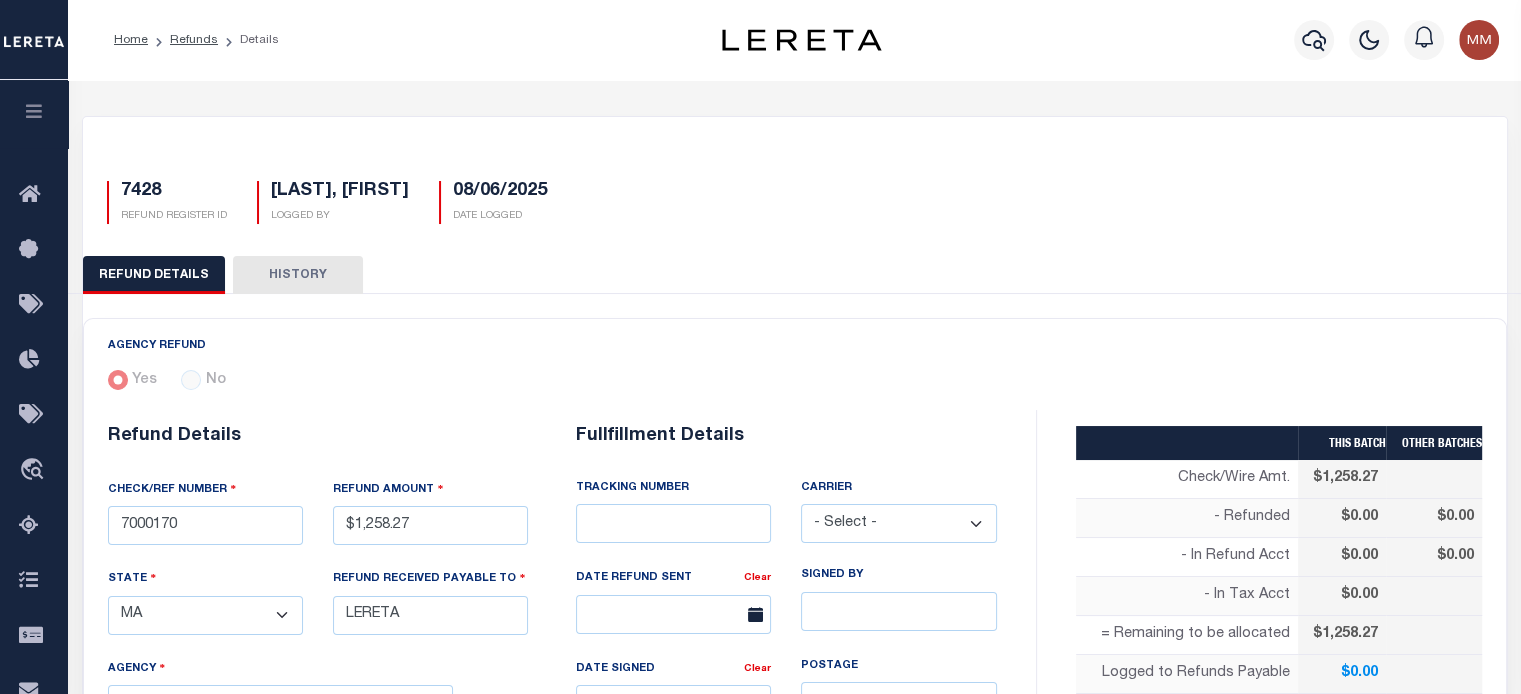 select on "2501304002" 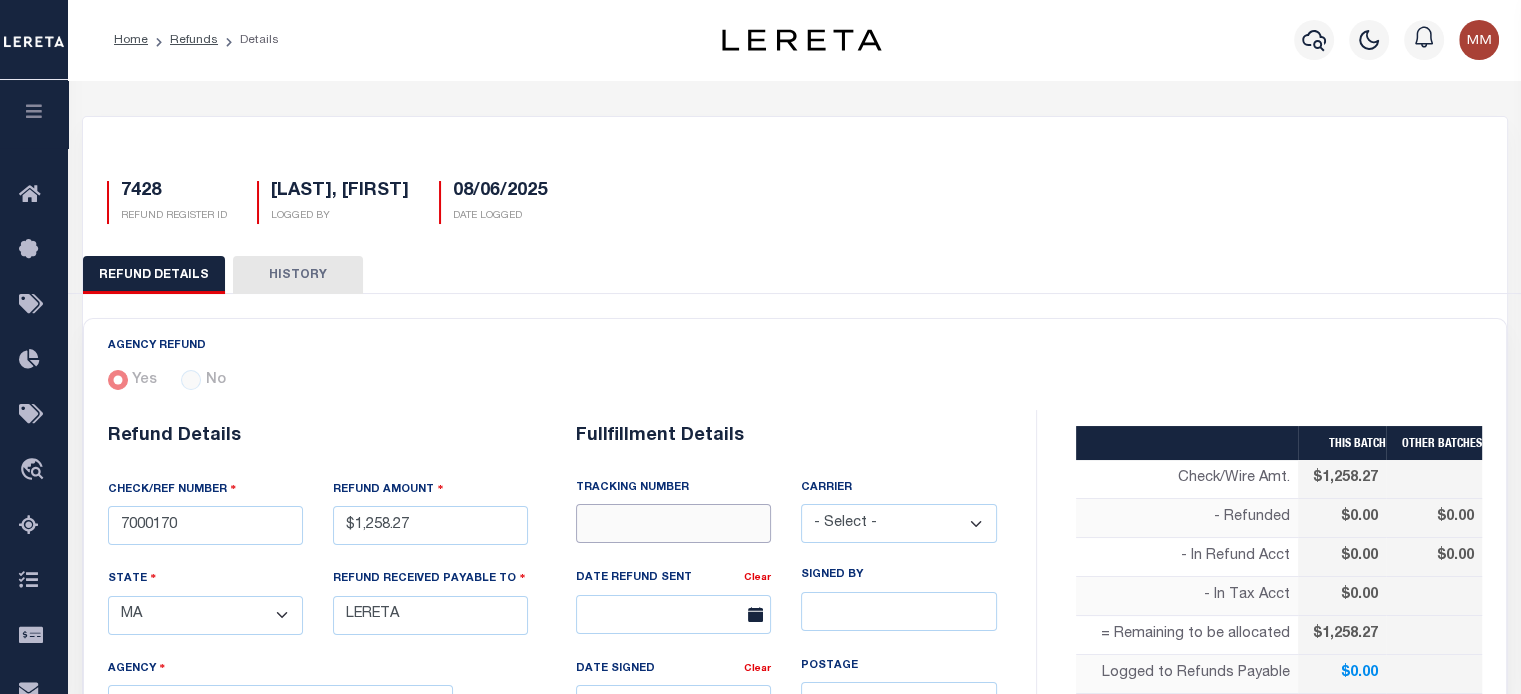click at bounding box center (673, 523) 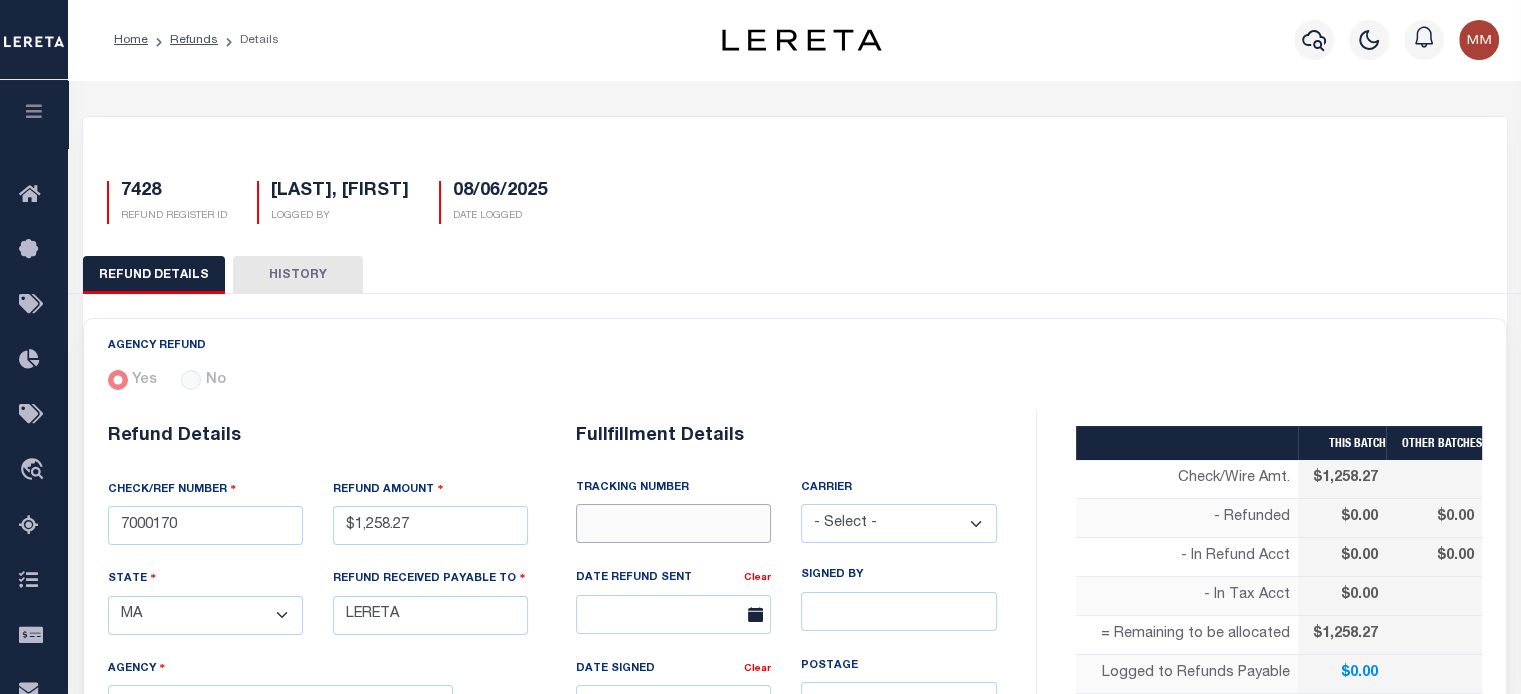 type on "WIRED FUNDS" 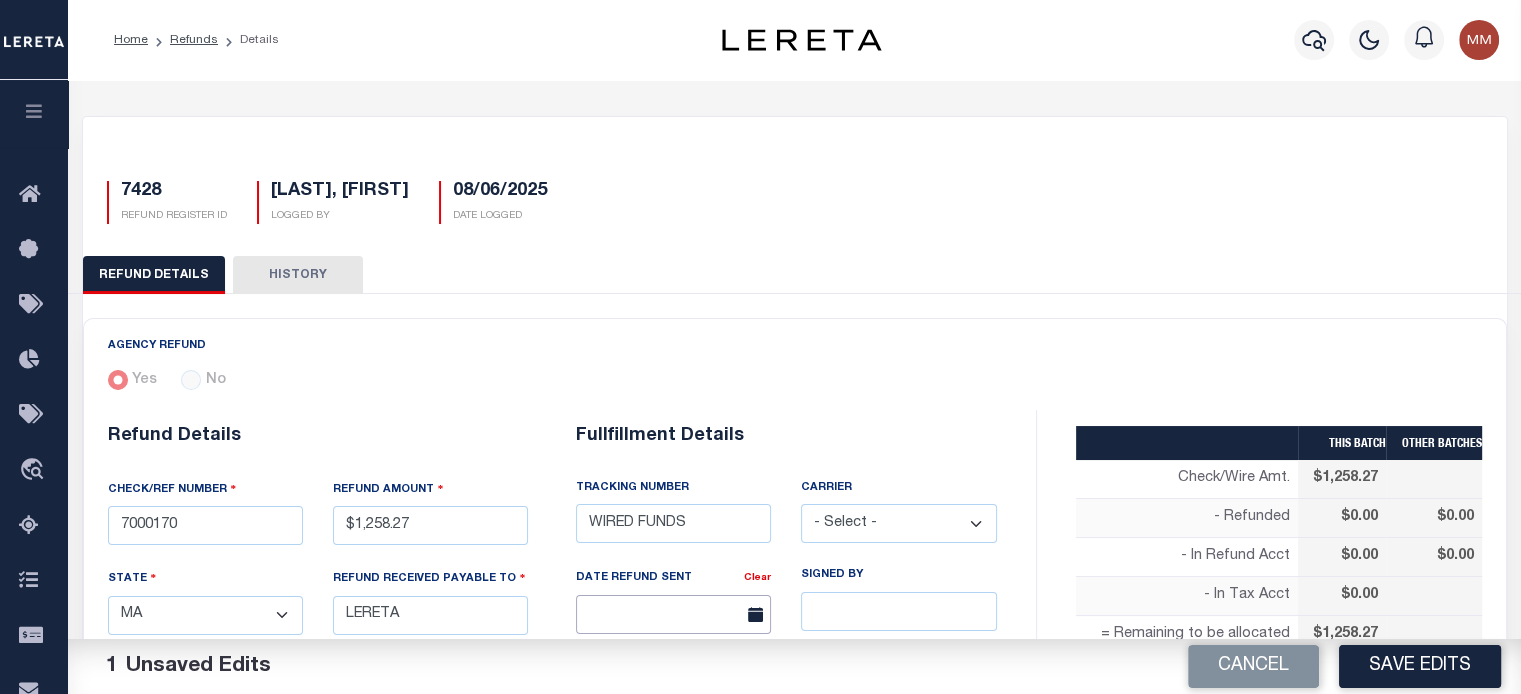 click at bounding box center [673, 614] 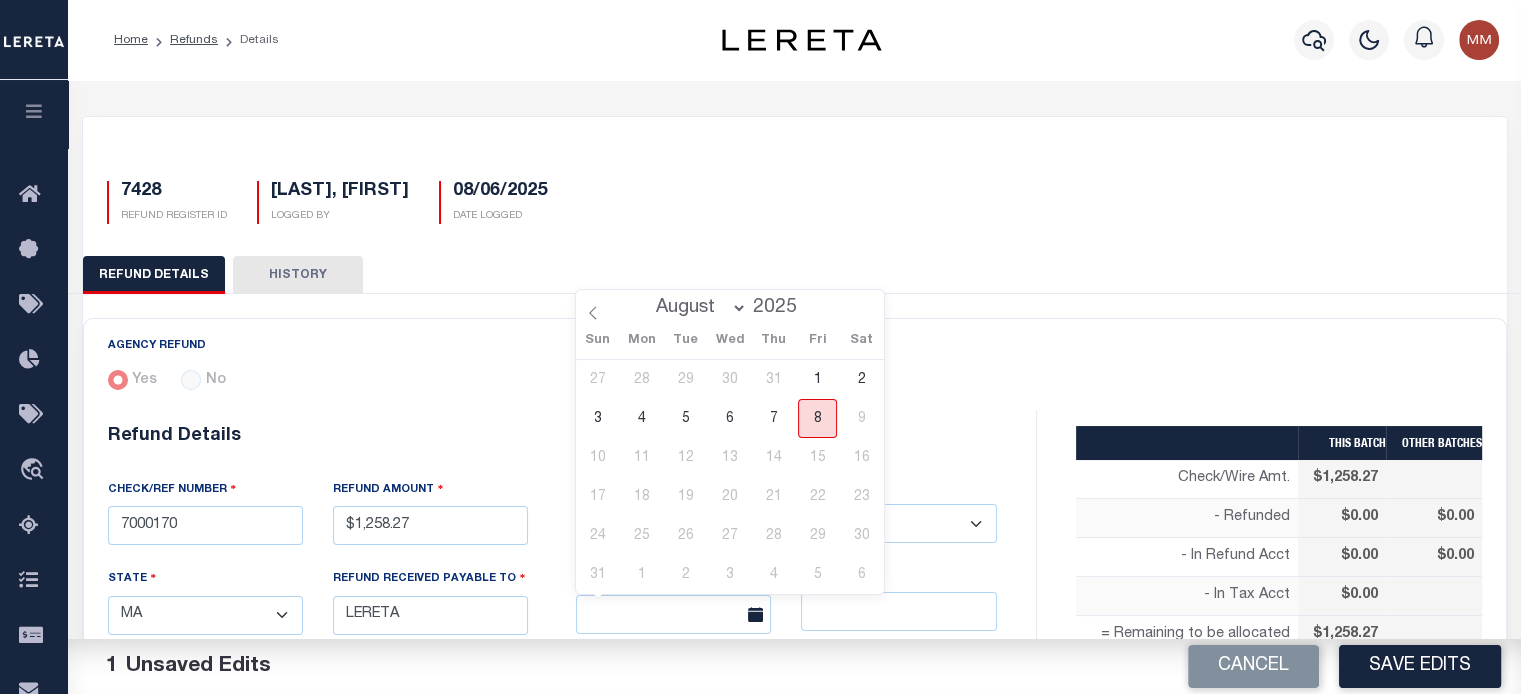 click on "8" at bounding box center [817, 418] 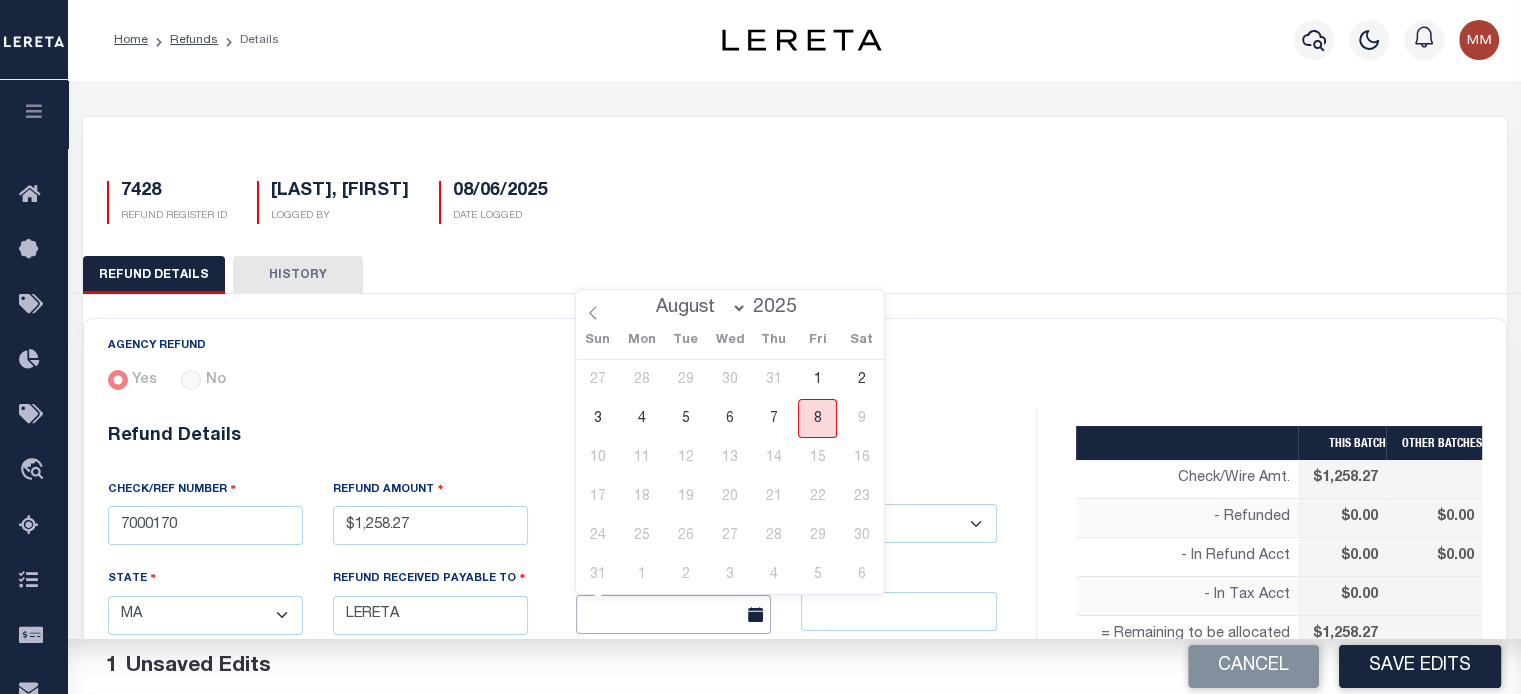 type on "08/08/2025" 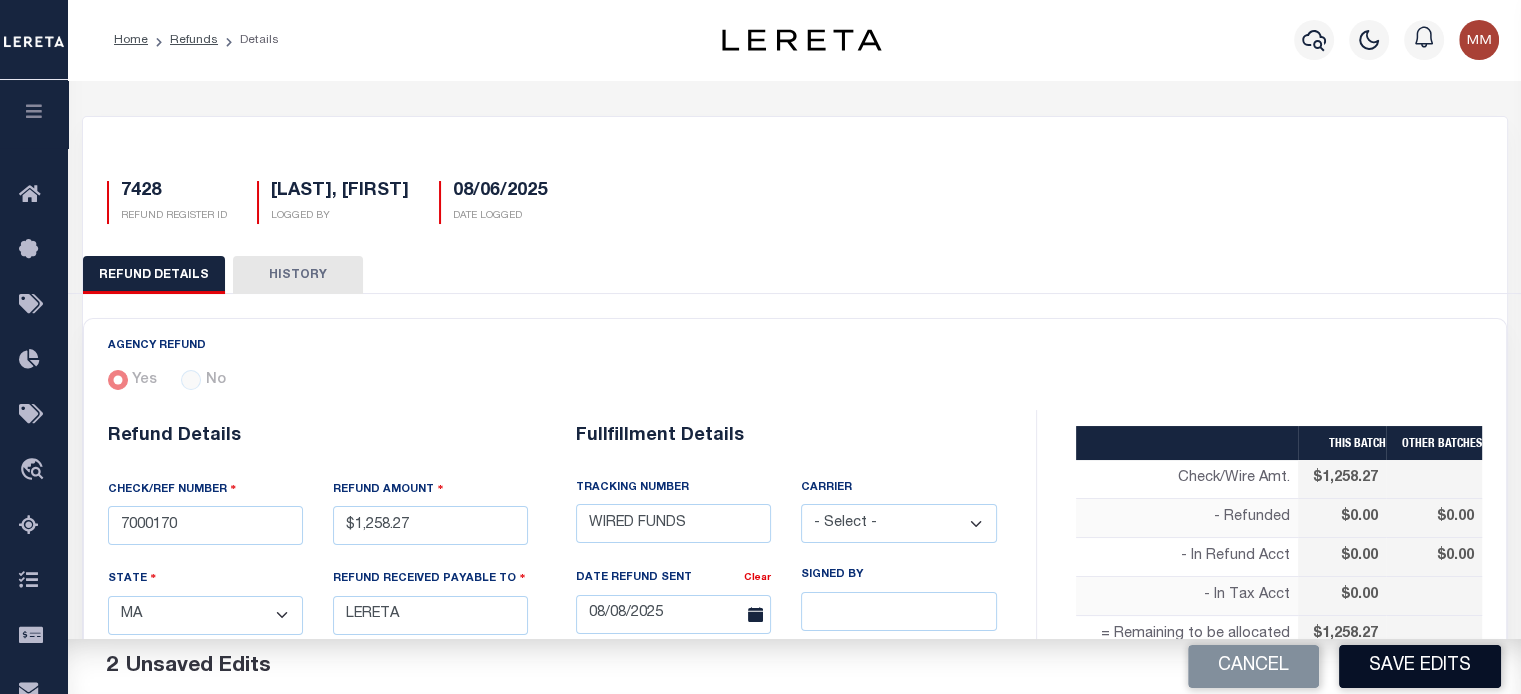 click on "Save Edits" at bounding box center [1420, 666] 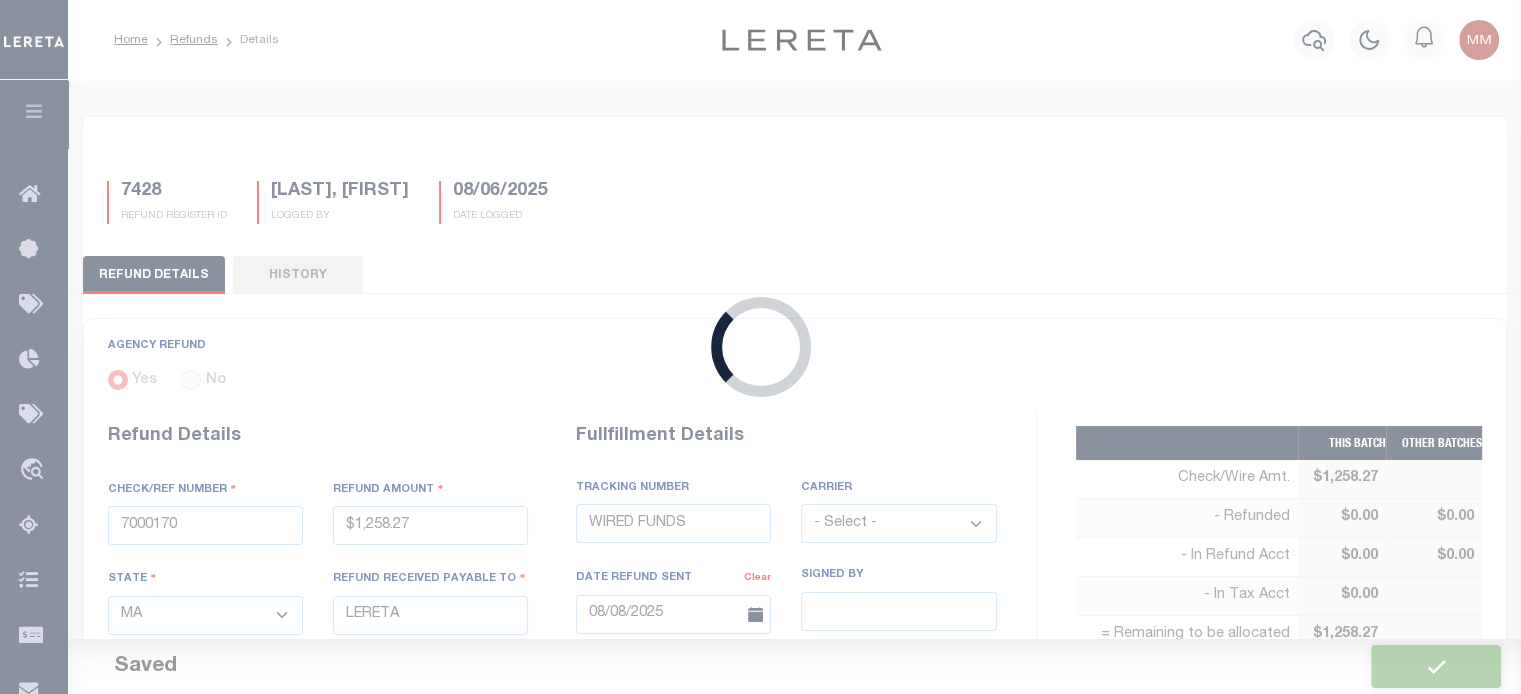 type on "$1,258.27" 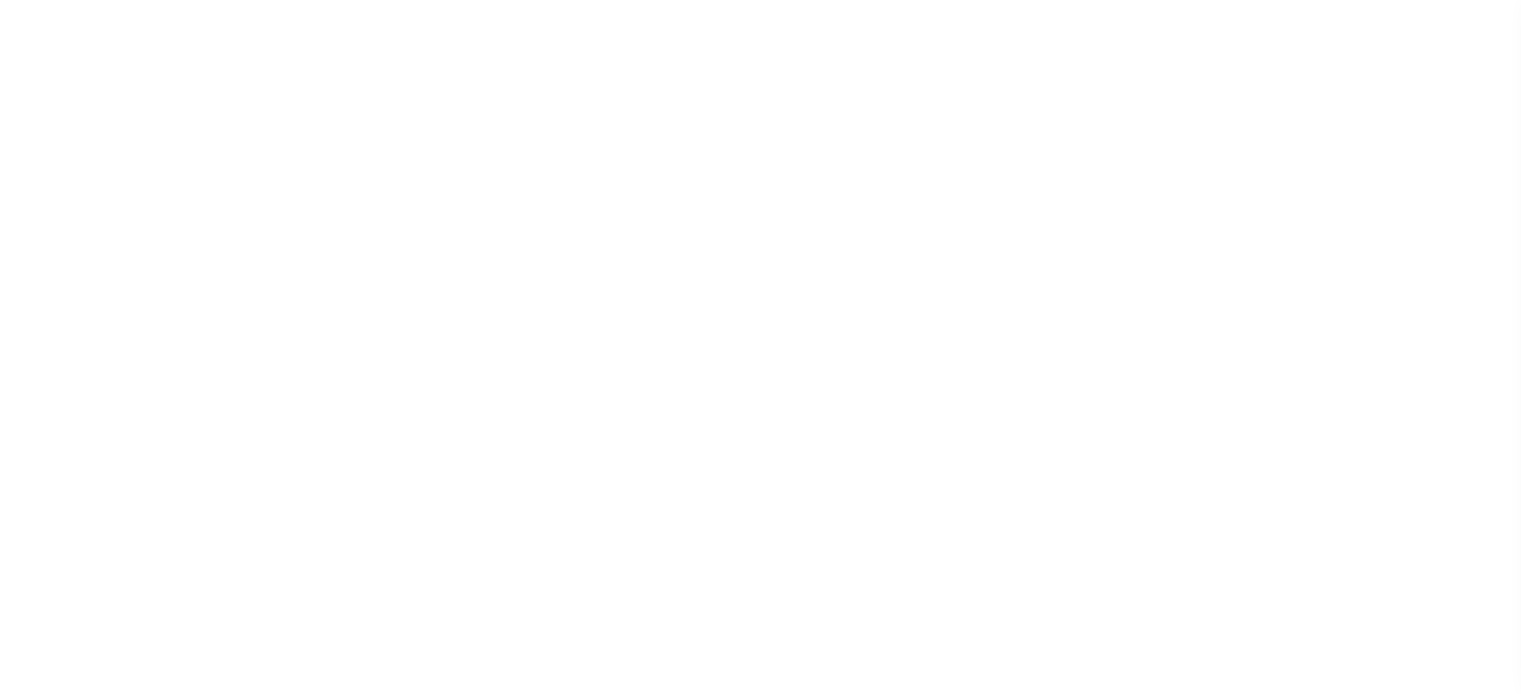 scroll, scrollTop: 0, scrollLeft: 0, axis: both 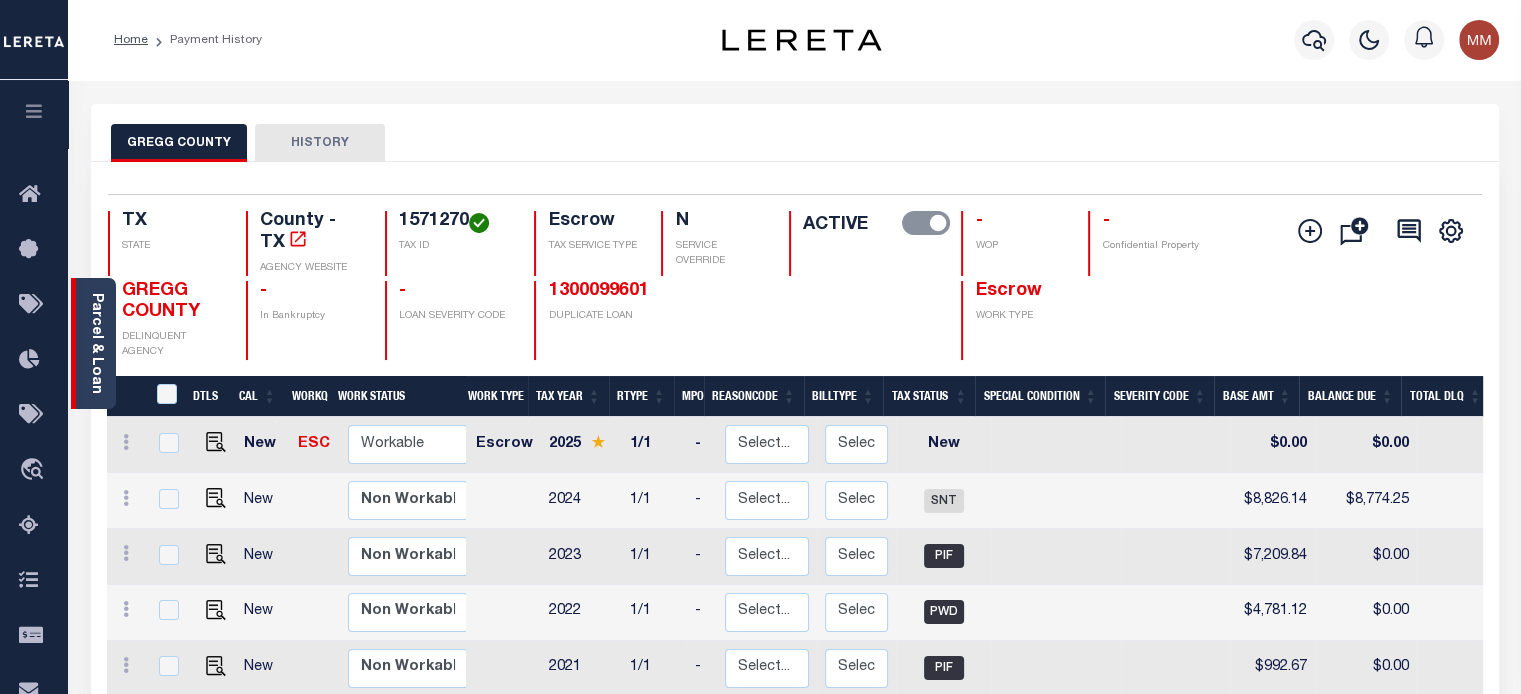 click on "Parcel & Loan" at bounding box center (96, 343) 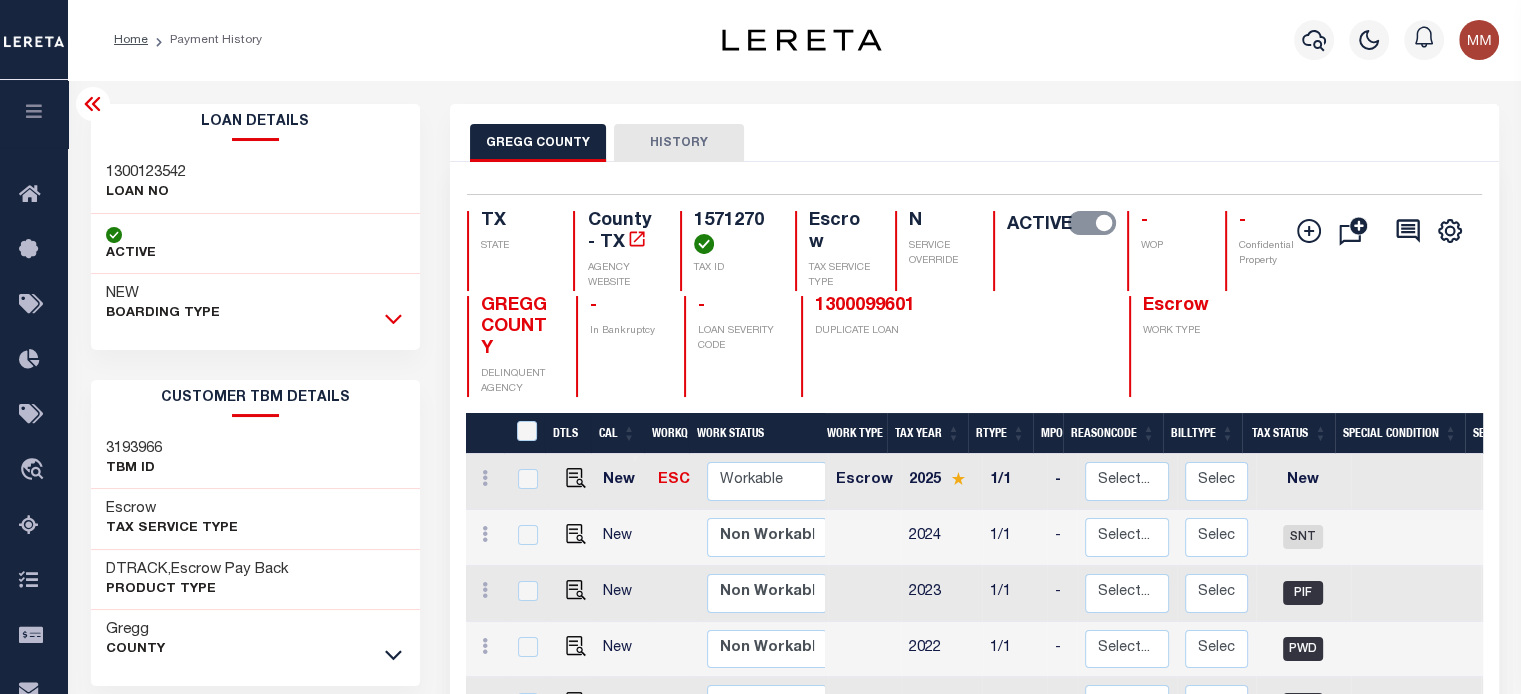 click 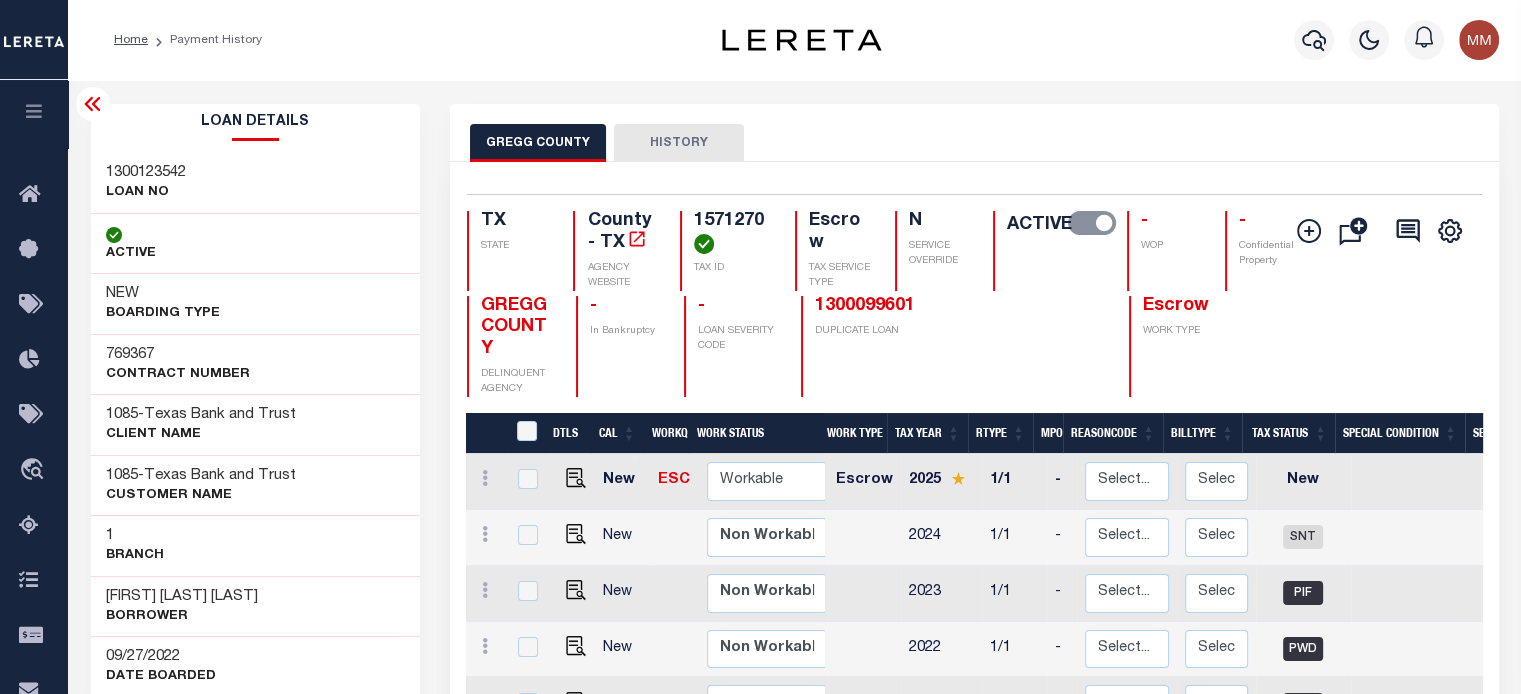 scroll, scrollTop: 2, scrollLeft: 0, axis: vertical 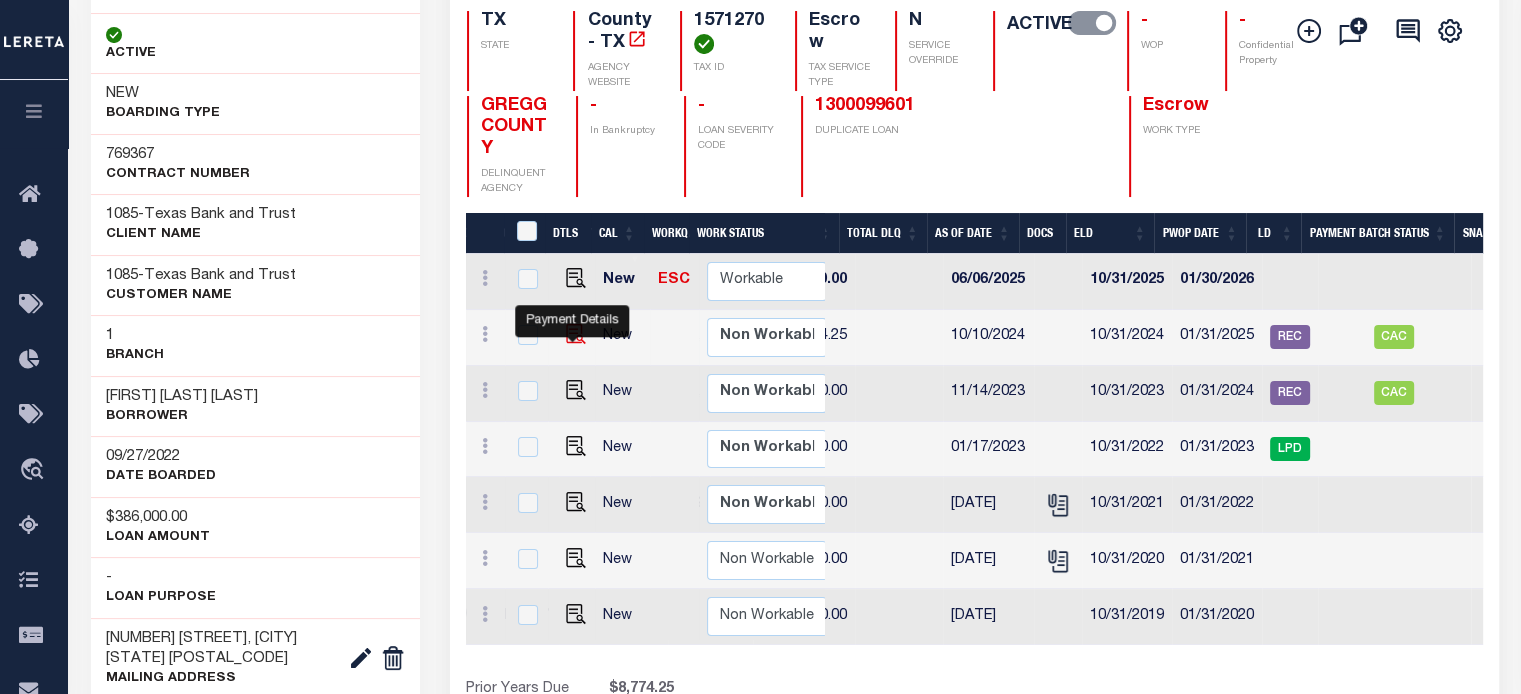click at bounding box center [576, 334] 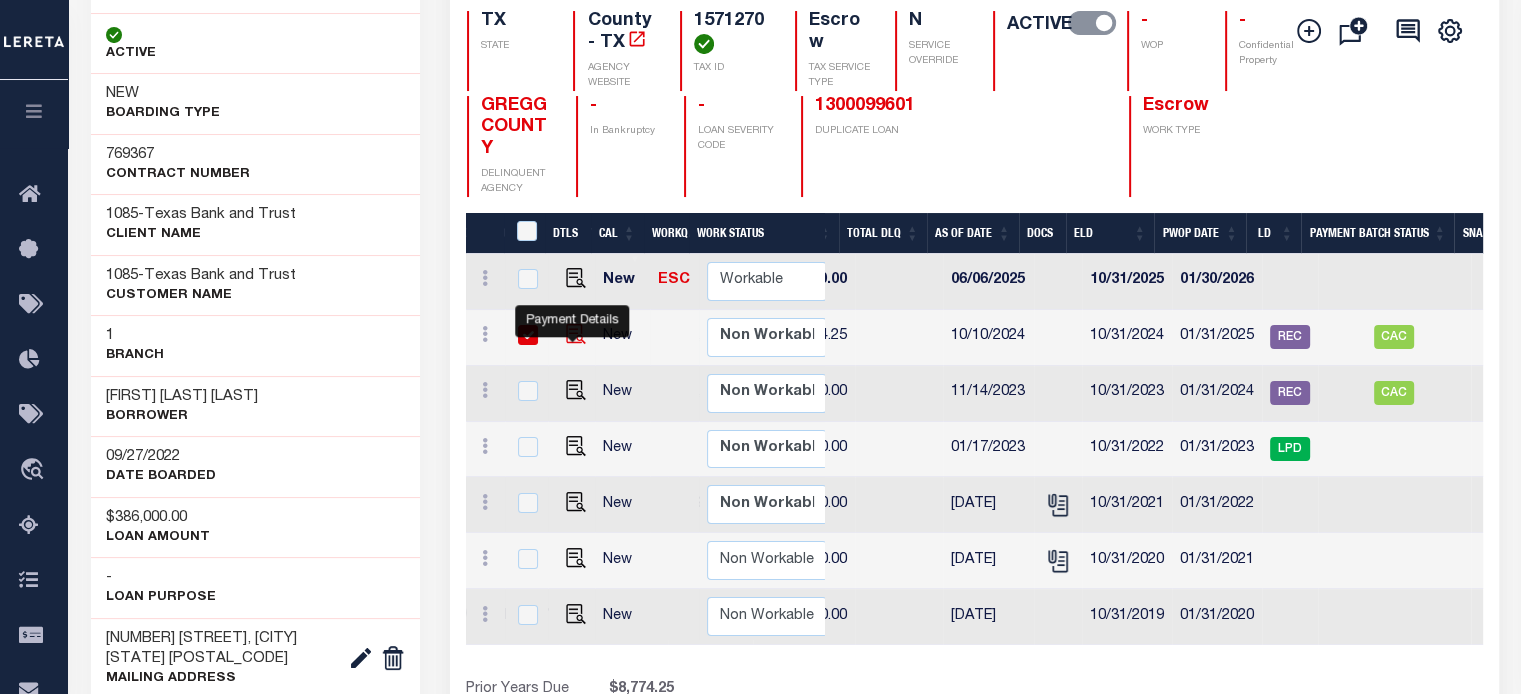 checkbox on "true" 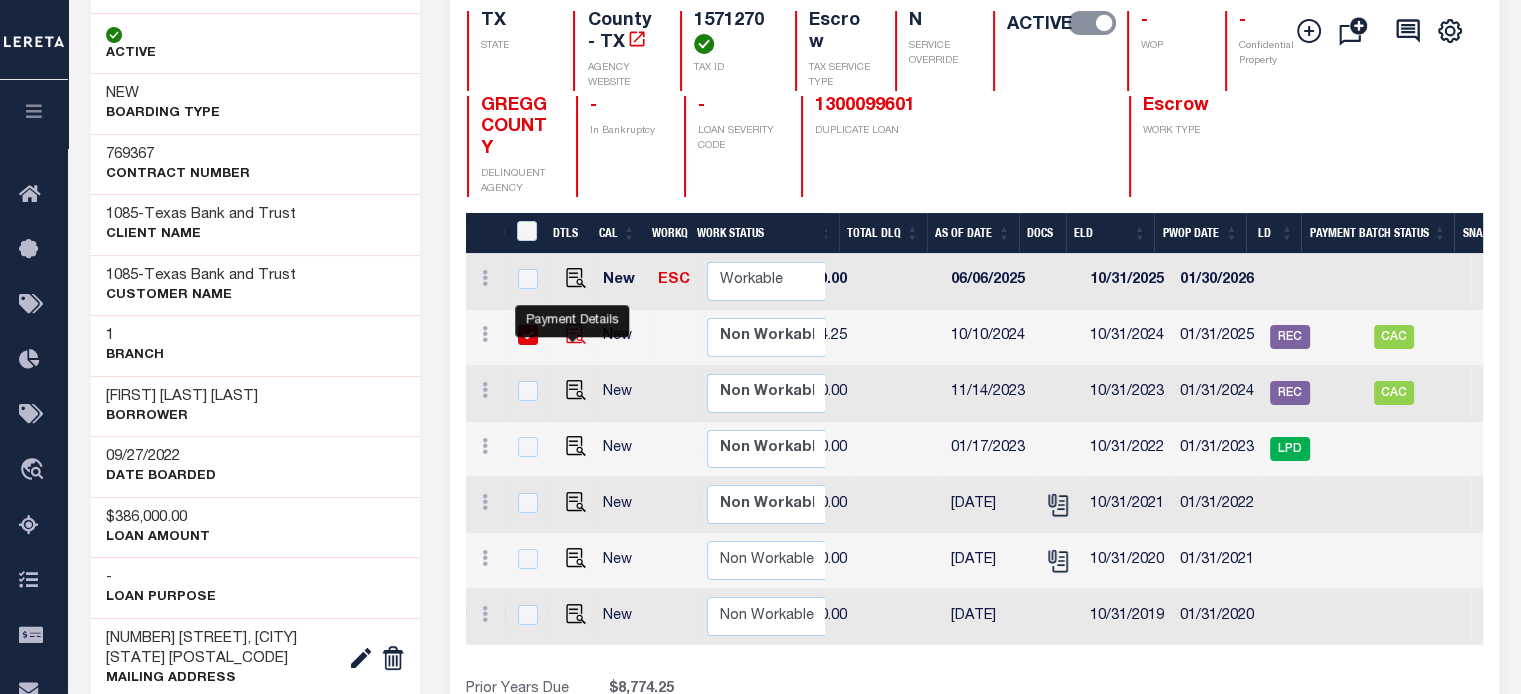 checkbox on "true" 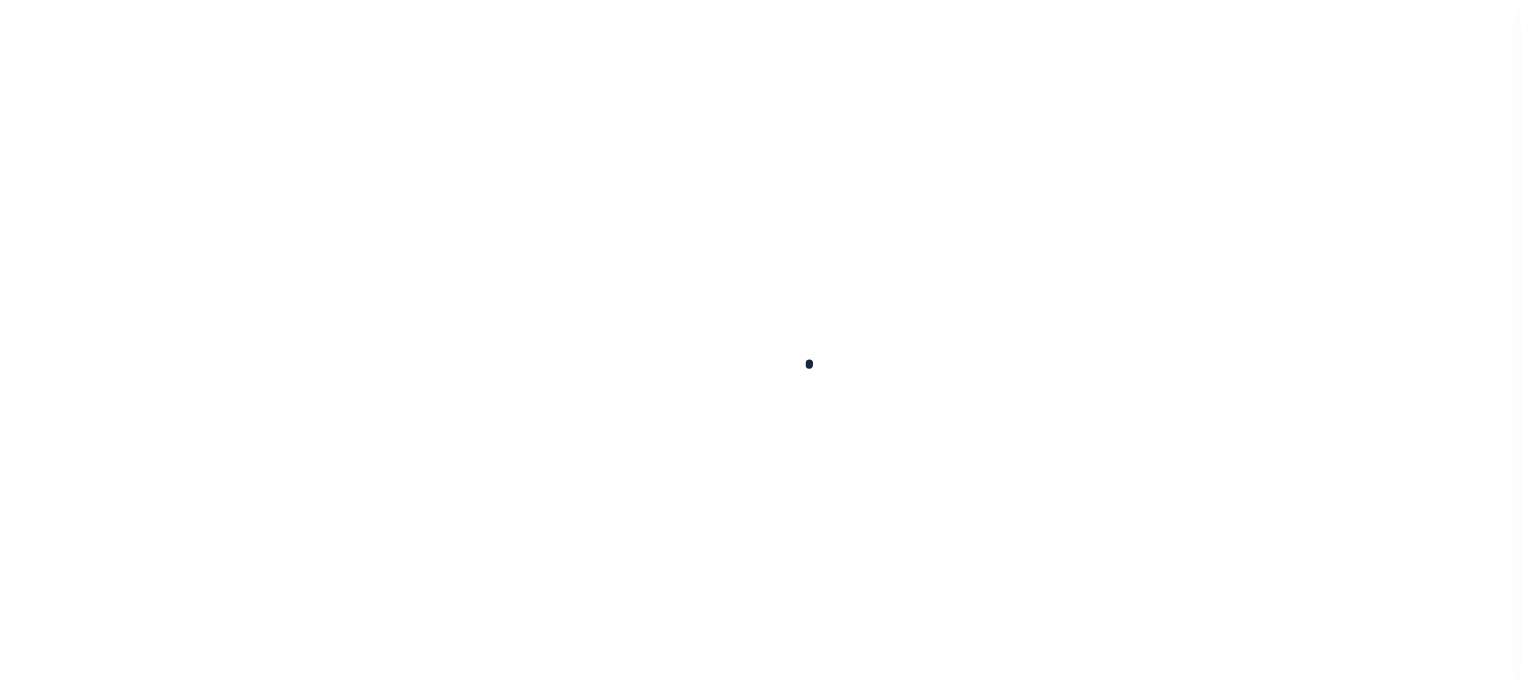 select on "SNT" 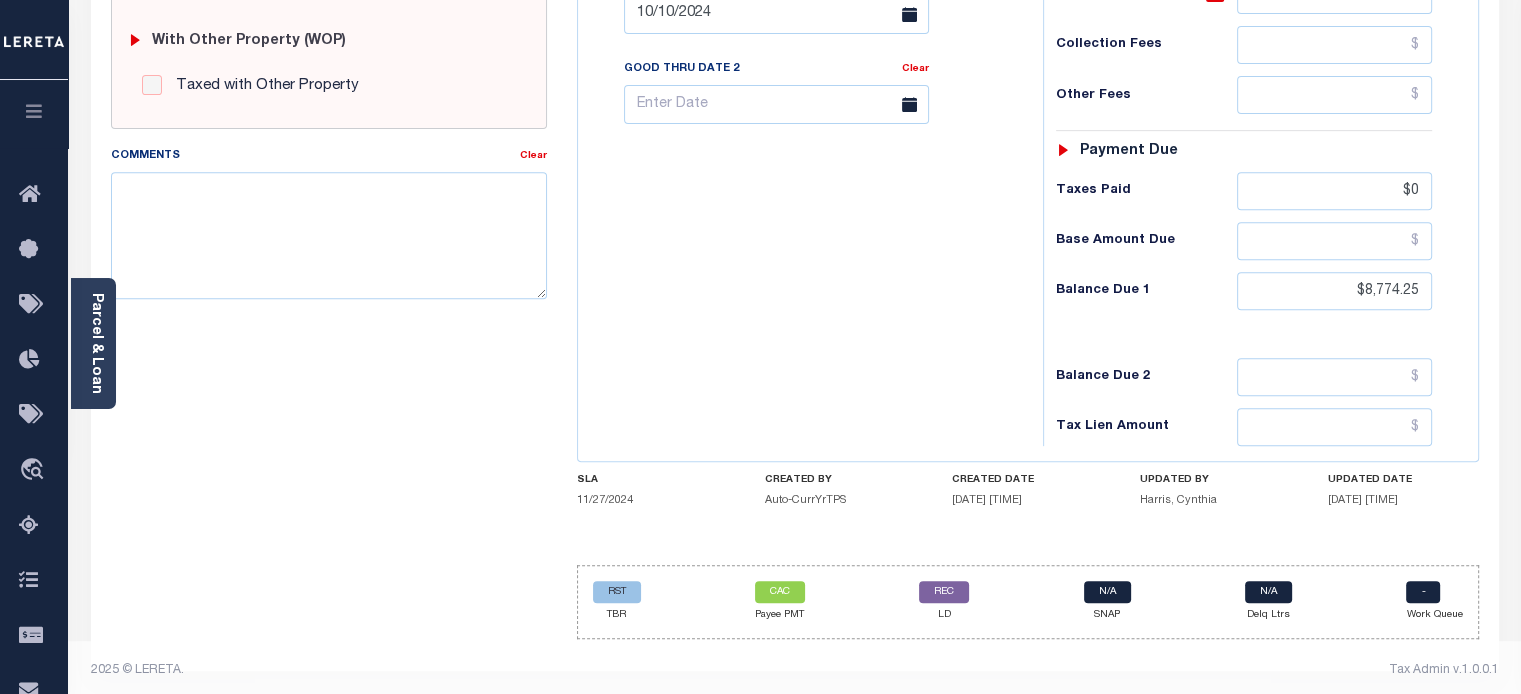 scroll, scrollTop: 815, scrollLeft: 0, axis: vertical 